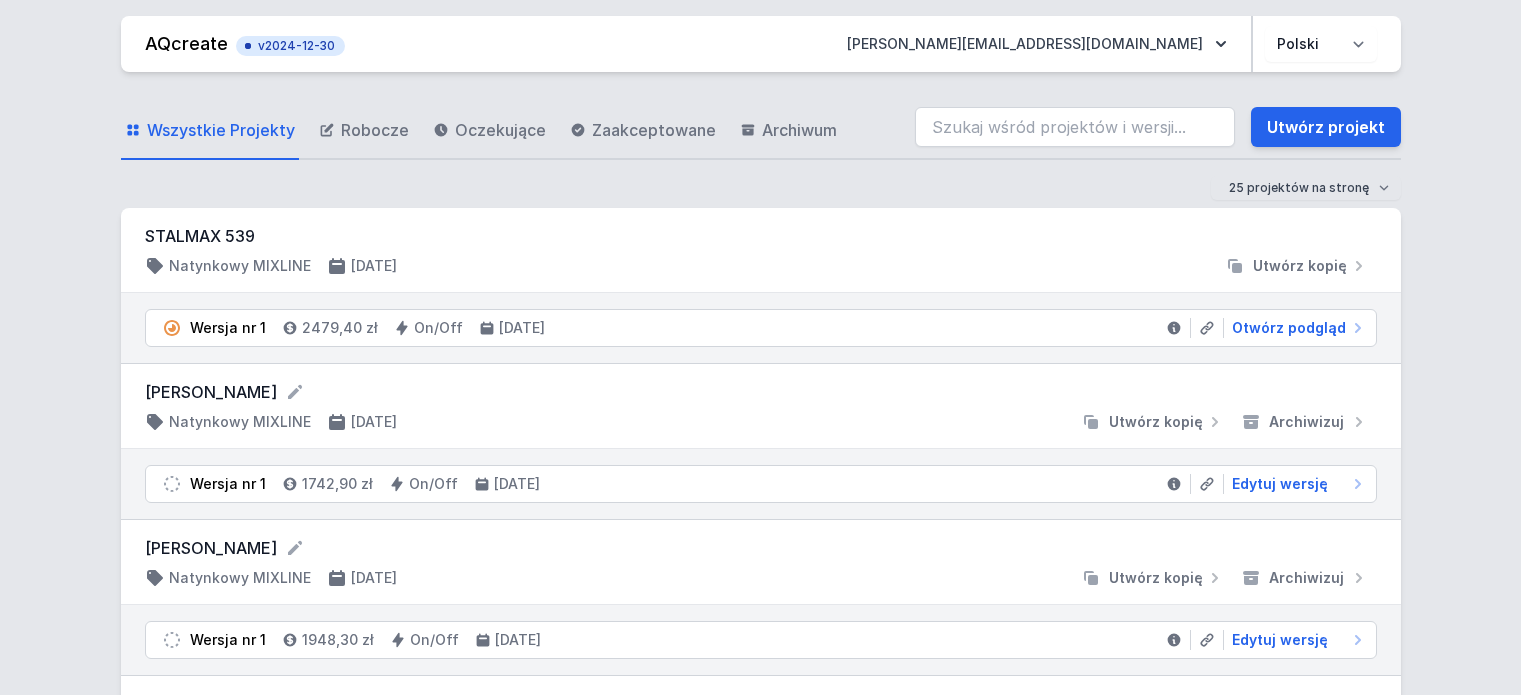scroll, scrollTop: 0, scrollLeft: 0, axis: both 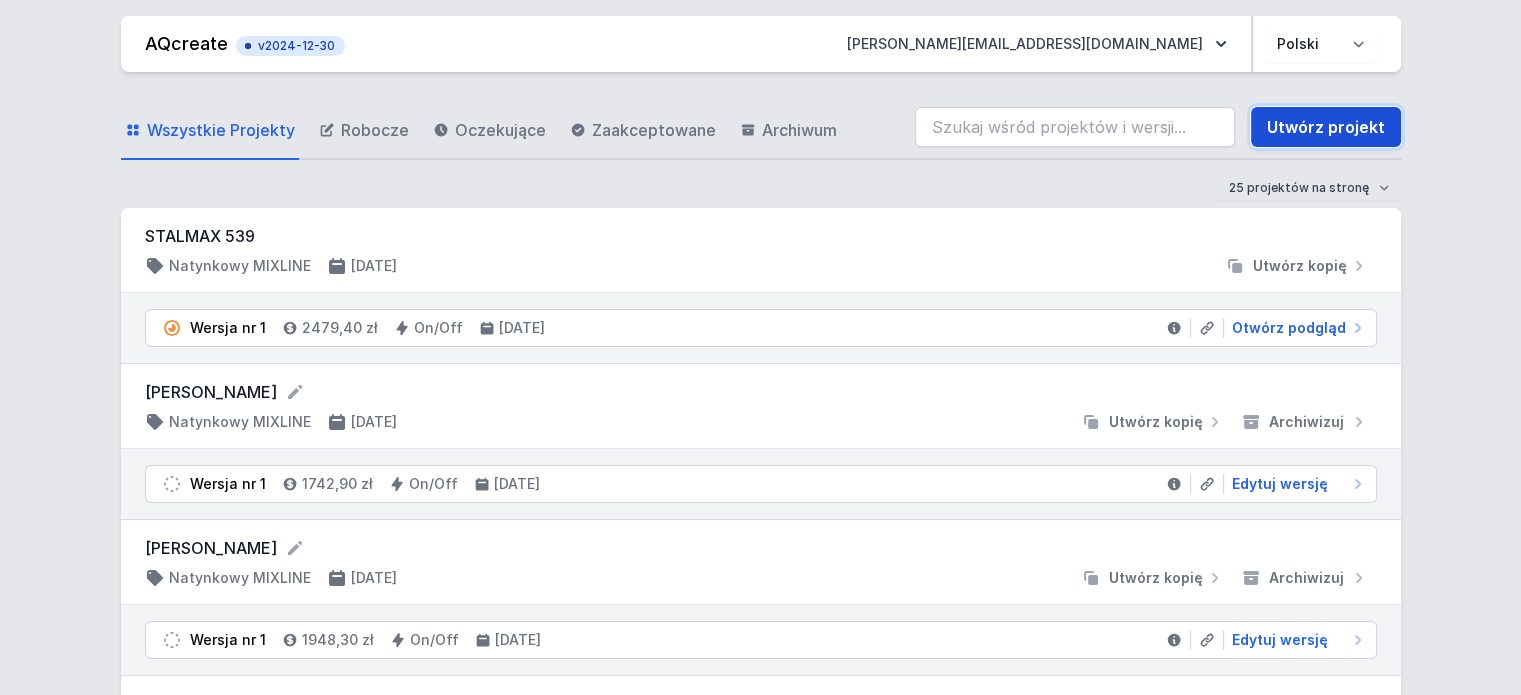 click on "Utwórz projekt" at bounding box center (1326, 127) 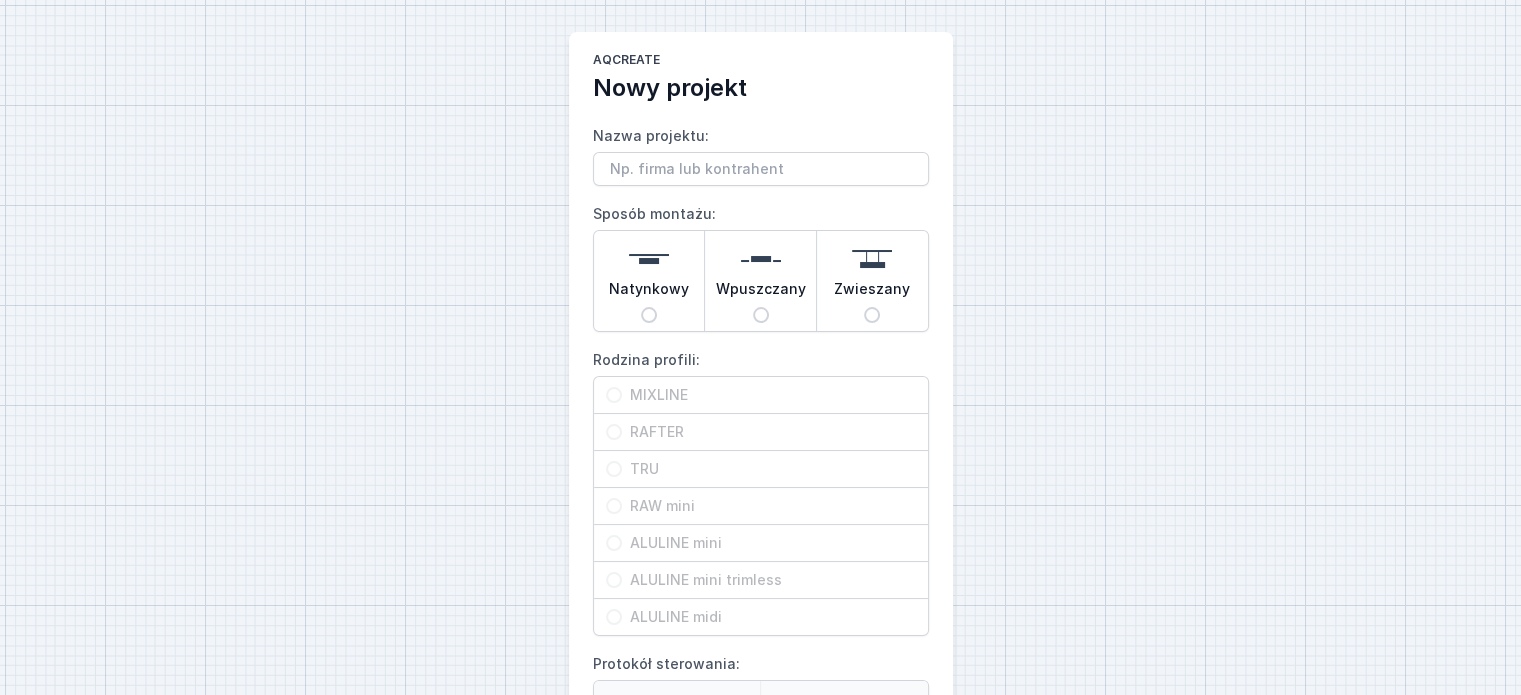 click on "Nazwa projektu:" at bounding box center (761, 169) 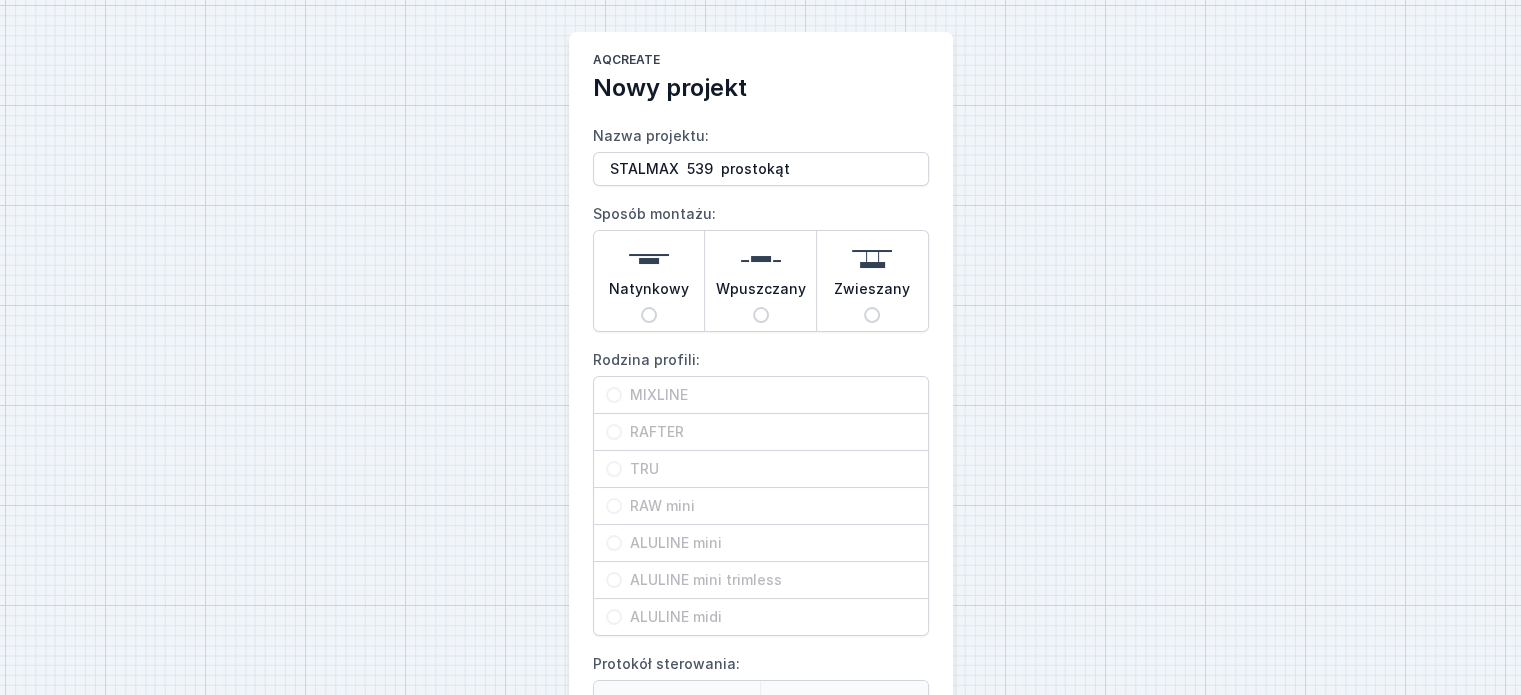 type on "STALMAX  539  prostokąt" 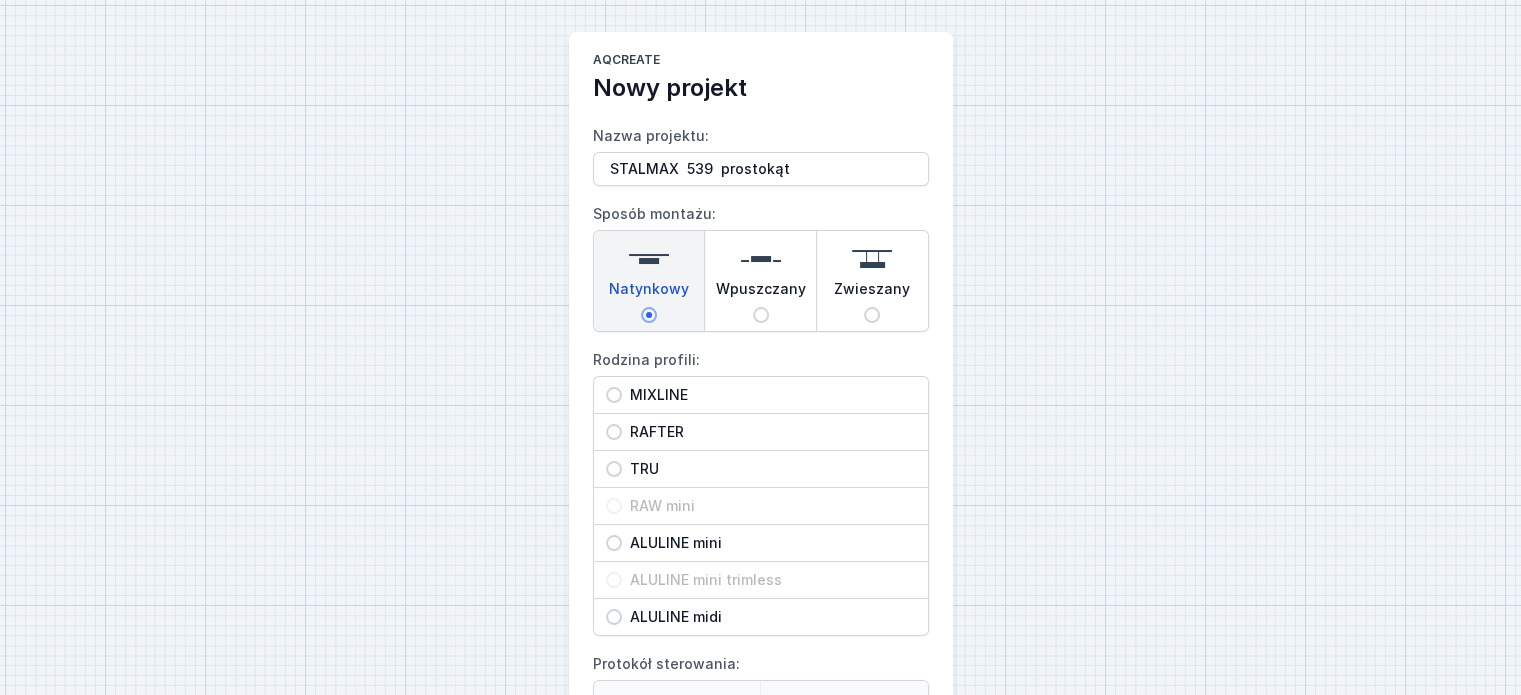 click on "MIXLINE" at bounding box center [769, 395] 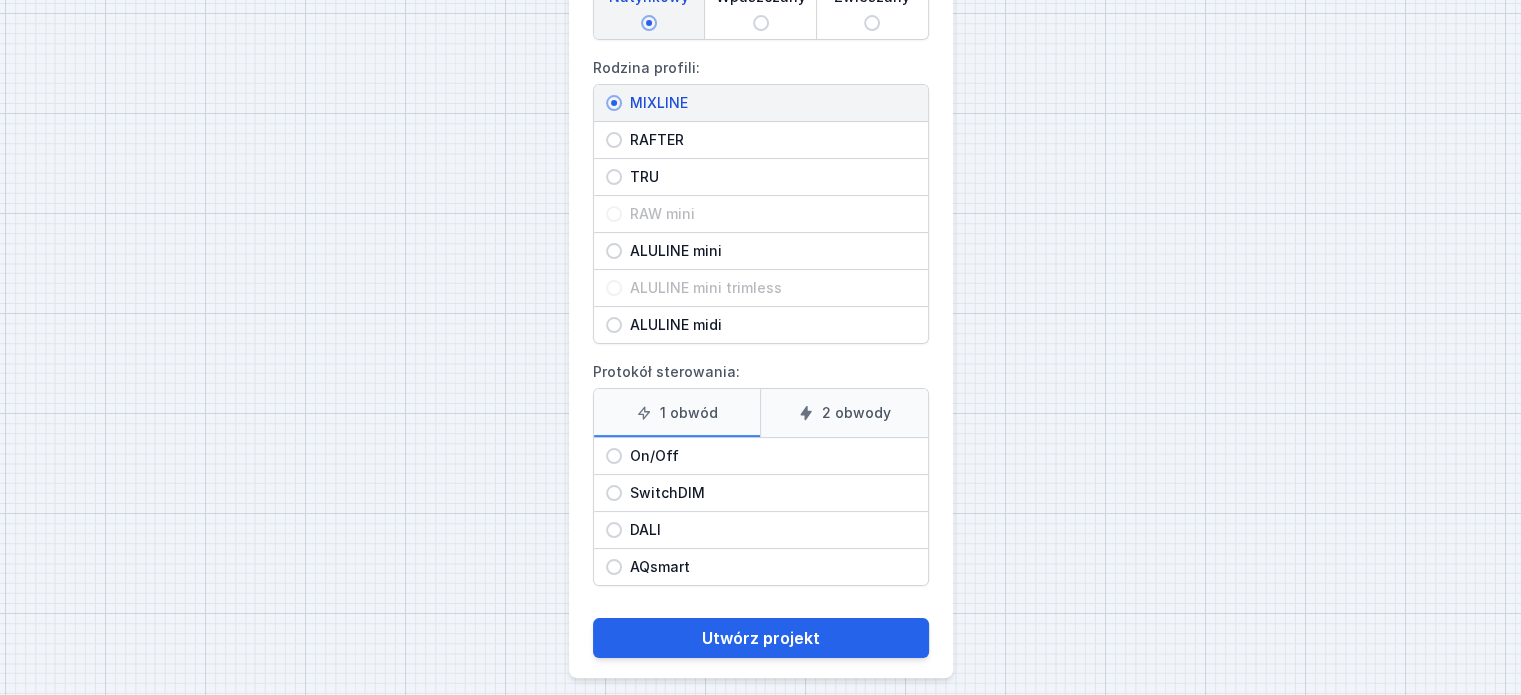 scroll, scrollTop: 300, scrollLeft: 0, axis: vertical 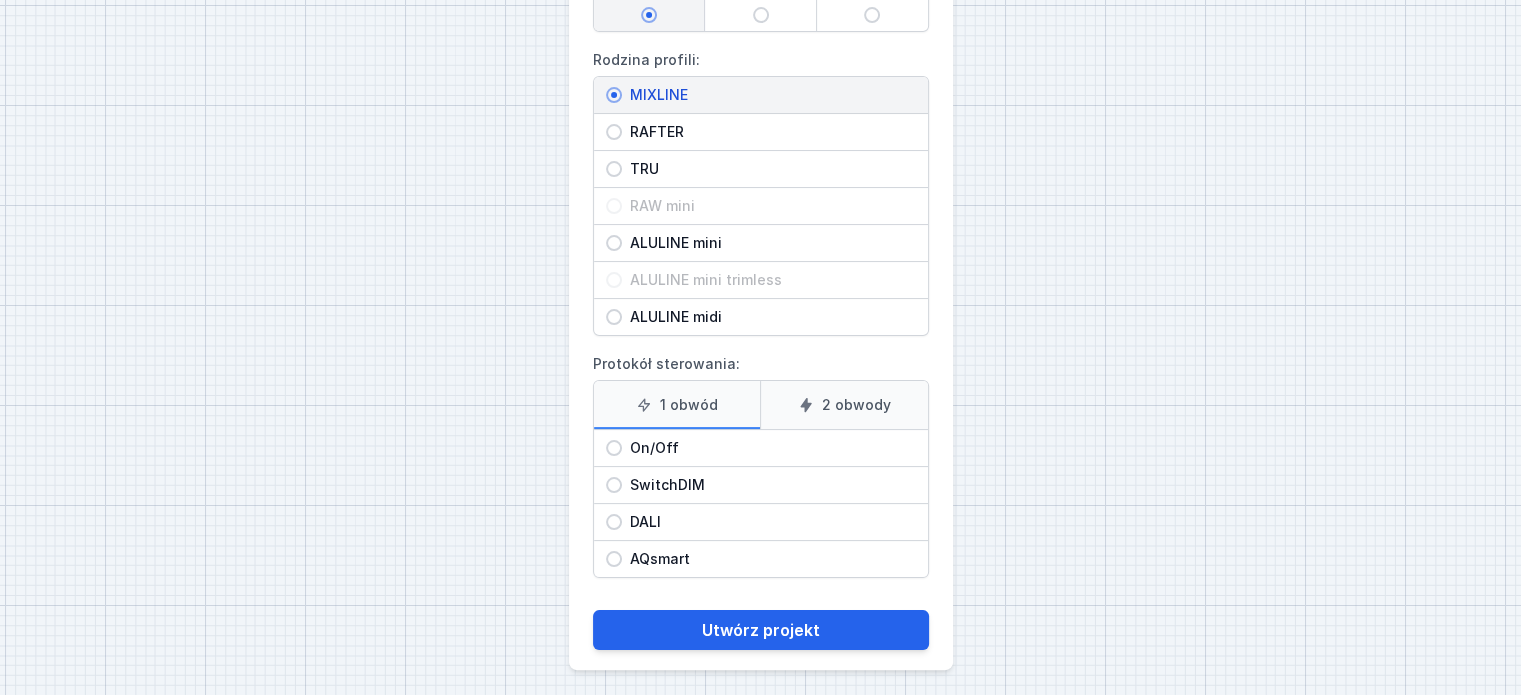 click on "1 obwód" at bounding box center [677, 405] 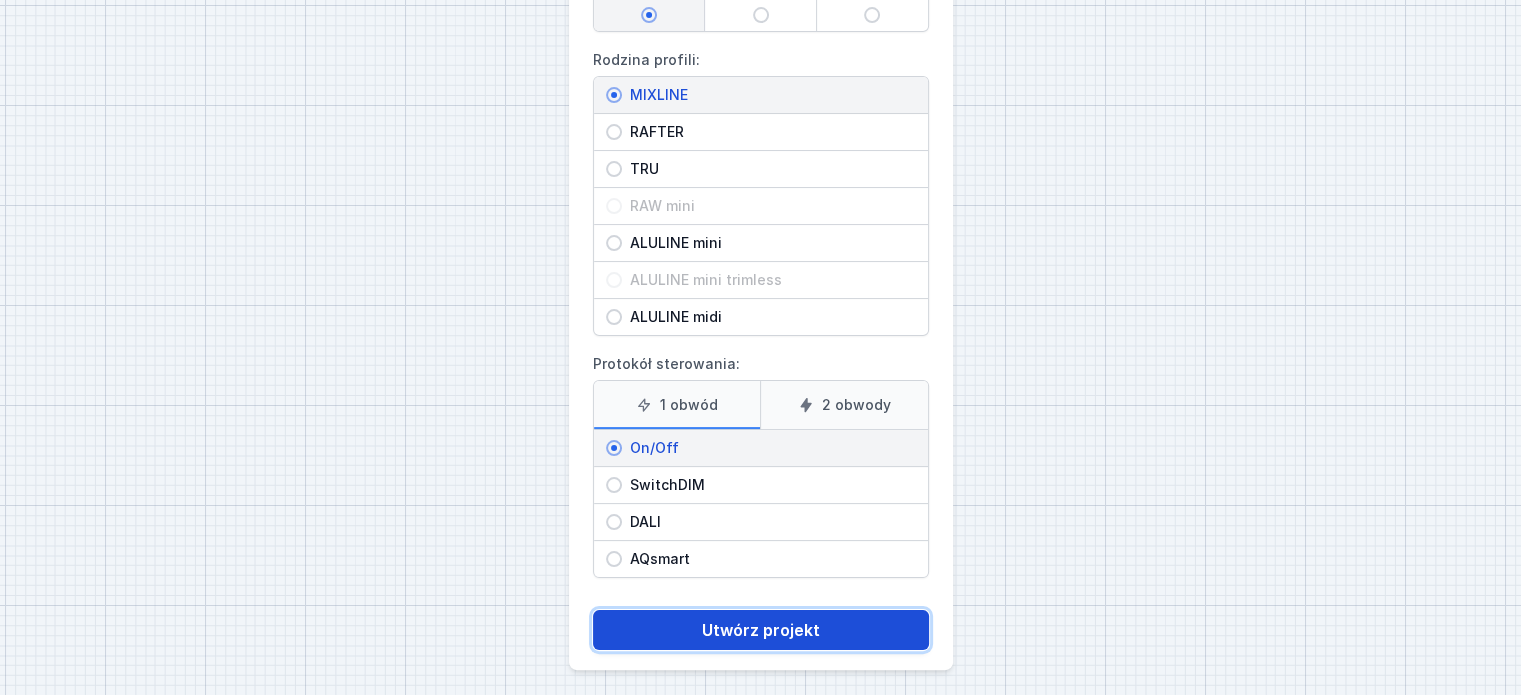 click on "Utwórz projekt" at bounding box center [761, 630] 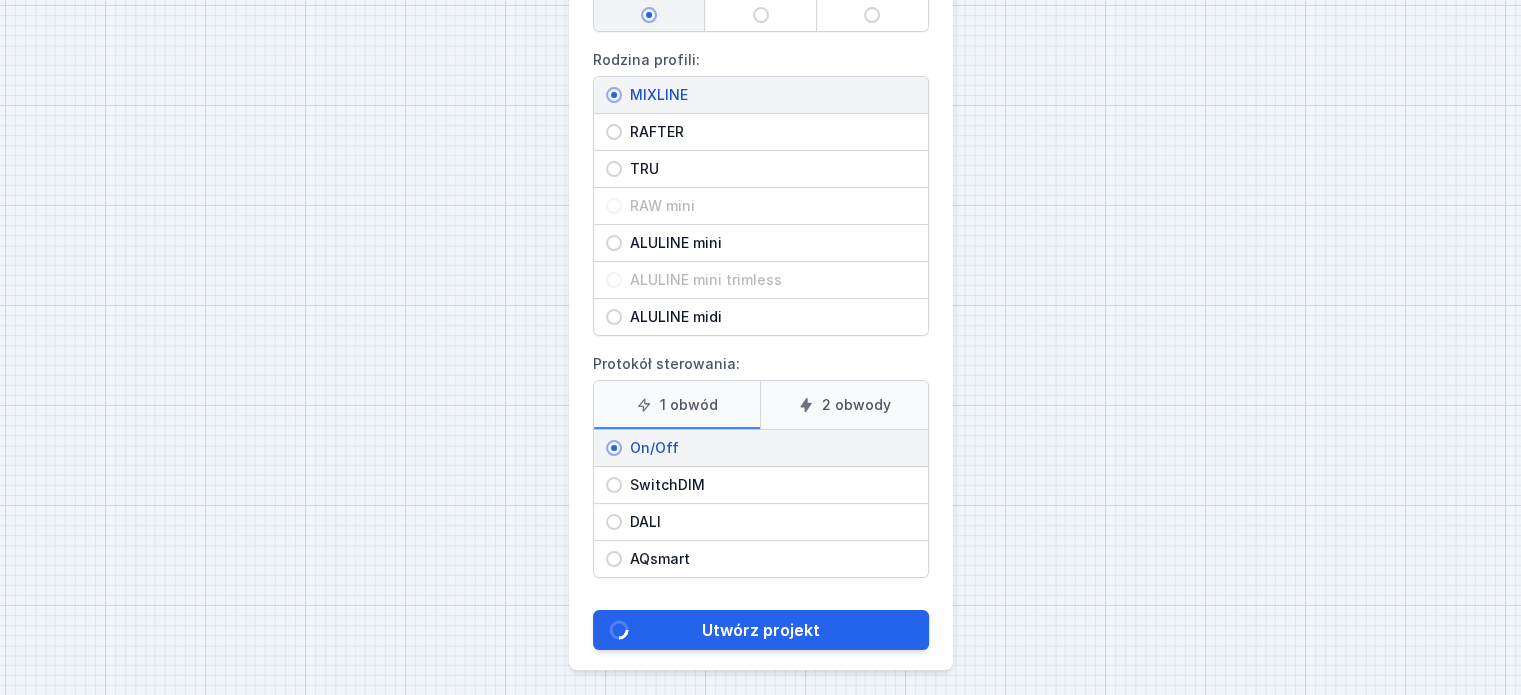 scroll, scrollTop: 50, scrollLeft: 0, axis: vertical 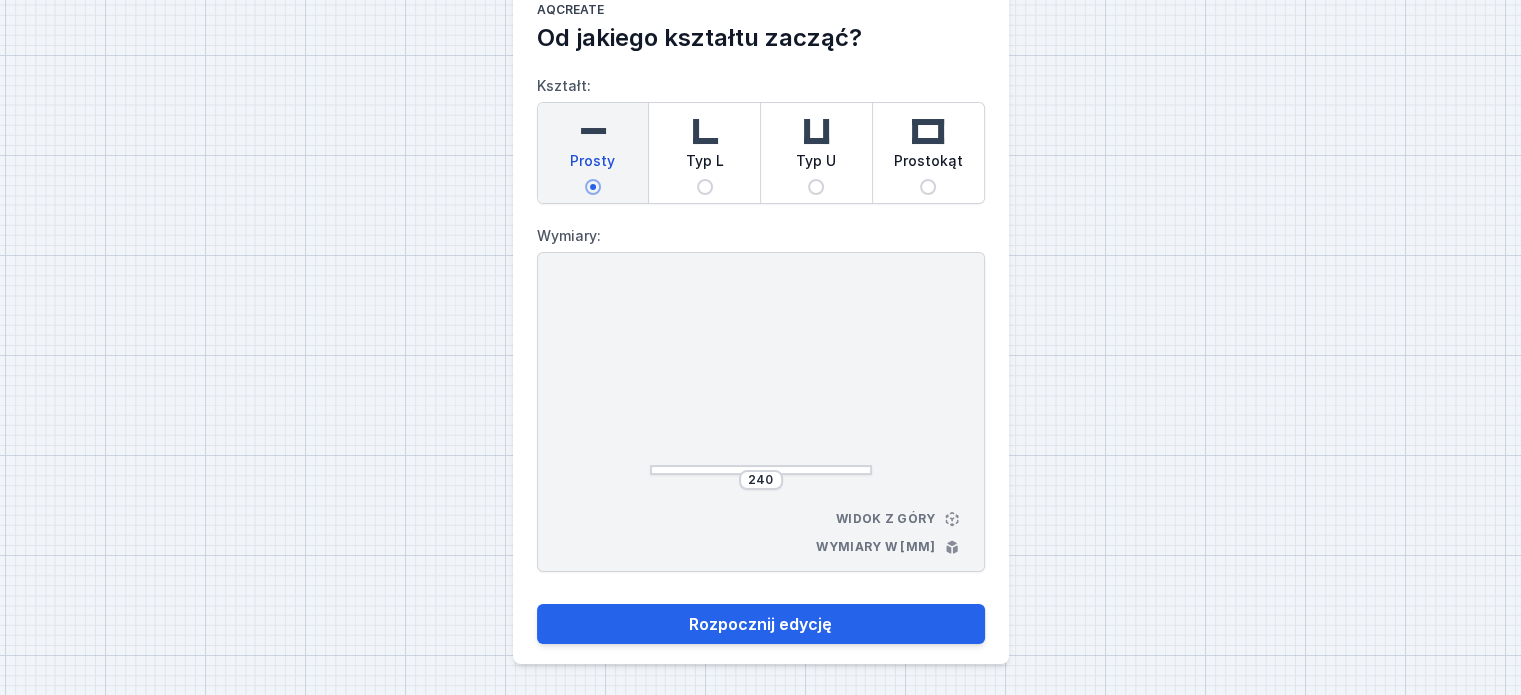 click at bounding box center [928, 131] 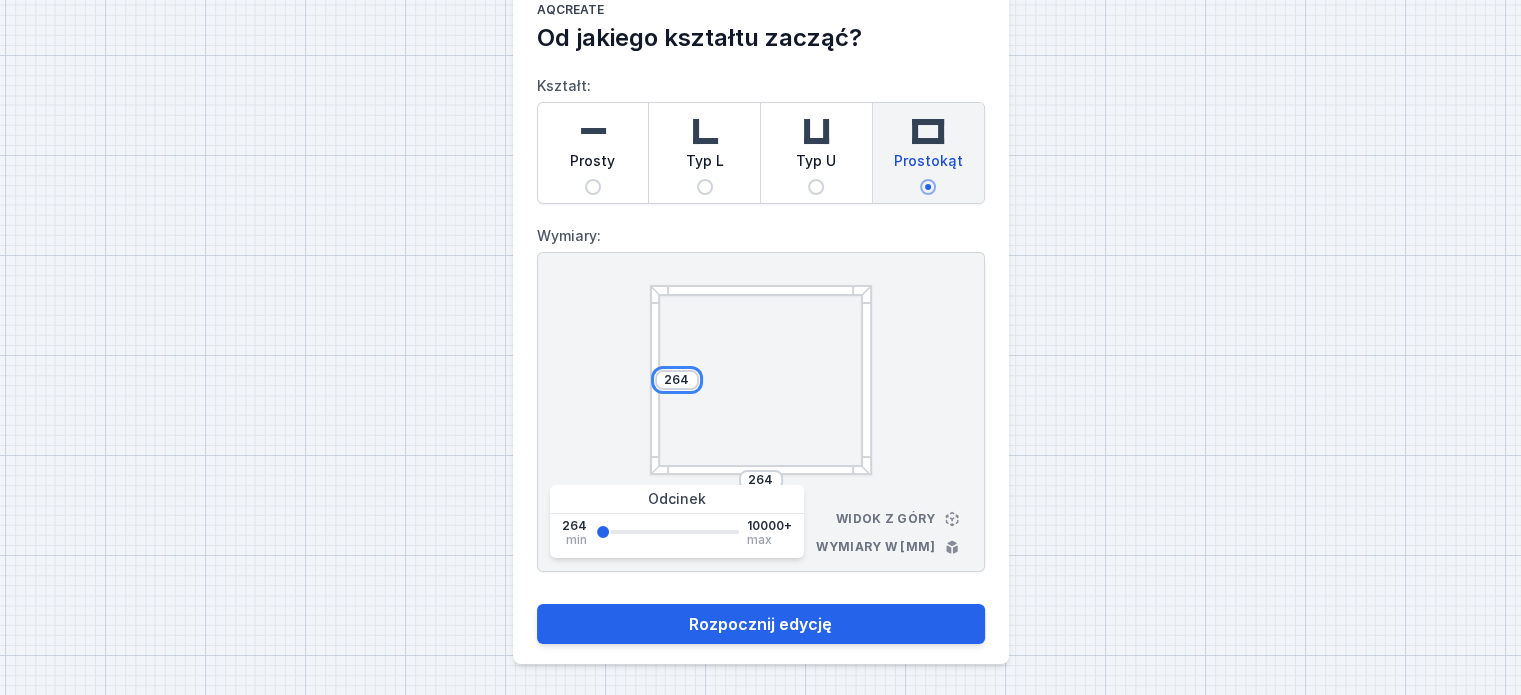 drag, startPoint x: 689, startPoint y: 375, endPoint x: 652, endPoint y: 380, distance: 37.336308 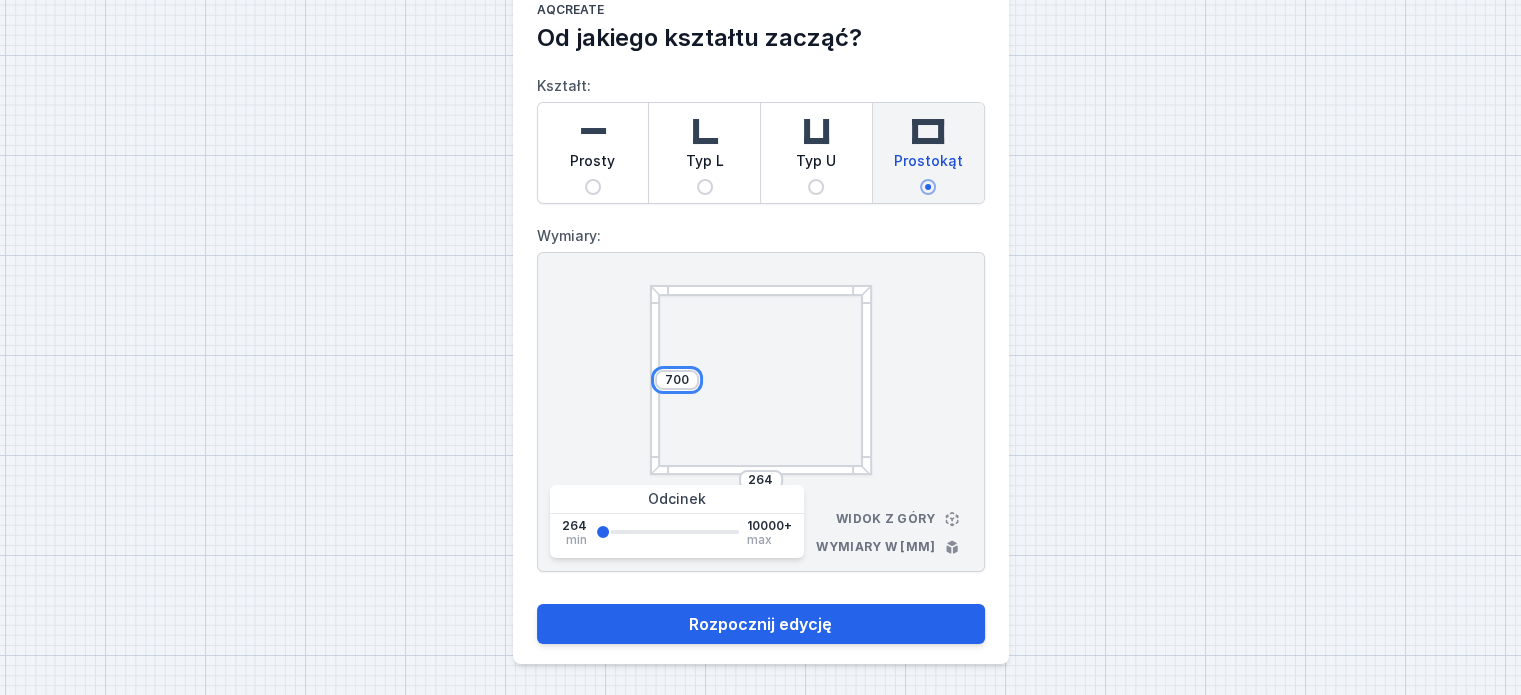type on "700" 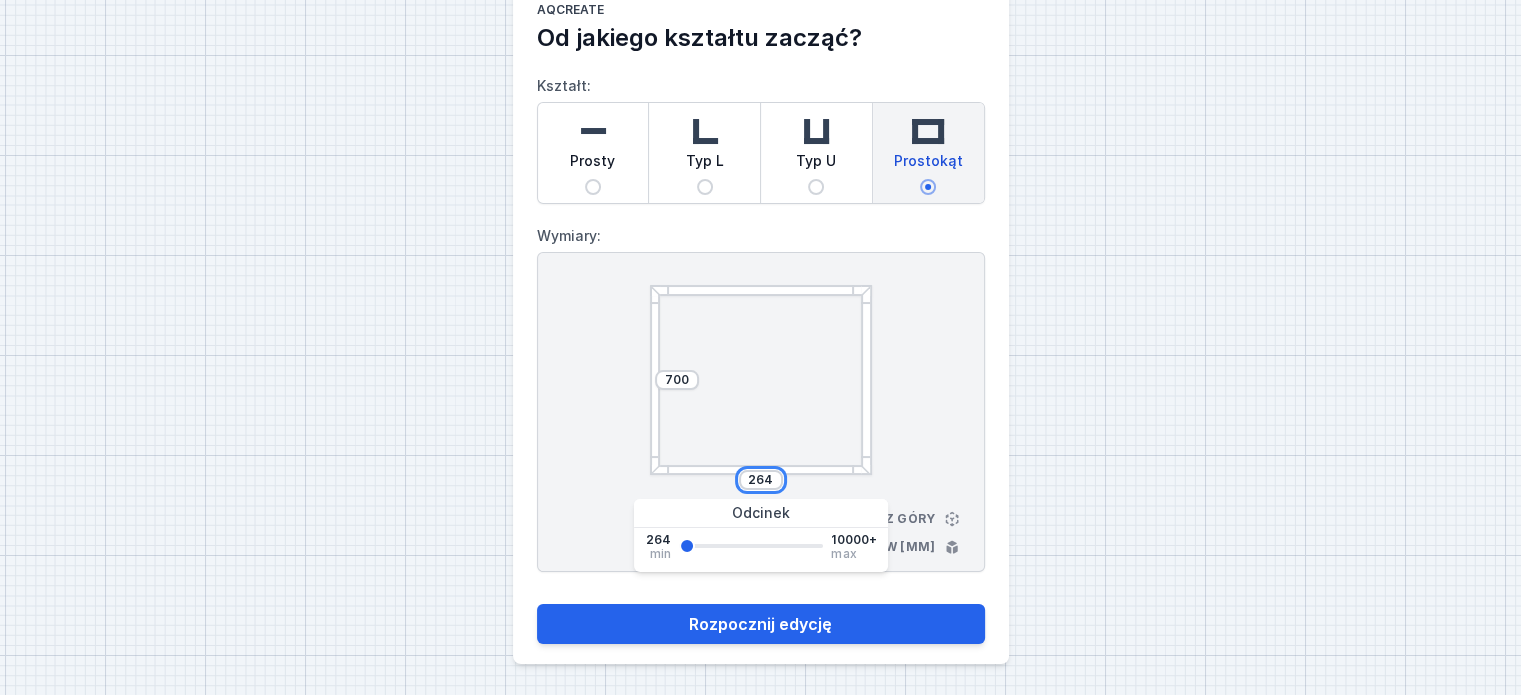 click on "264" at bounding box center [761, 480] 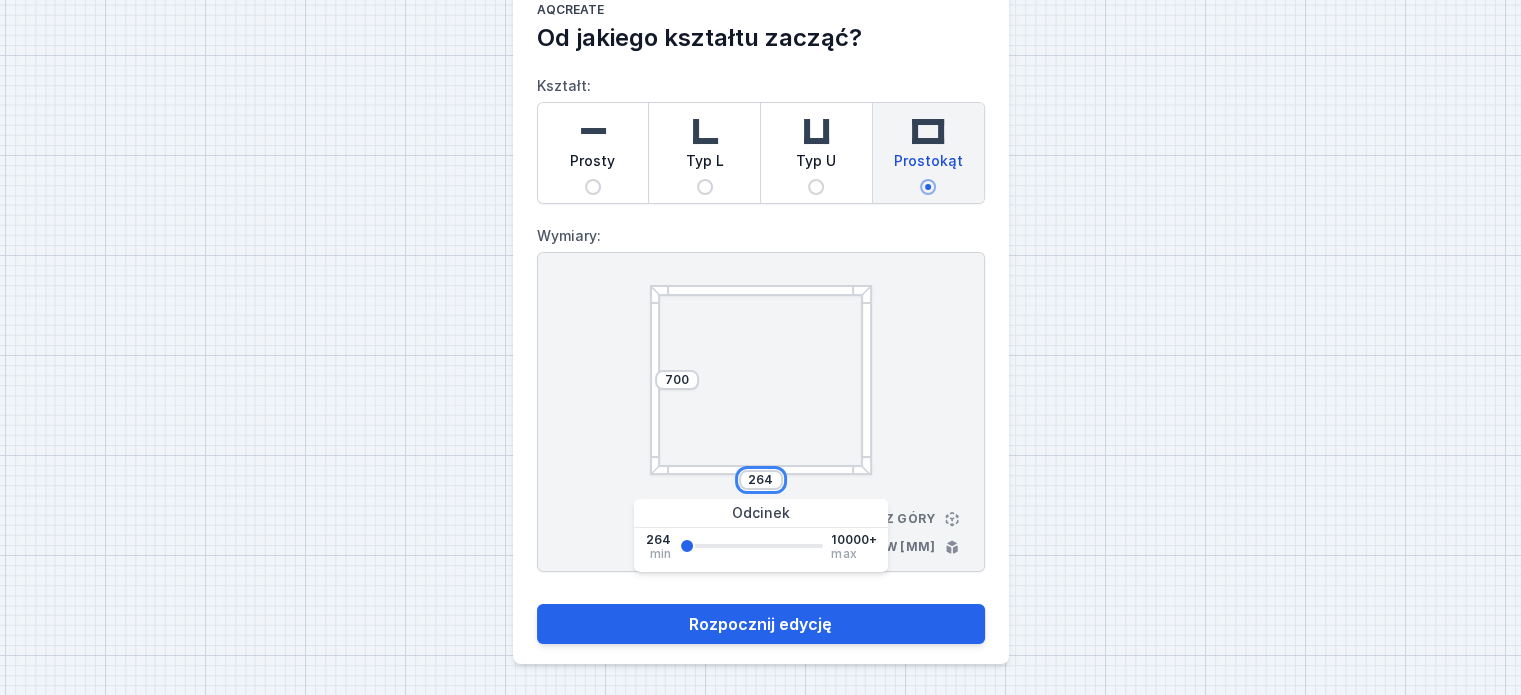 drag, startPoint x: 772, startPoint y: 475, endPoint x: 730, endPoint y: 478, distance: 42.107006 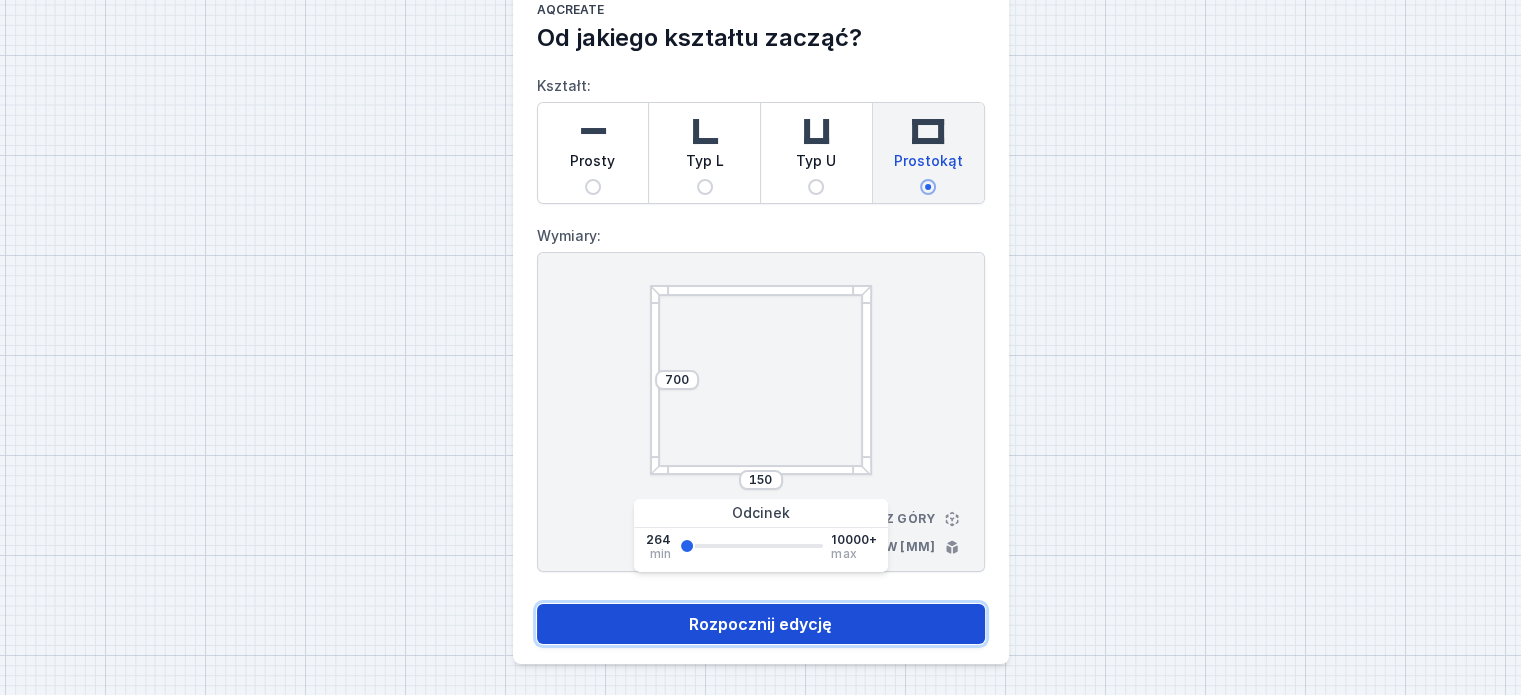 click on "Rozpocznij edycję" at bounding box center (761, 624) 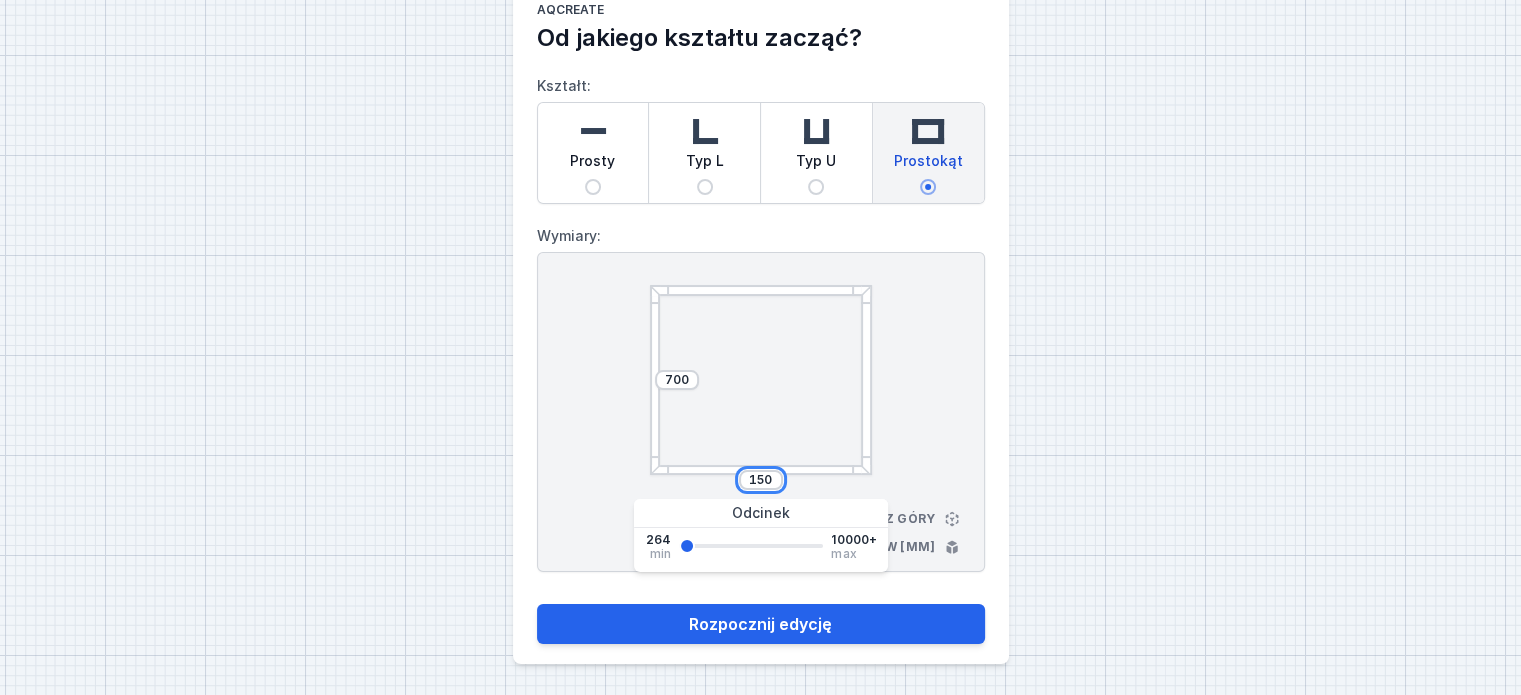 click on "150" at bounding box center [761, 480] 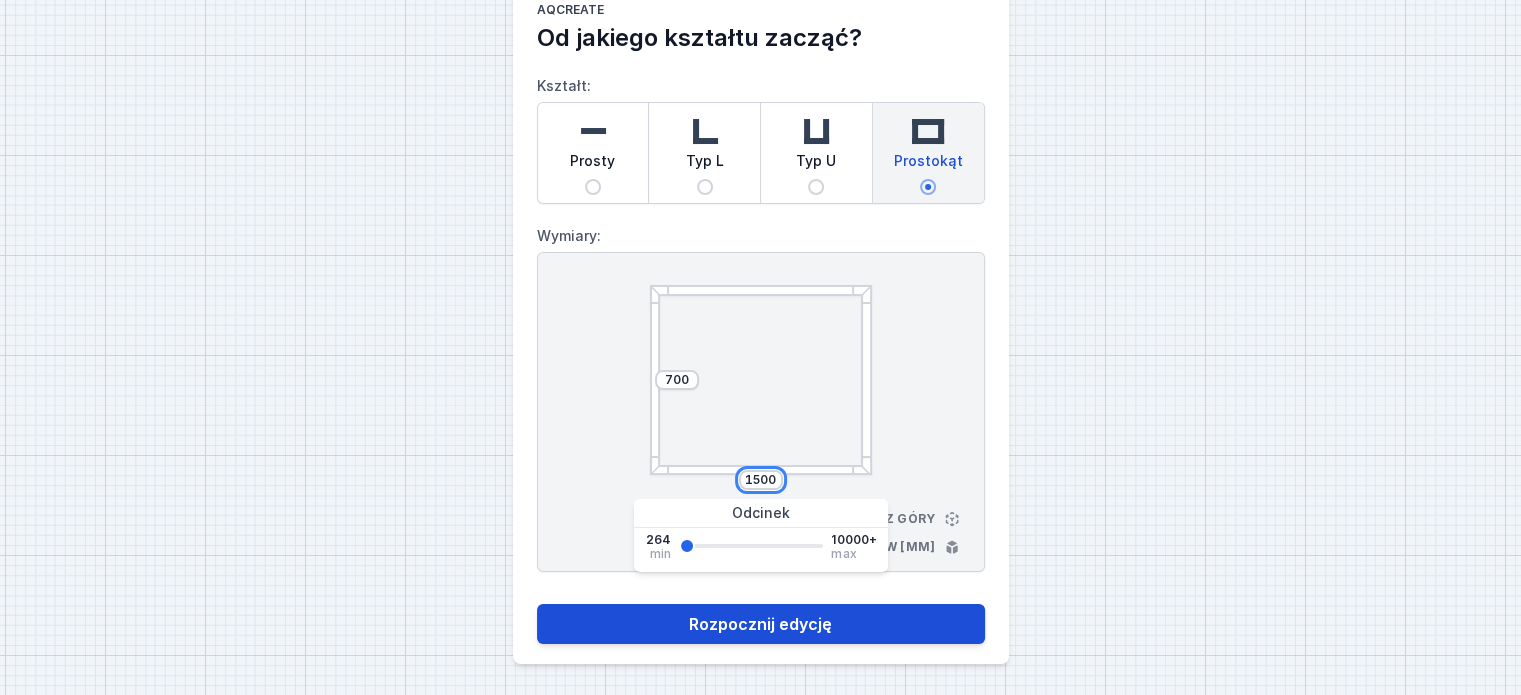 type on "1500" 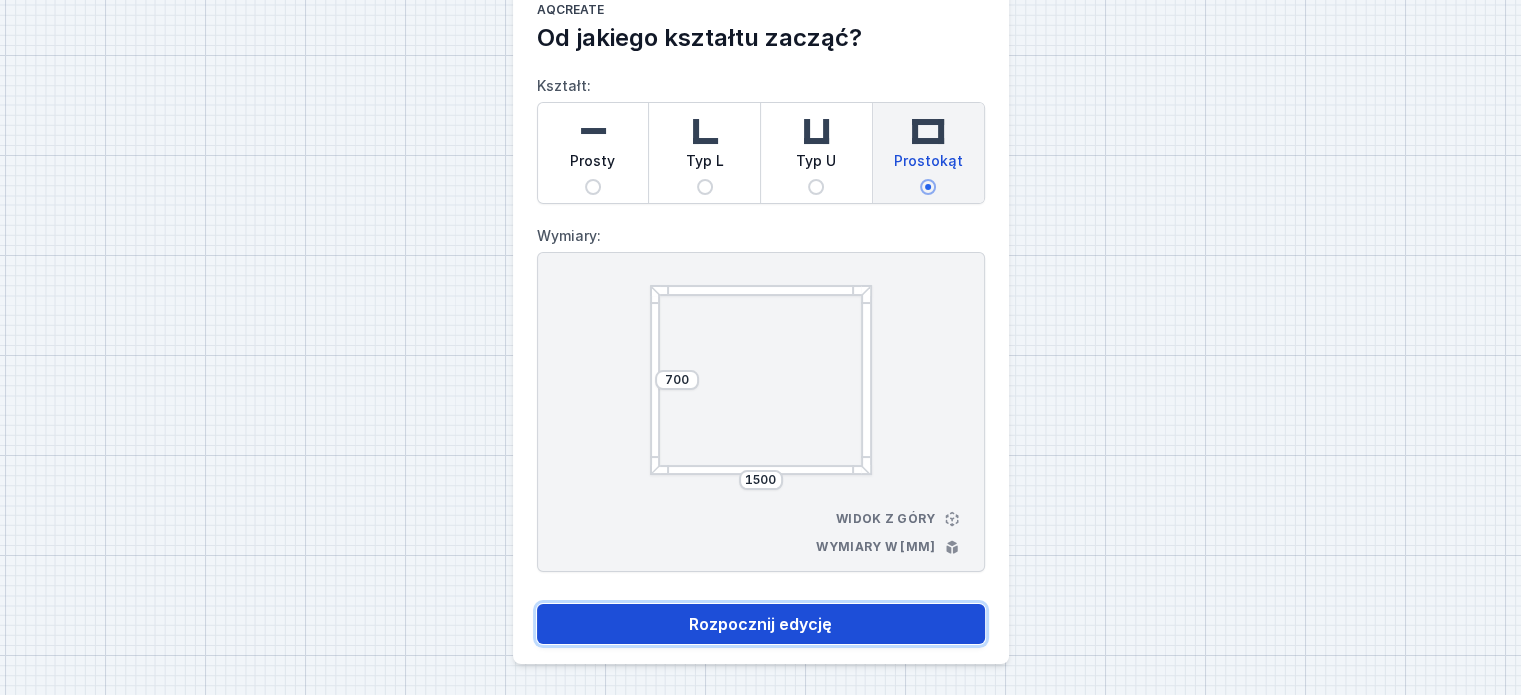click on "Rozpocznij edycję" at bounding box center [761, 624] 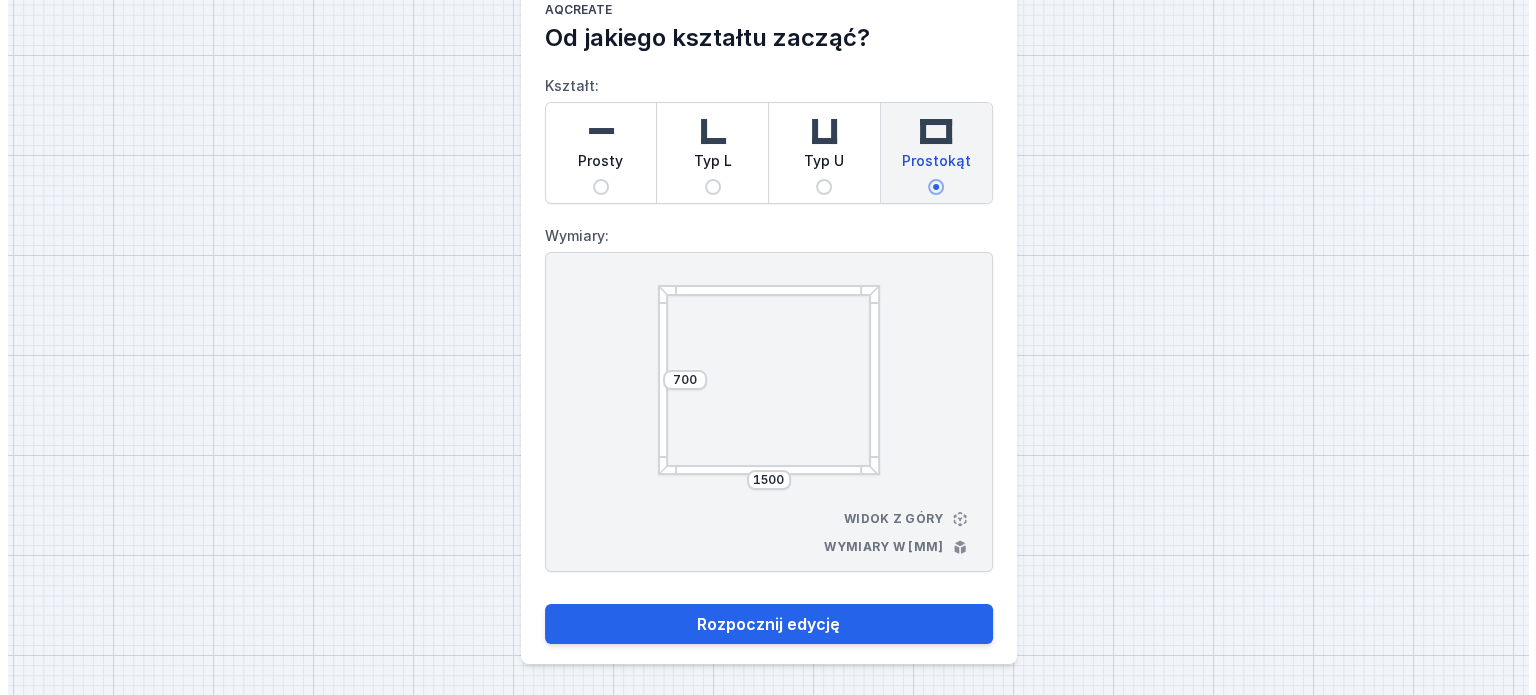 scroll, scrollTop: 0, scrollLeft: 0, axis: both 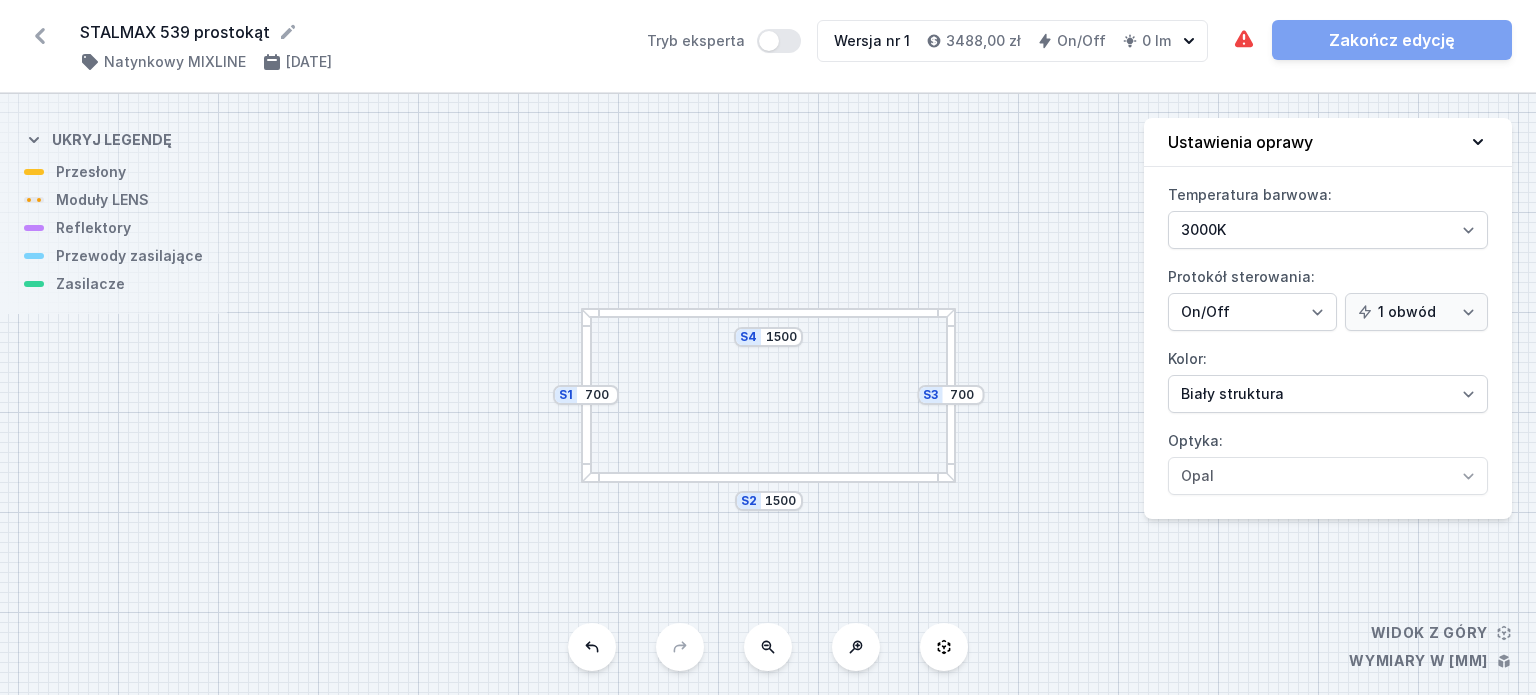 click at bounding box center (586, 395) 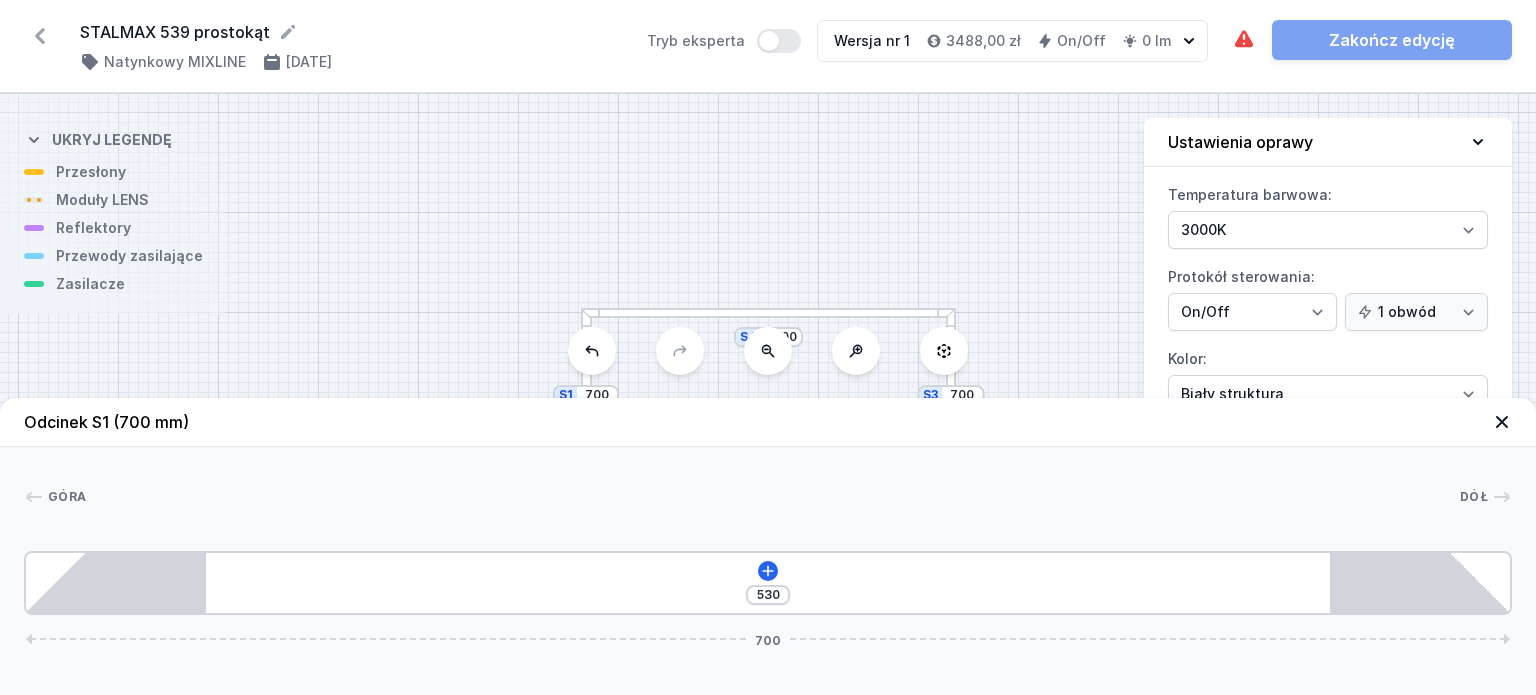 click on "S4 1500 S3 700 S2 1500 S1 700" at bounding box center [768, 394] 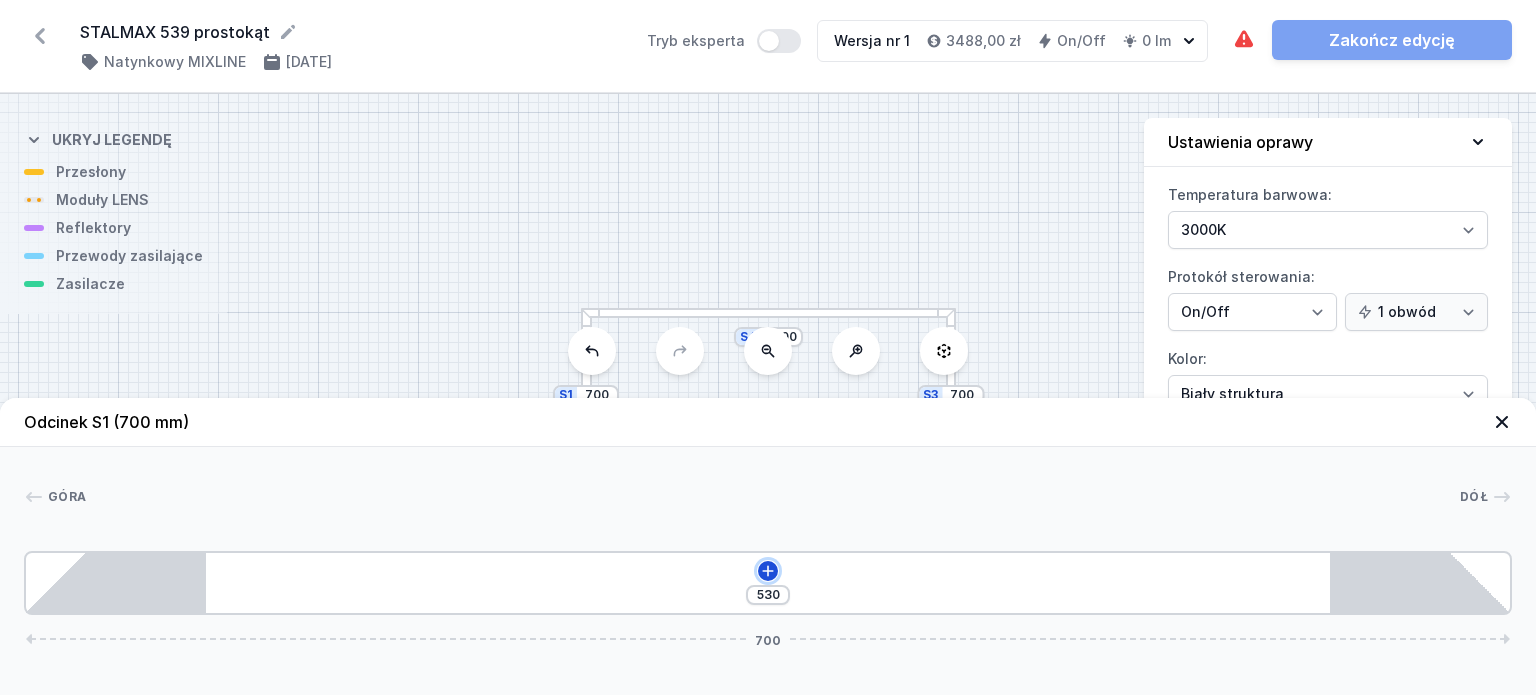 click 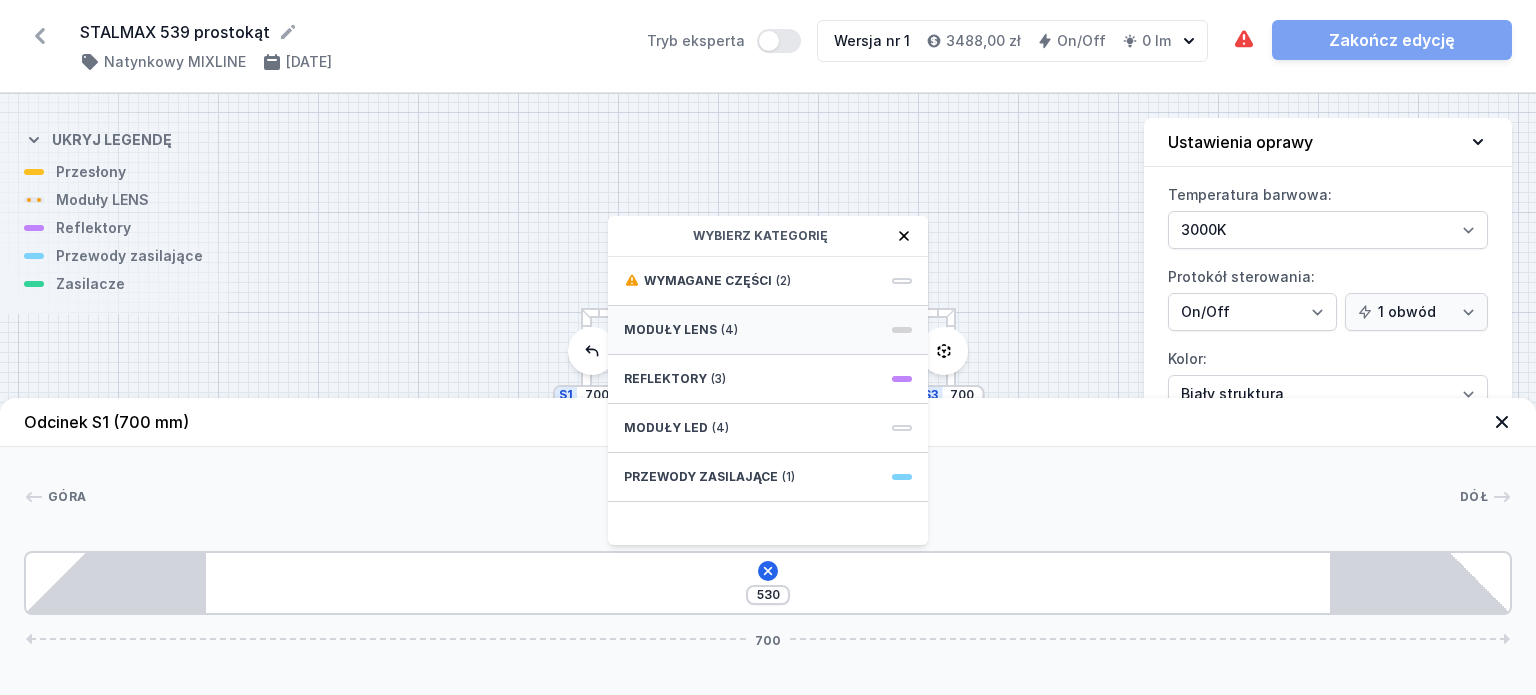 click on "(4)" at bounding box center (729, 330) 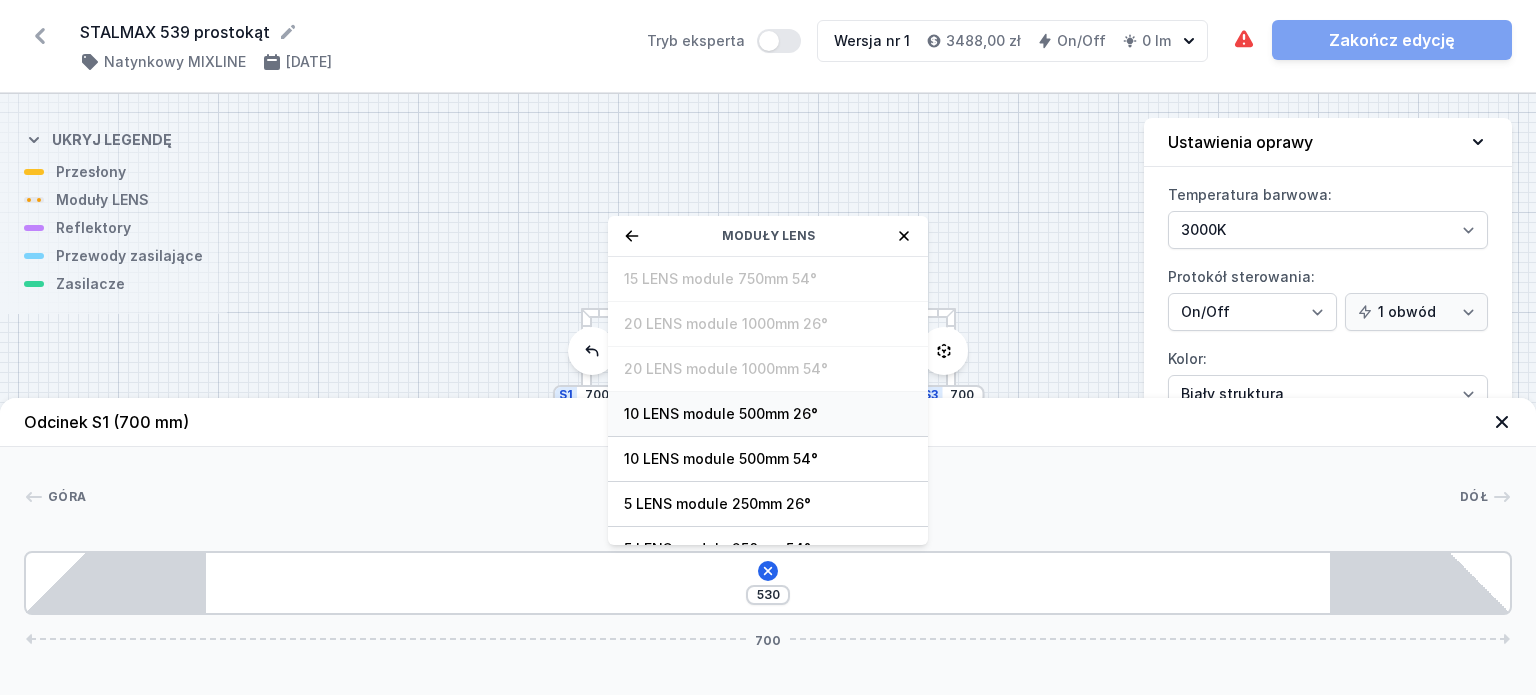 scroll, scrollTop: 70, scrollLeft: 0, axis: vertical 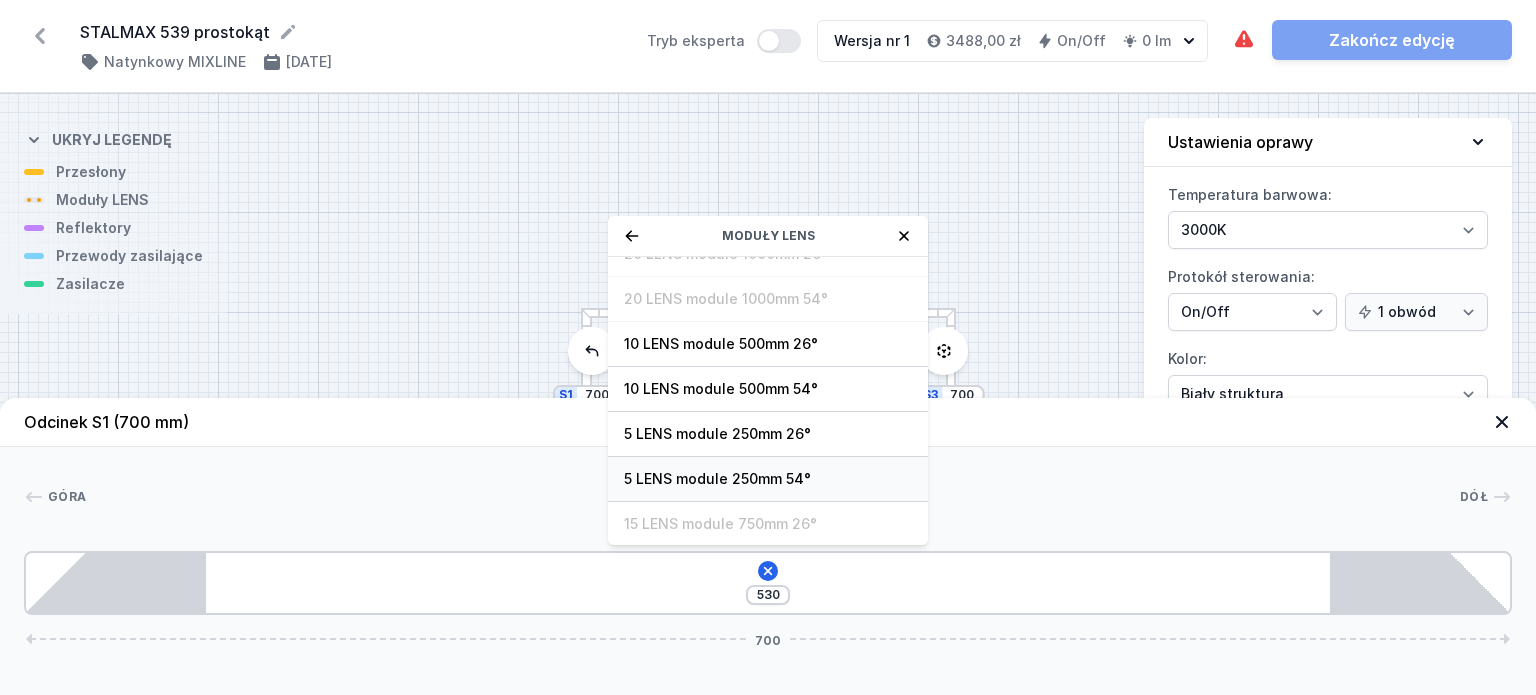 click on "5 LENS module 250mm 54°" at bounding box center [768, 479] 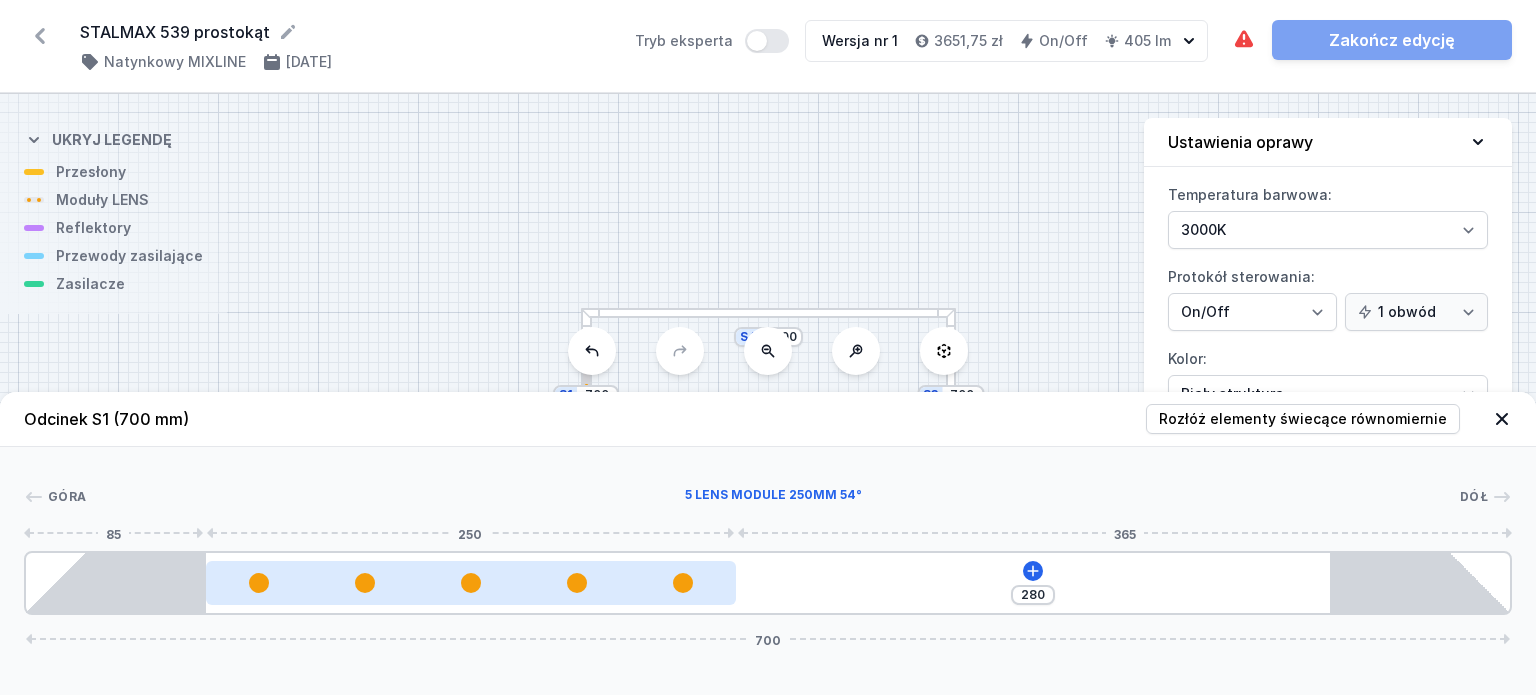 drag, startPoint x: 555, startPoint y: 595, endPoint x: 661, endPoint y: 588, distance: 106.23088 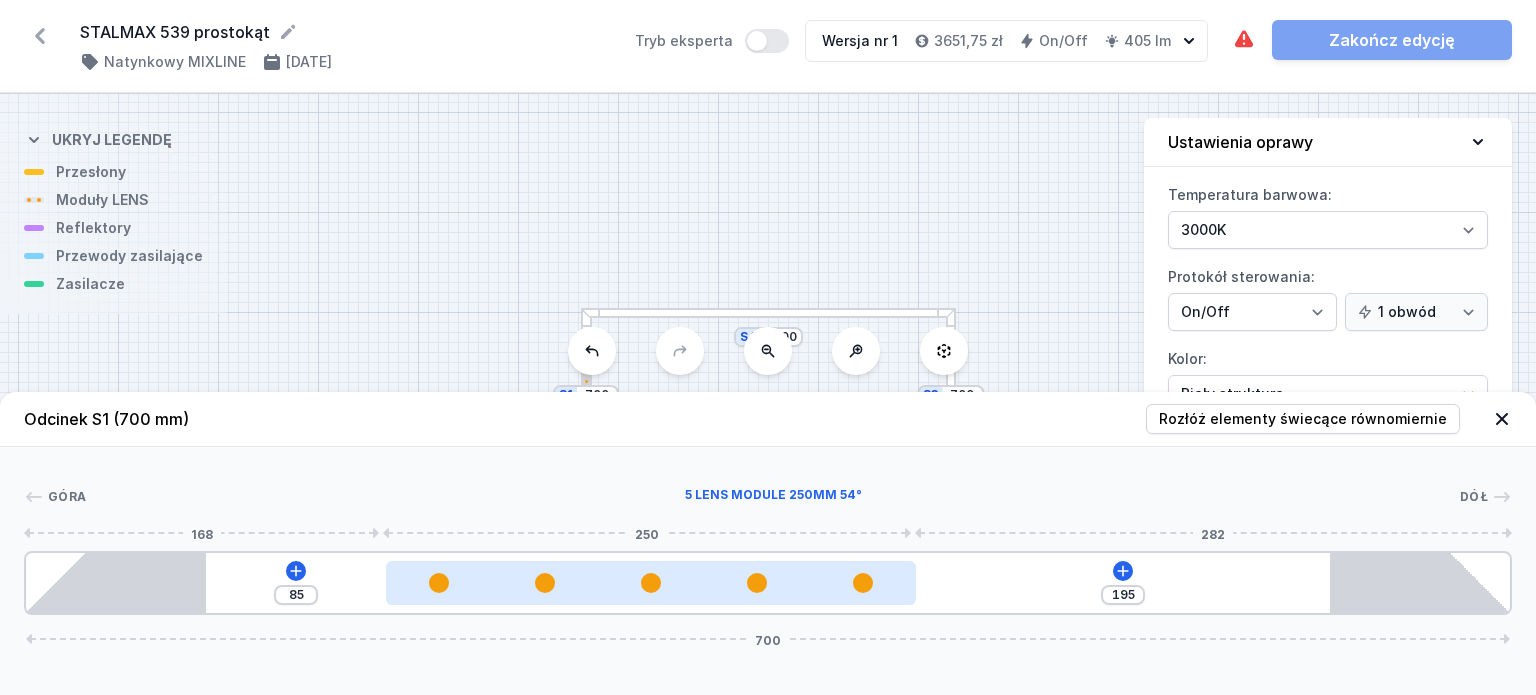 type on "194" 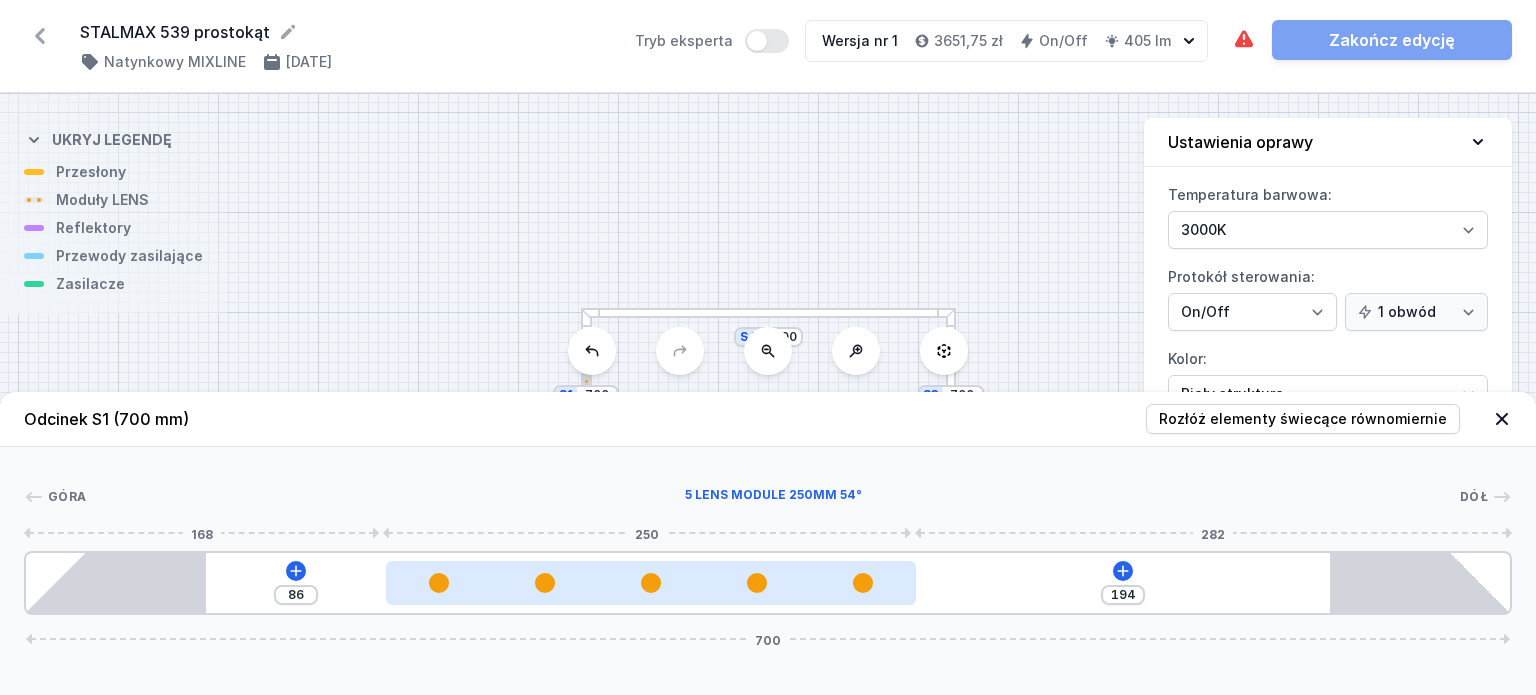 drag, startPoint x: 739, startPoint y: 587, endPoint x: 771, endPoint y: 587, distance: 32 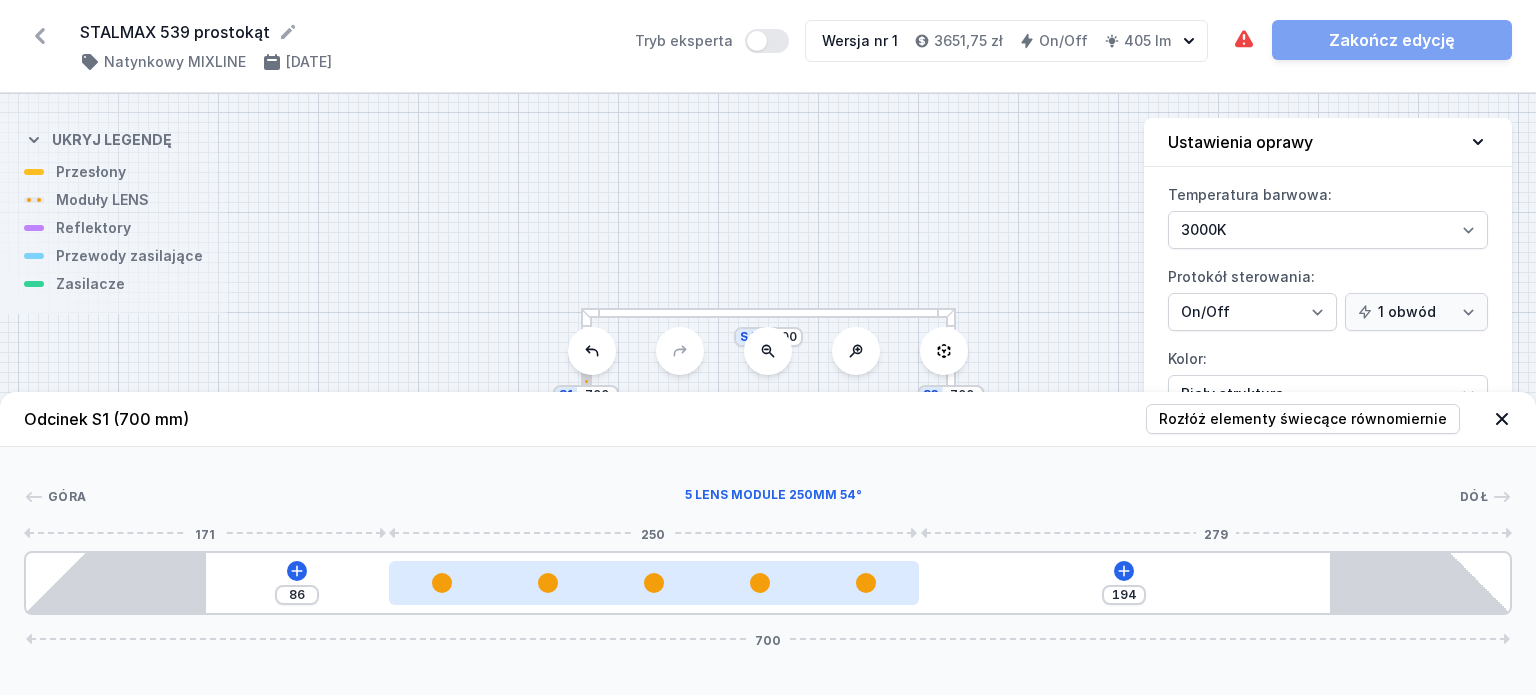 type on "150" 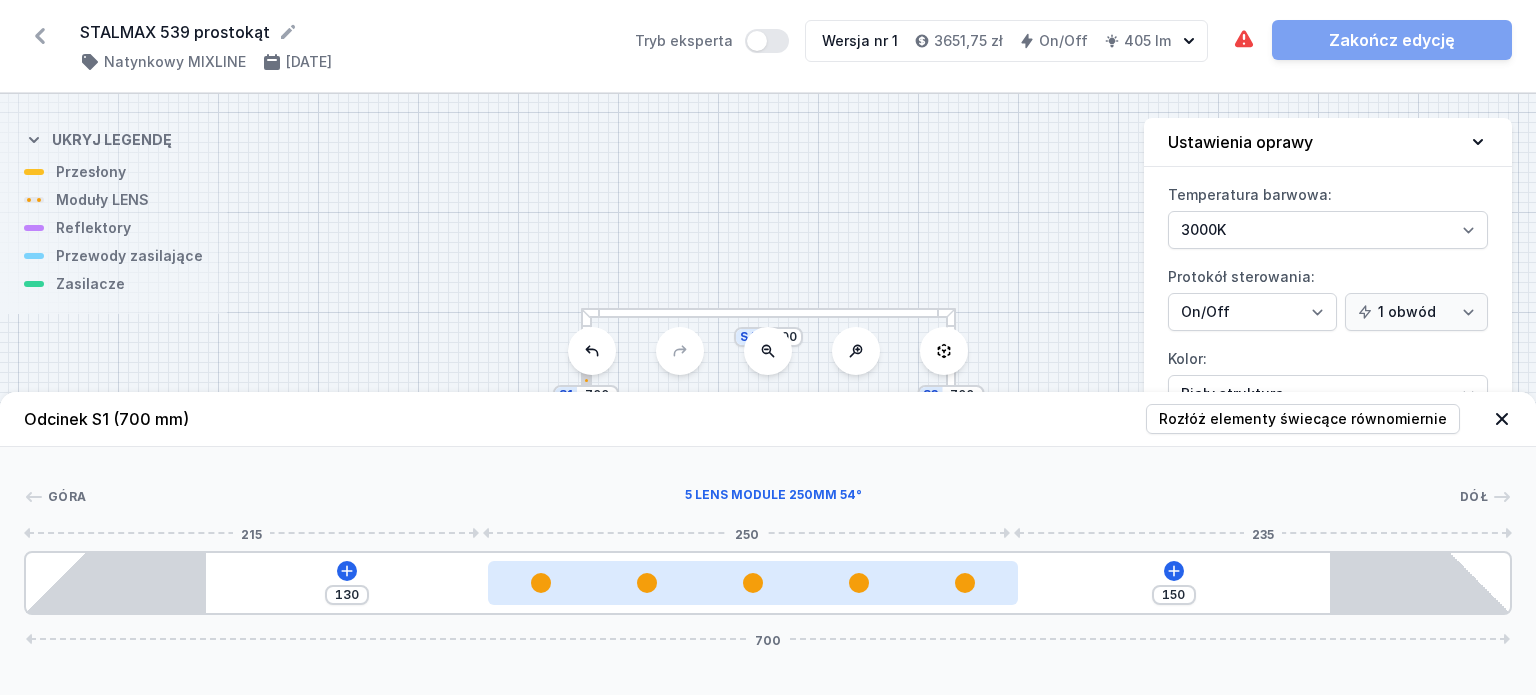type on "147" 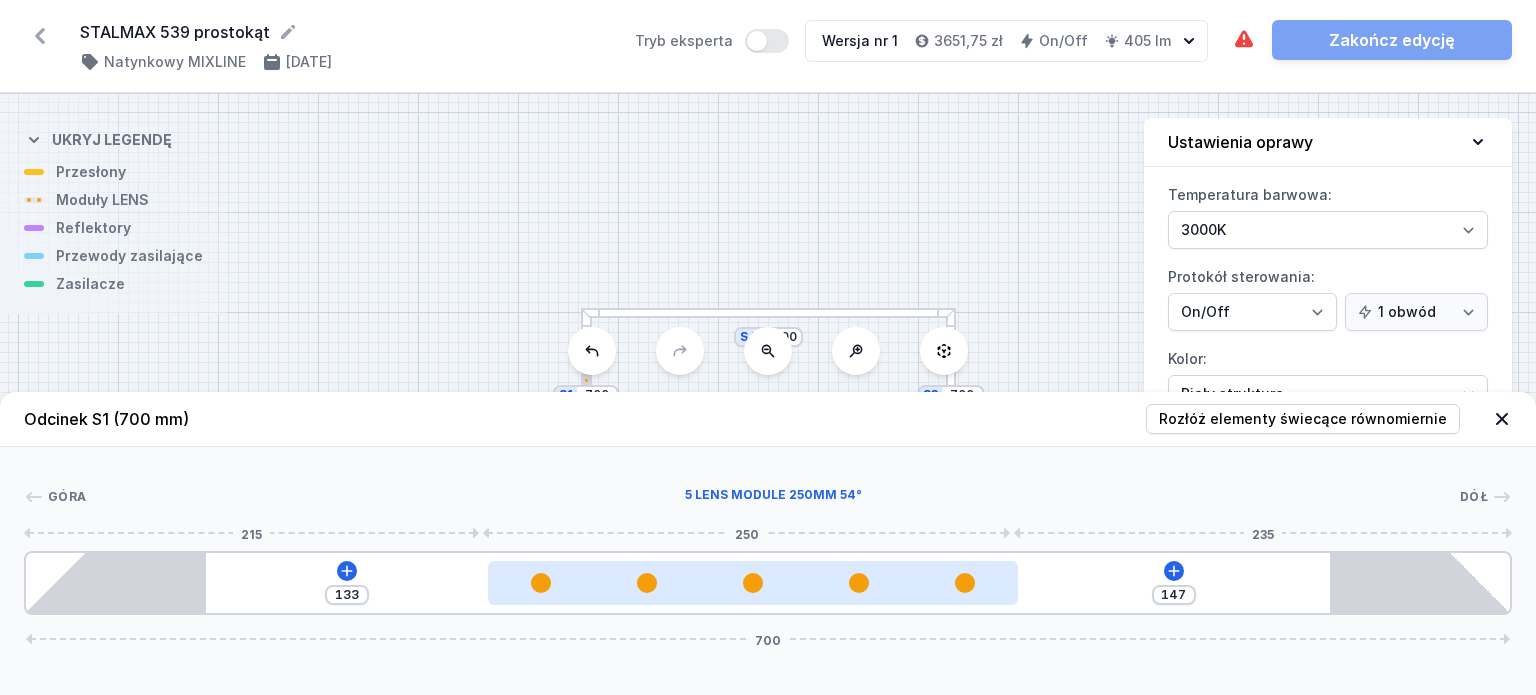 type on "144" 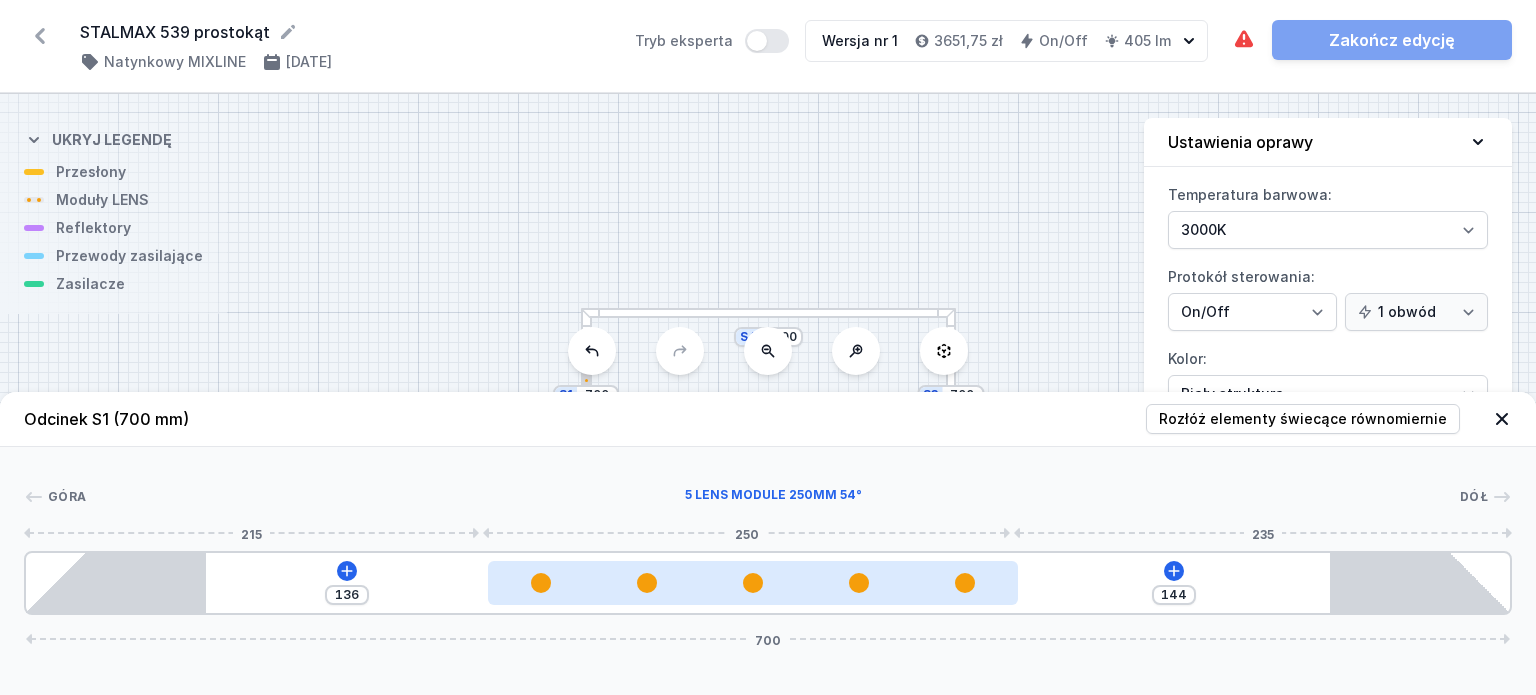 type on "143" 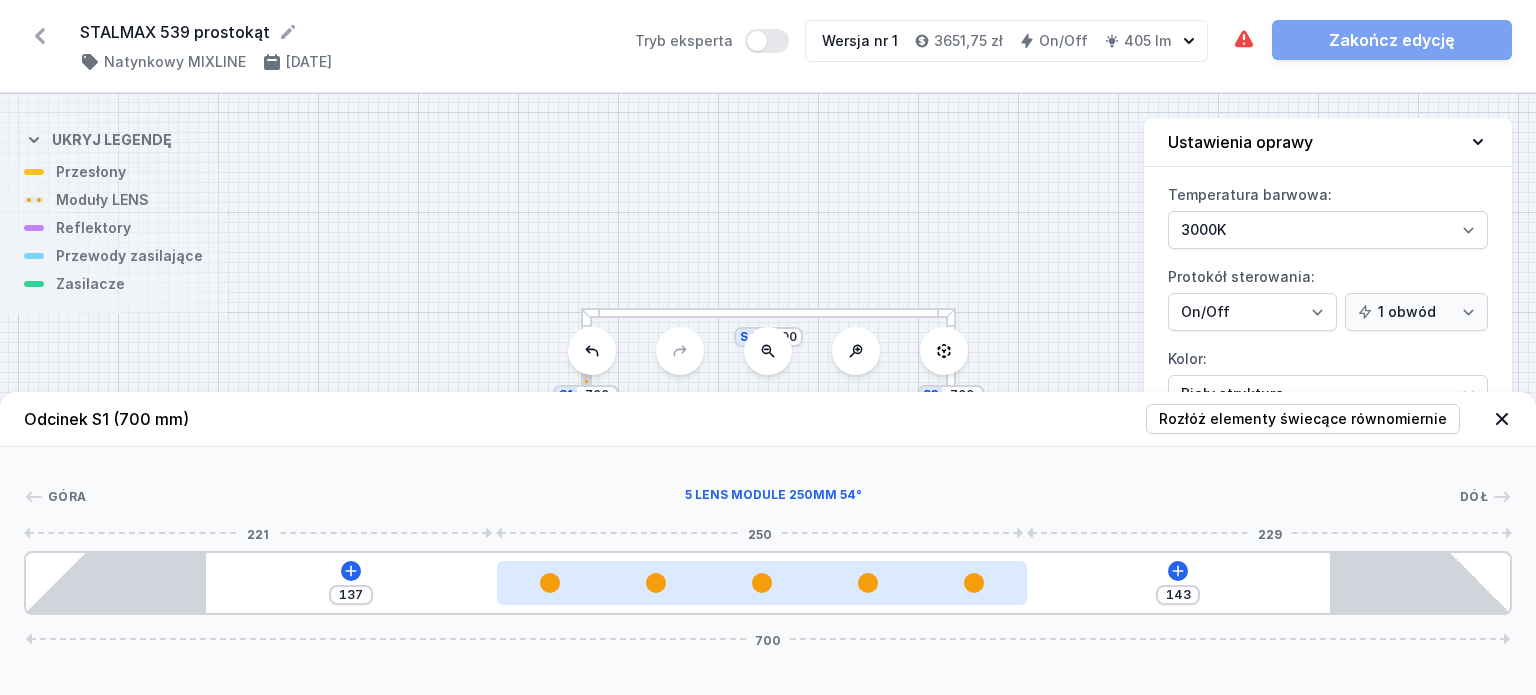 type on "139" 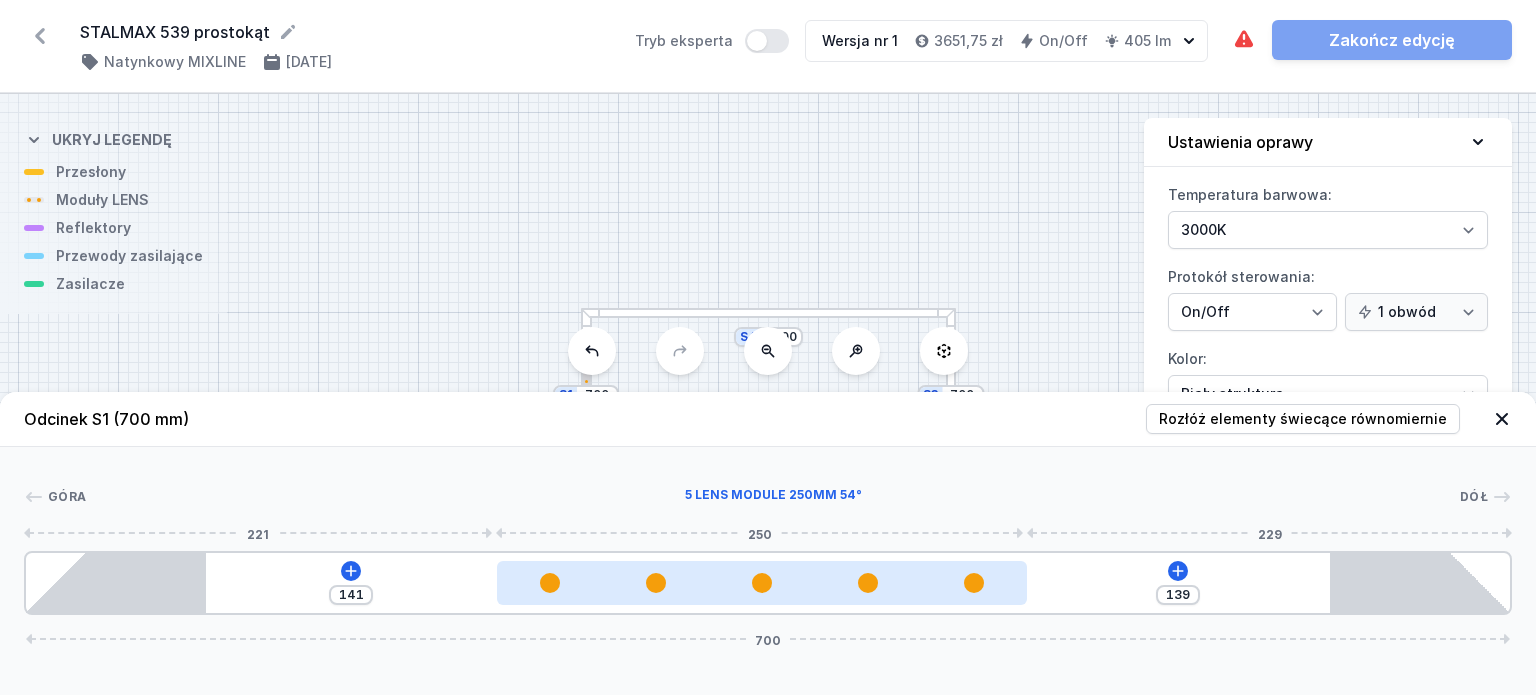 type on "135" 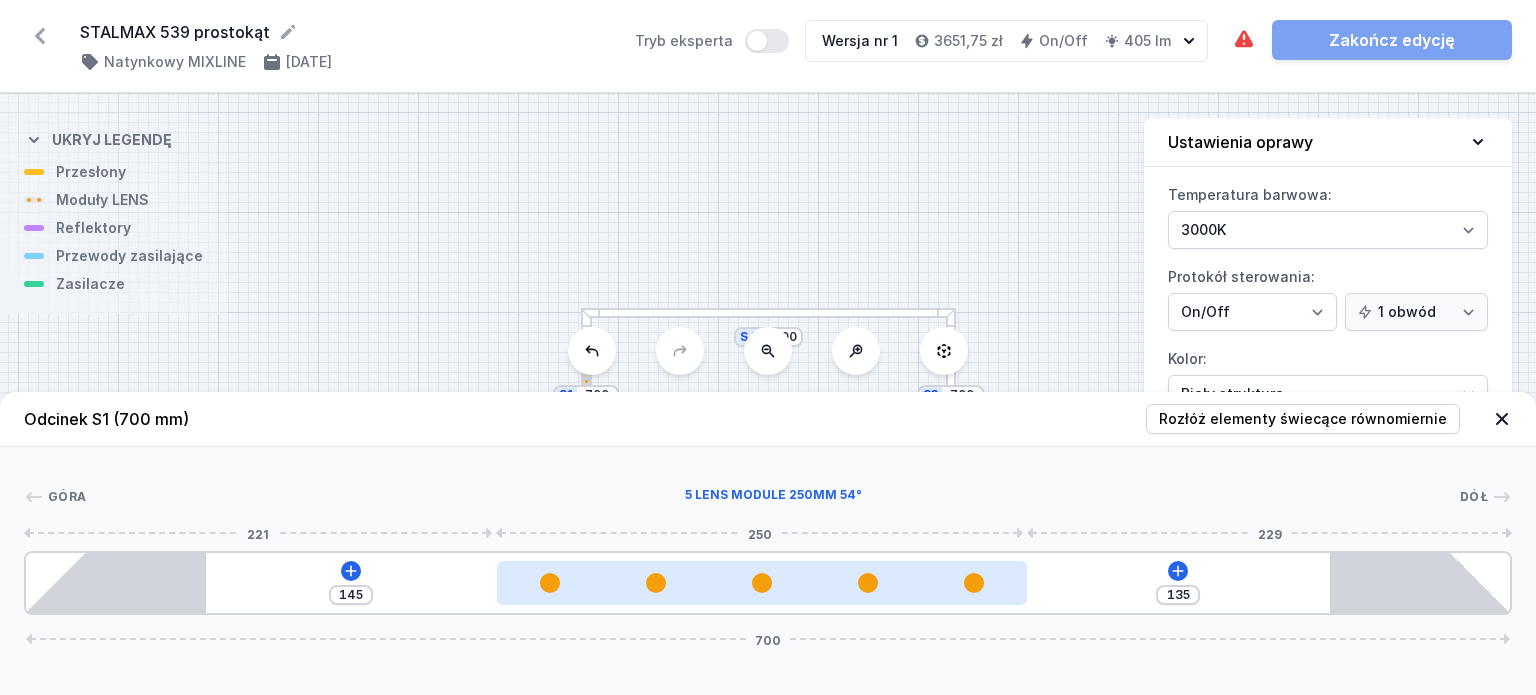 type on "125" 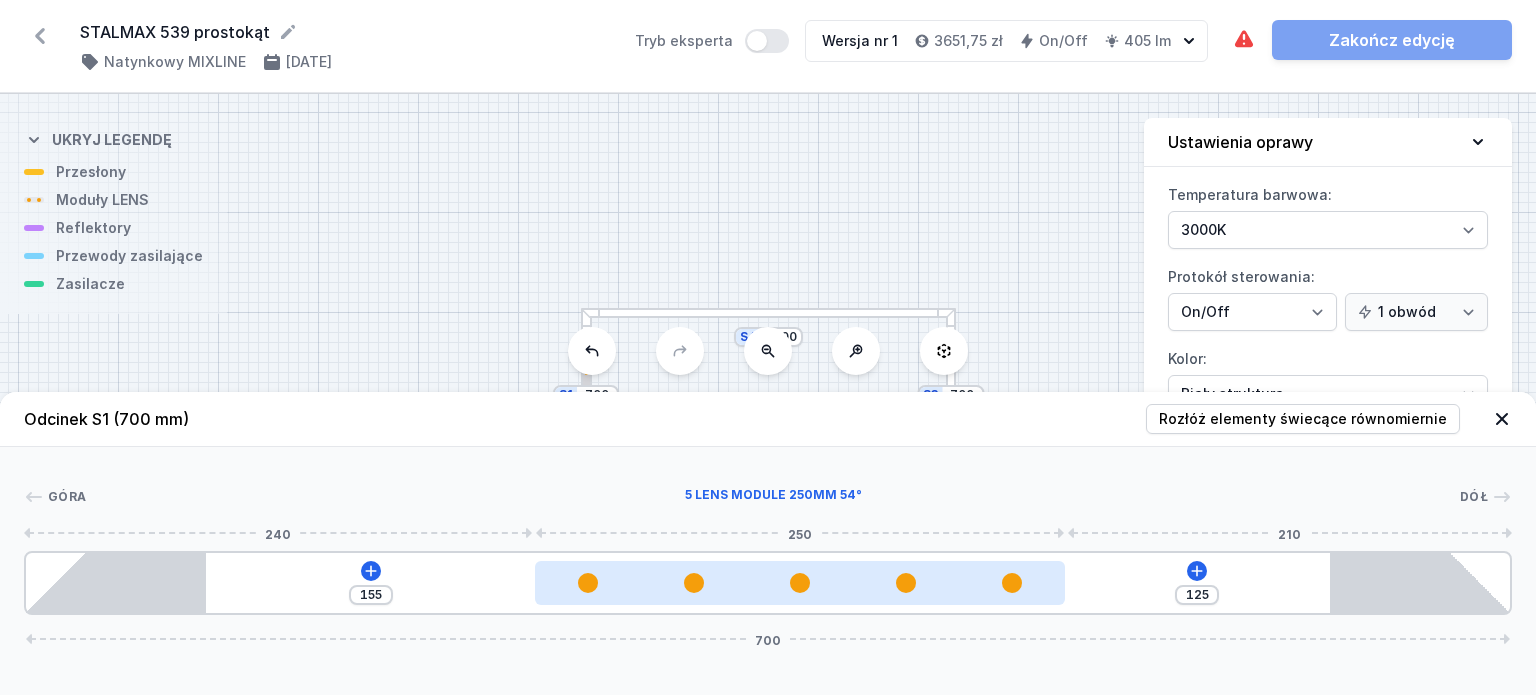 type on "124" 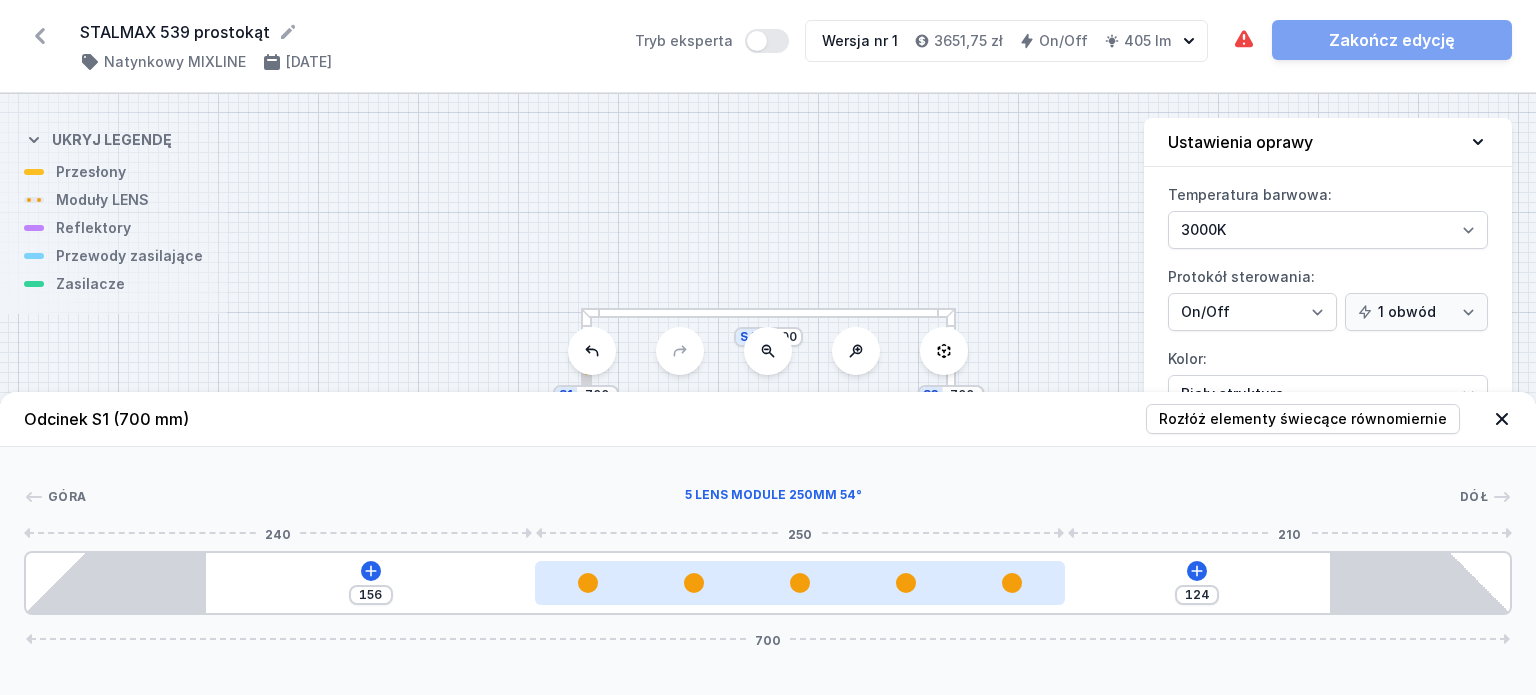 type on "123" 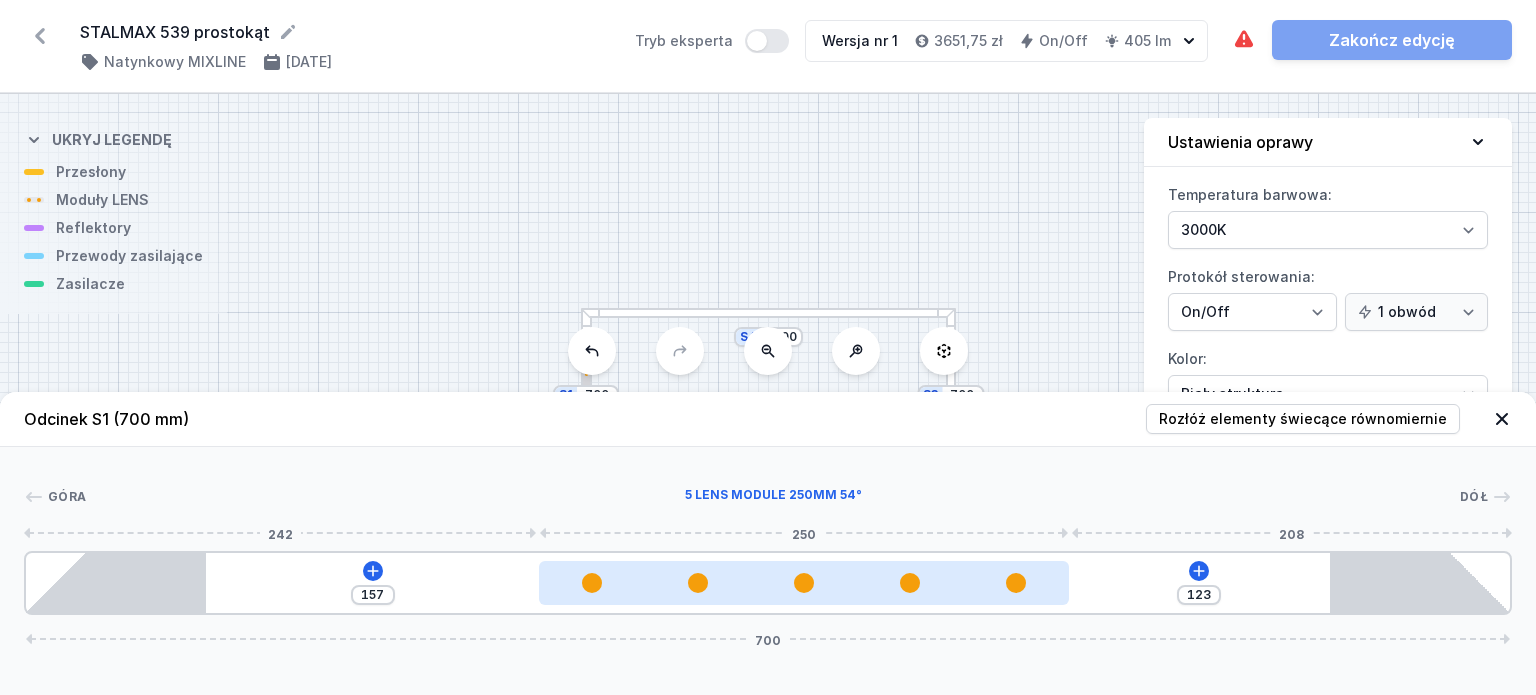 type on "120" 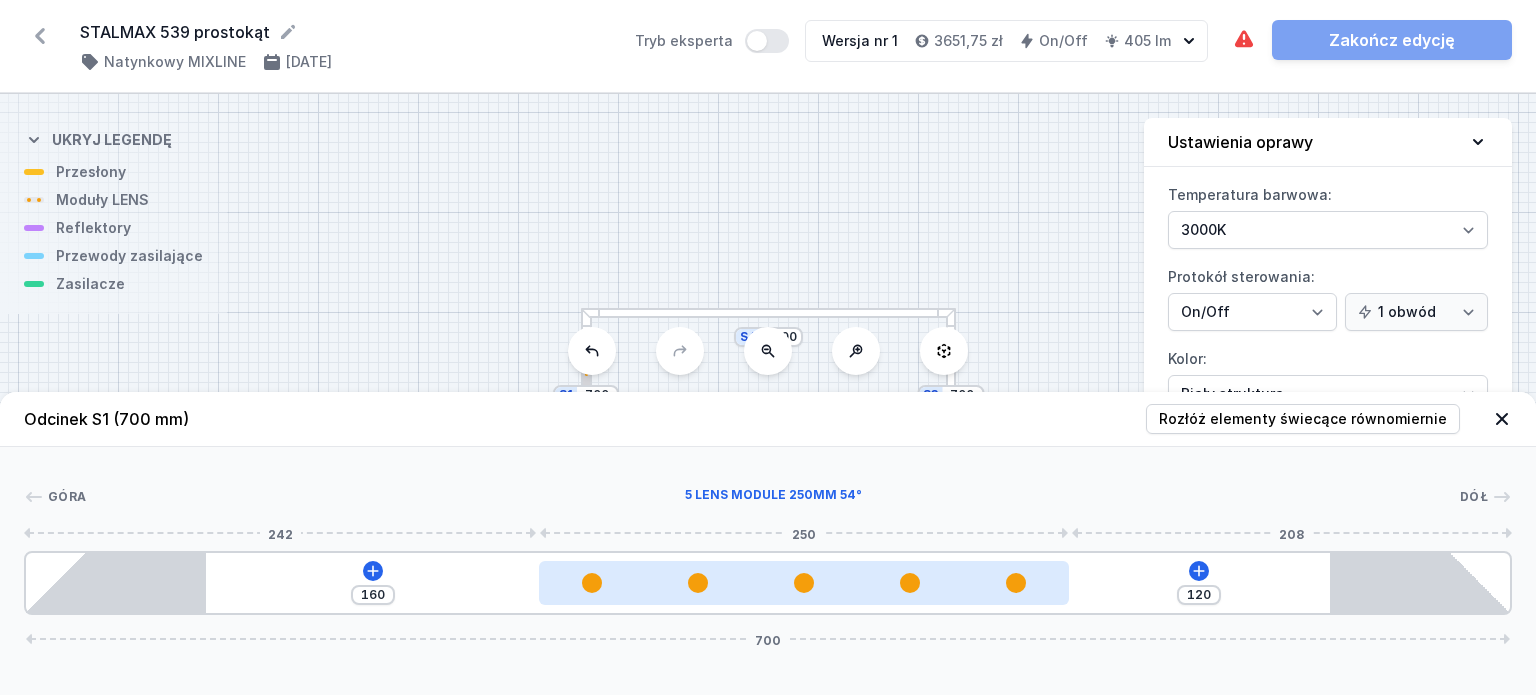 type on "119" 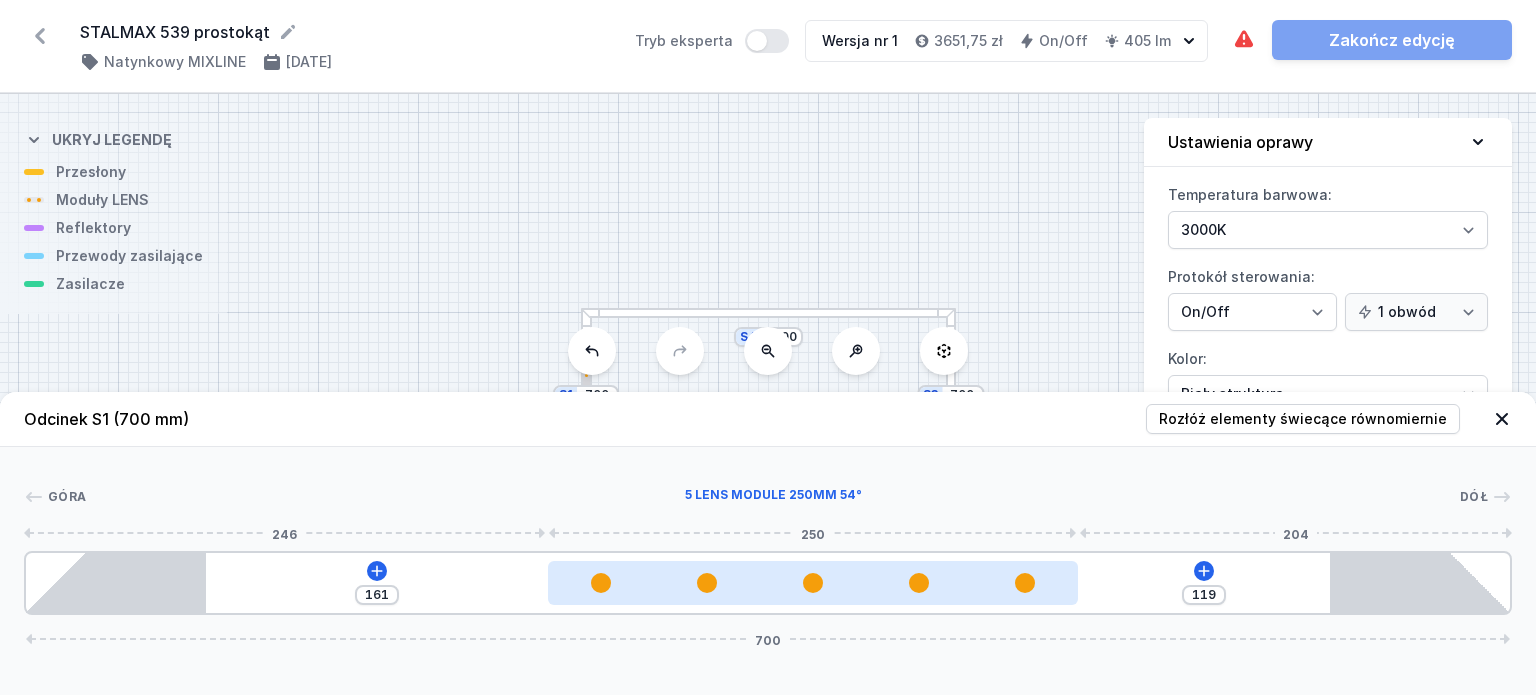 type on "120" 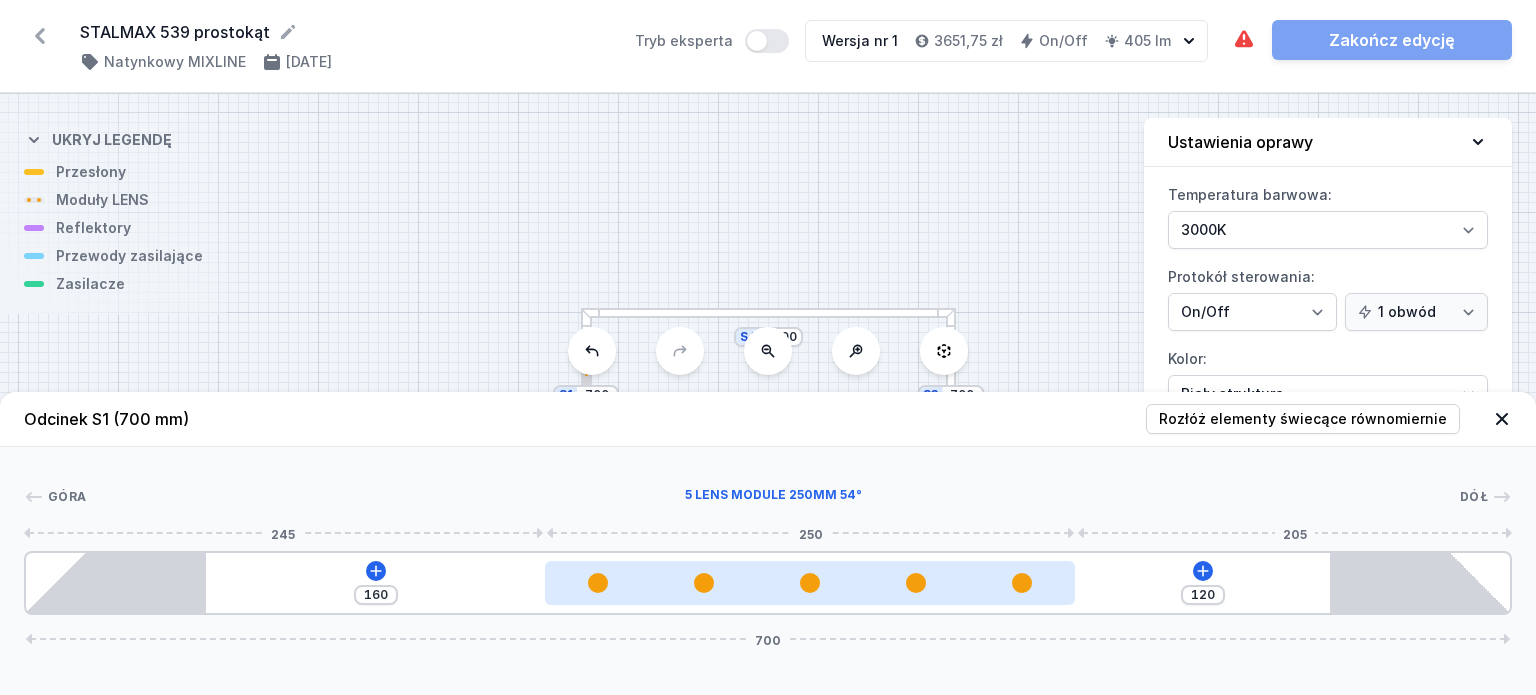 type on "121" 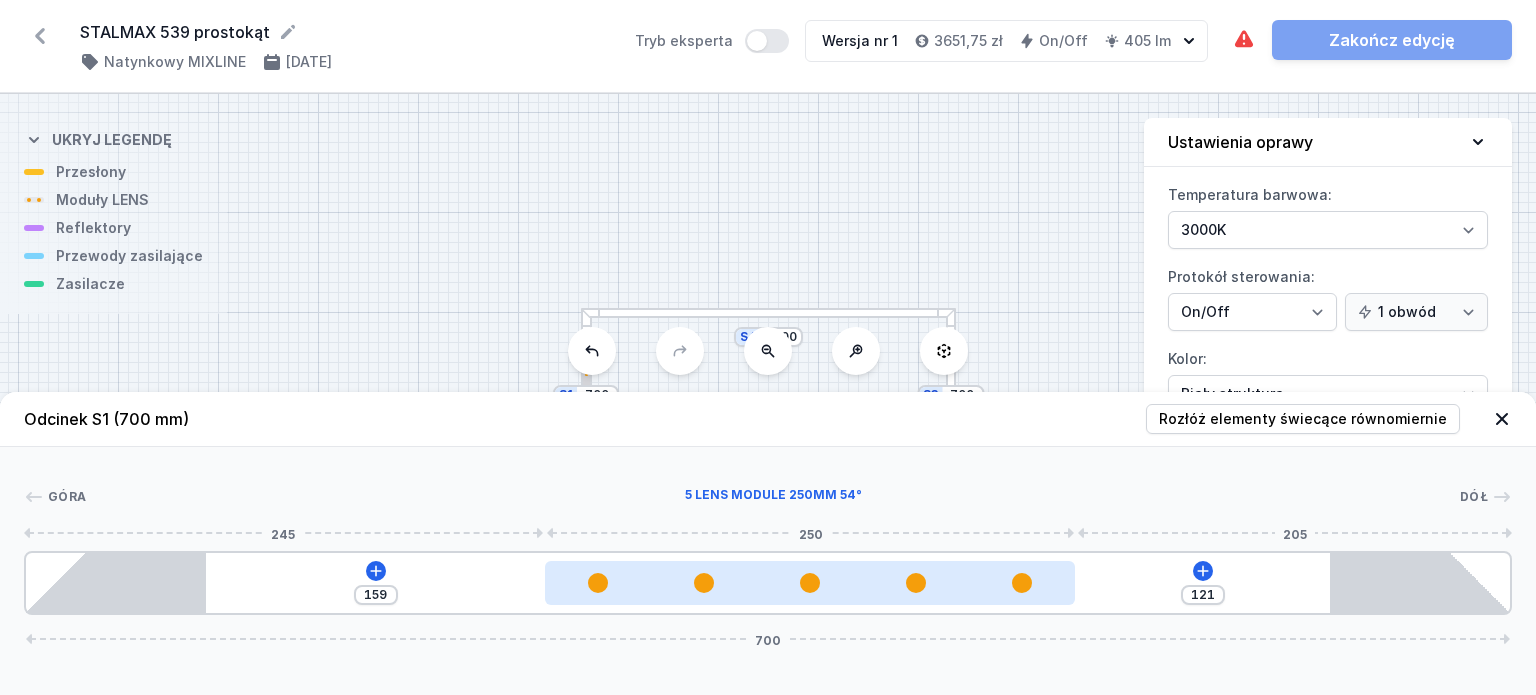 type on "122" 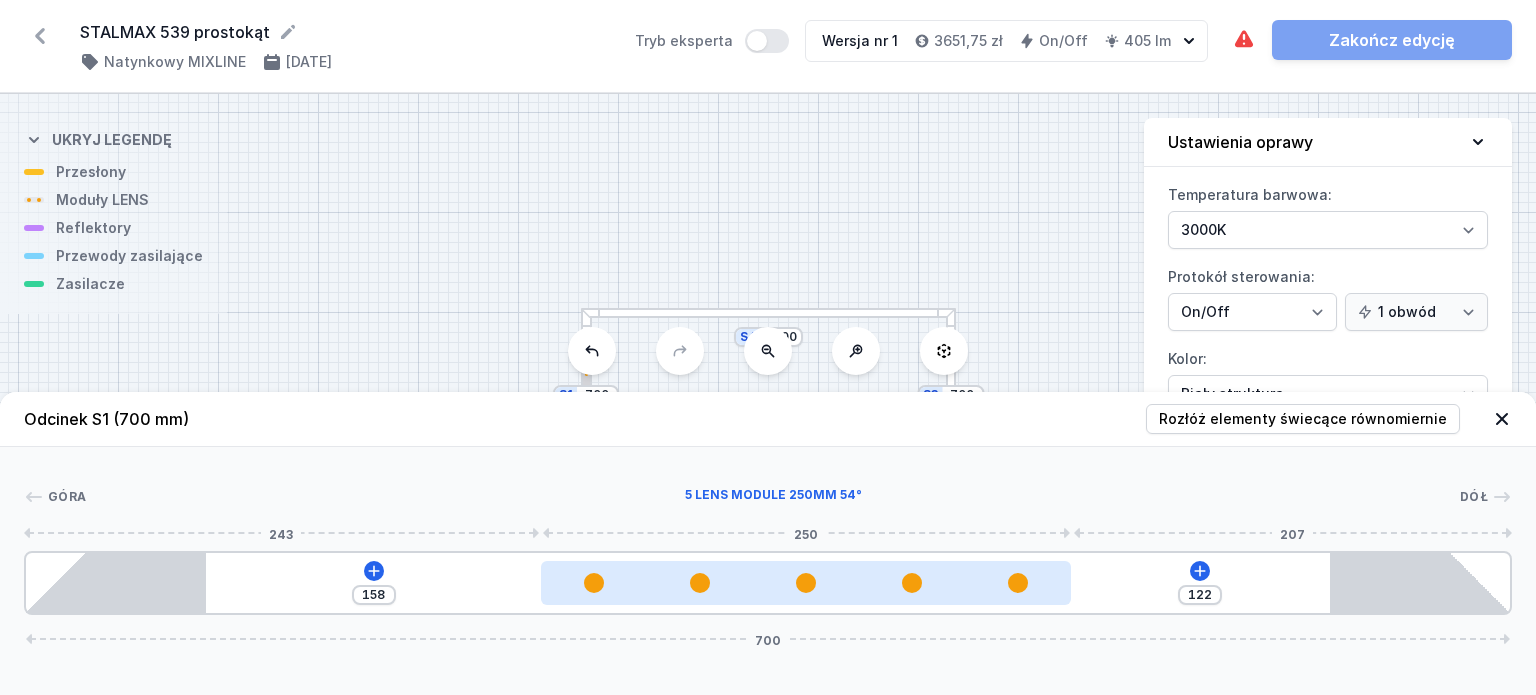 type on "123" 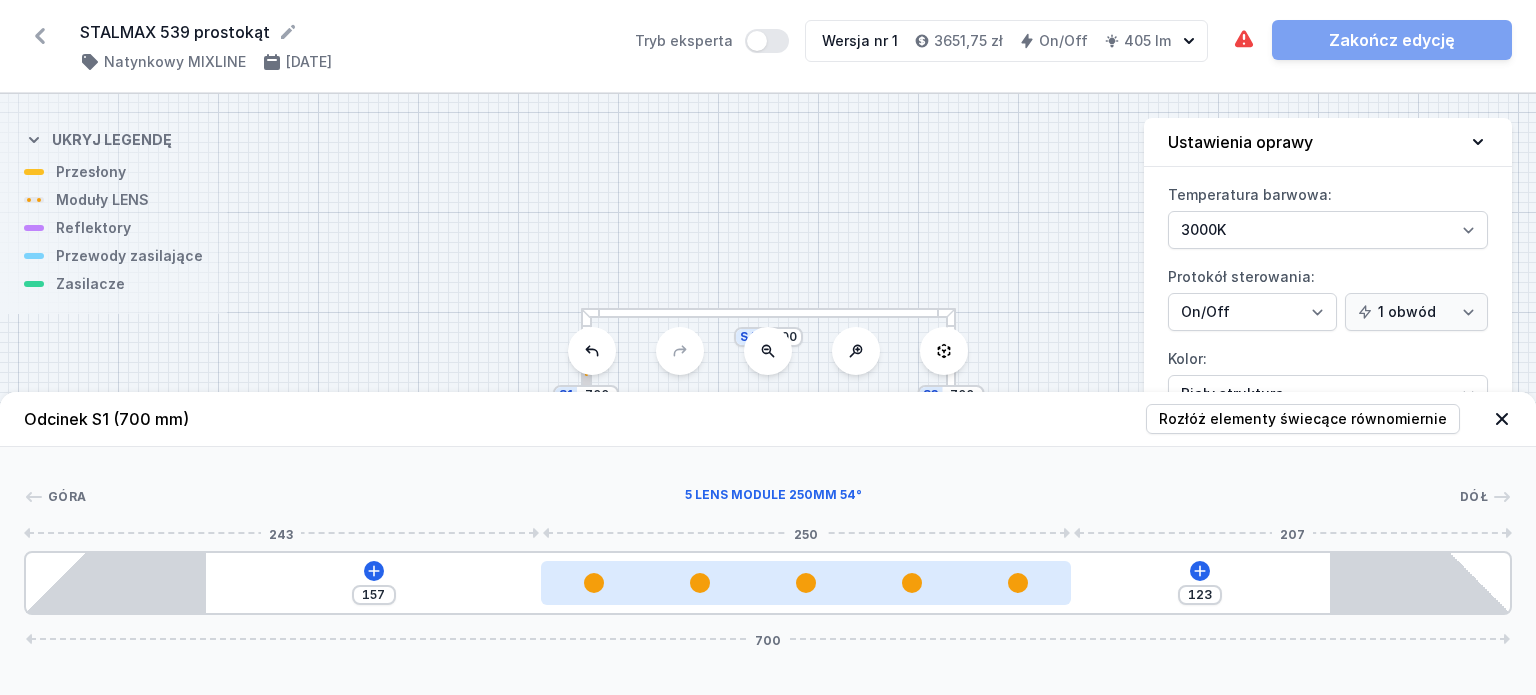 type on "125" 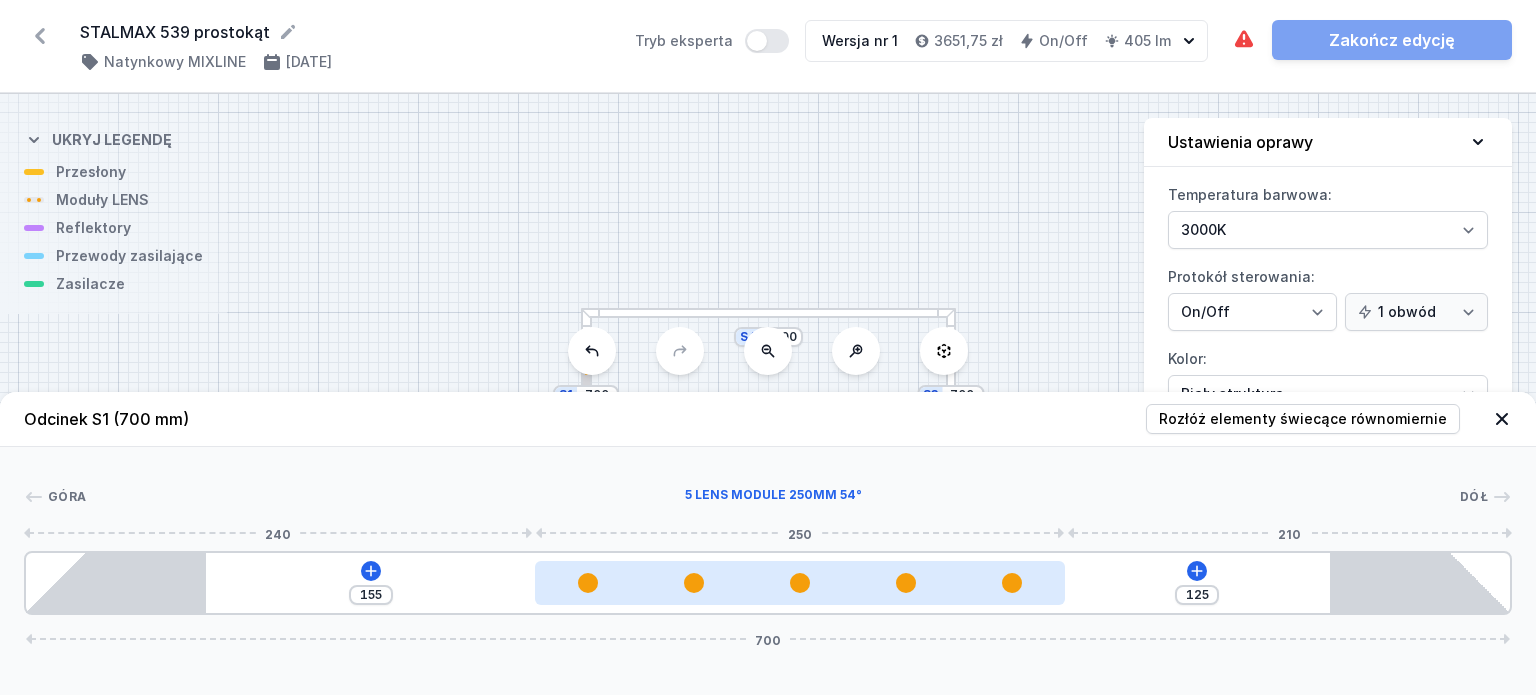 type on "126" 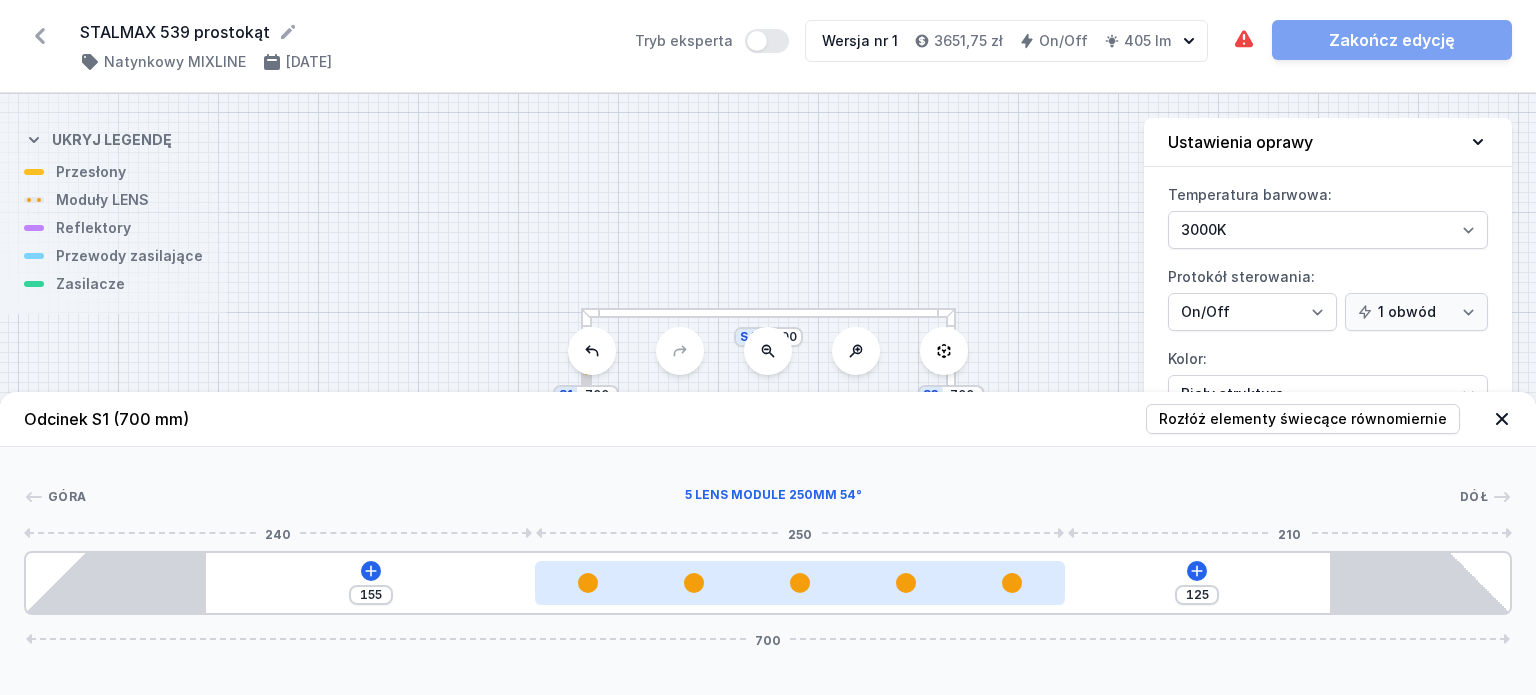 type on "154" 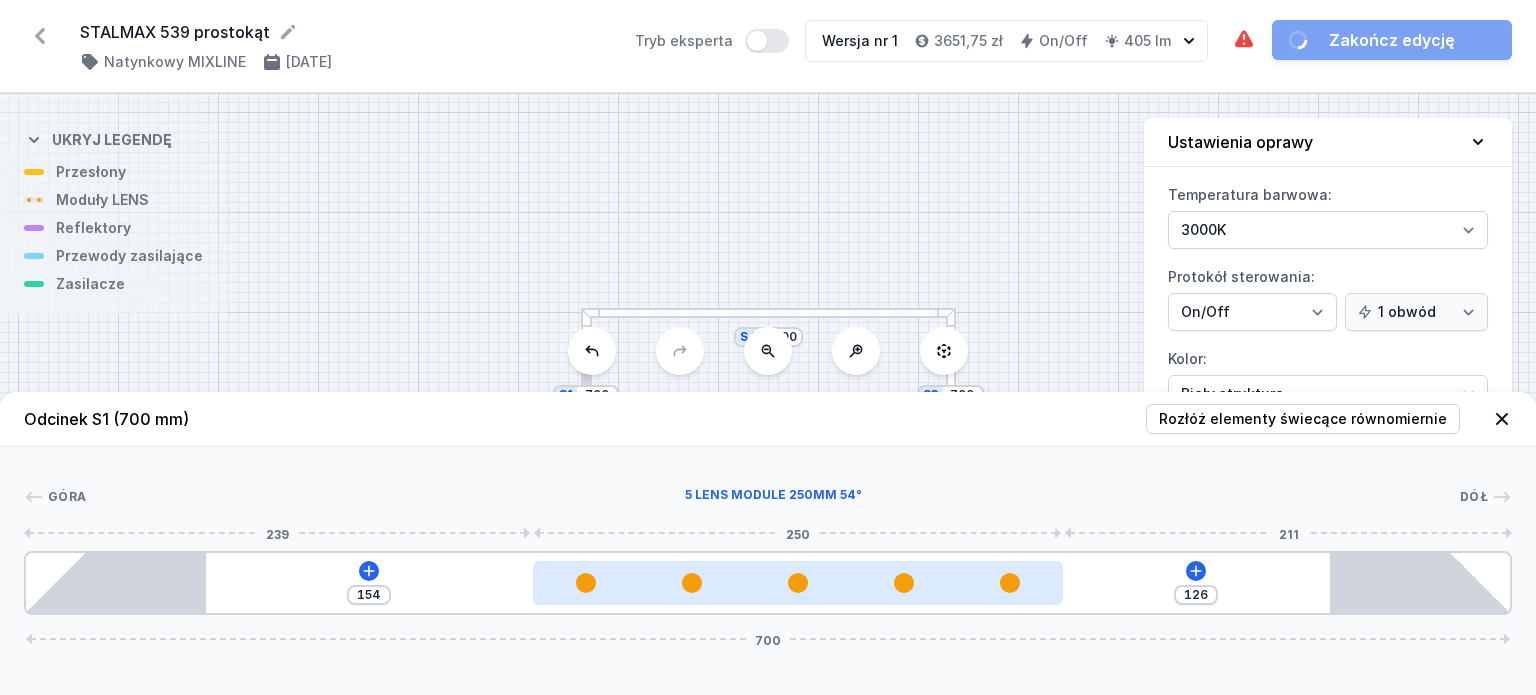type on "127" 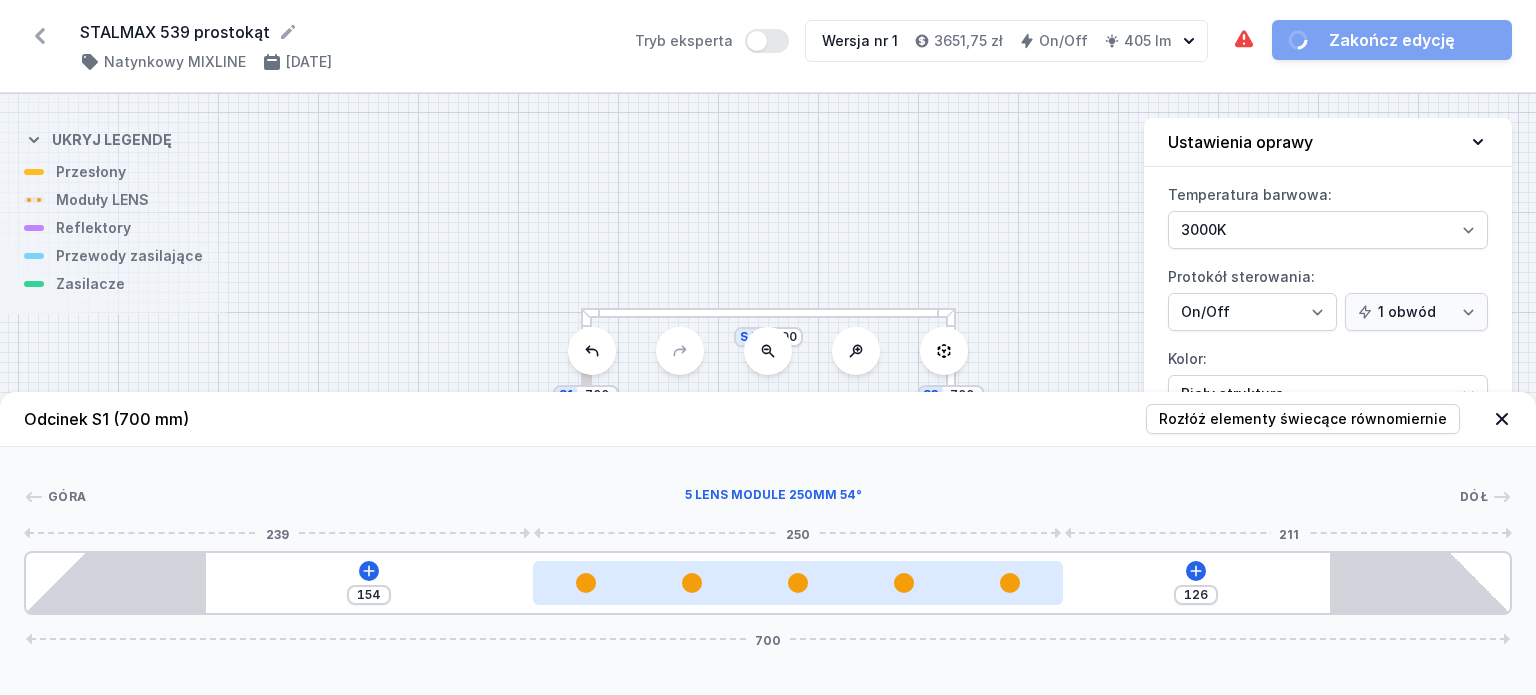 type on "153" 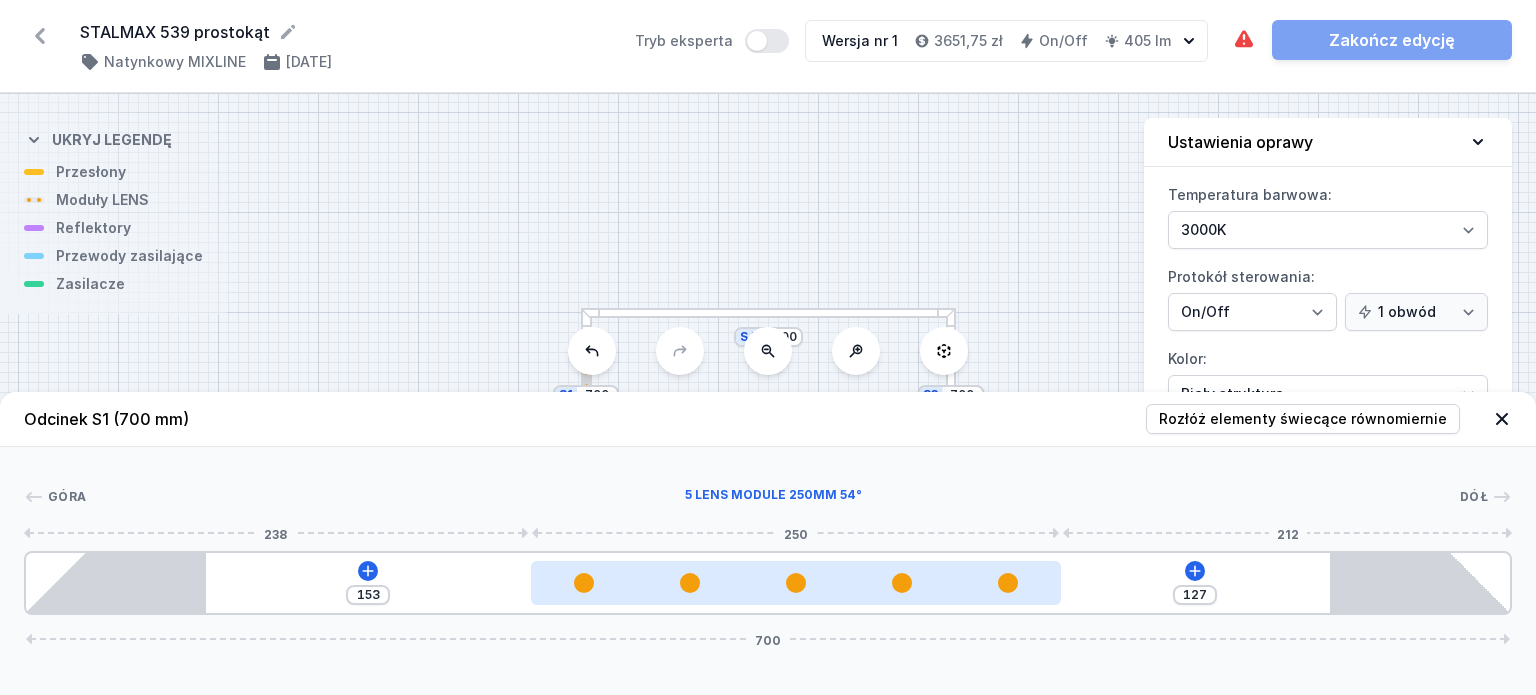 type on "128" 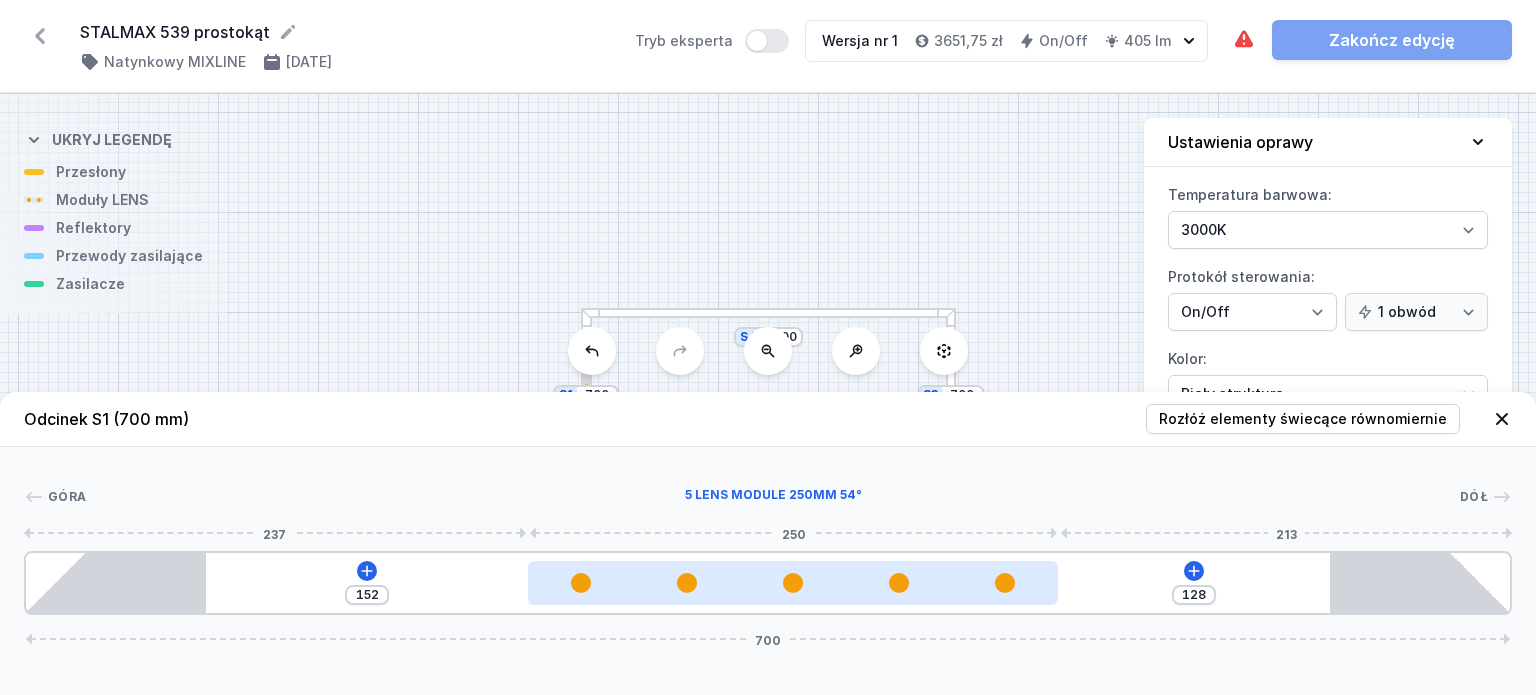 type on "129" 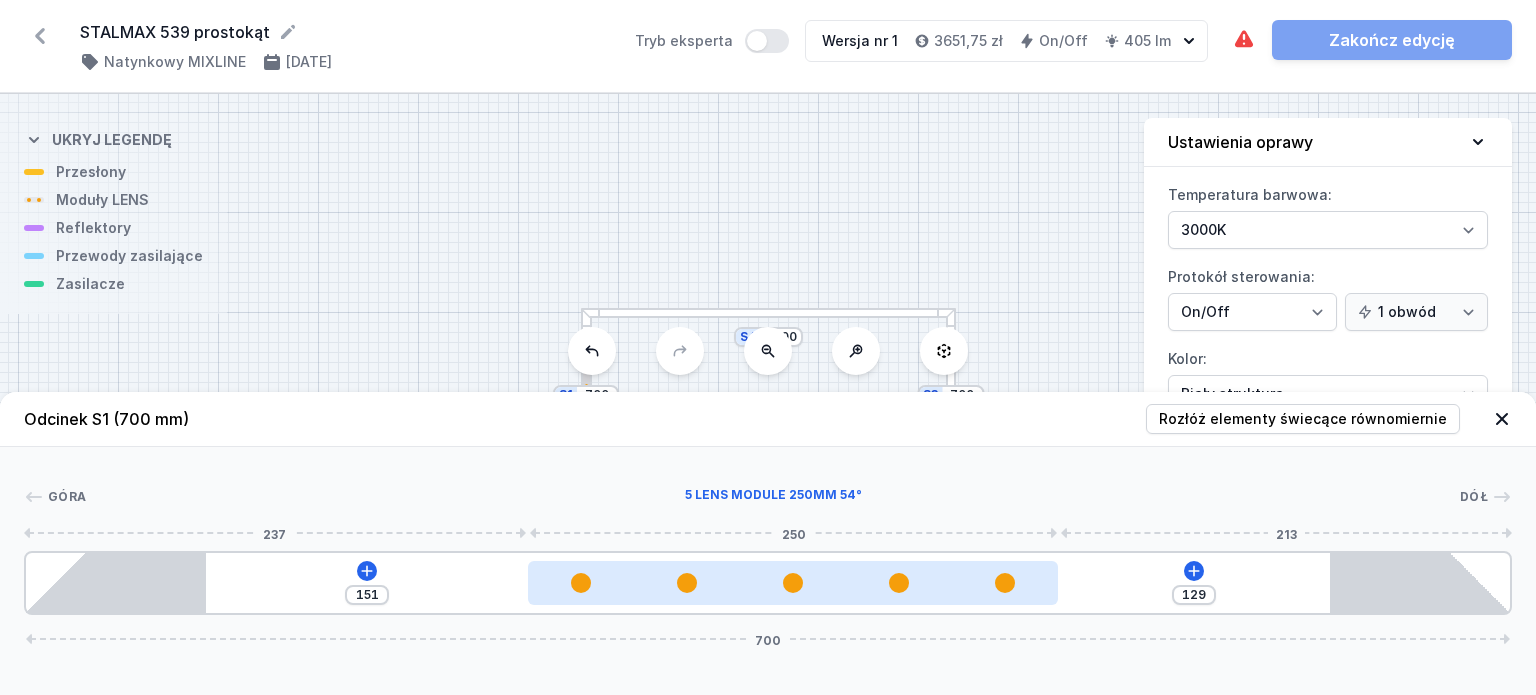 type on "130" 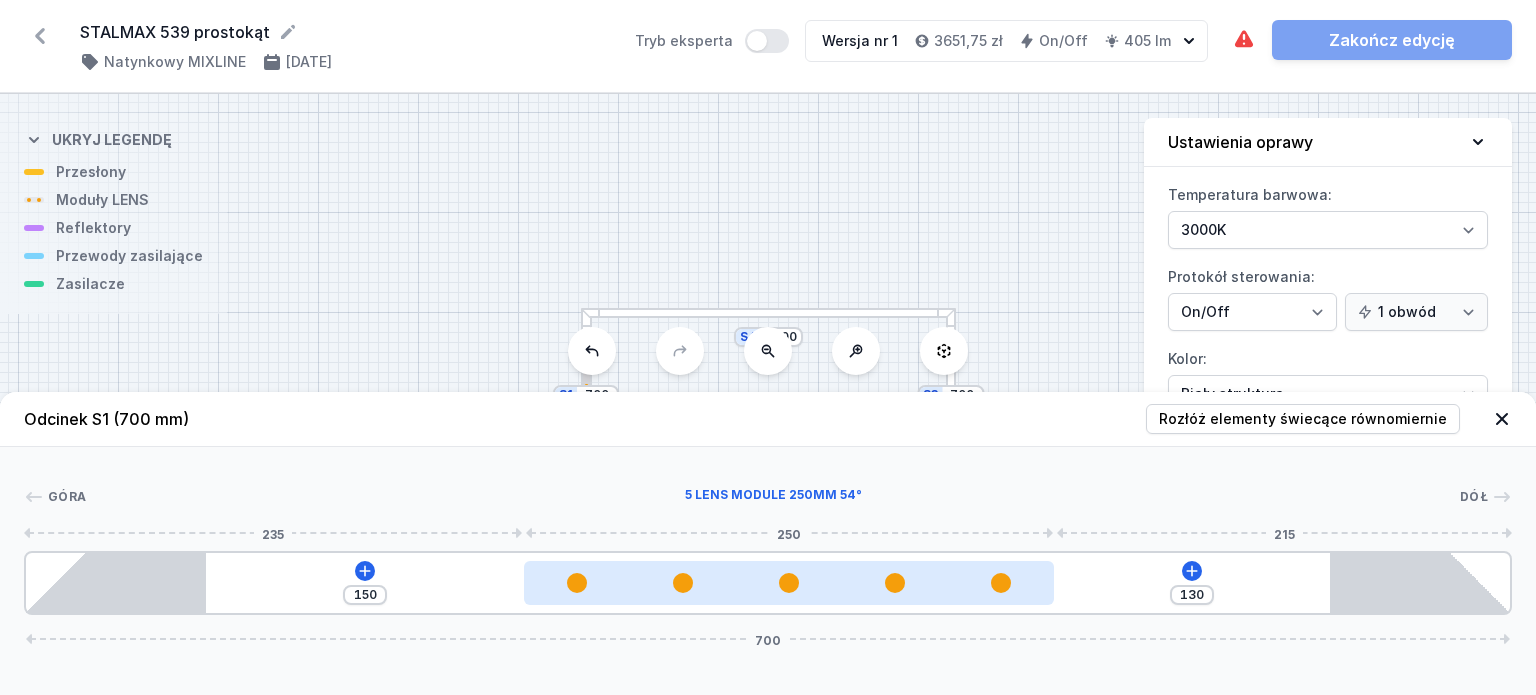 type on "131" 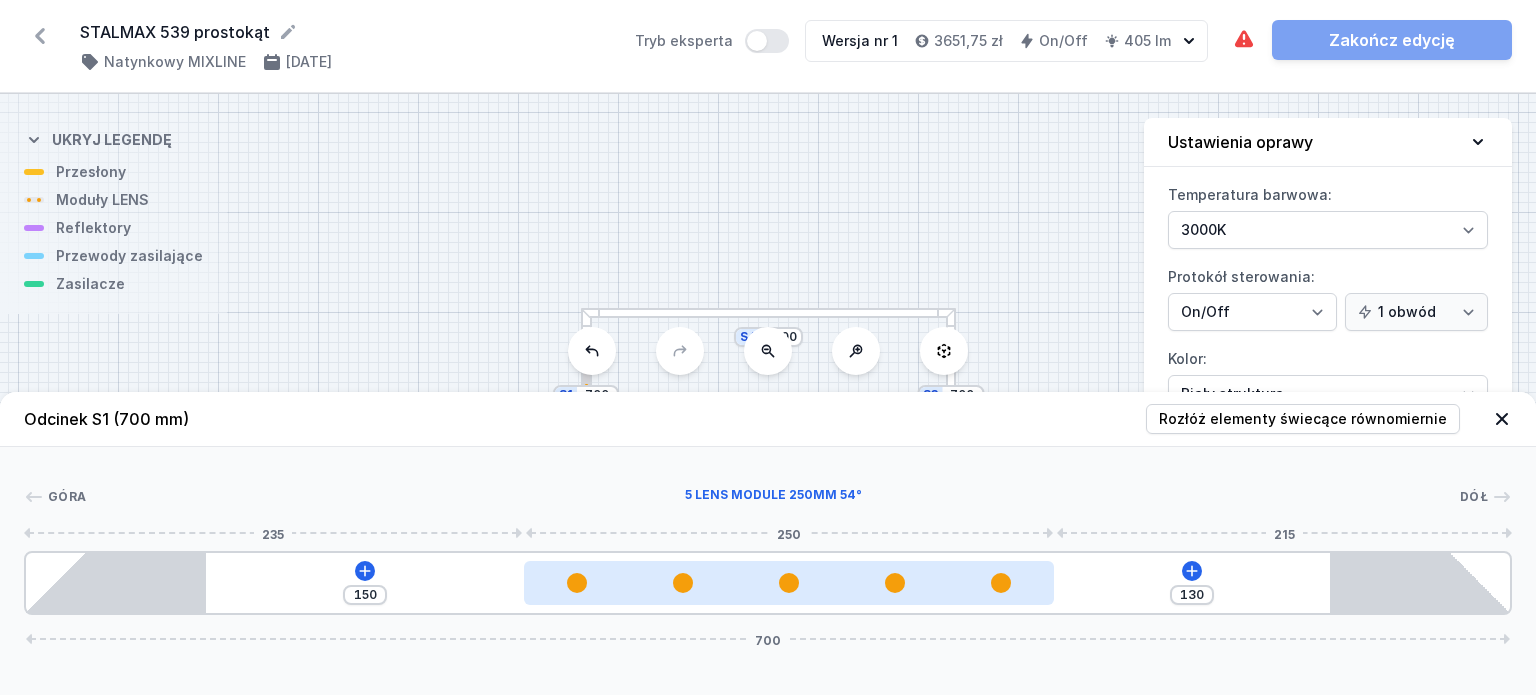 type on "149" 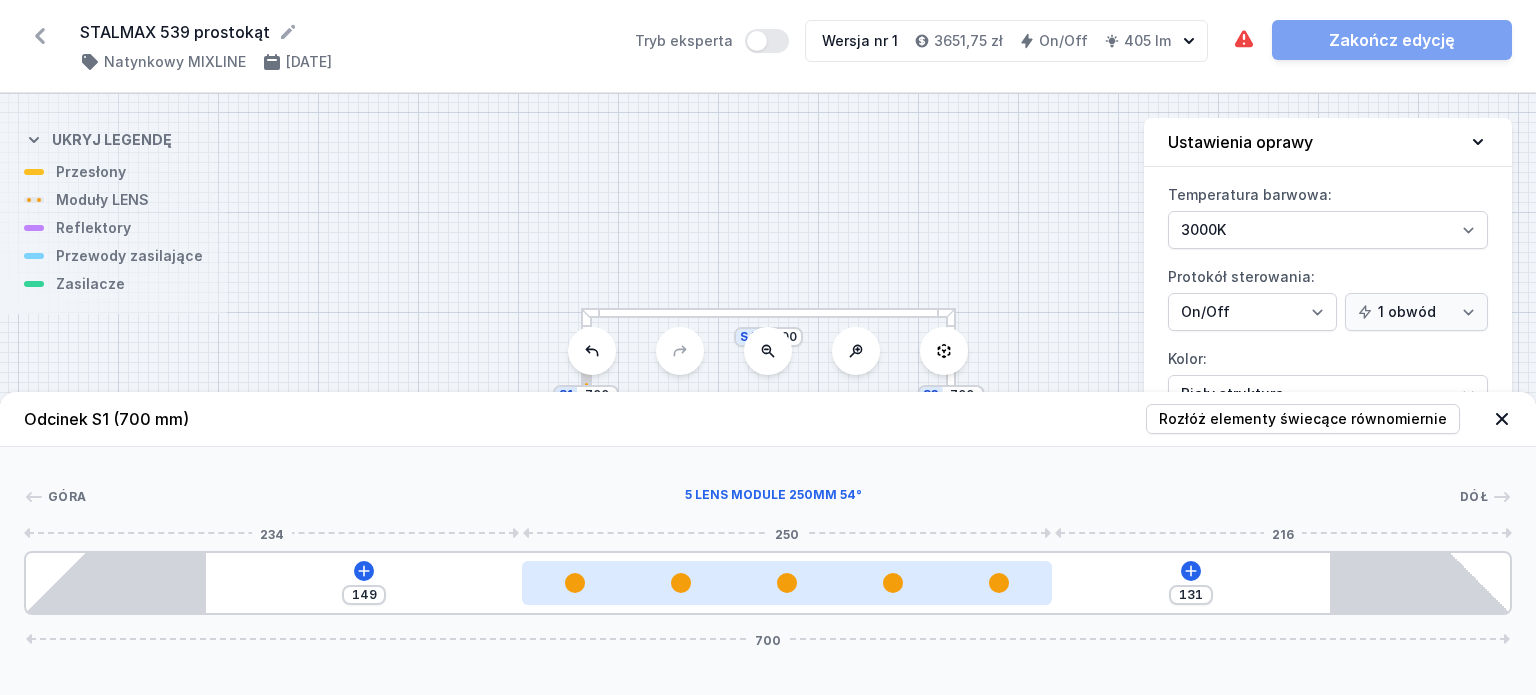 type on "132" 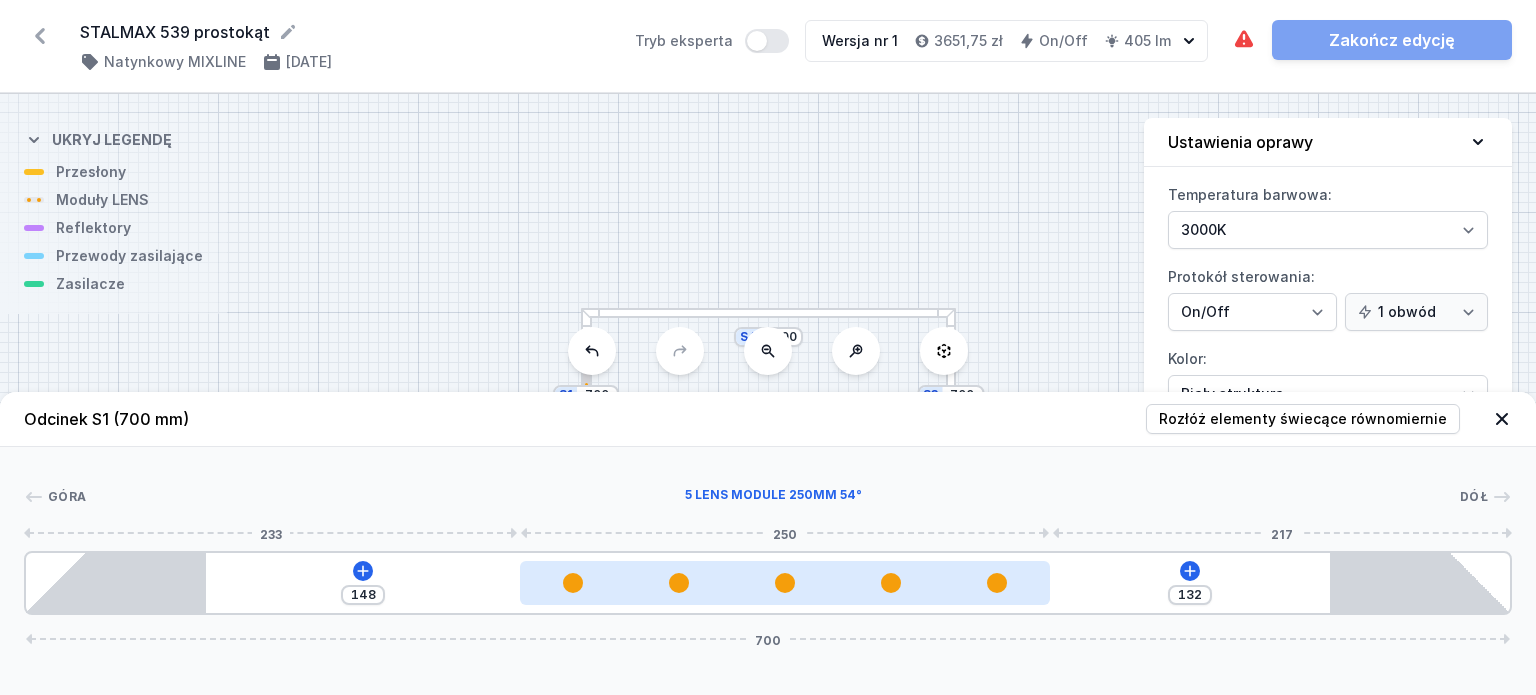 type on "133" 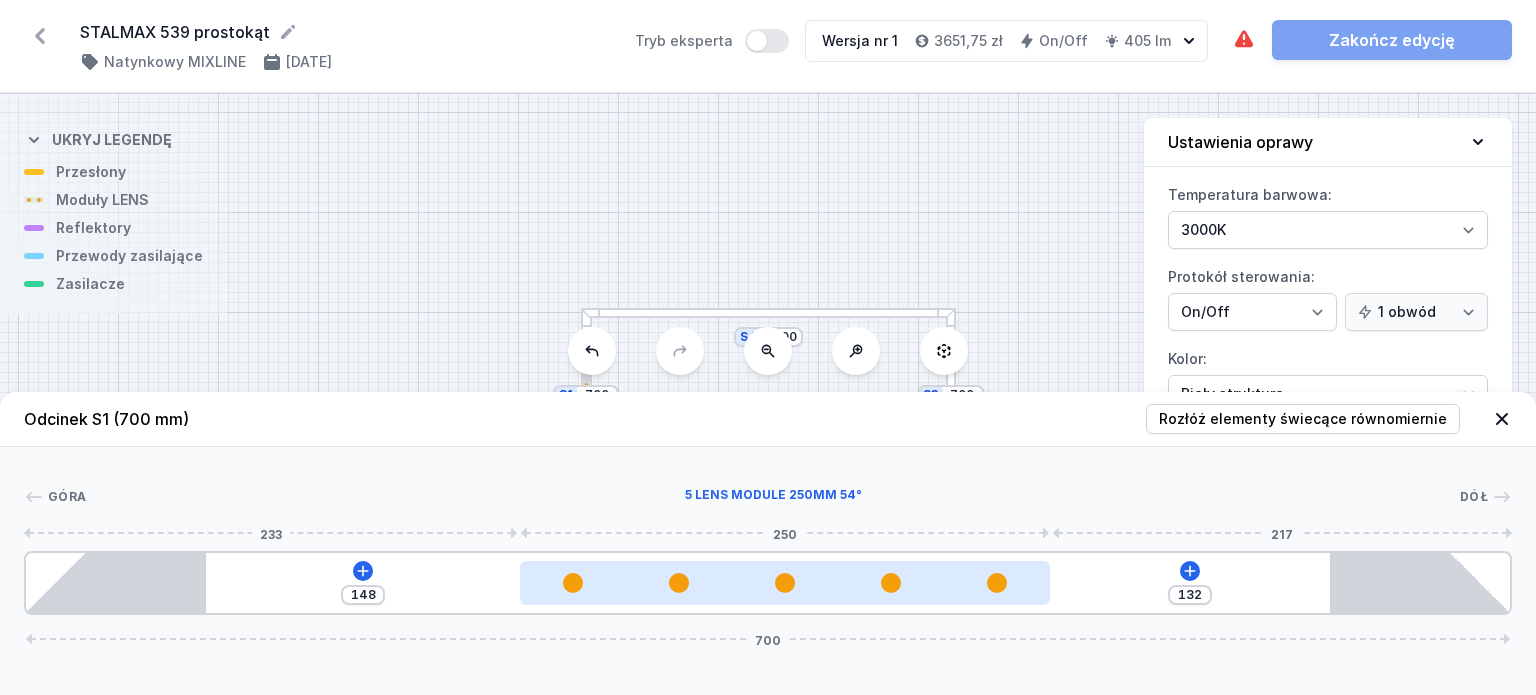 type on "147" 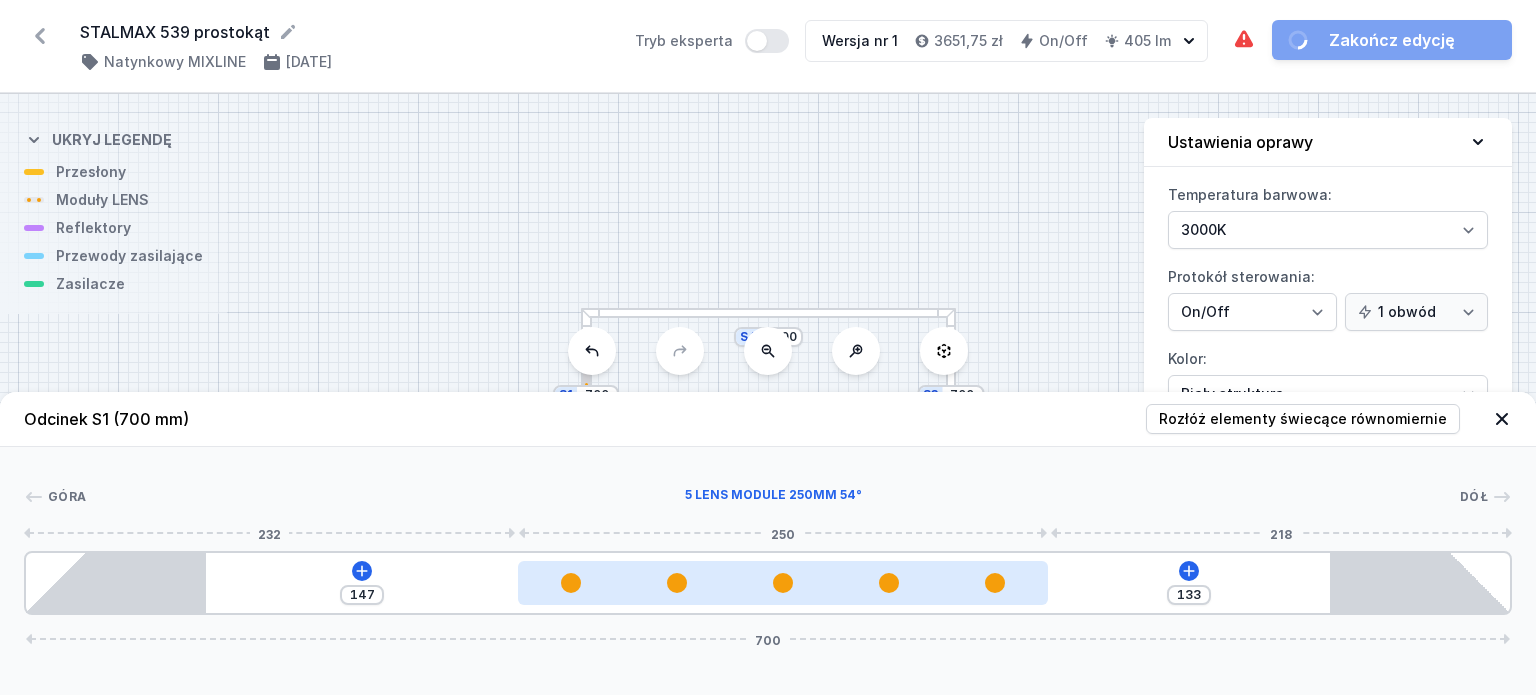 type on "134" 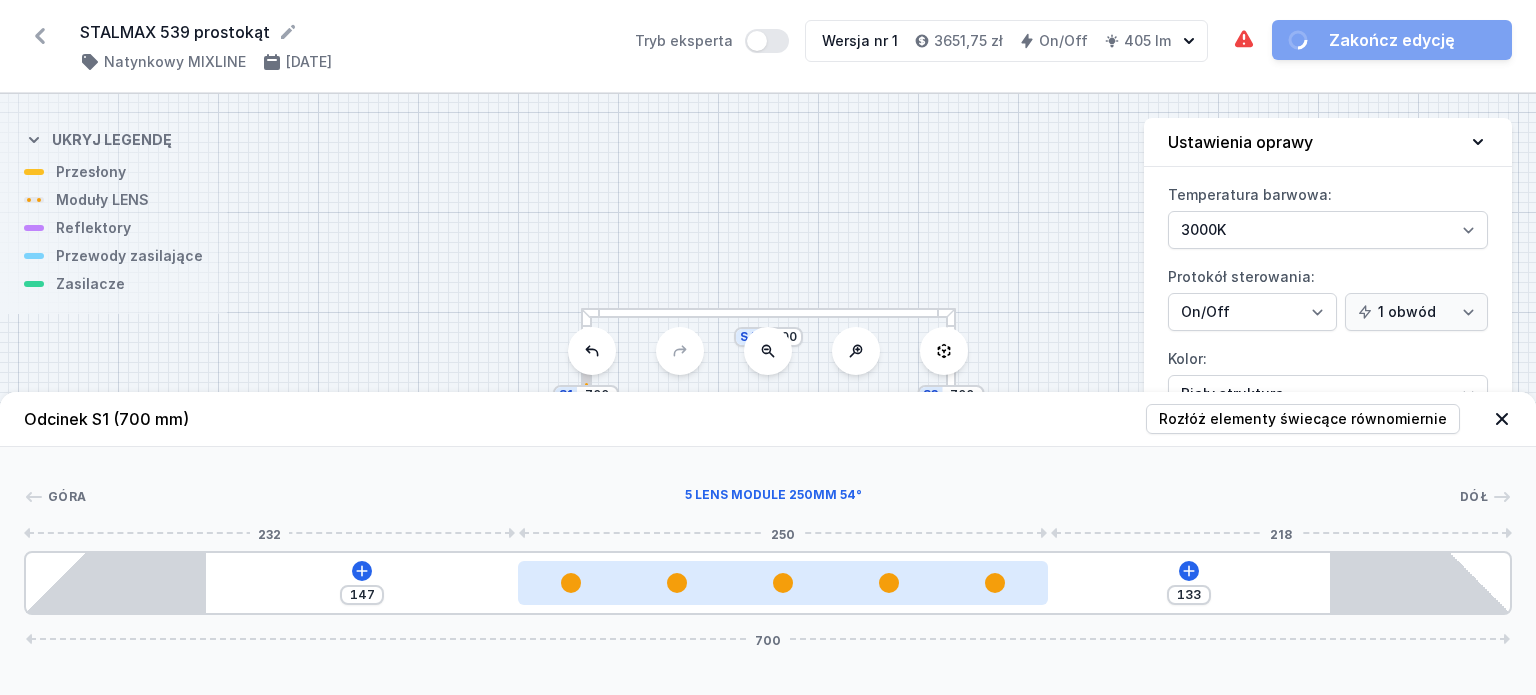 type on "146" 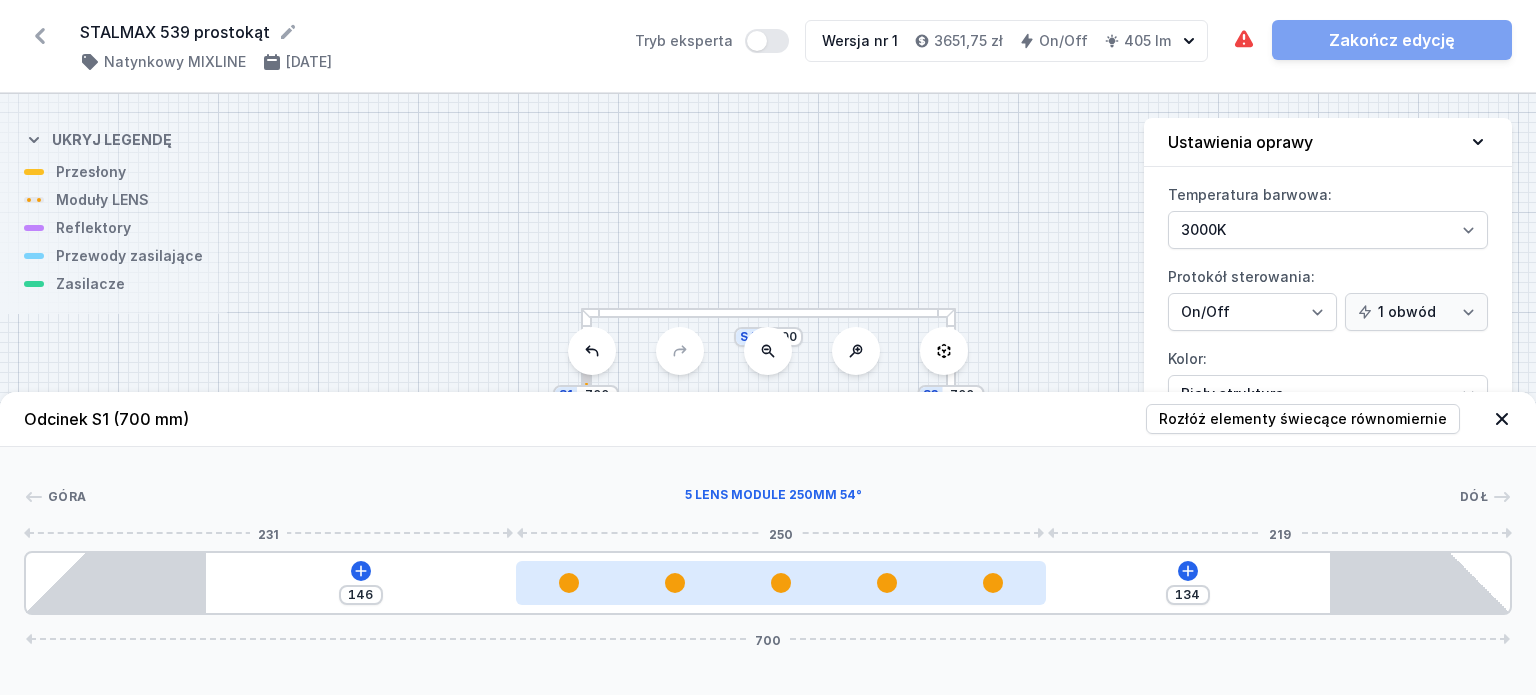 type on "135" 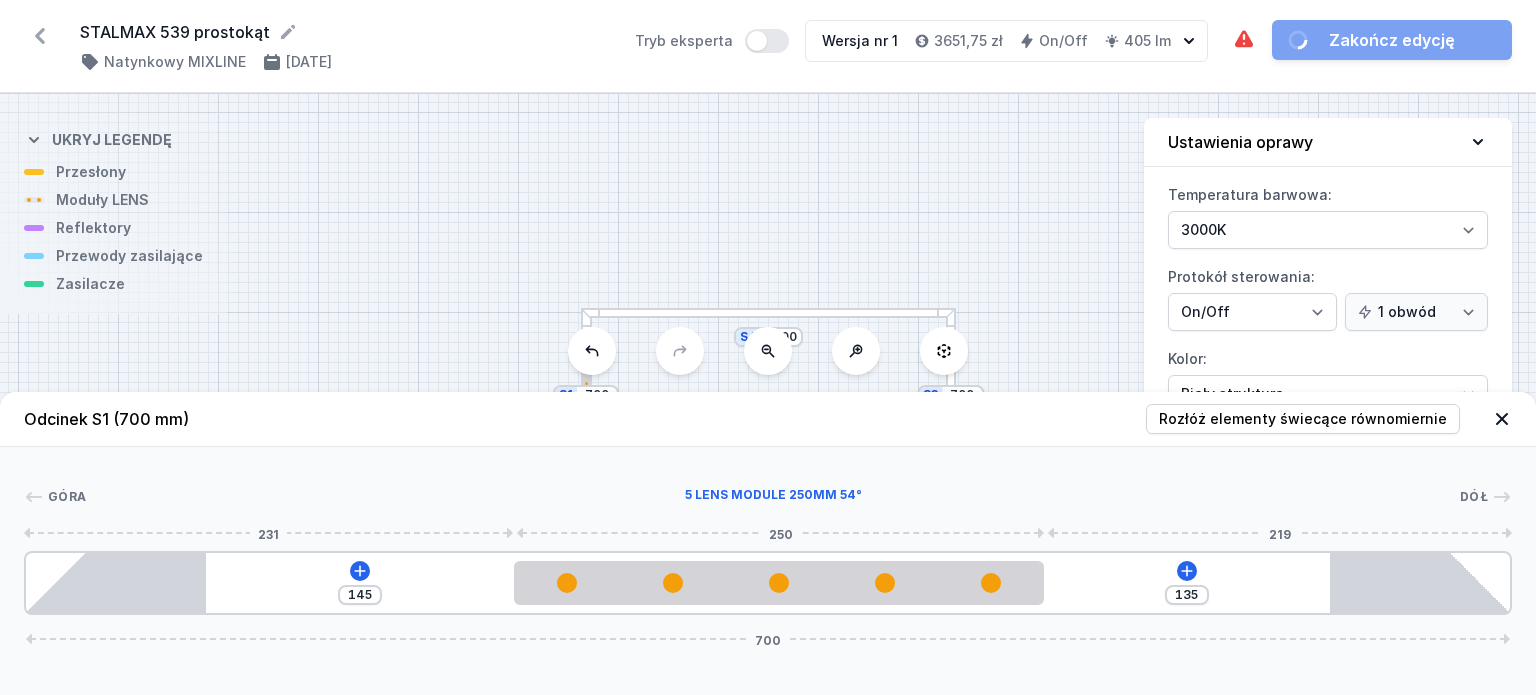 type on "136" 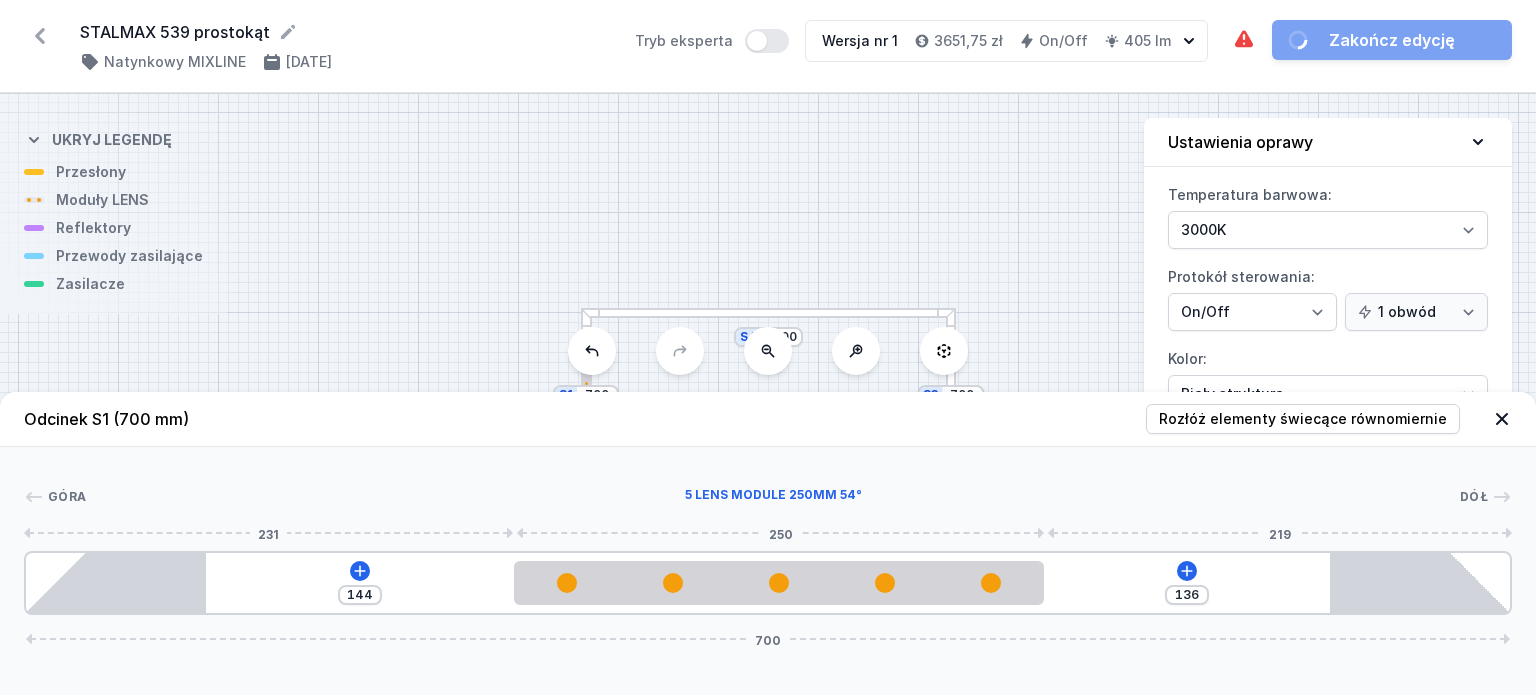 type on "137" 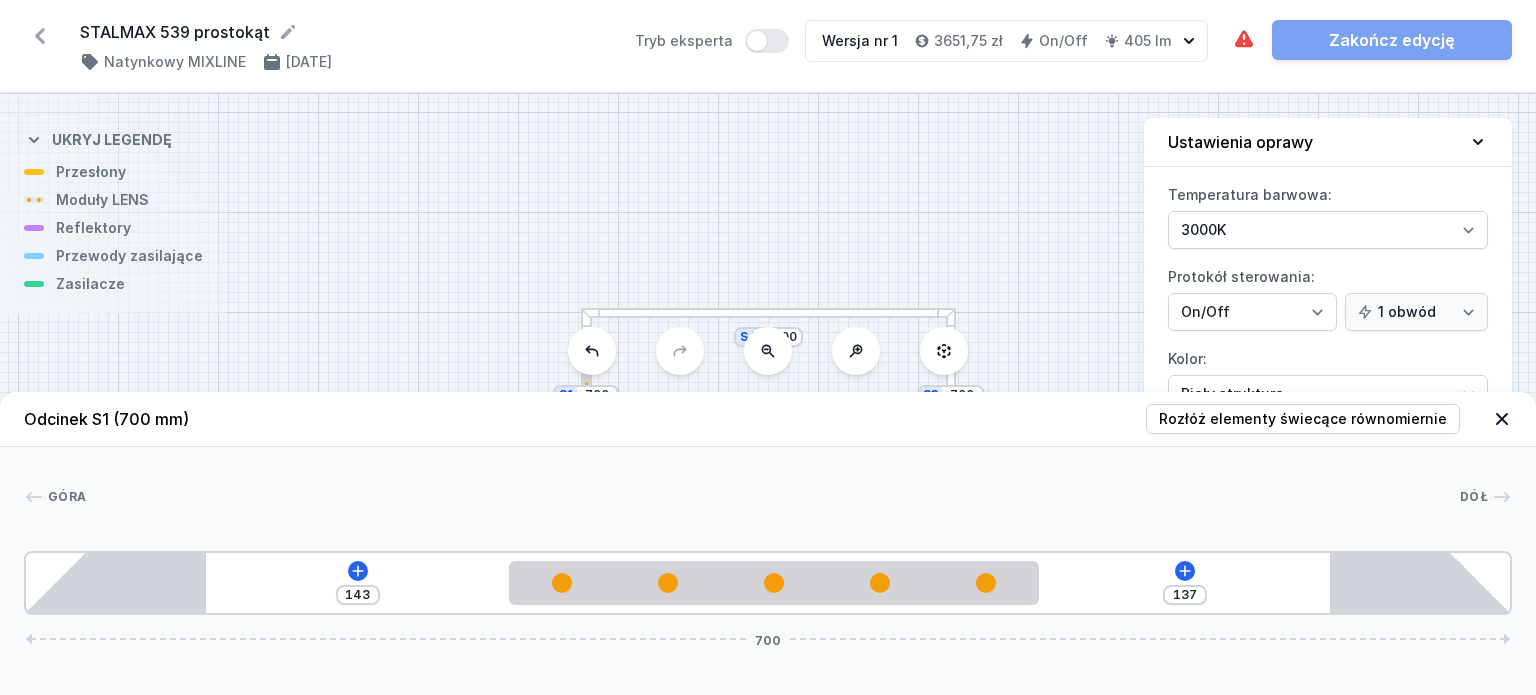 drag, startPoint x: 771, startPoint y: 587, endPoint x: 868, endPoint y: 607, distance: 99.0404 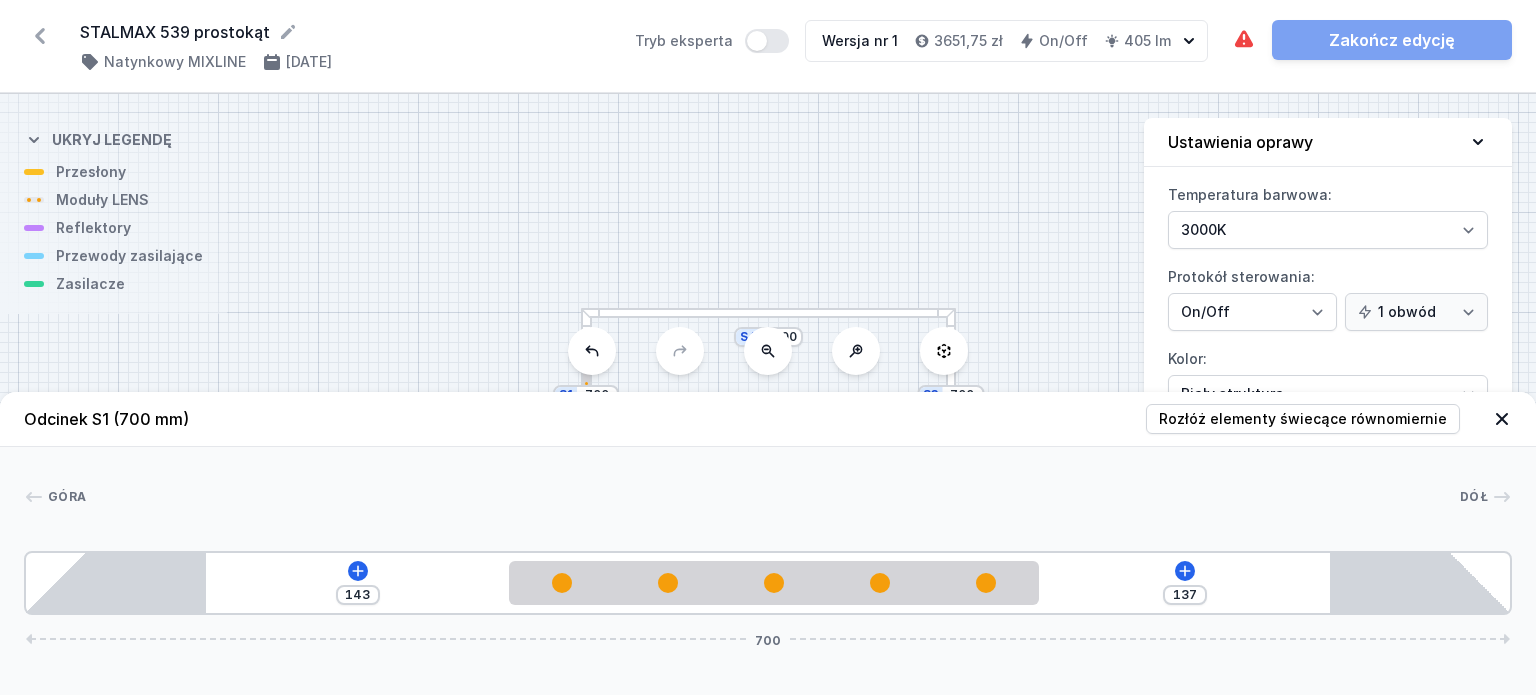 click on "143 137 700" at bounding box center [768, 583] 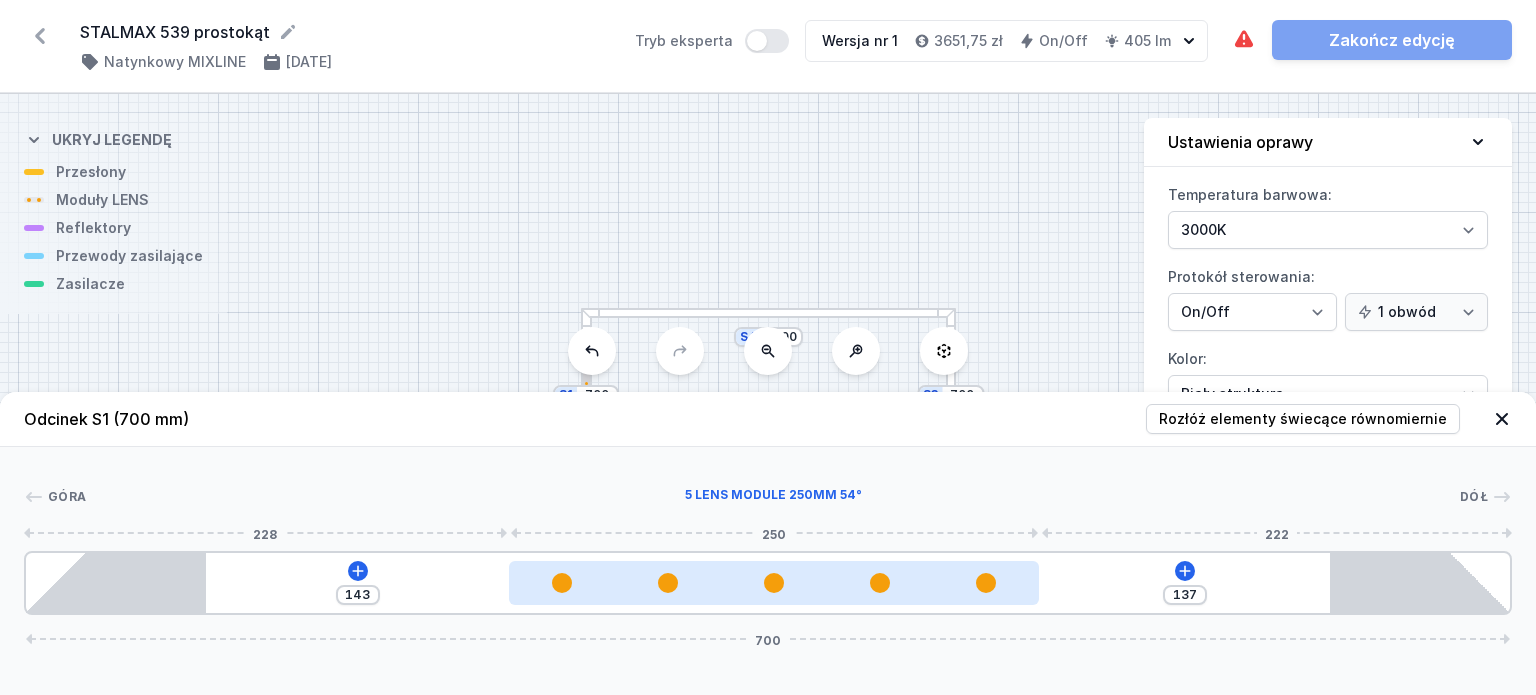 type on "126" 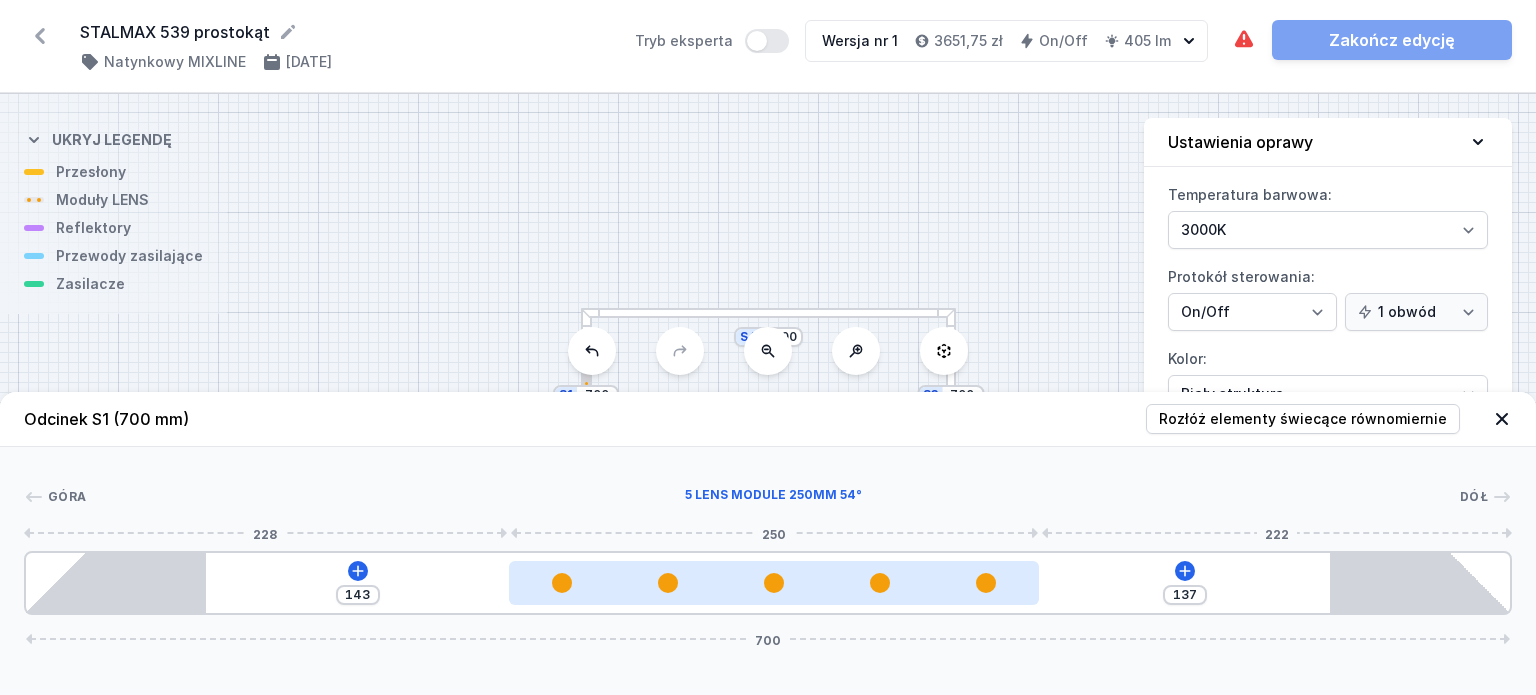 type on "154" 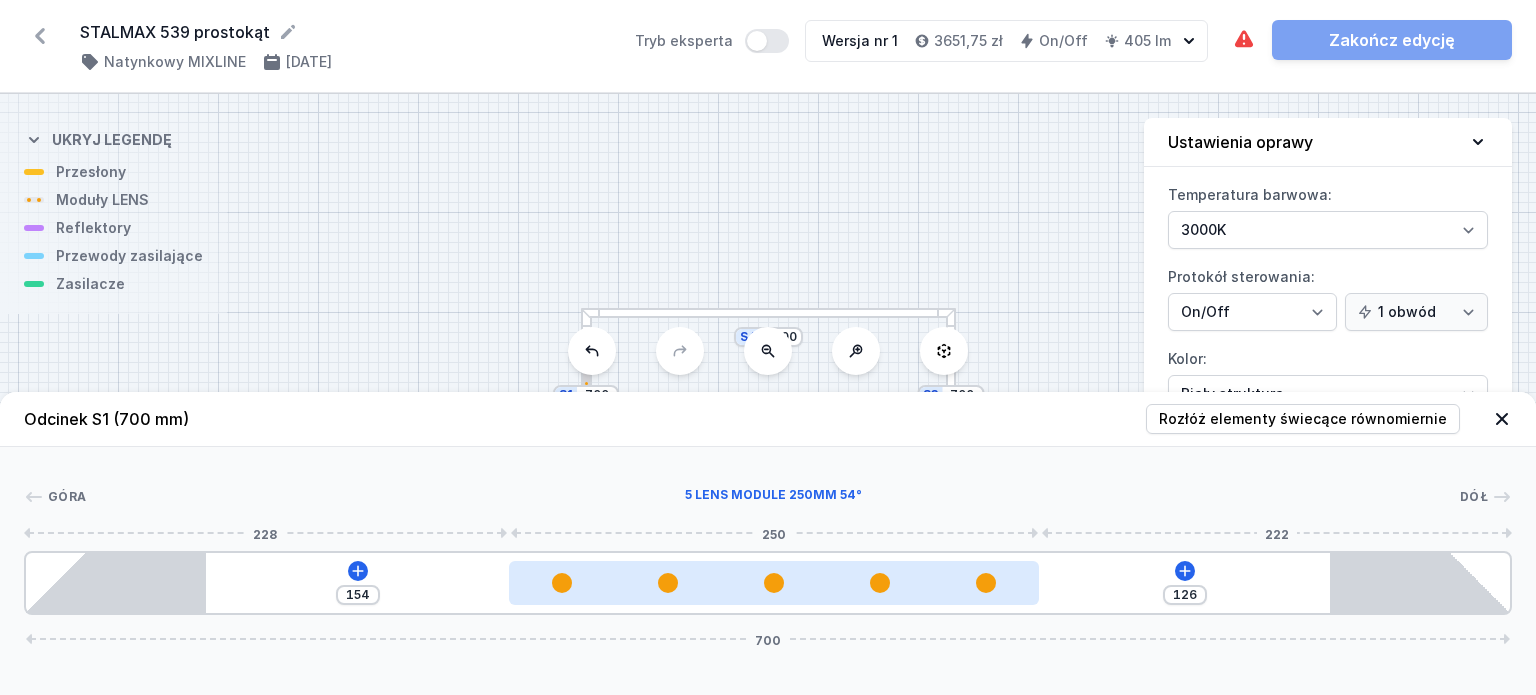 type on "127" 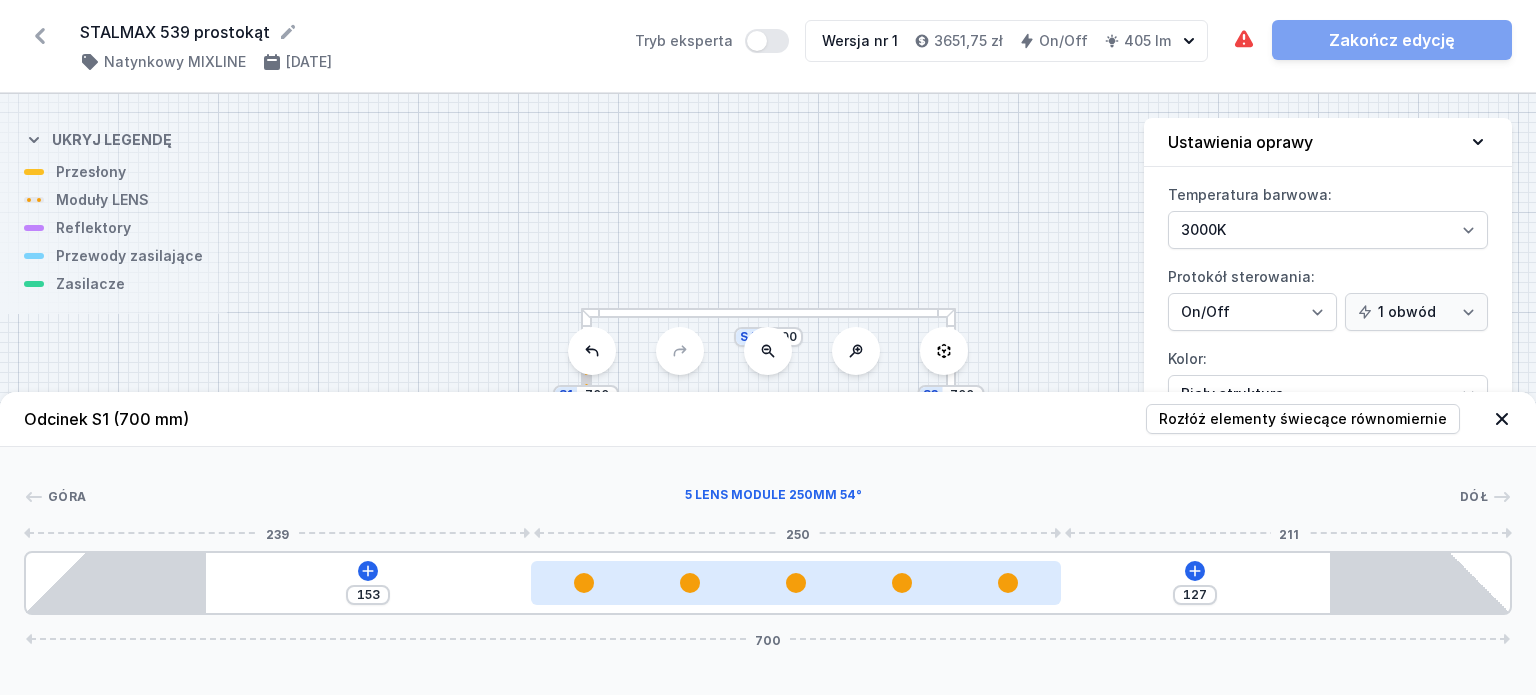 type on "128" 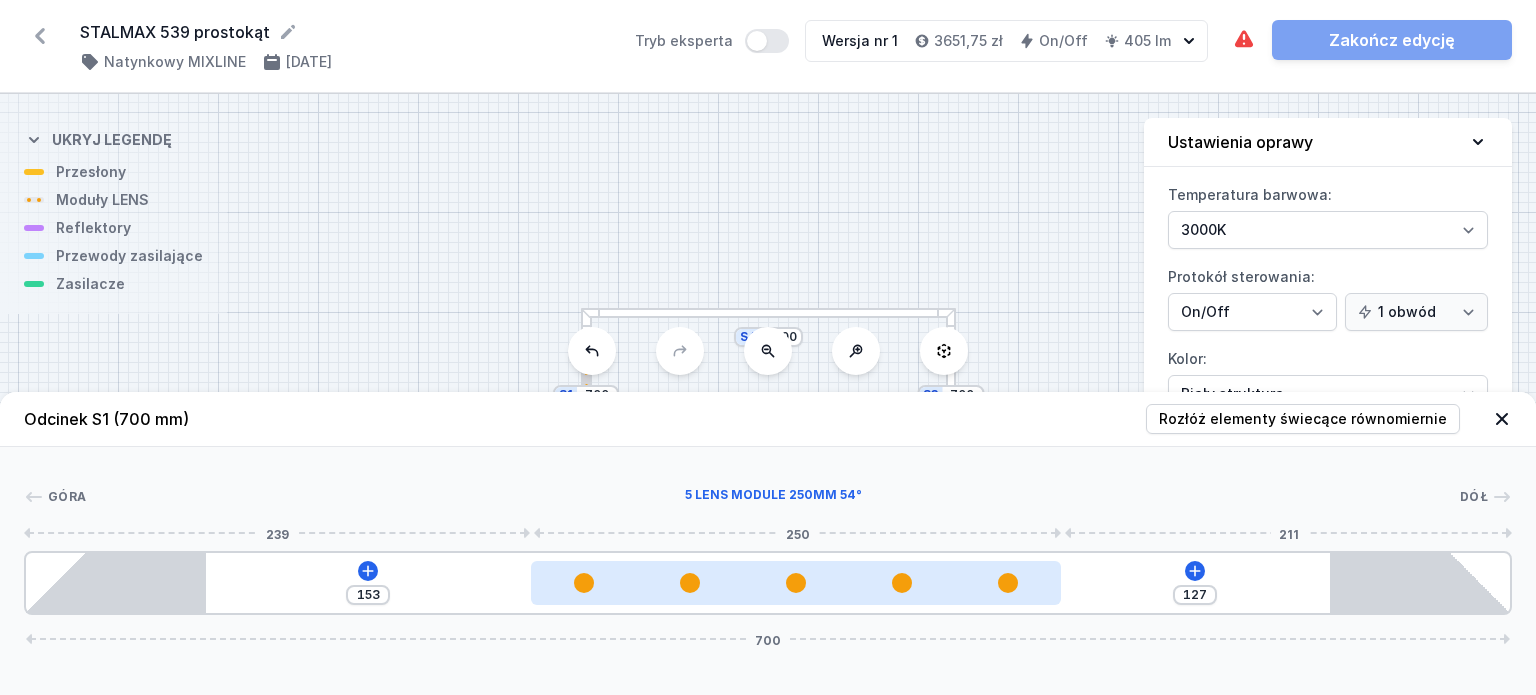 type on "152" 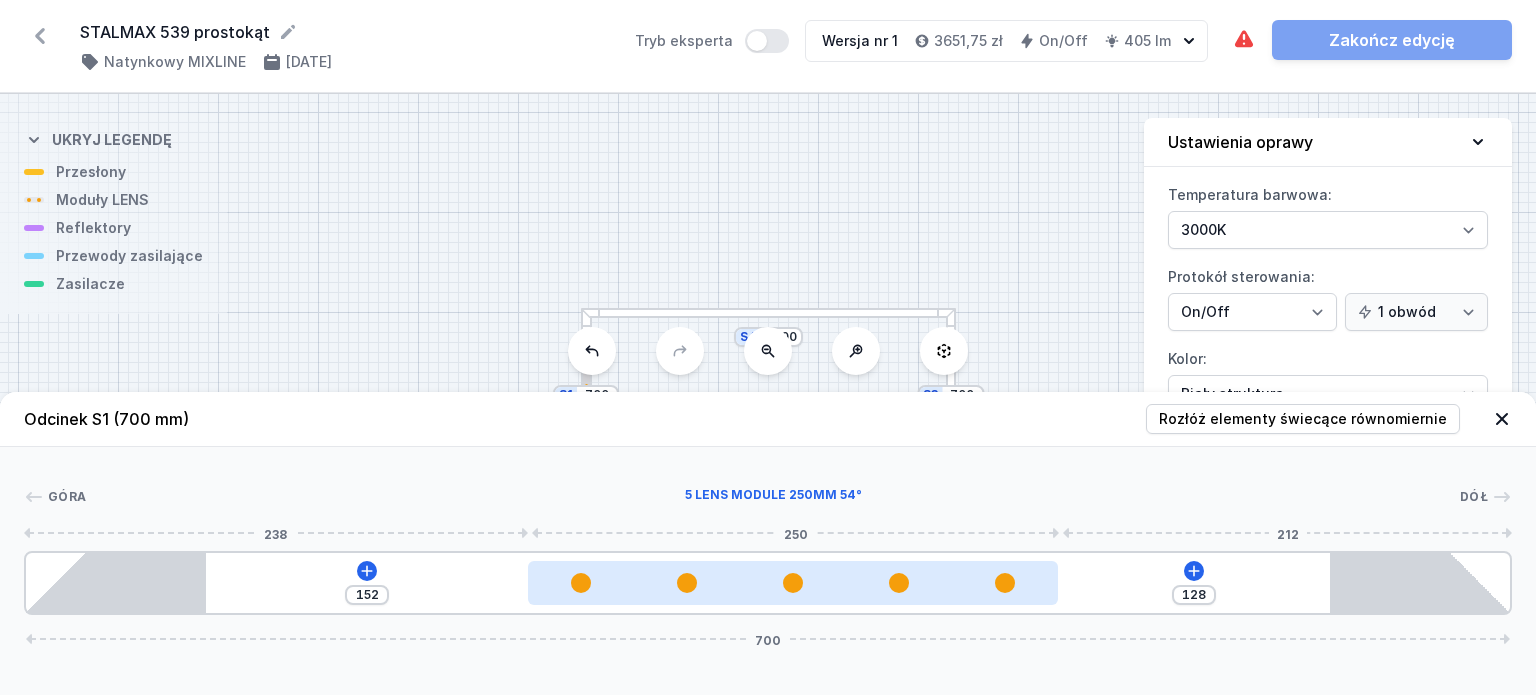 type on "130" 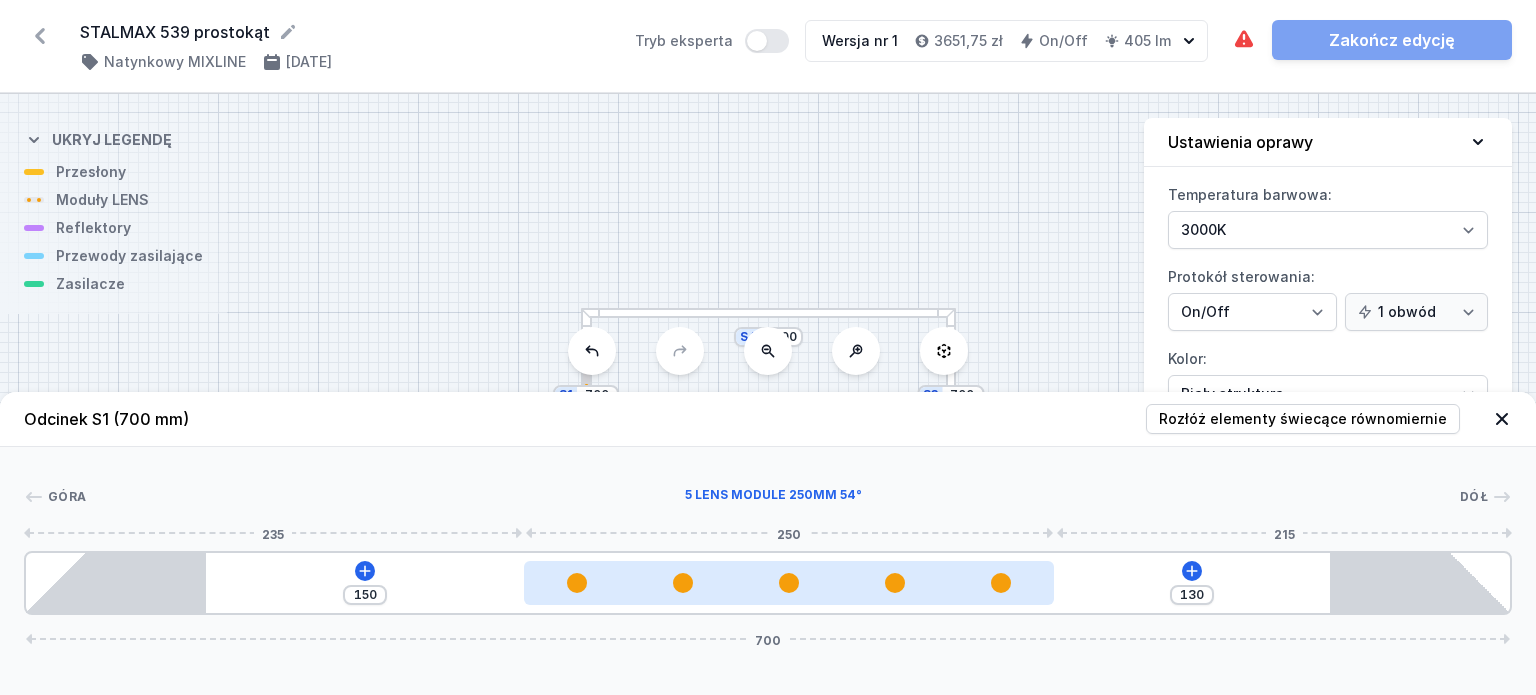 type on "131" 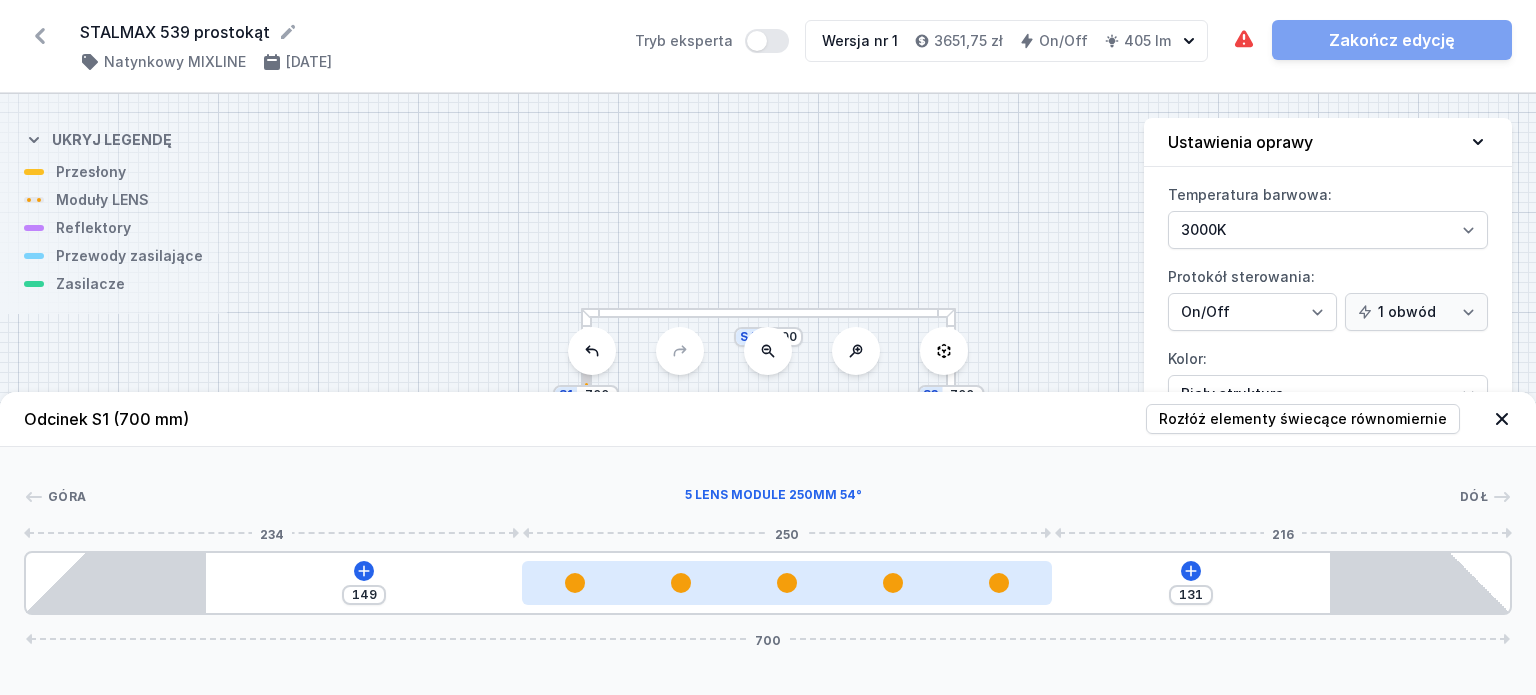 type on "132" 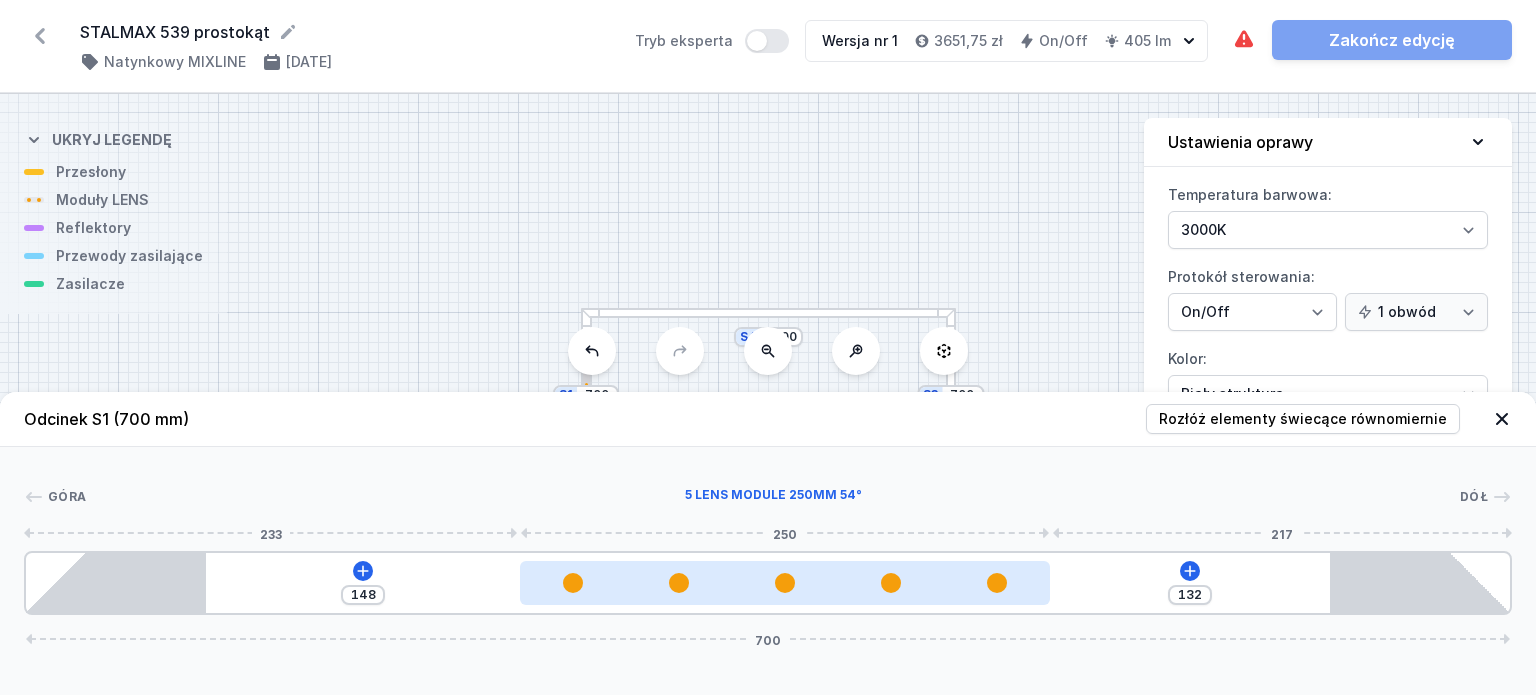 type on "133" 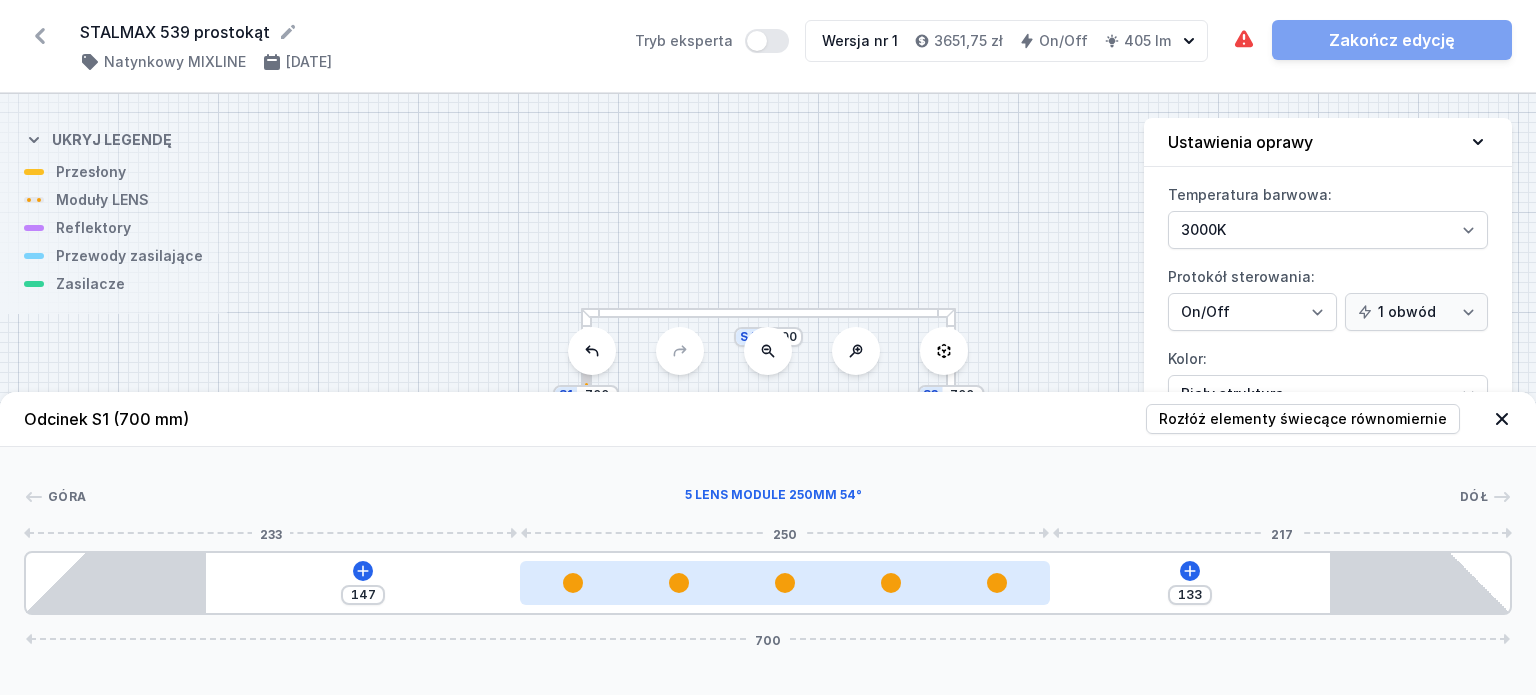 type on "134" 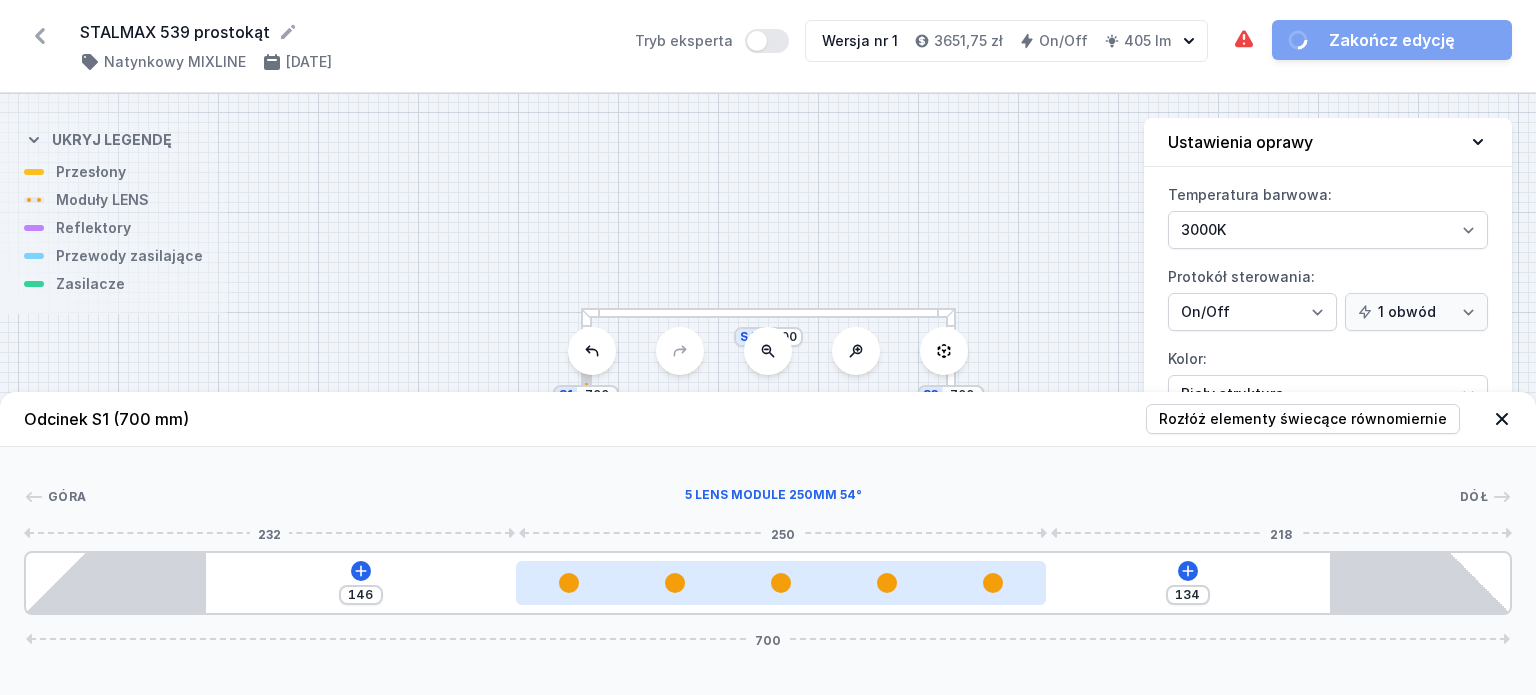 type on "135" 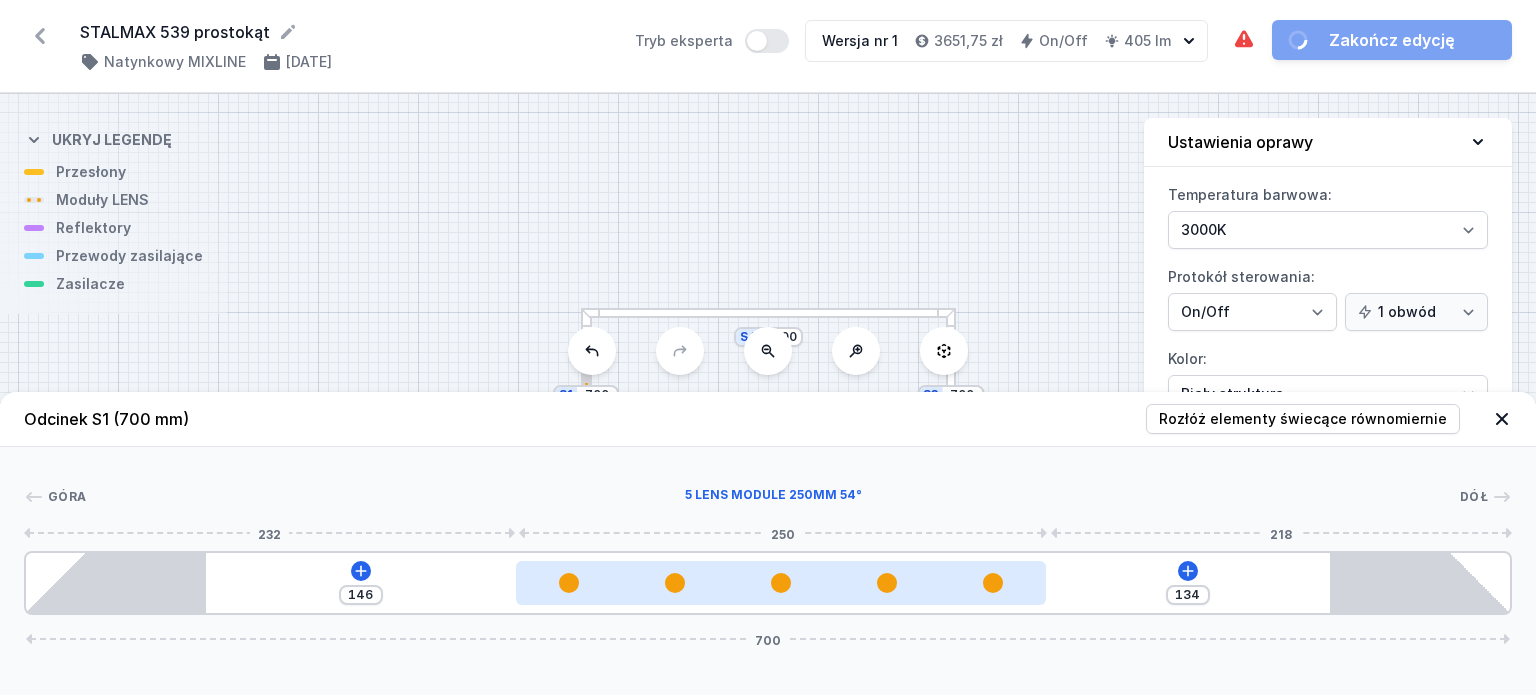 type on "145" 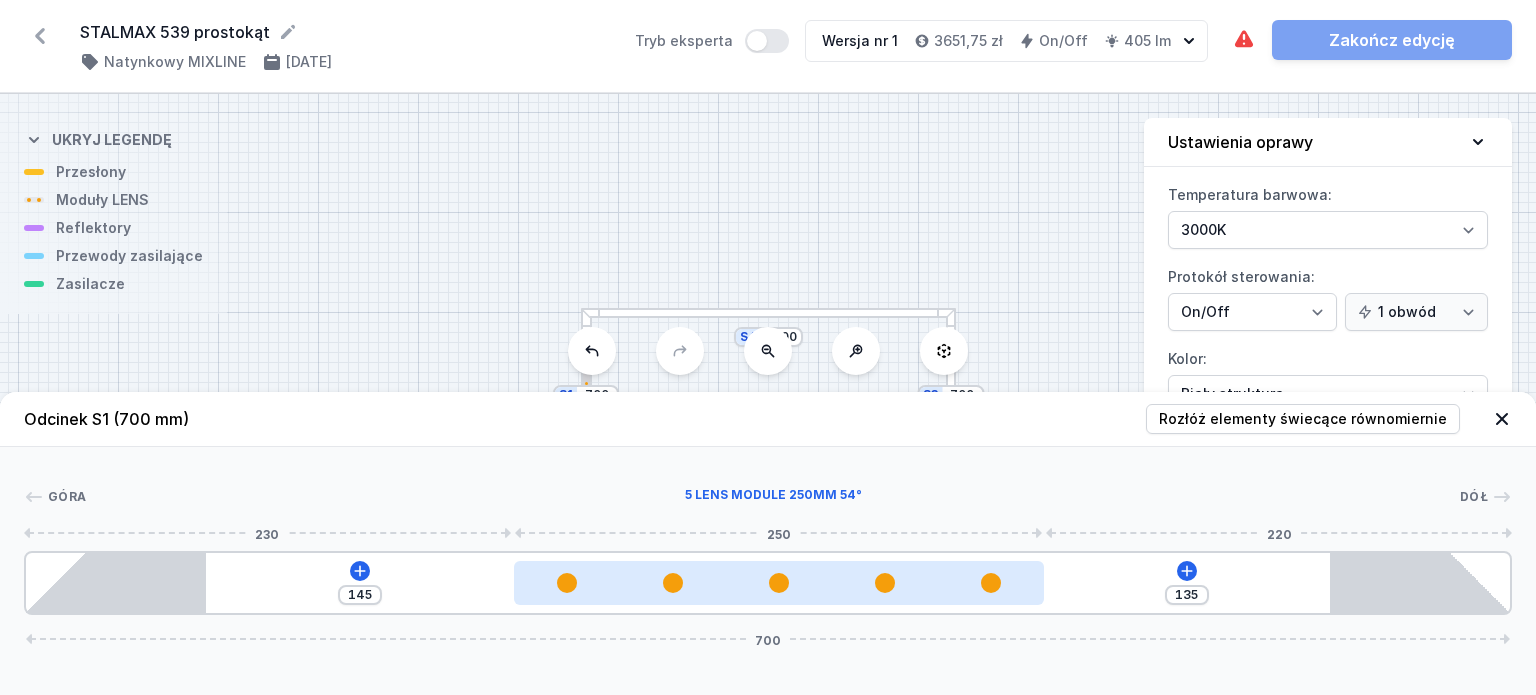 type on "136" 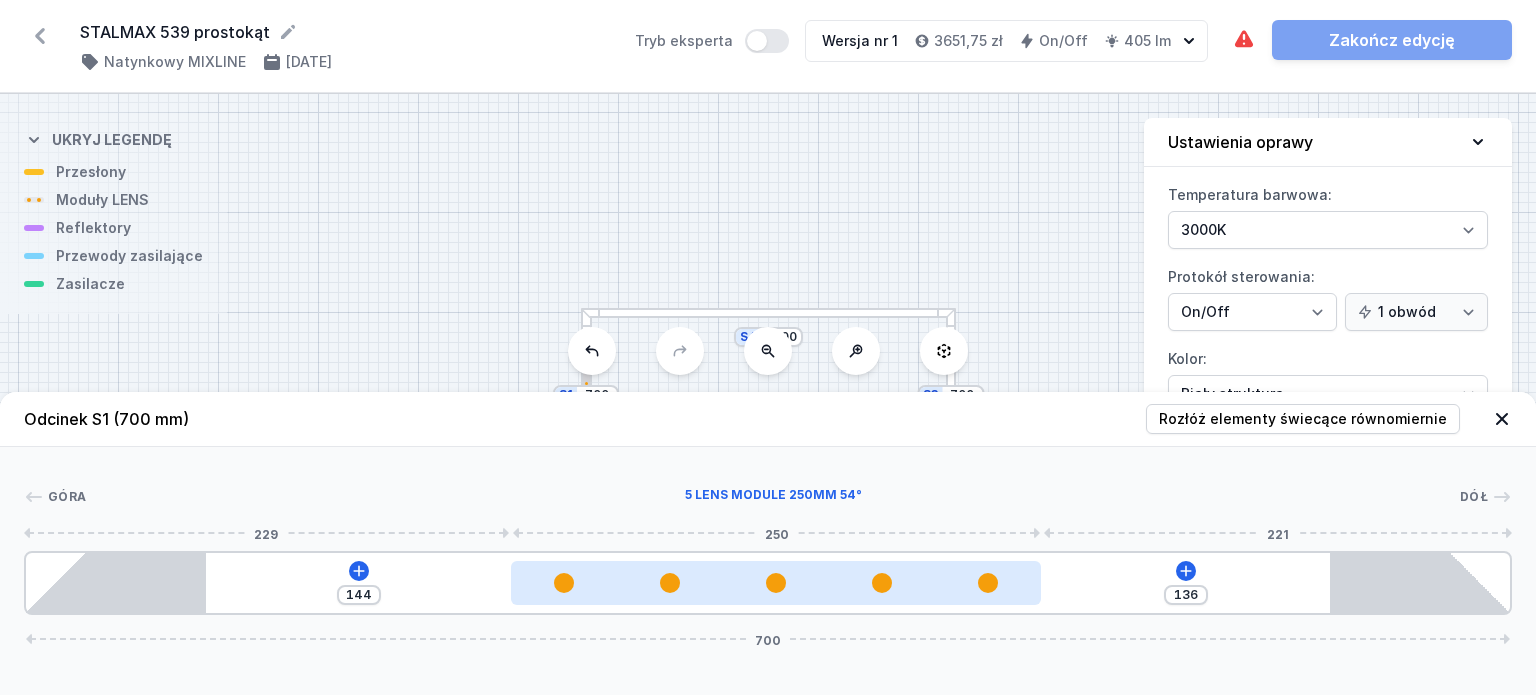 drag, startPoint x: 844, startPoint y: 581, endPoint x: 821, endPoint y: 590, distance: 24.698177 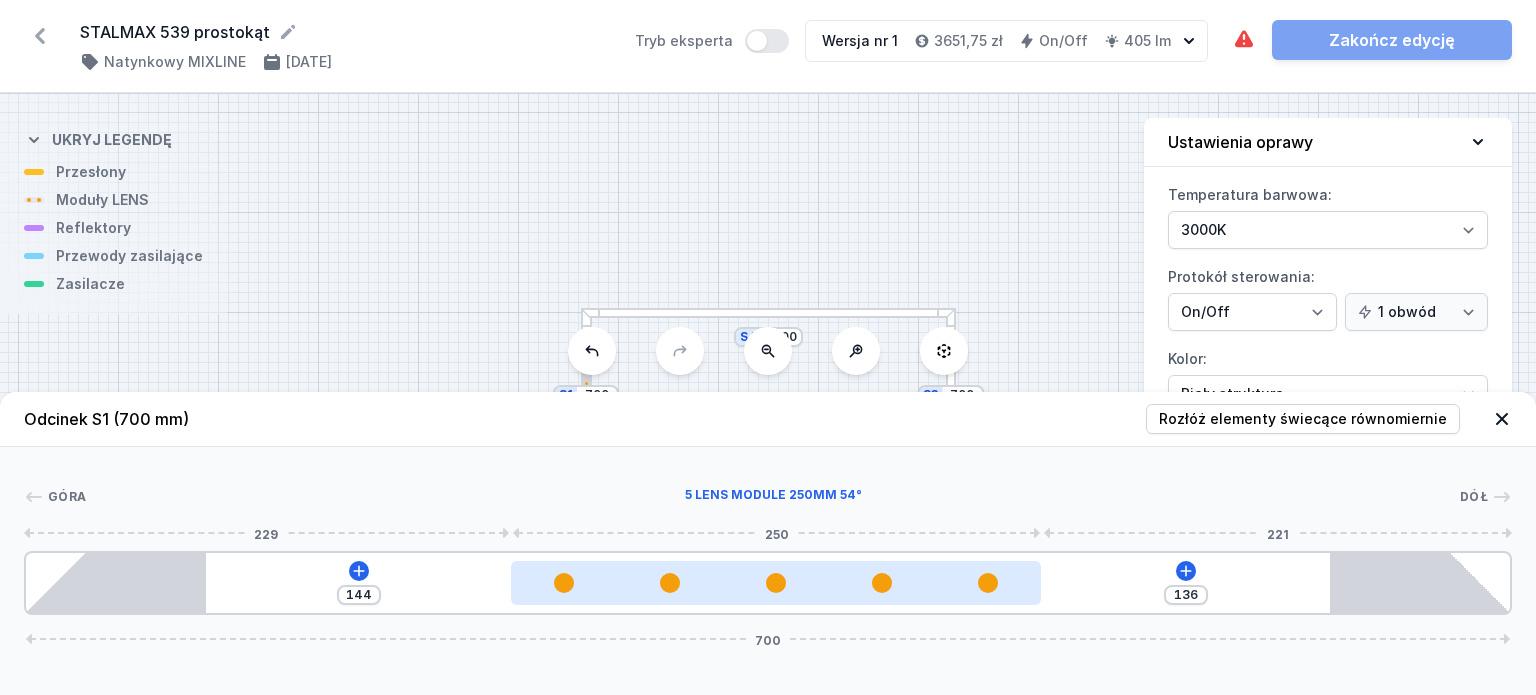 type on "126" 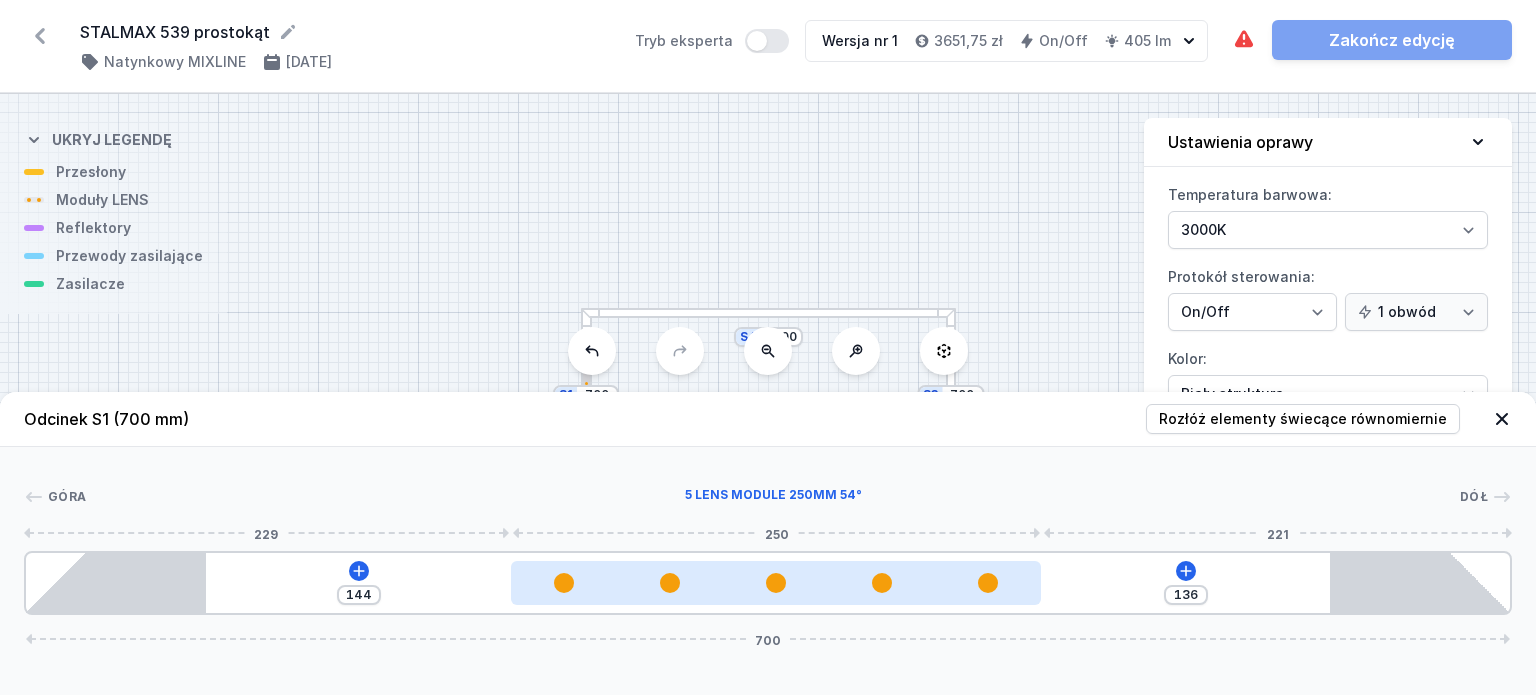 type on "154" 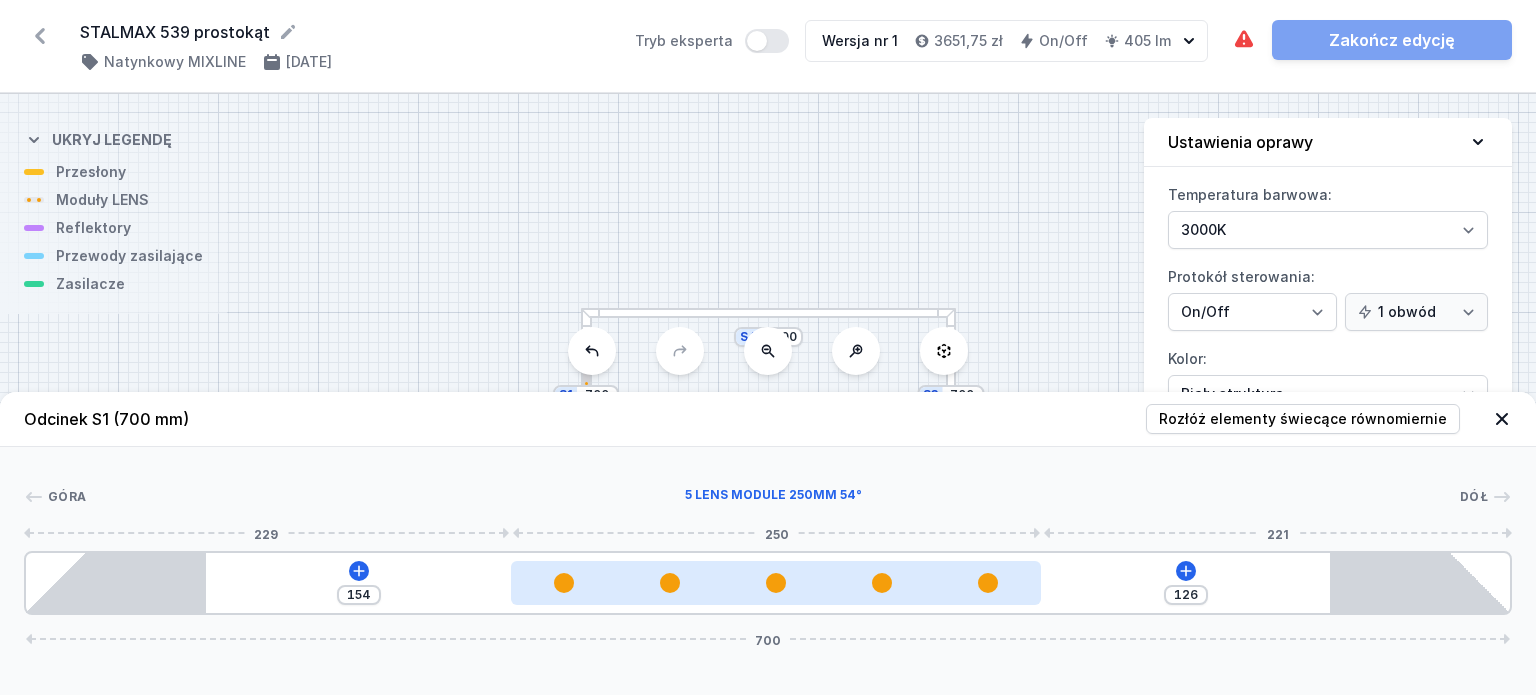 type on "127" 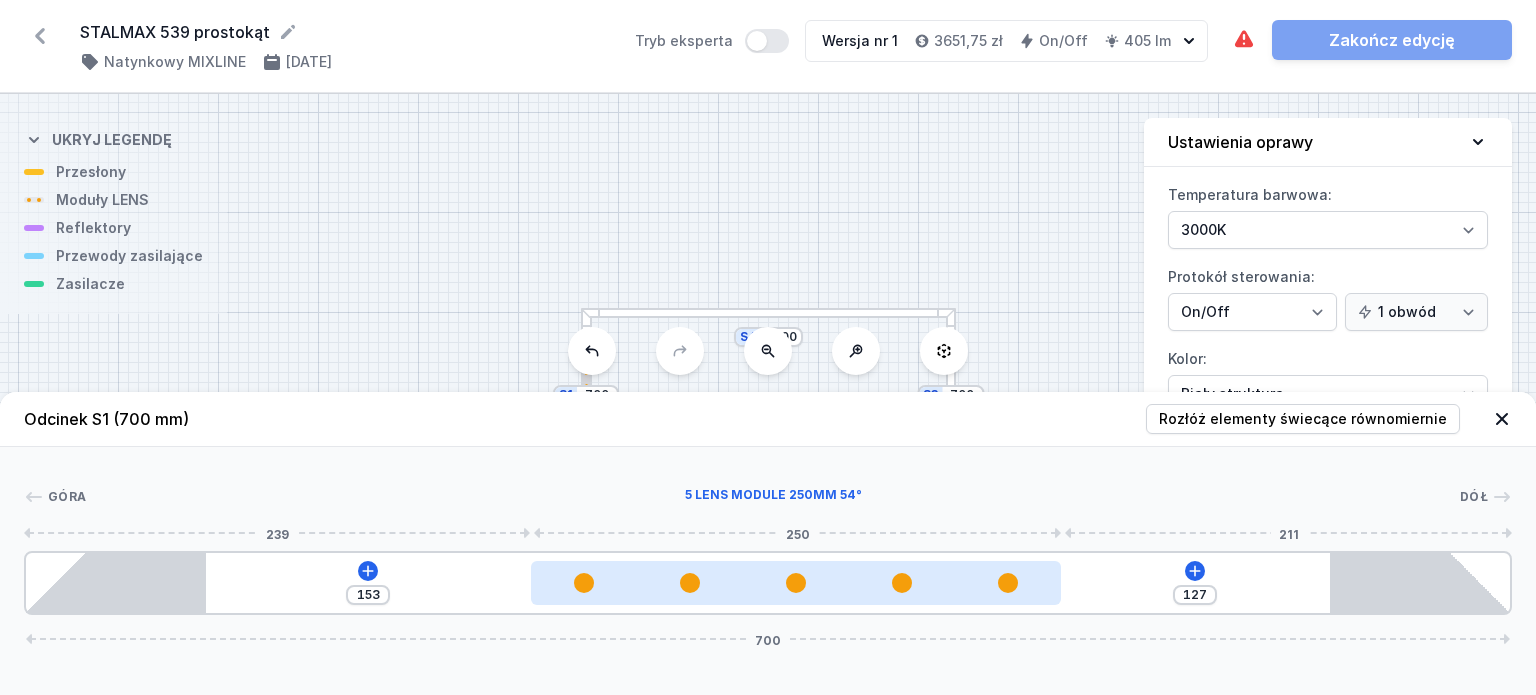 type on "128" 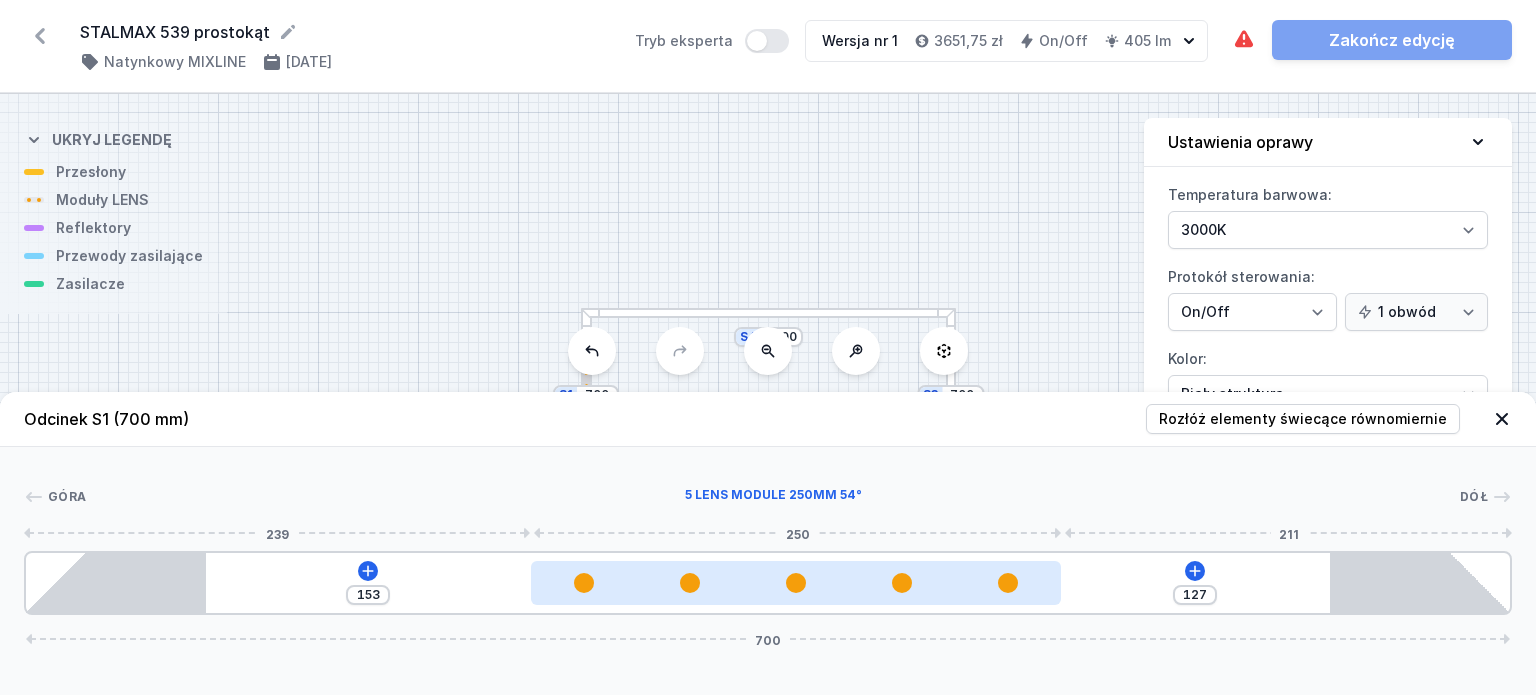 type on "152" 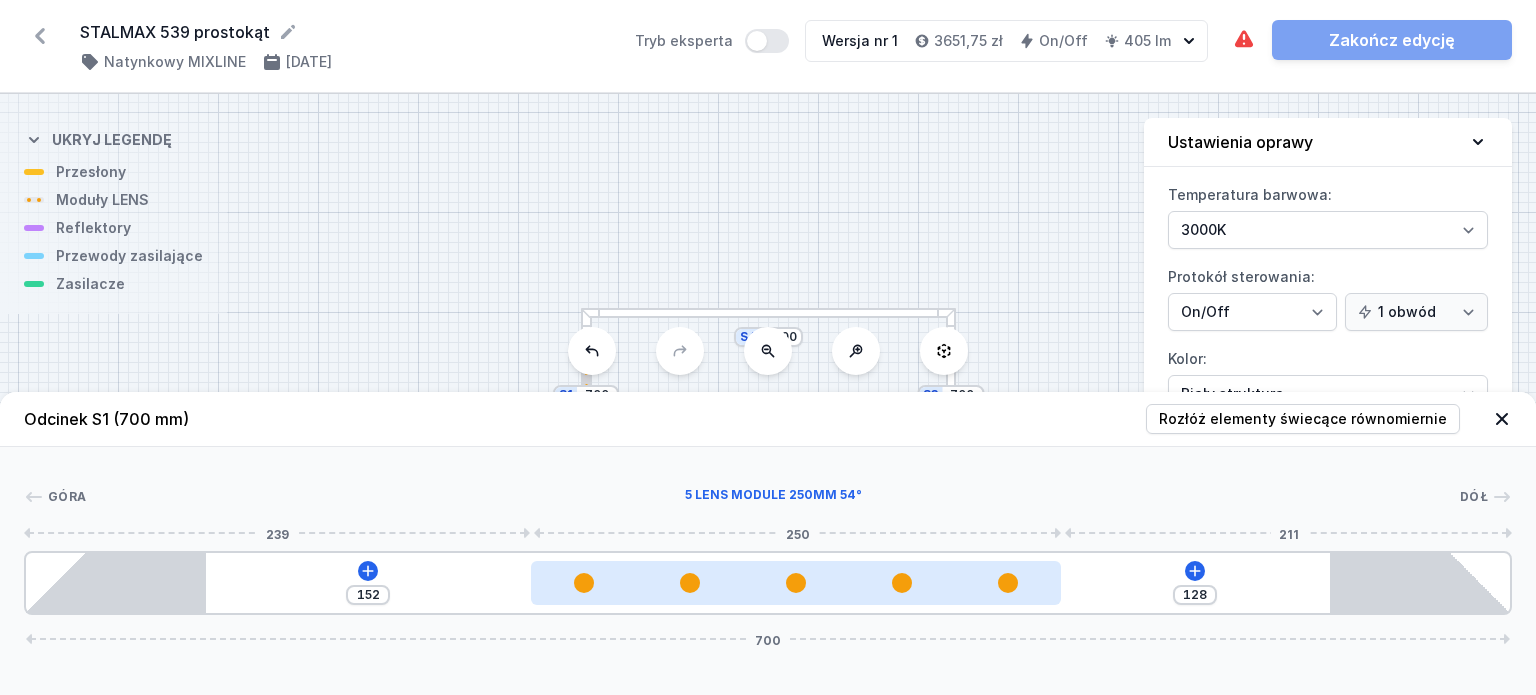 type on "129" 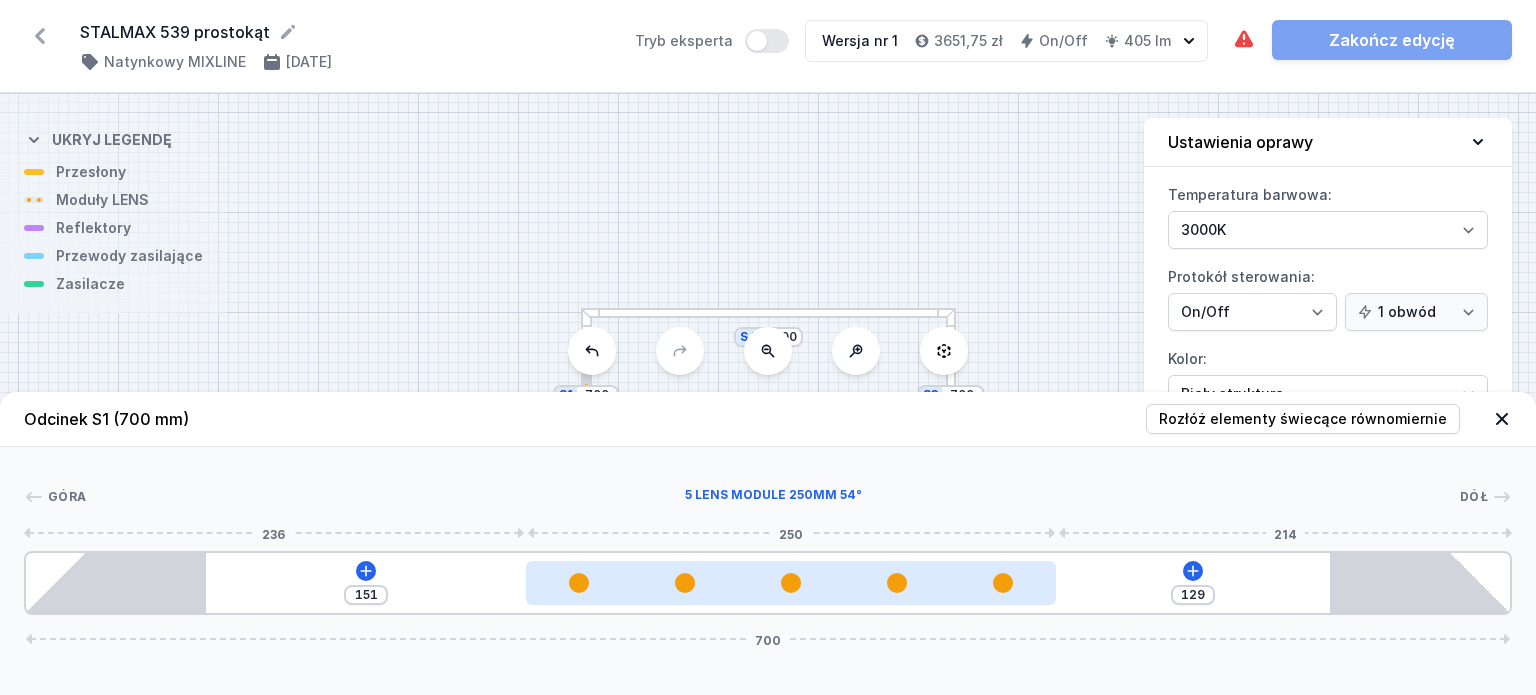 type on "132" 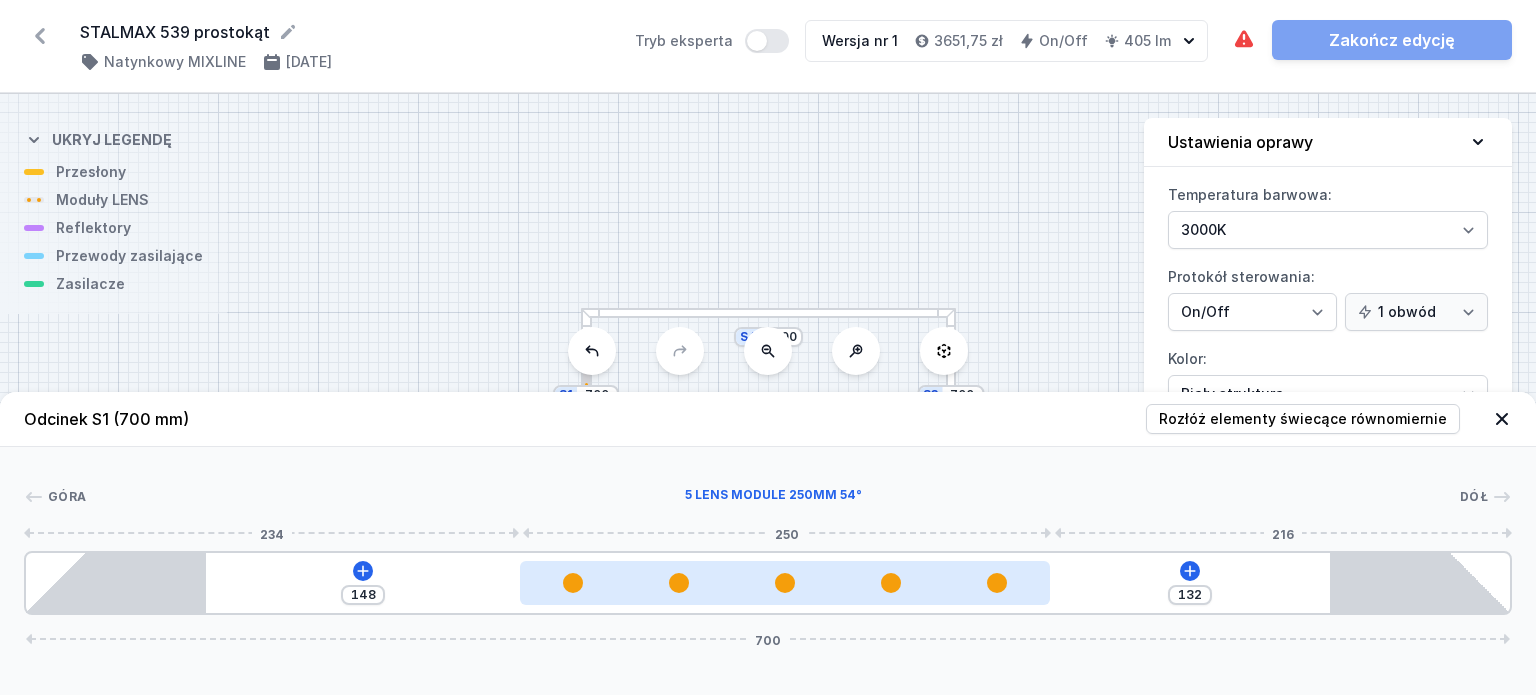 type on "133" 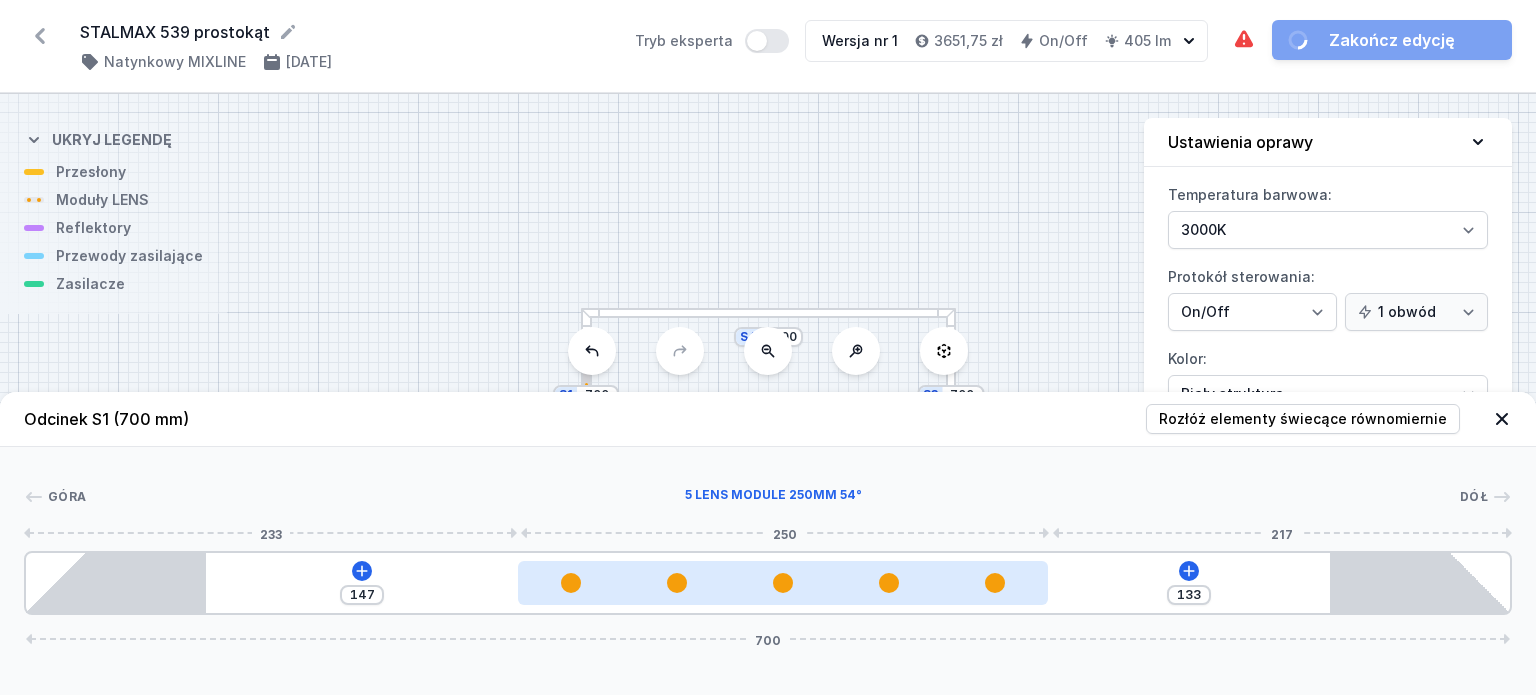 type on "148" 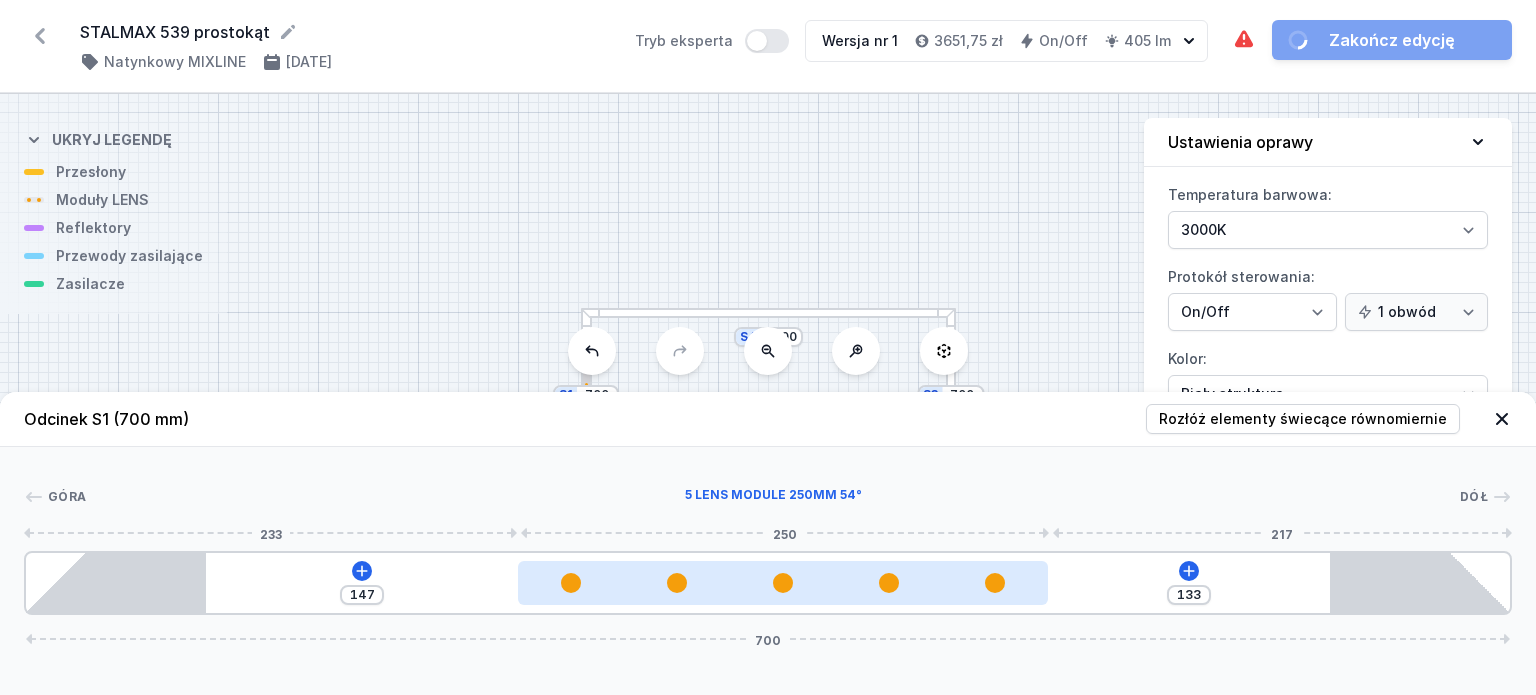 type on "132" 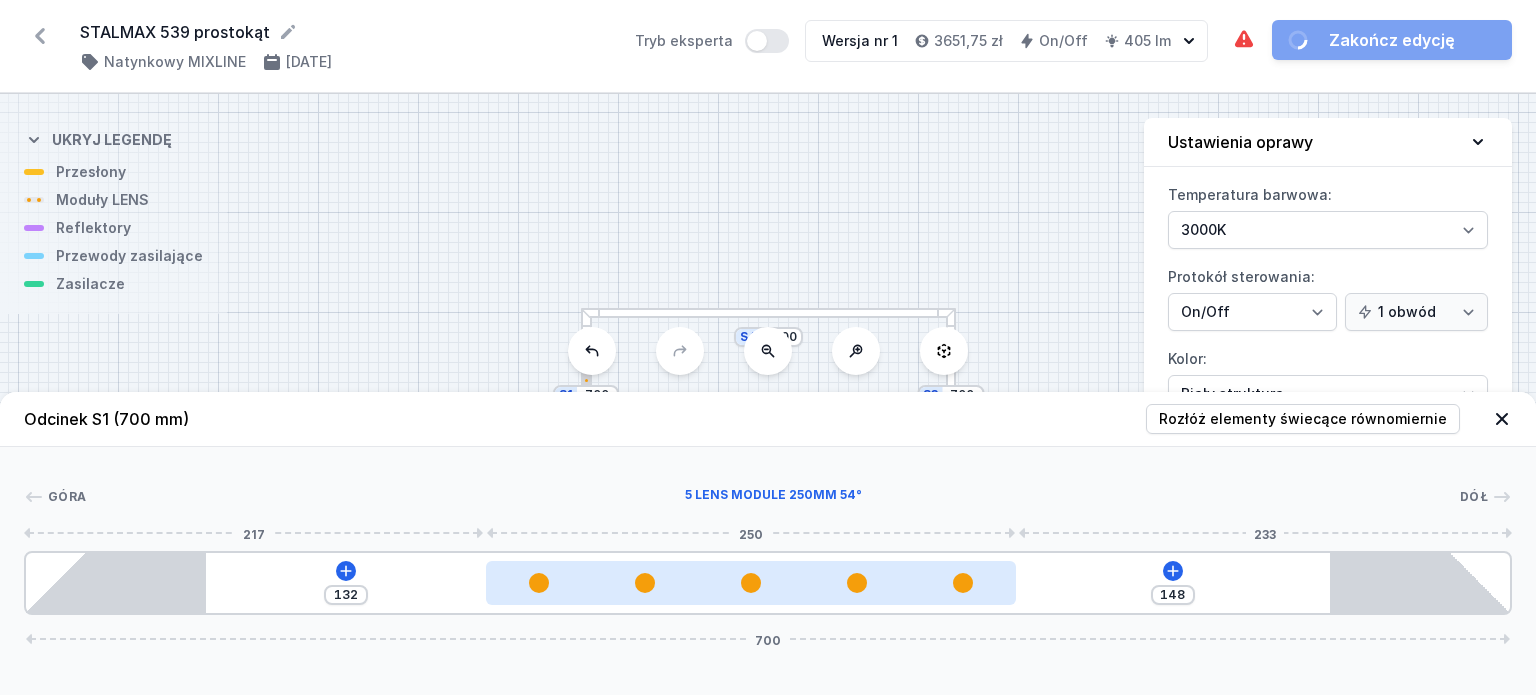 type on "147" 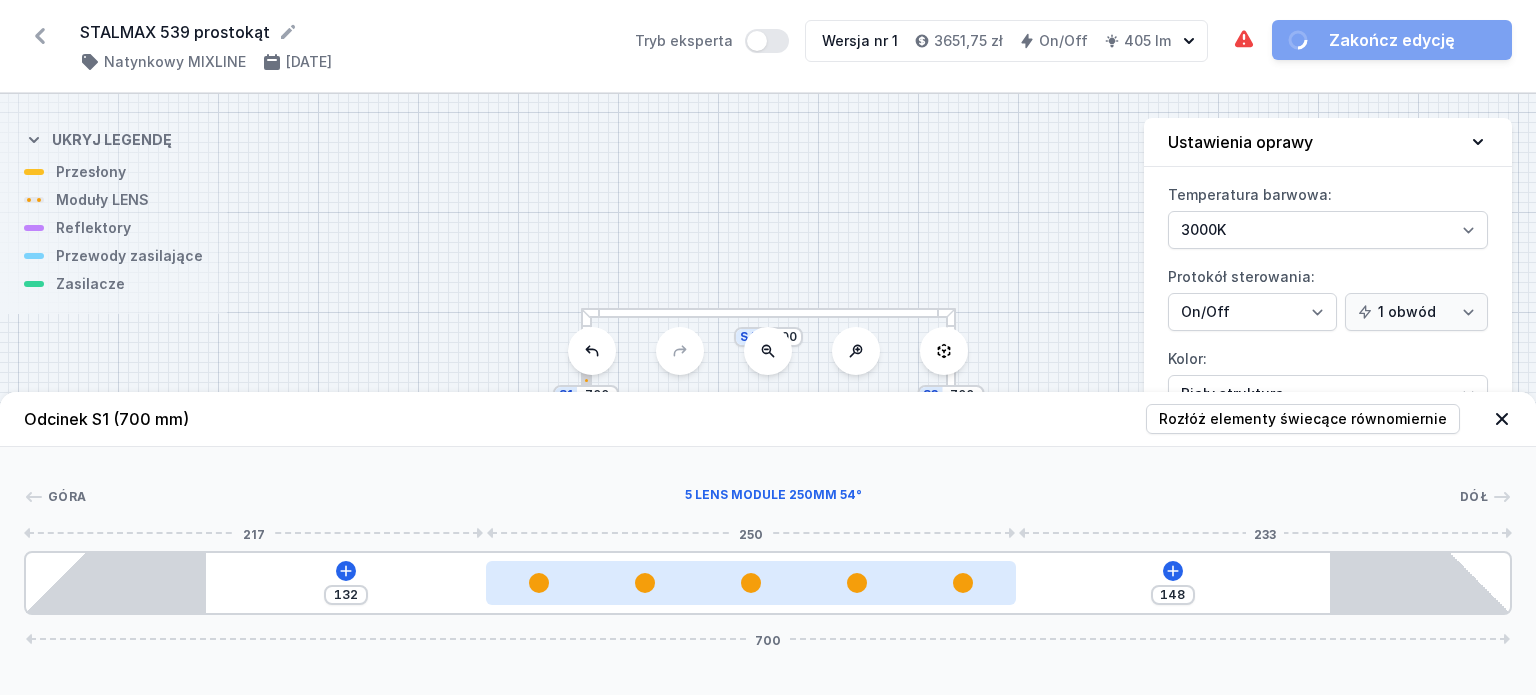 type on "133" 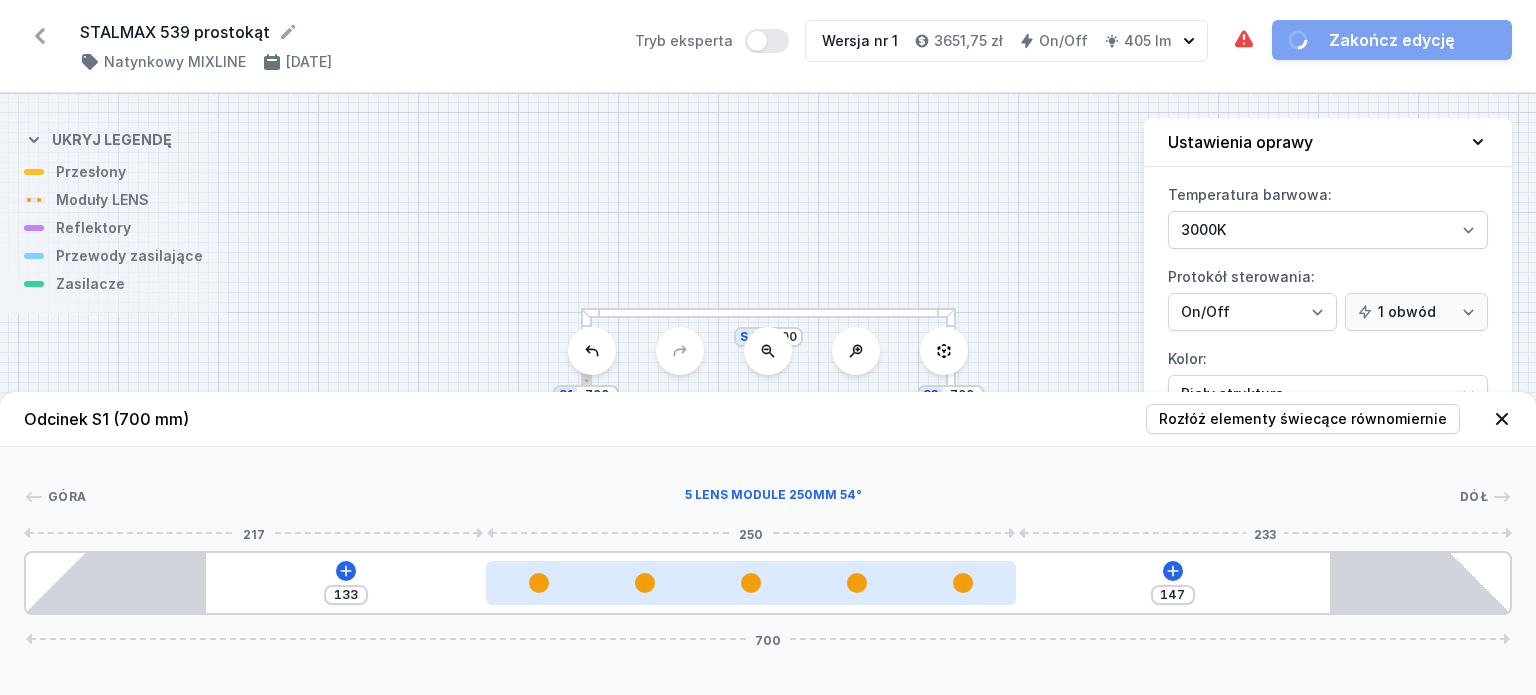 type on "146" 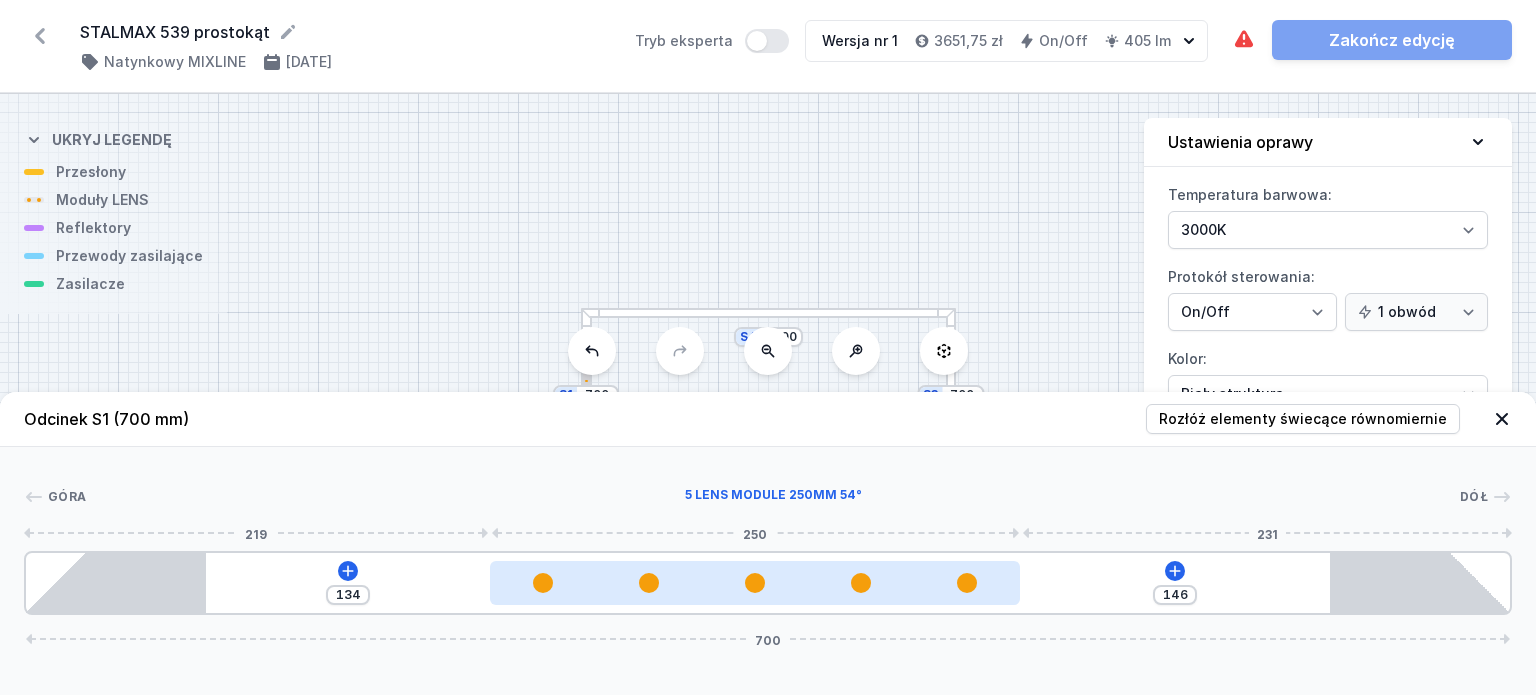 type on "145" 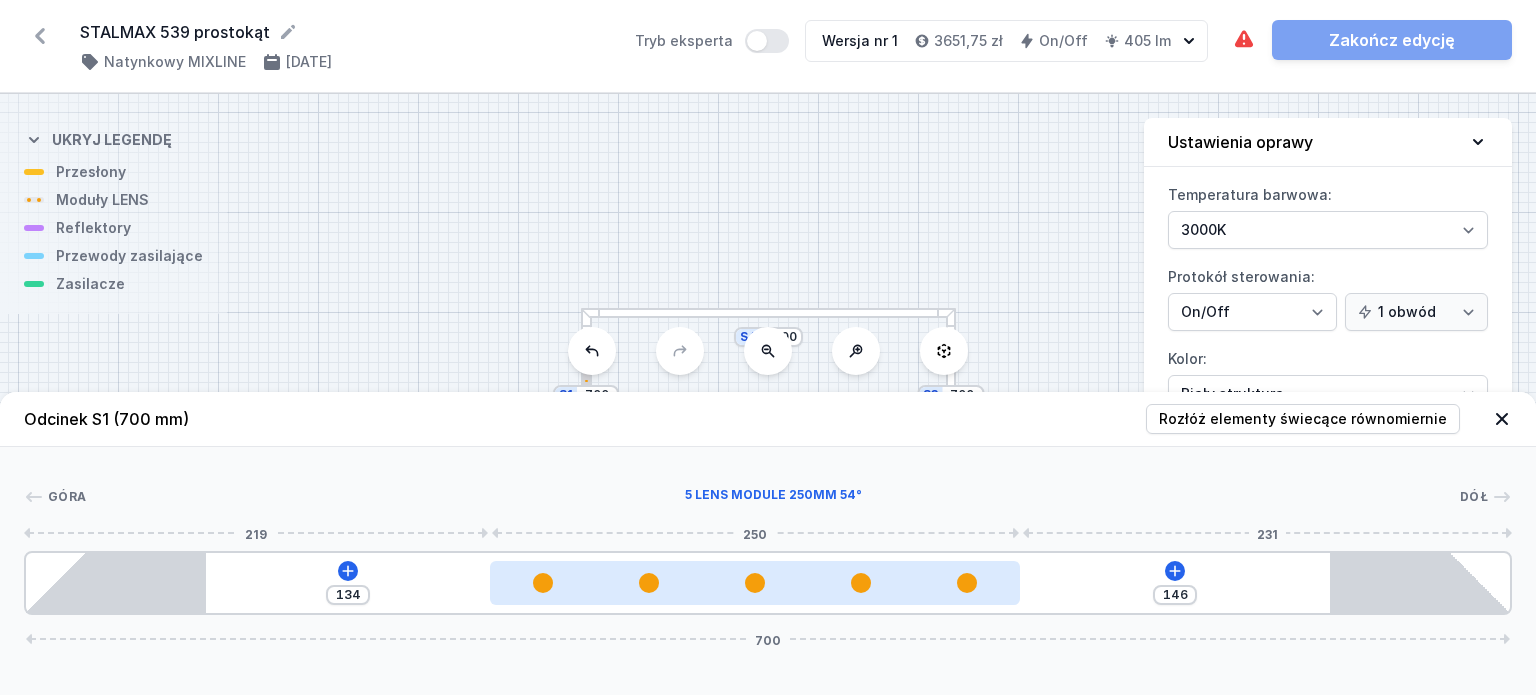 type on "135" 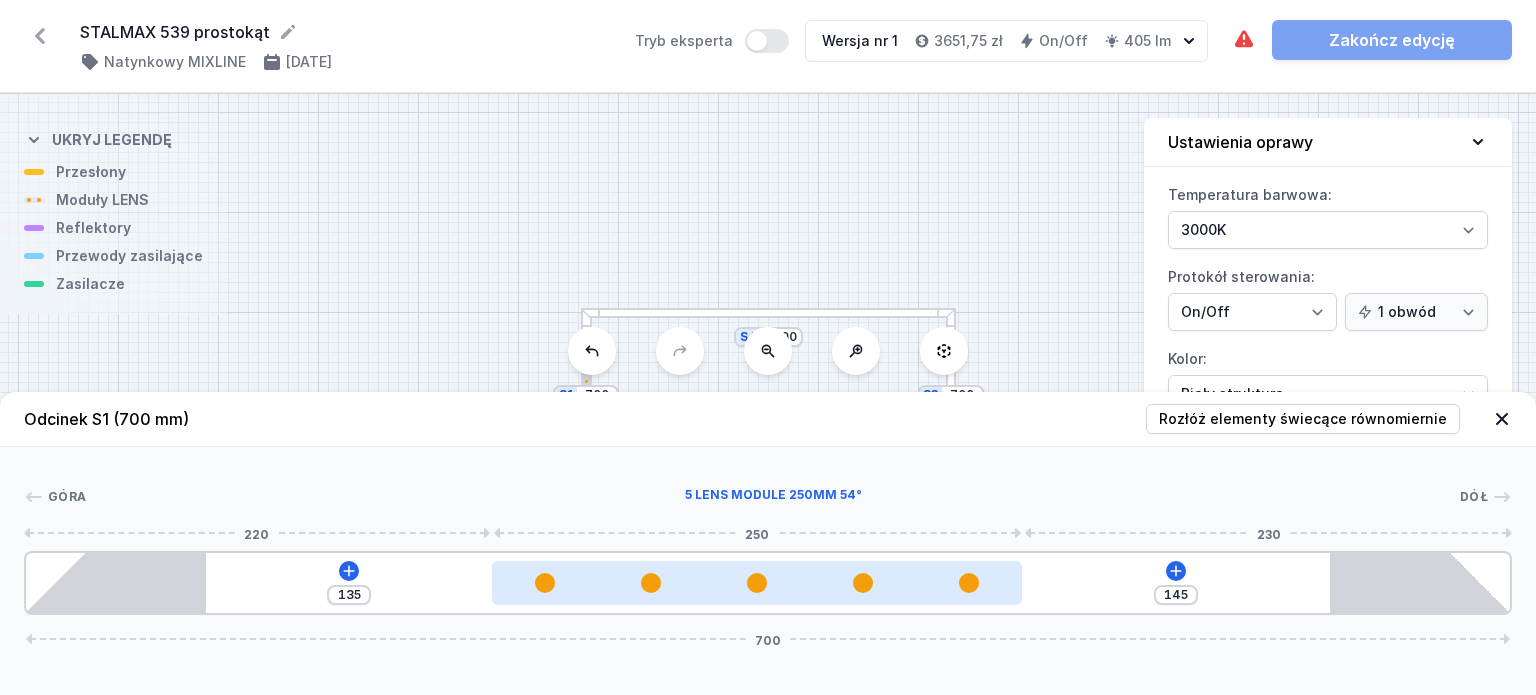 type on "144" 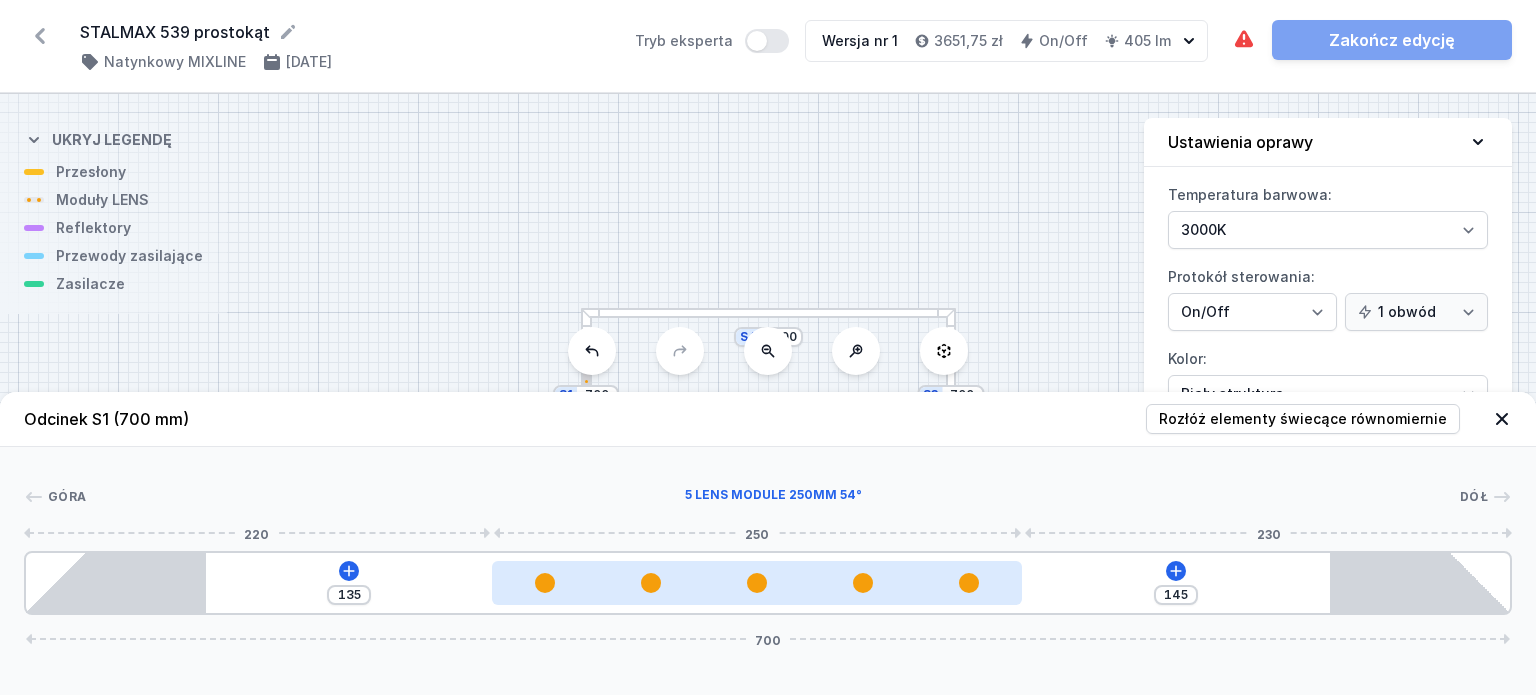 type on "136" 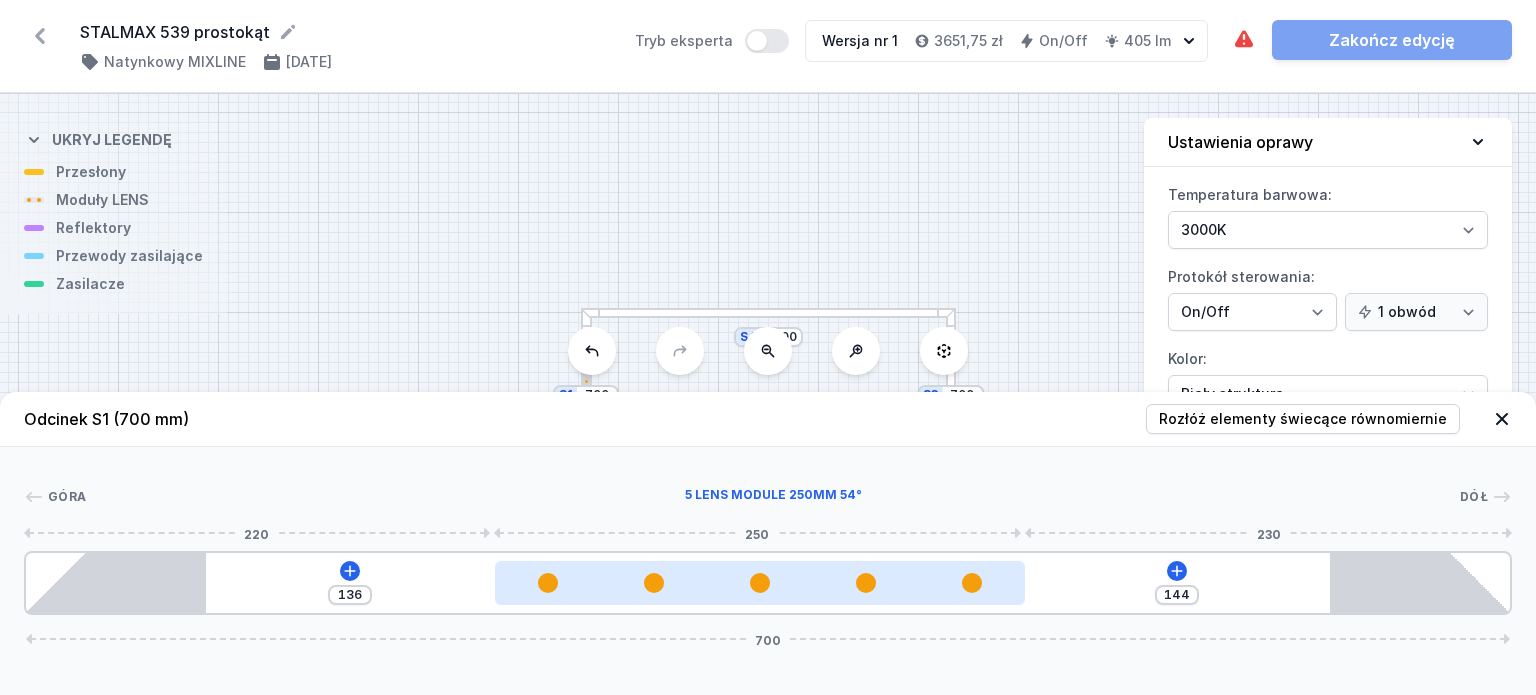 type on "143" 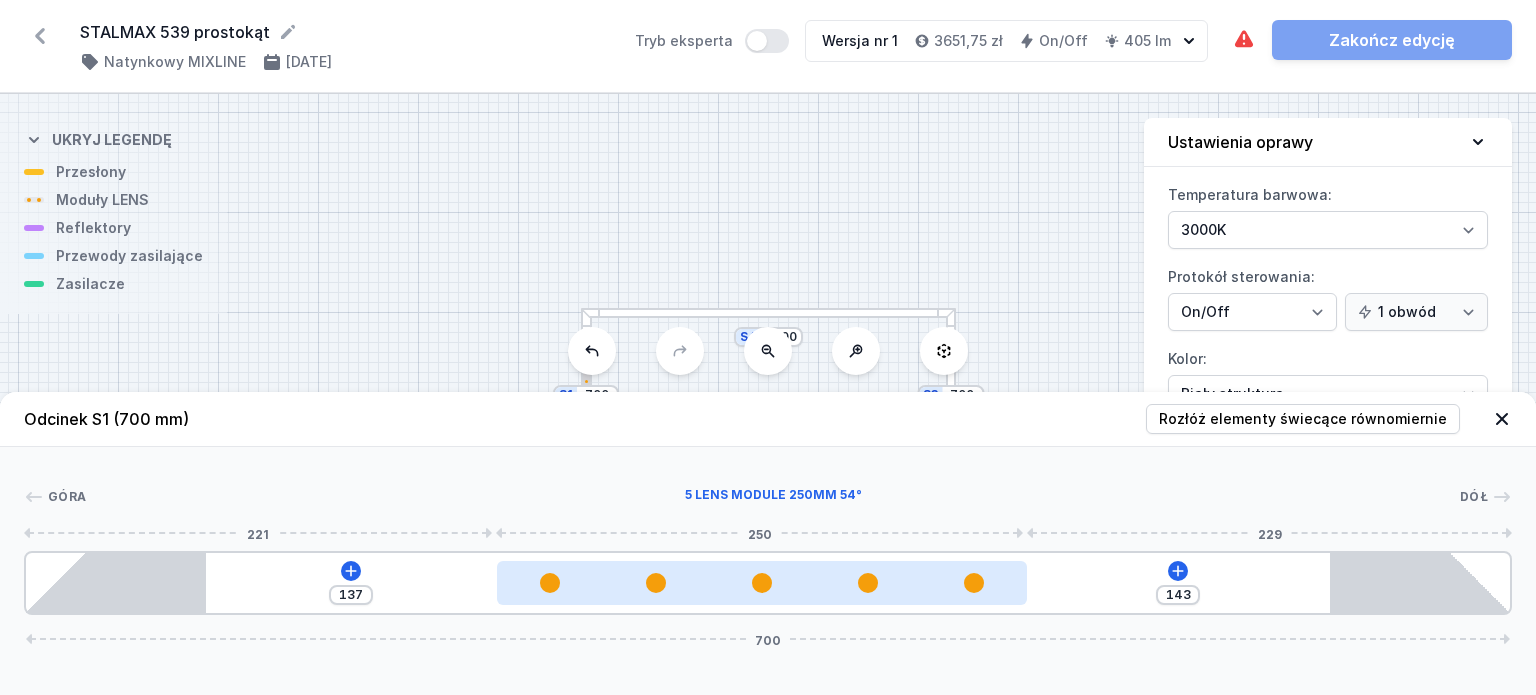 type on "142" 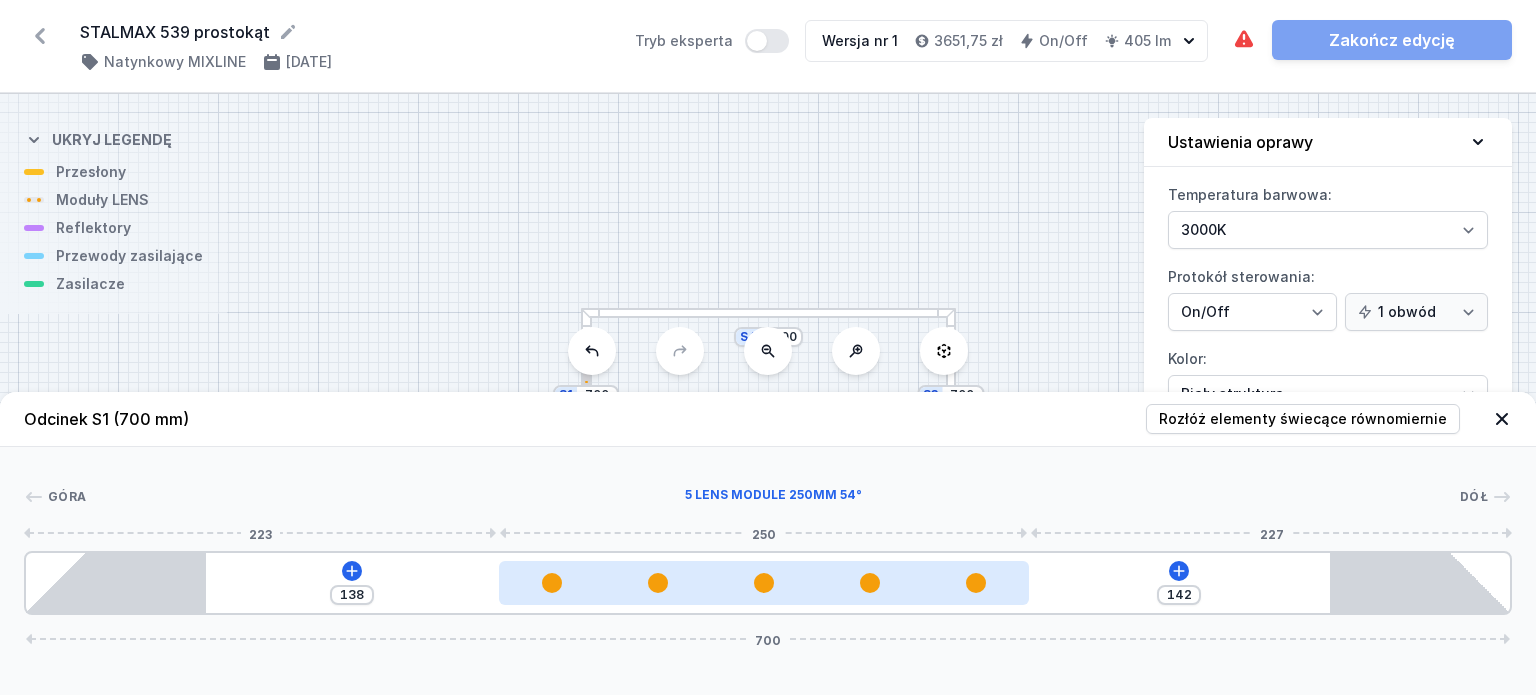 type on "141" 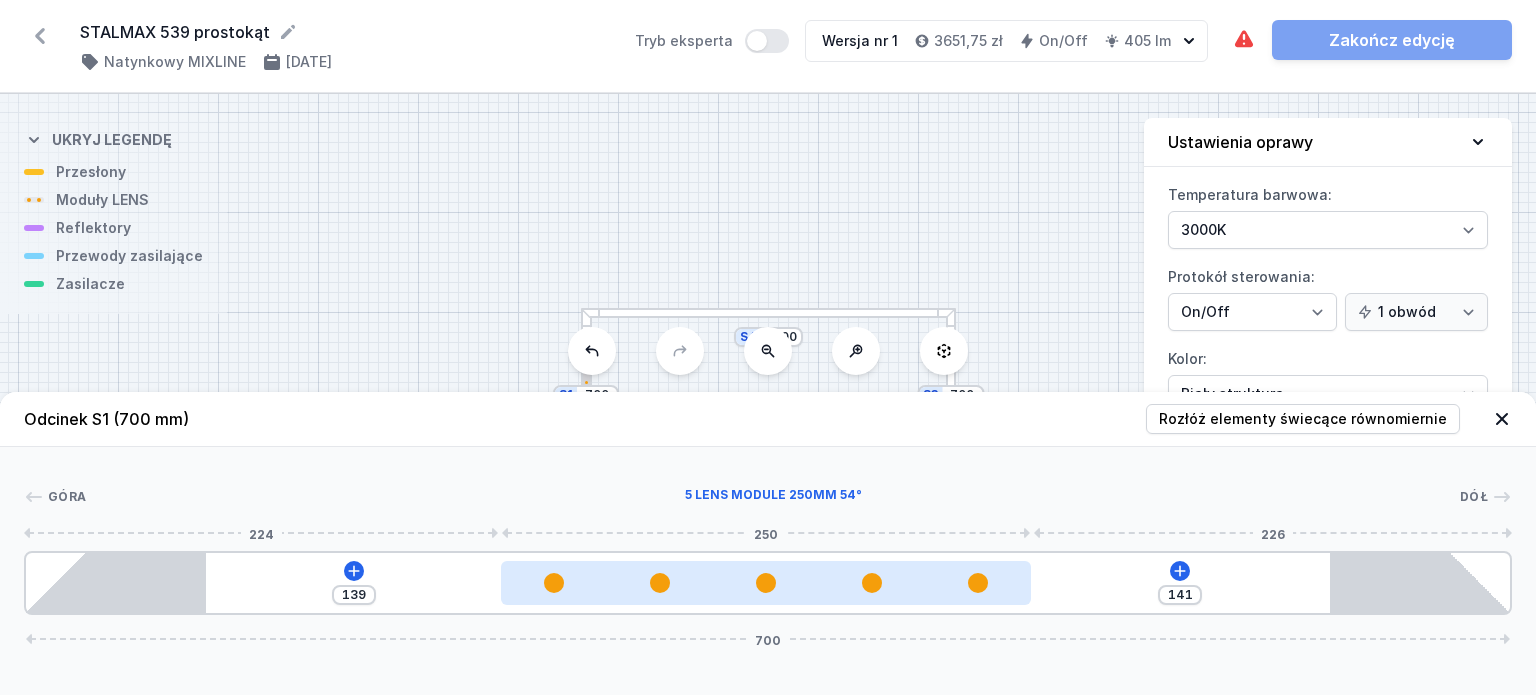 type on "140" 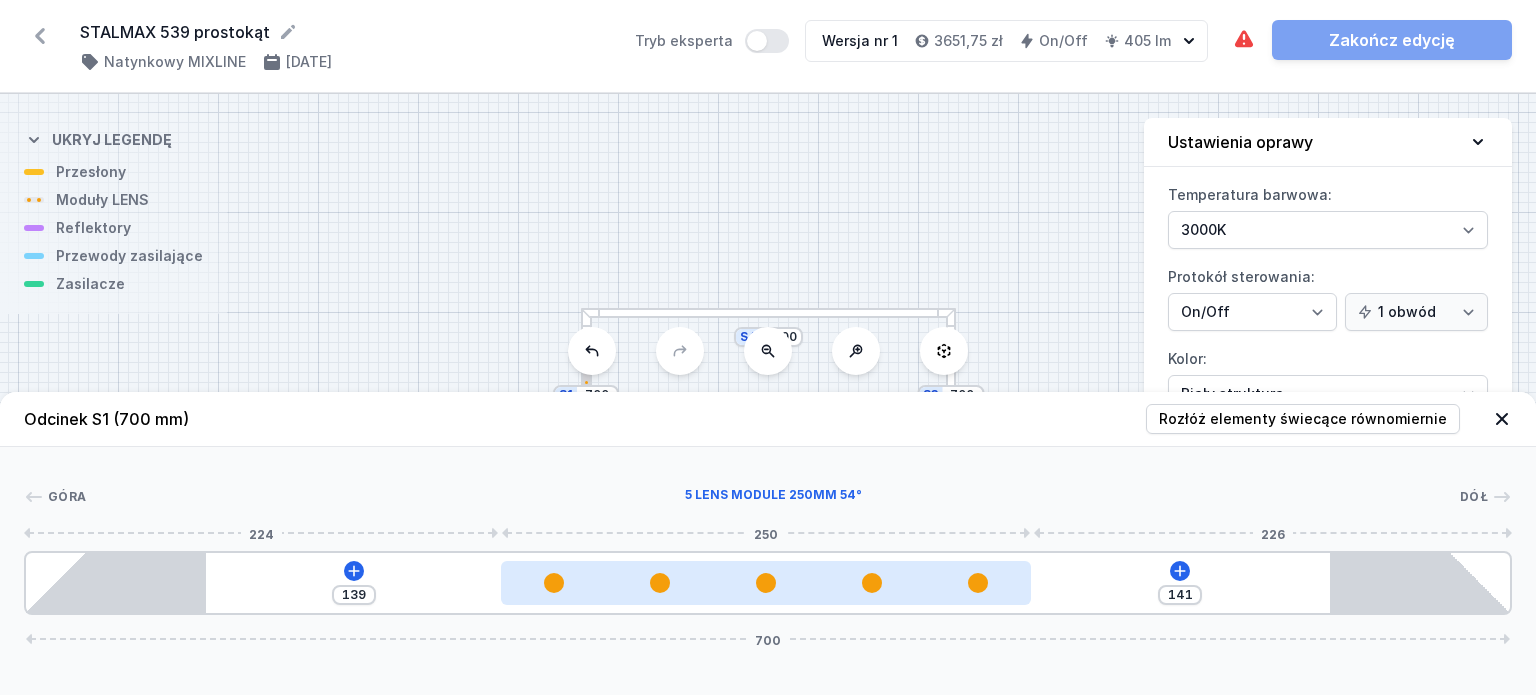 type on "140" 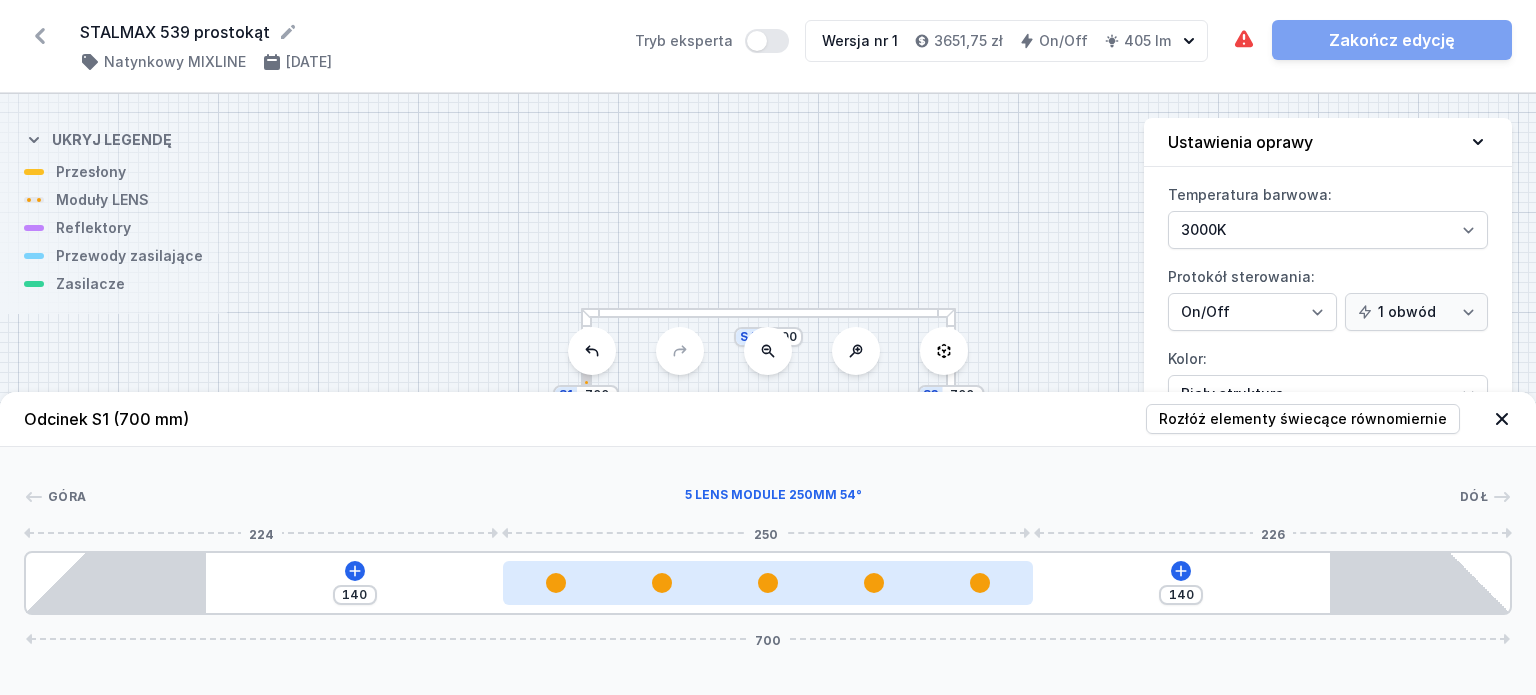drag, startPoint x: 805, startPoint y: 590, endPoint x: 771, endPoint y: 582, distance: 34.928497 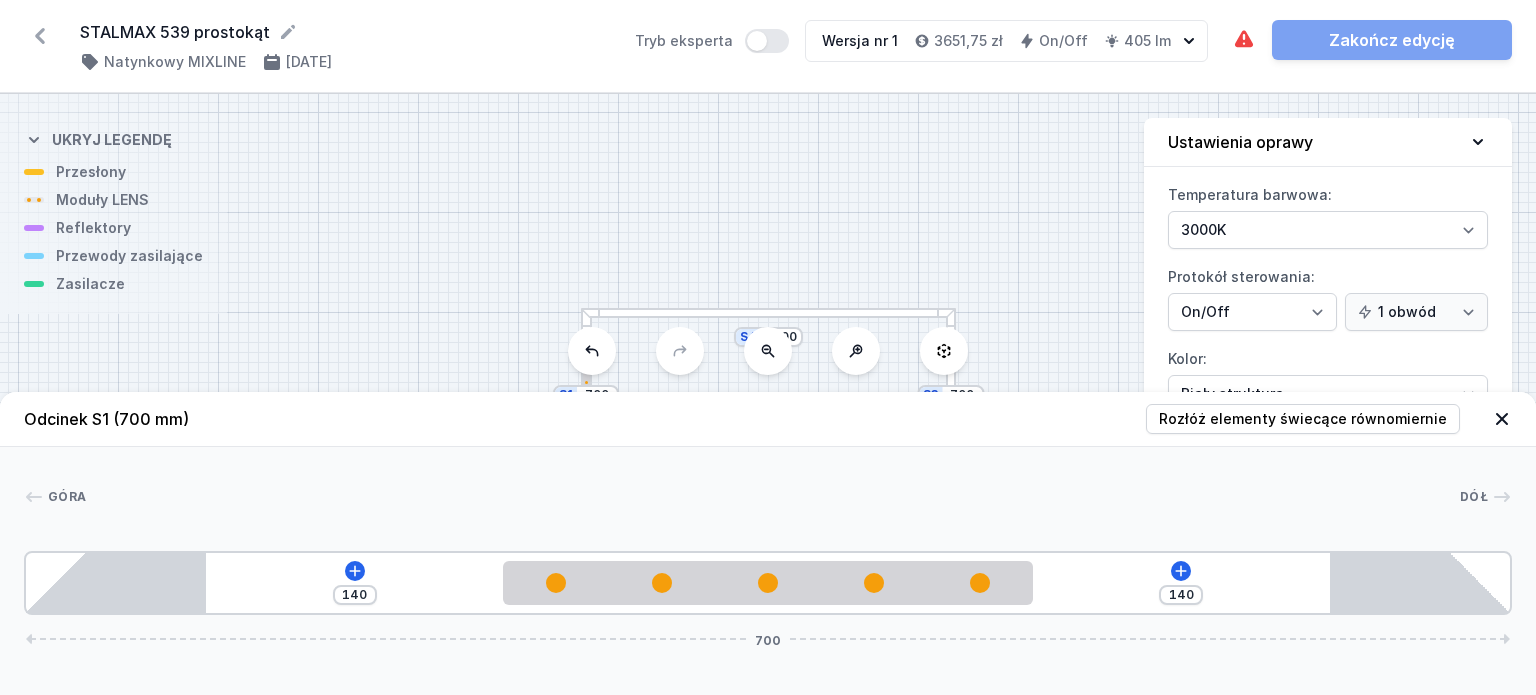 click 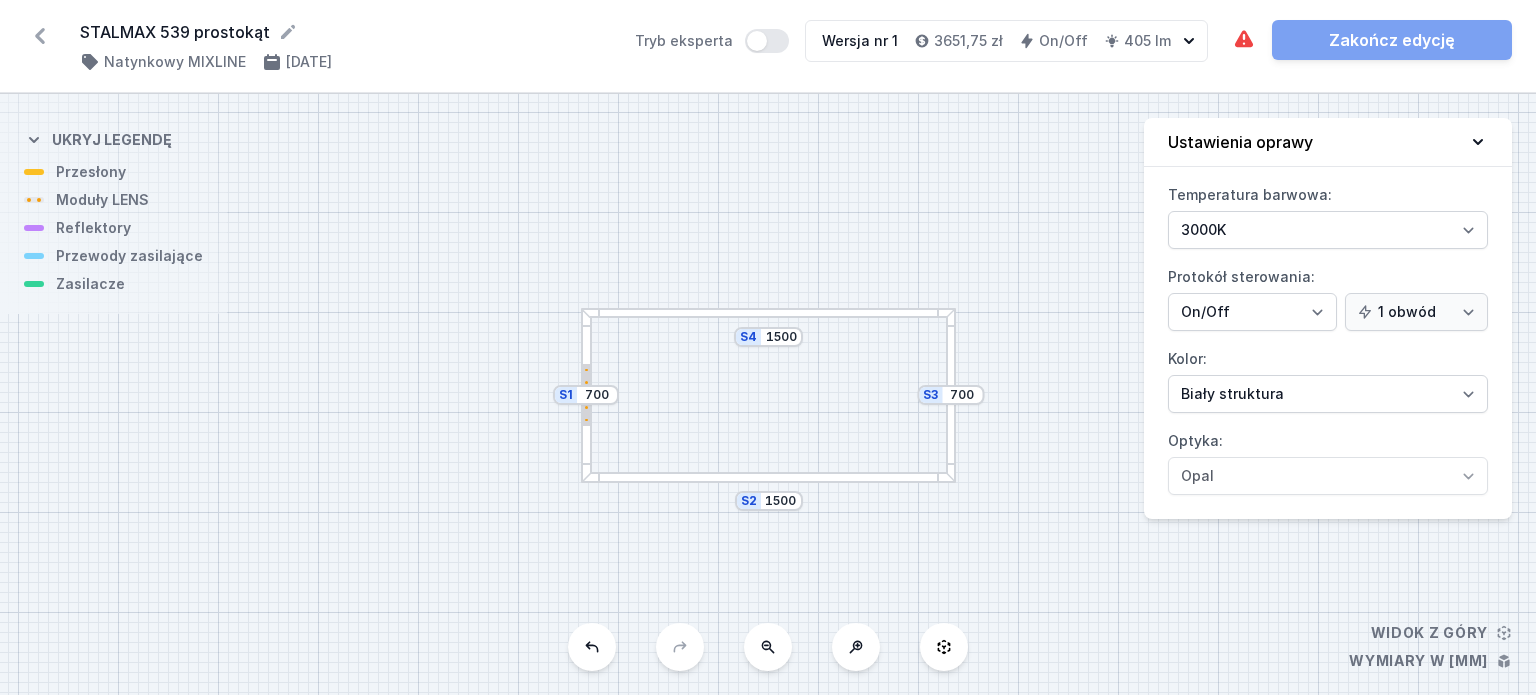 click at bounding box center (586, 395) 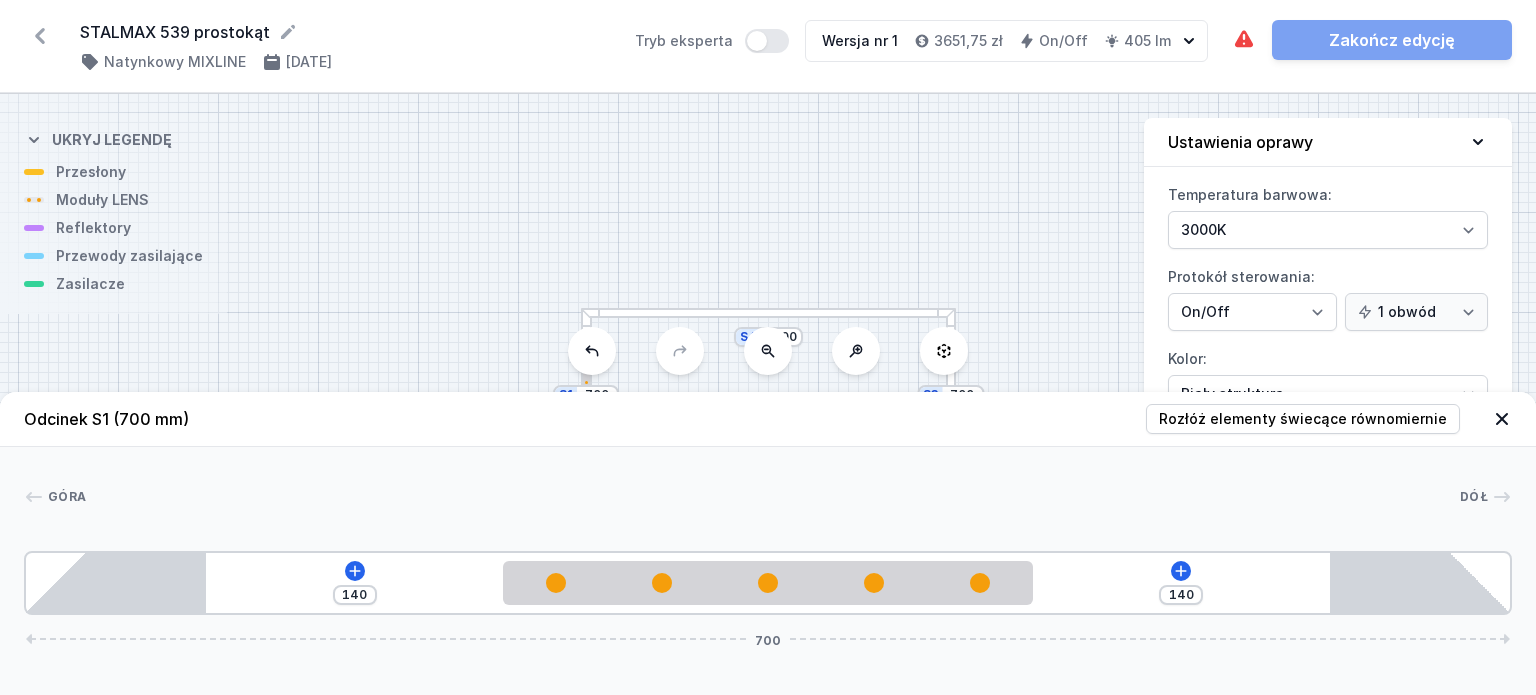 click on "S4 1500 S3 700 S2 1500 S1 700" at bounding box center (768, 394) 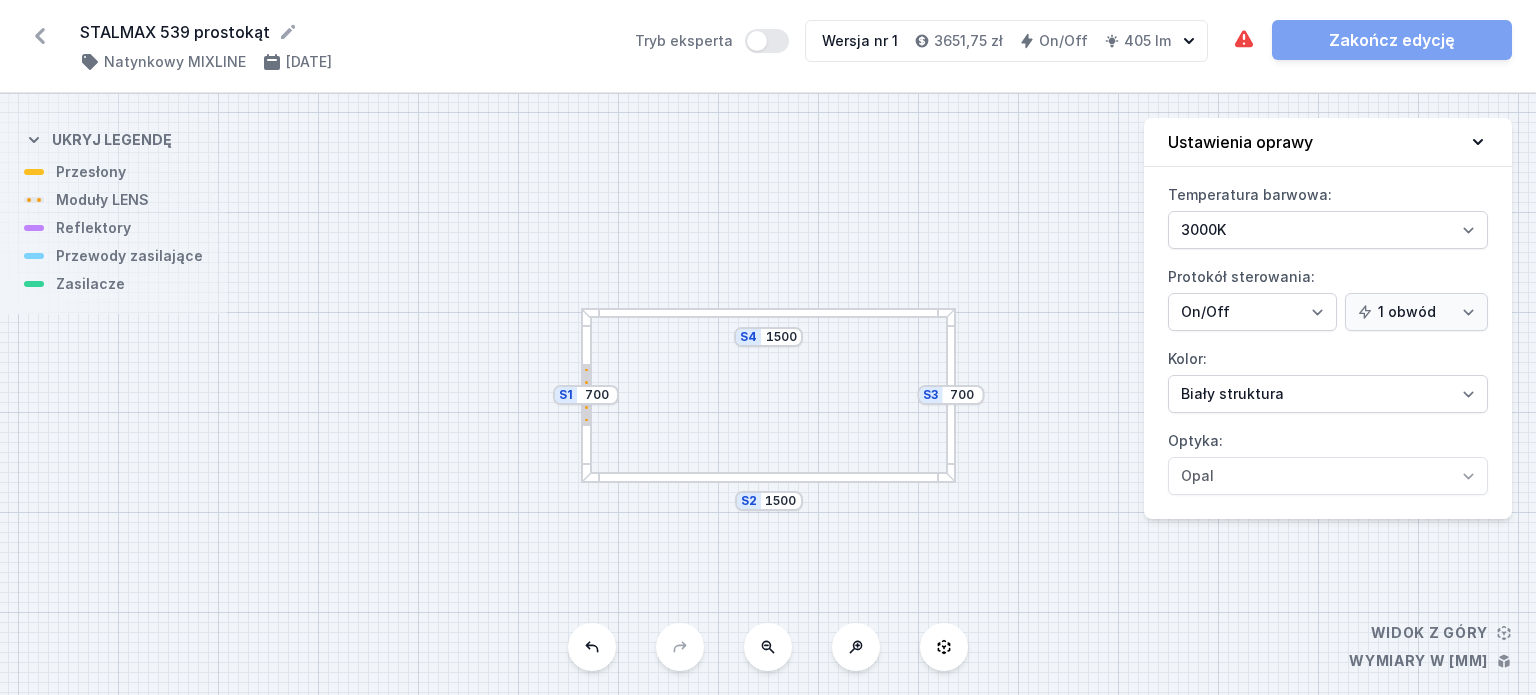 click at bounding box center (951, 395) 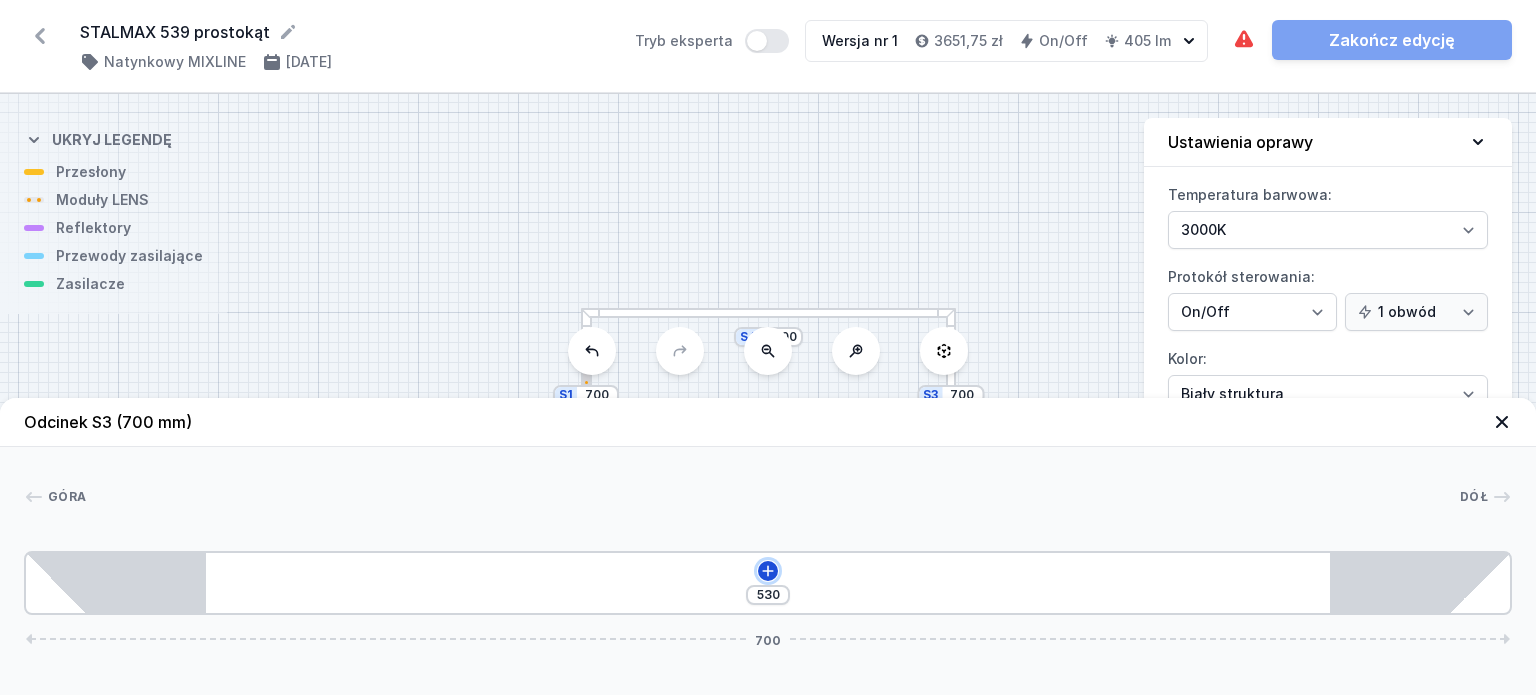 click 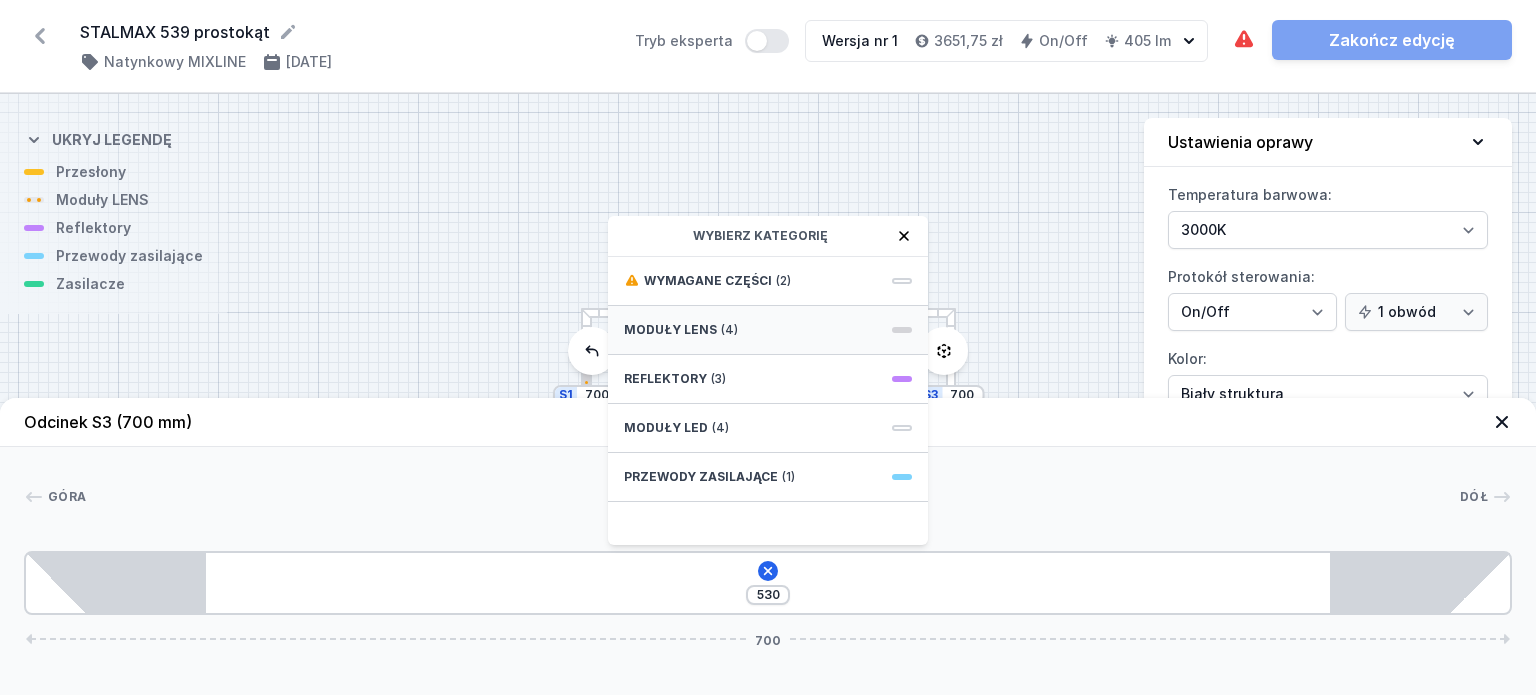 click on "Moduły LENS" at bounding box center (670, 330) 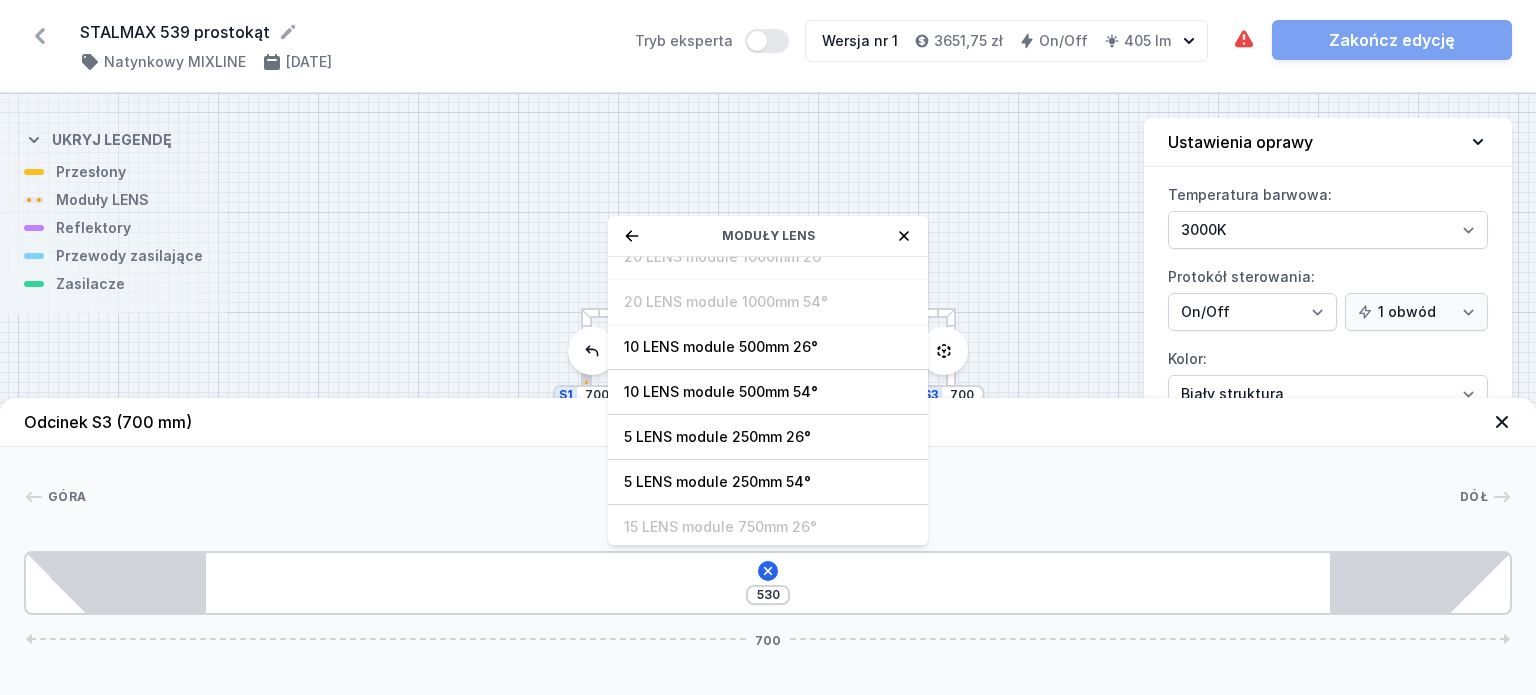 scroll, scrollTop: 70, scrollLeft: 0, axis: vertical 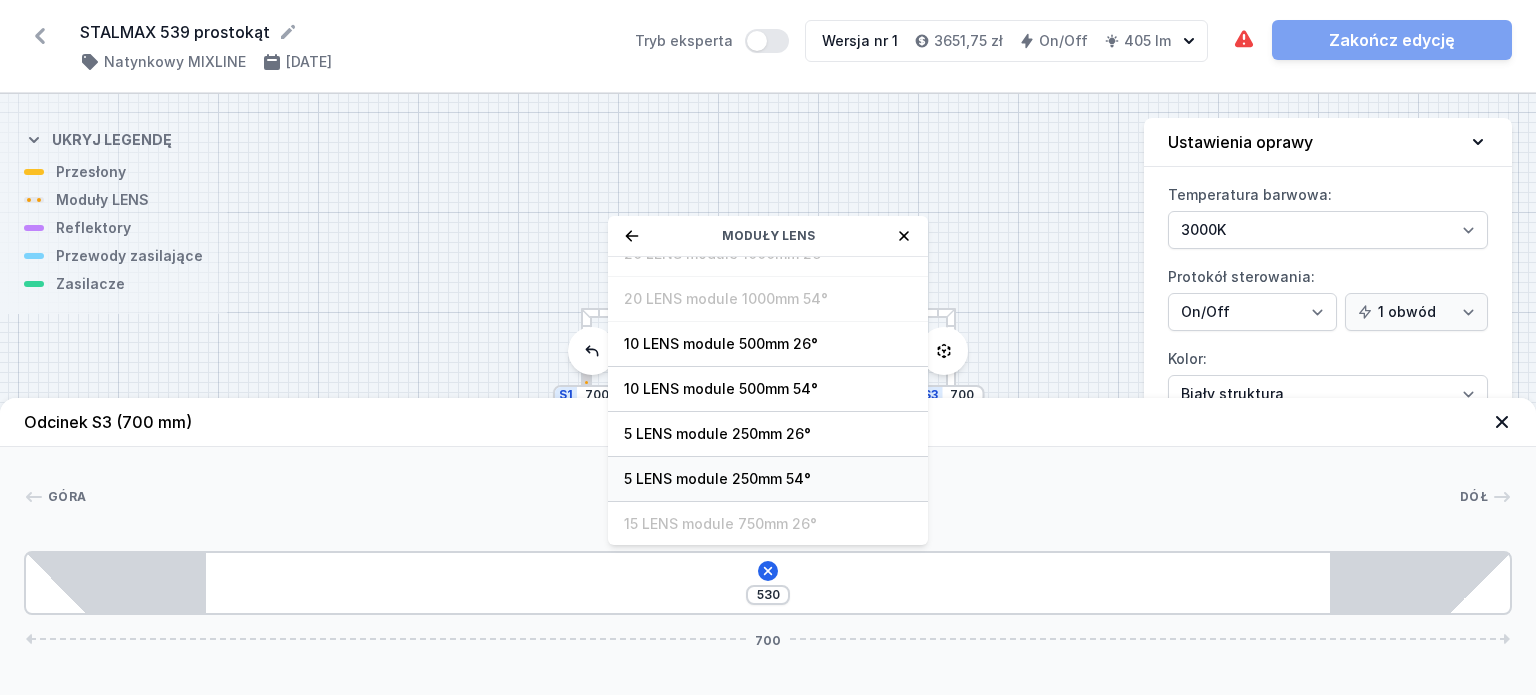 click on "5 LENS module 250mm 54°" at bounding box center (768, 479) 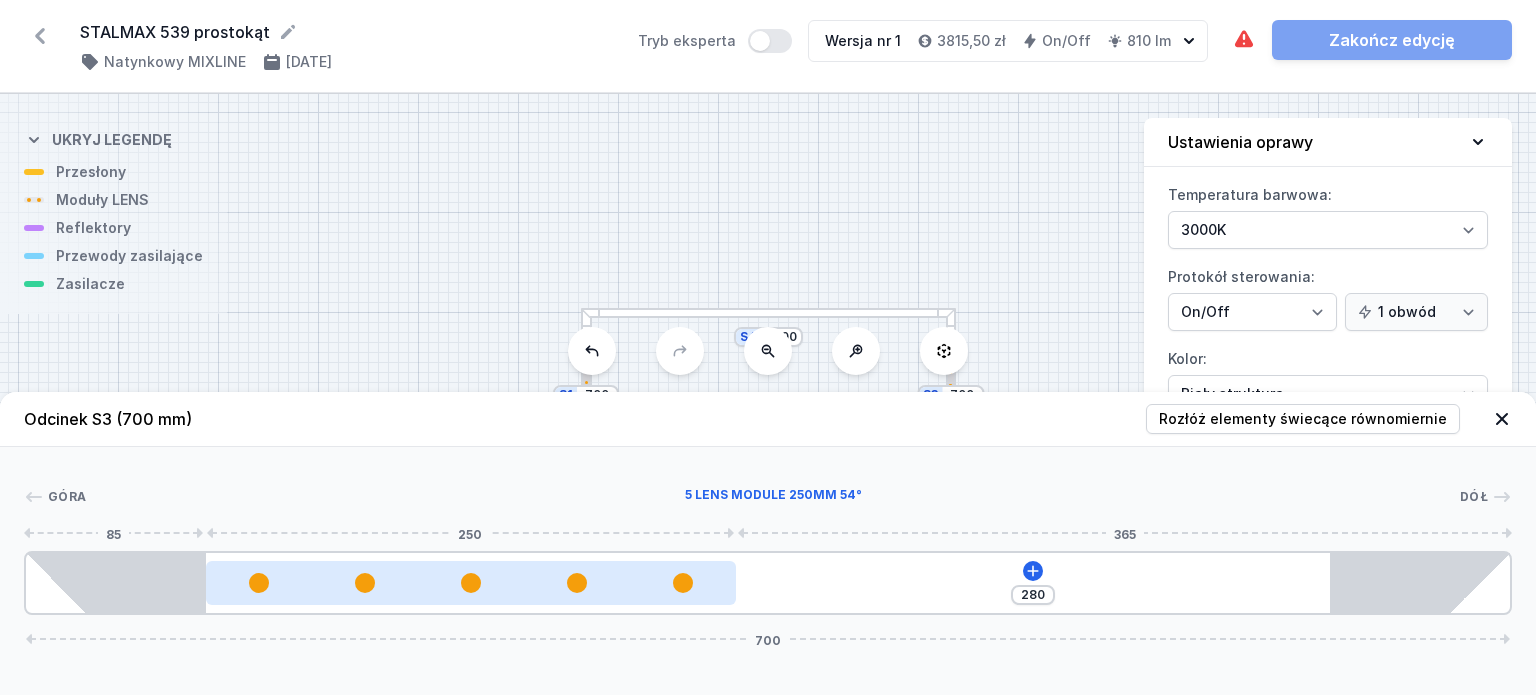 drag, startPoint x: 638, startPoint y: 583, endPoint x: 706, endPoint y: 576, distance: 68.359344 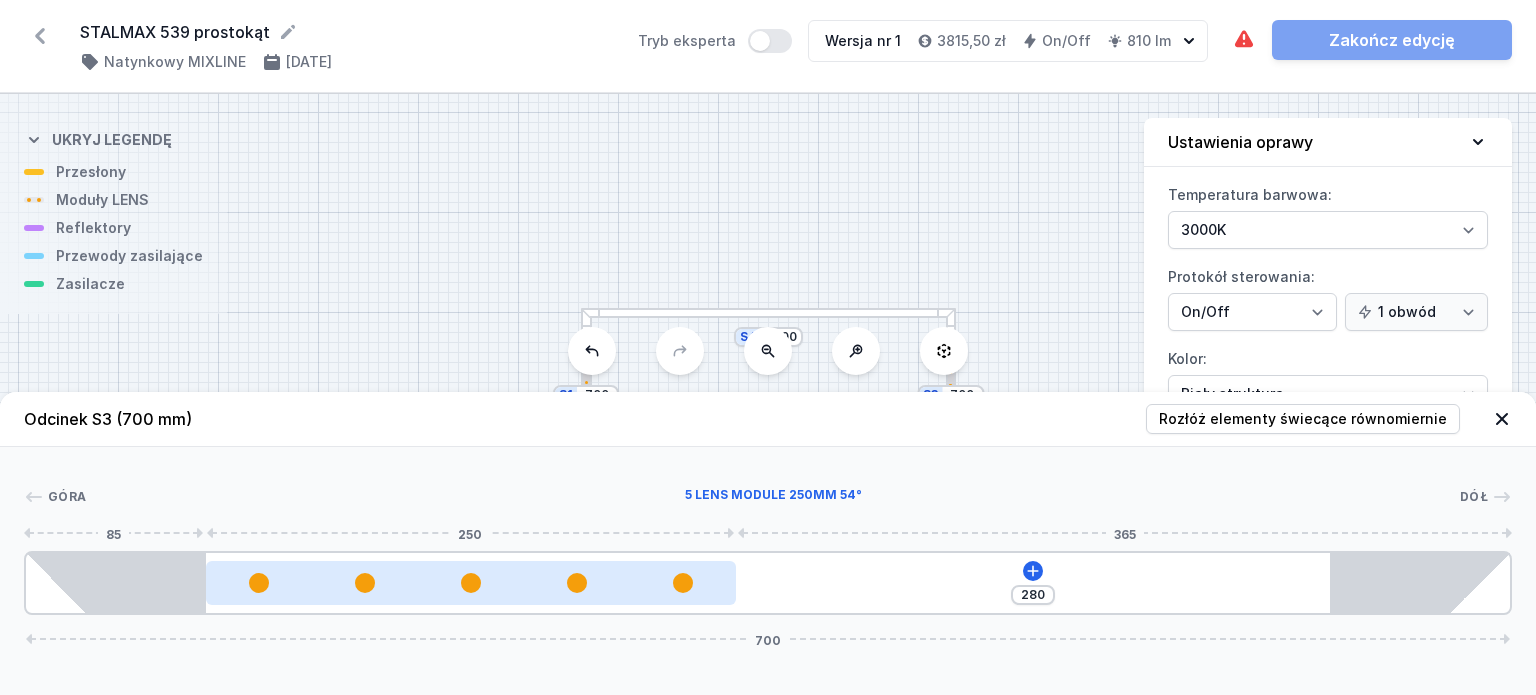 click at bounding box center [471, 583] 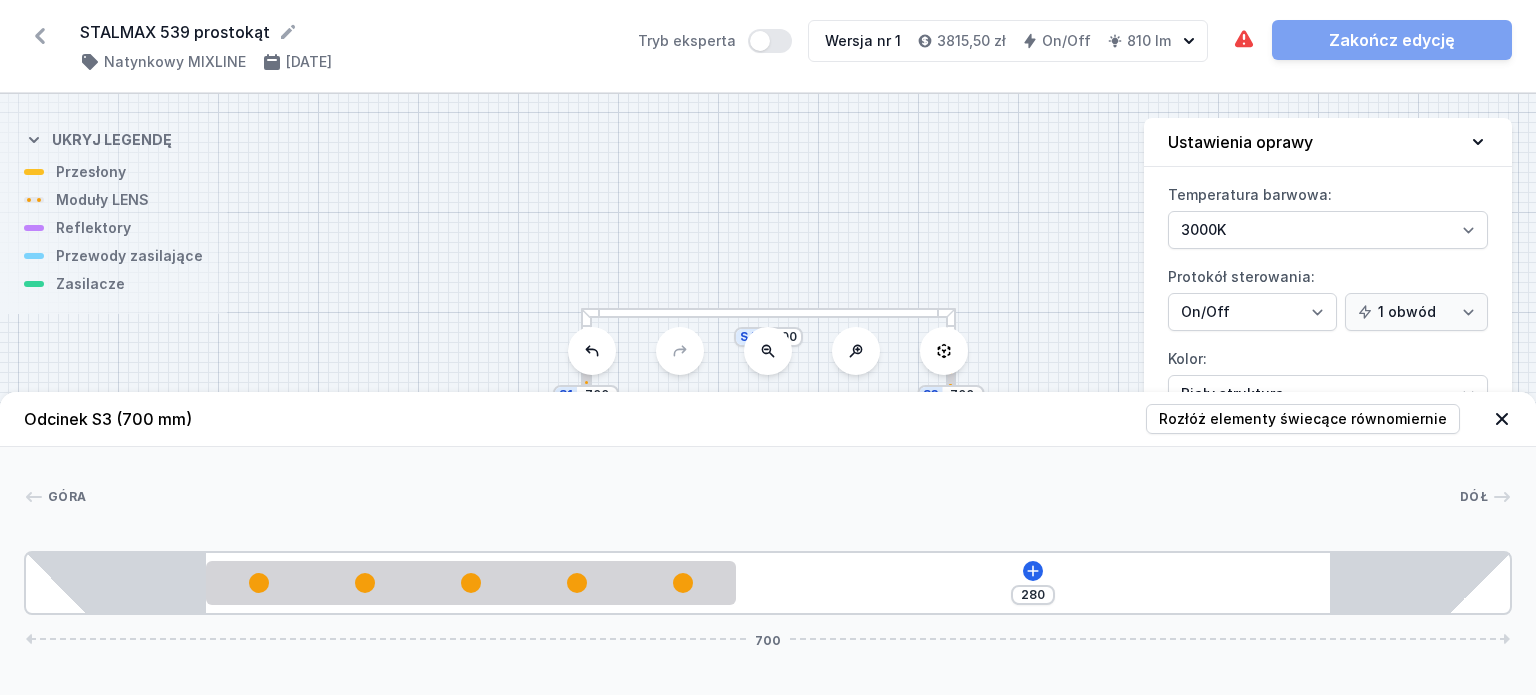drag, startPoint x: 629, startPoint y: 577, endPoint x: 746, endPoint y: 577, distance: 117 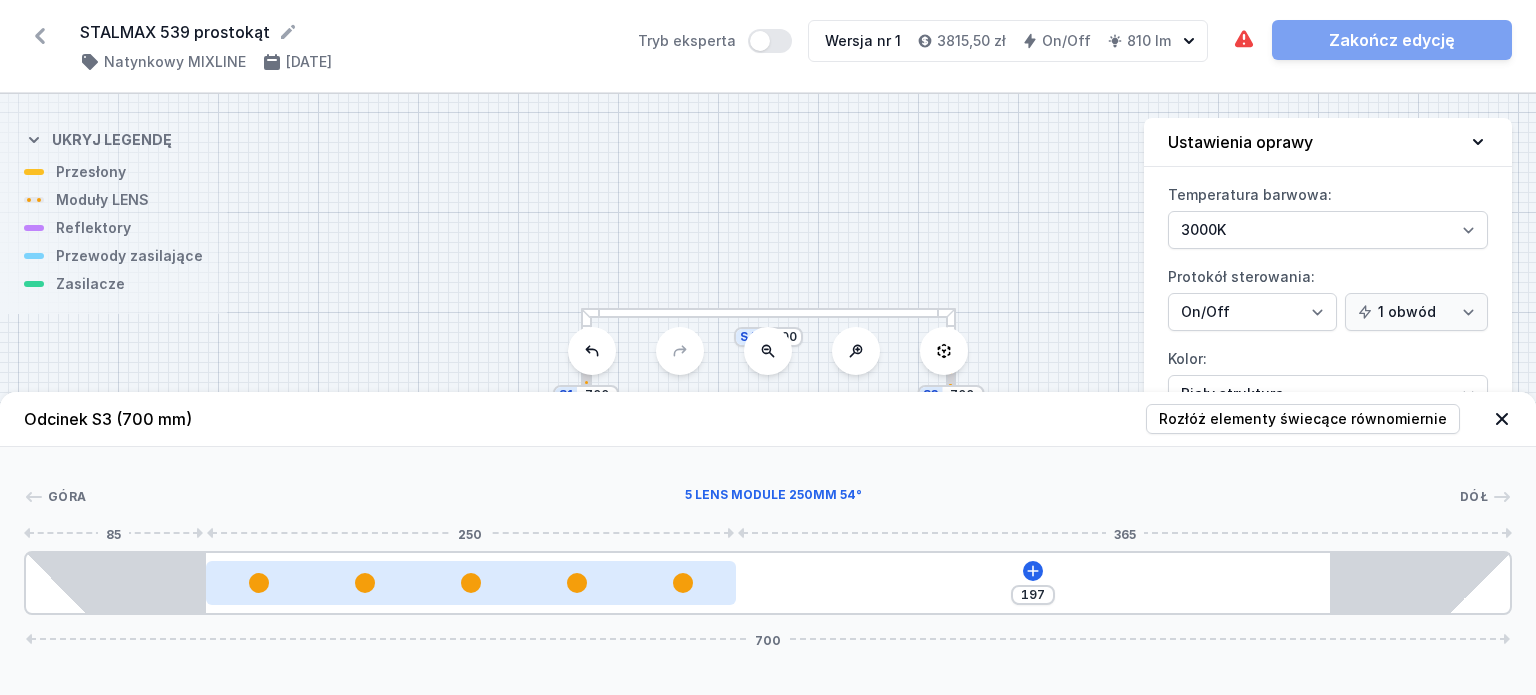drag, startPoint x: 541, startPoint y: 580, endPoint x: 680, endPoint y: 576, distance: 139.05754 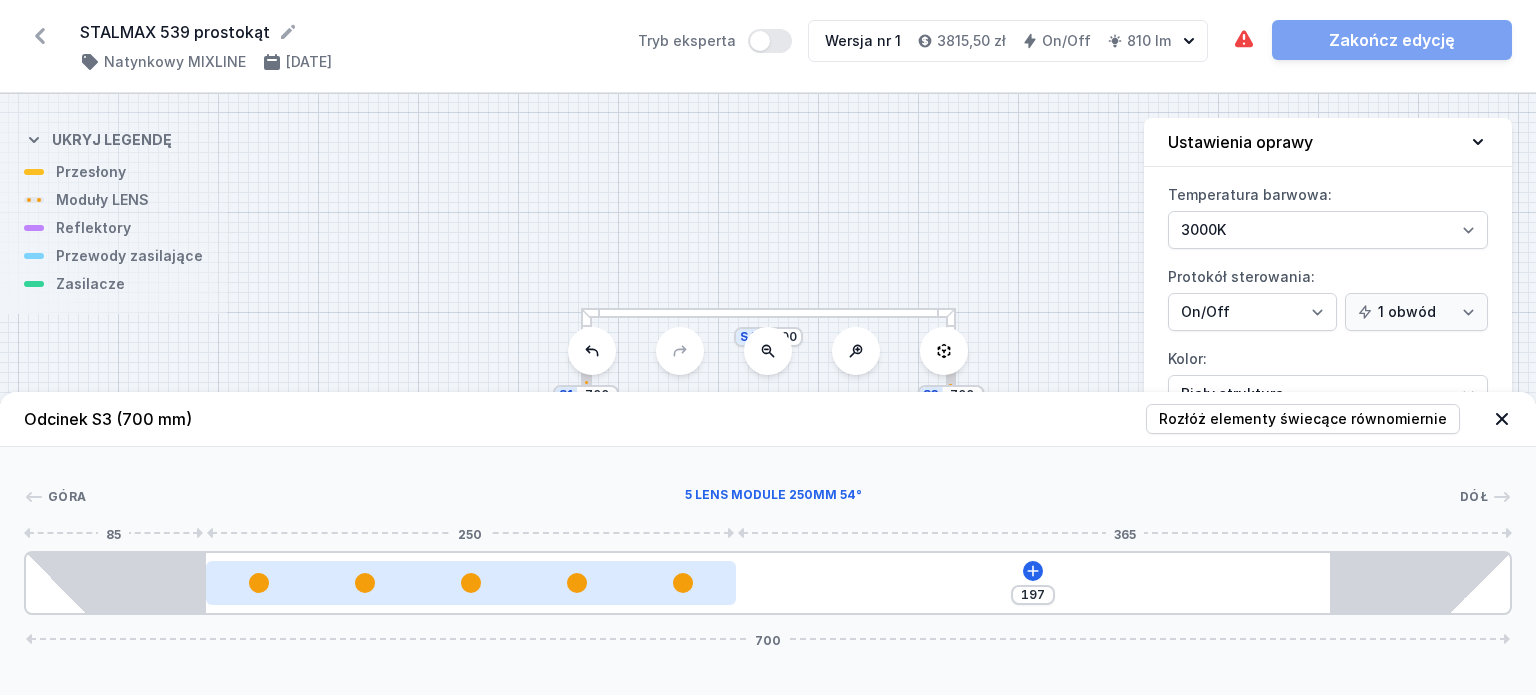 click at bounding box center (471, 583) 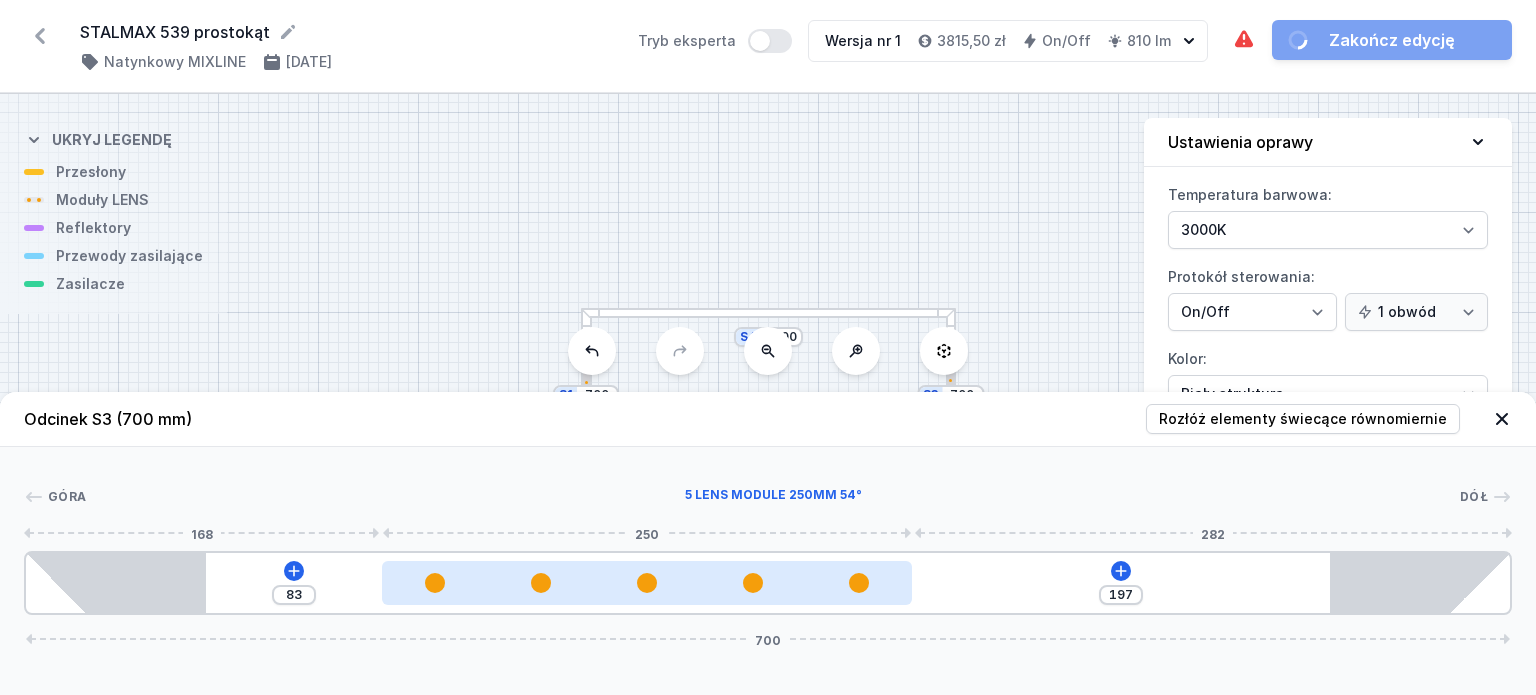 type on "180" 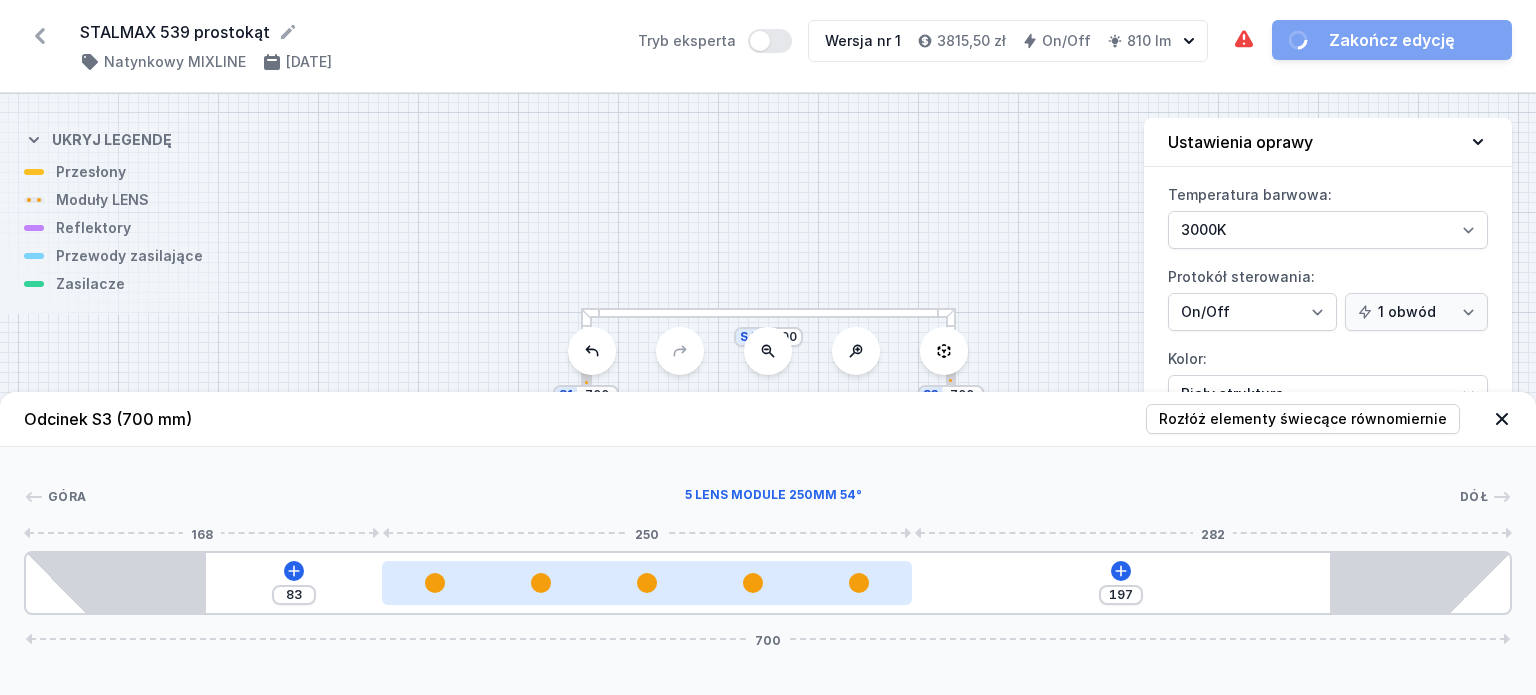 type on "100" 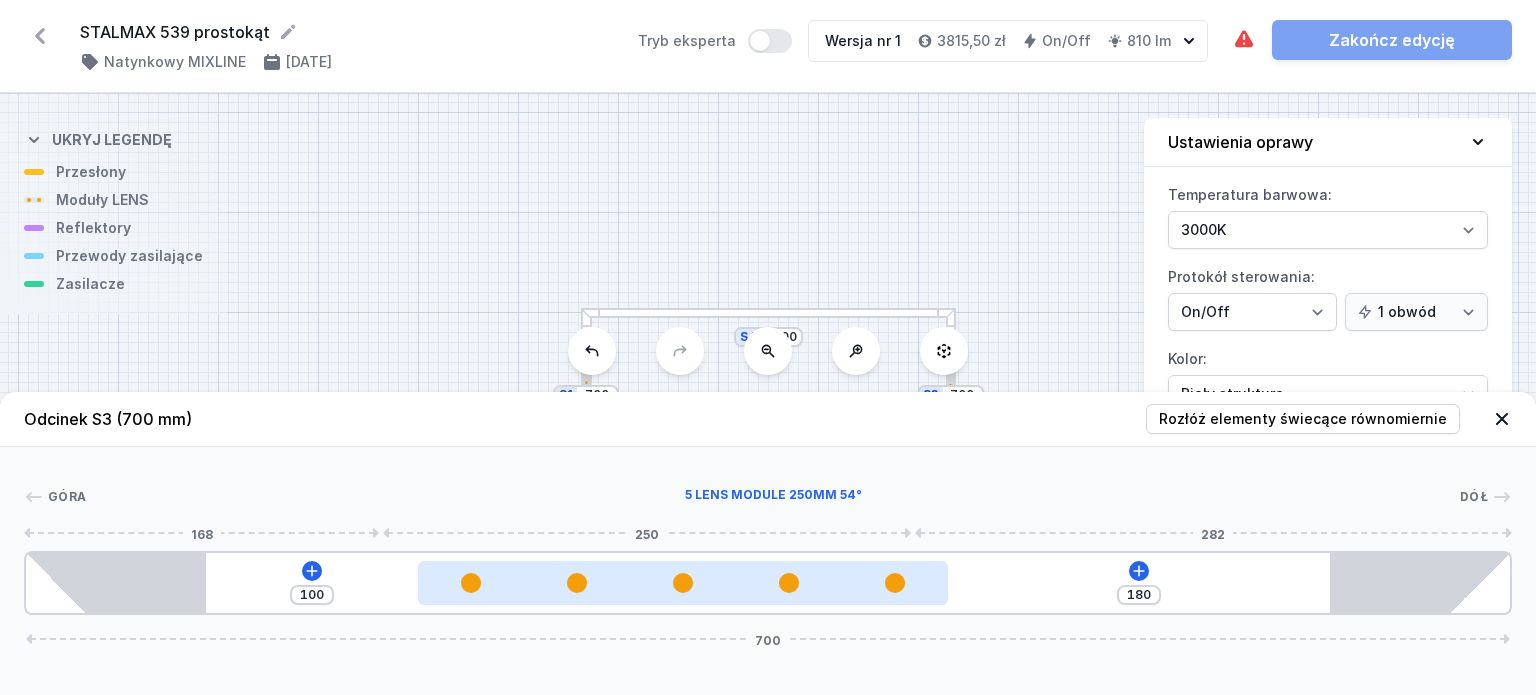 type on "179" 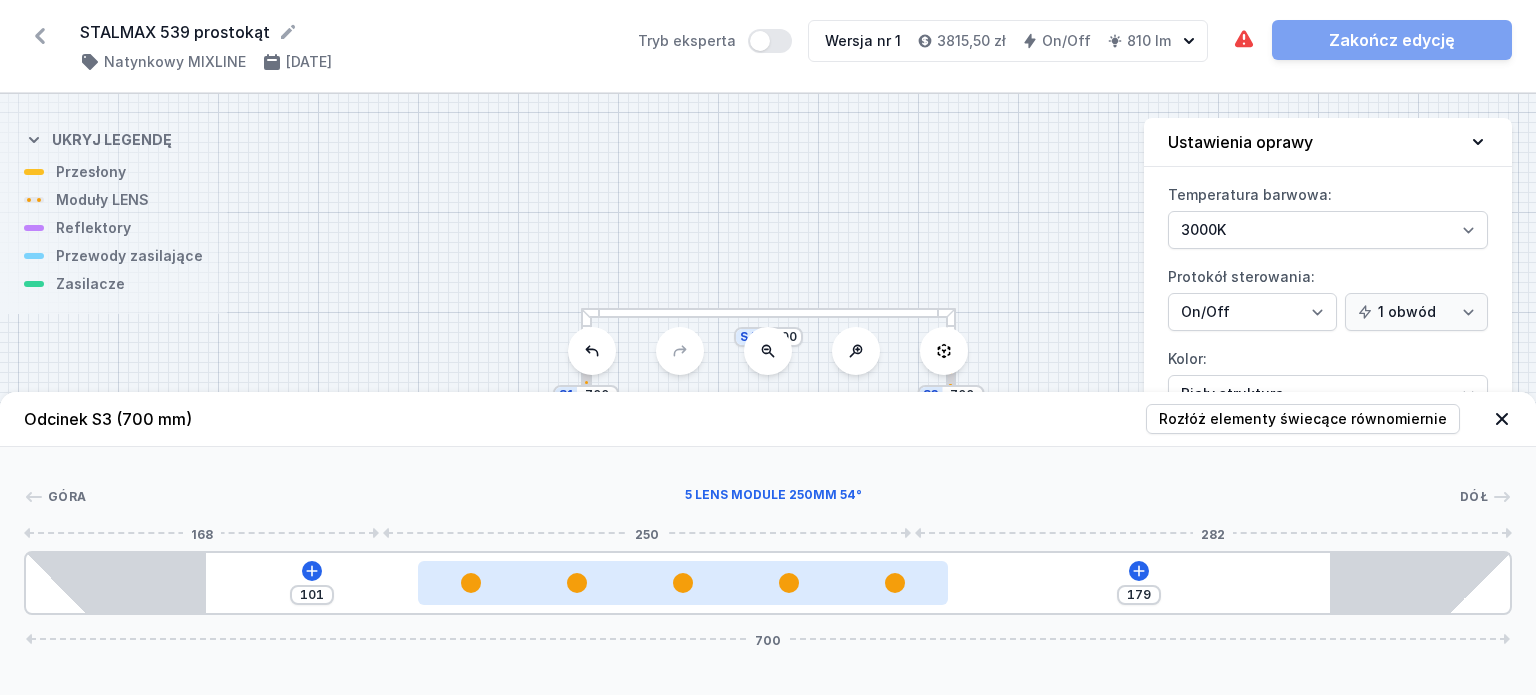 type on "170" 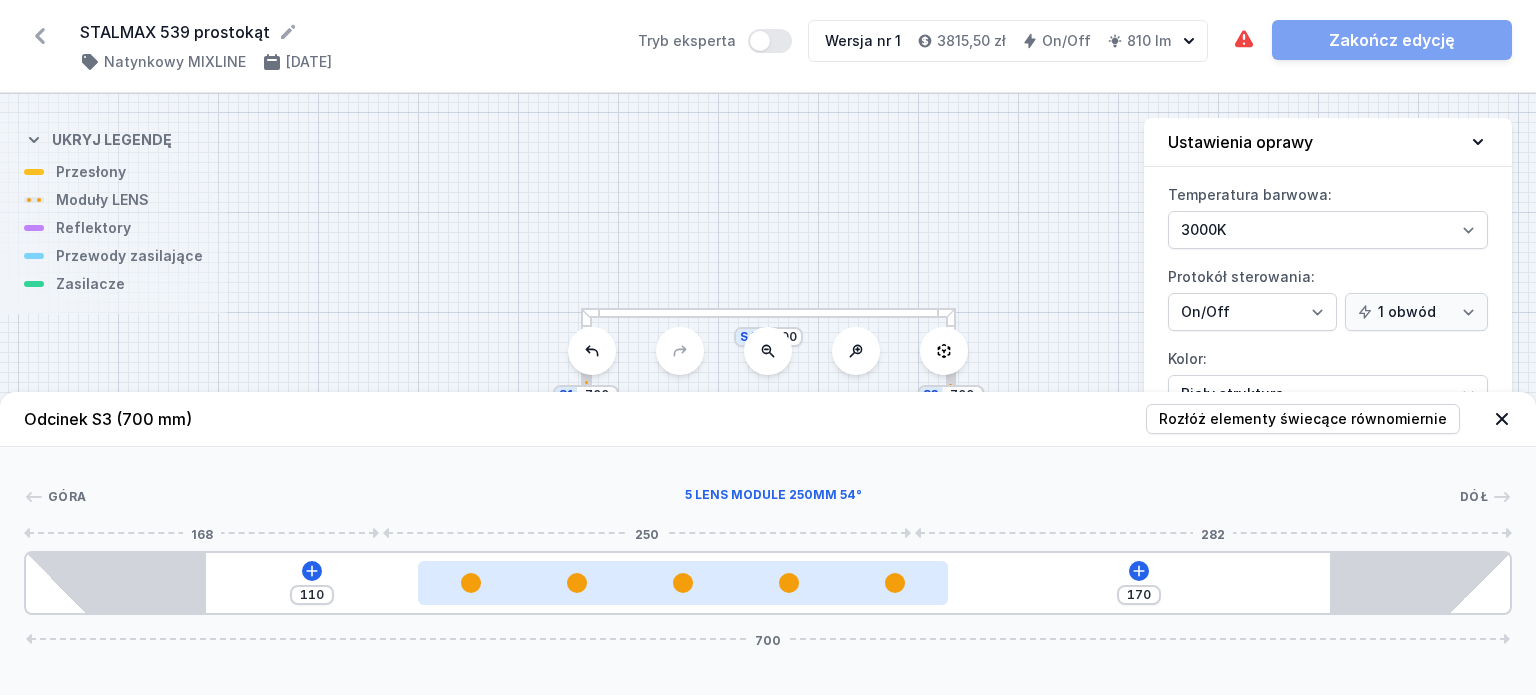type on "168" 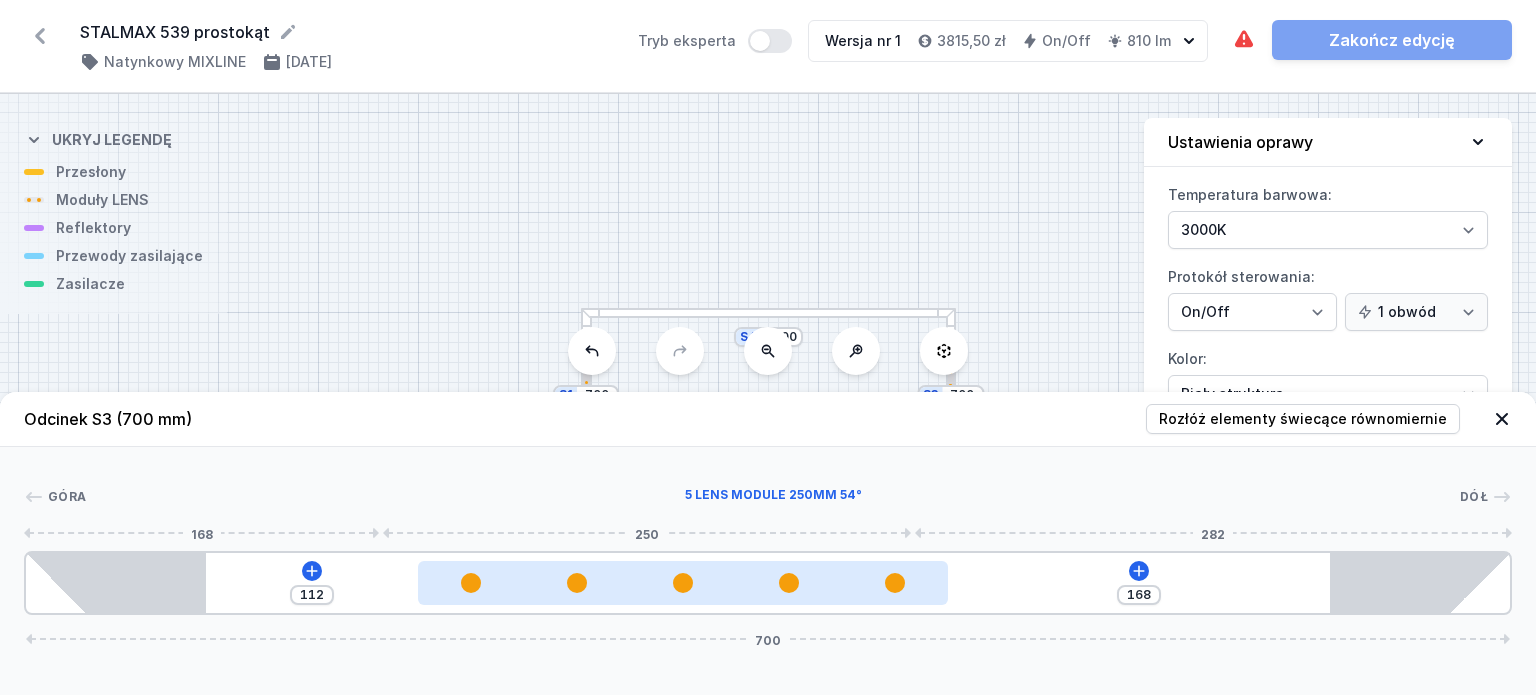 type on "164" 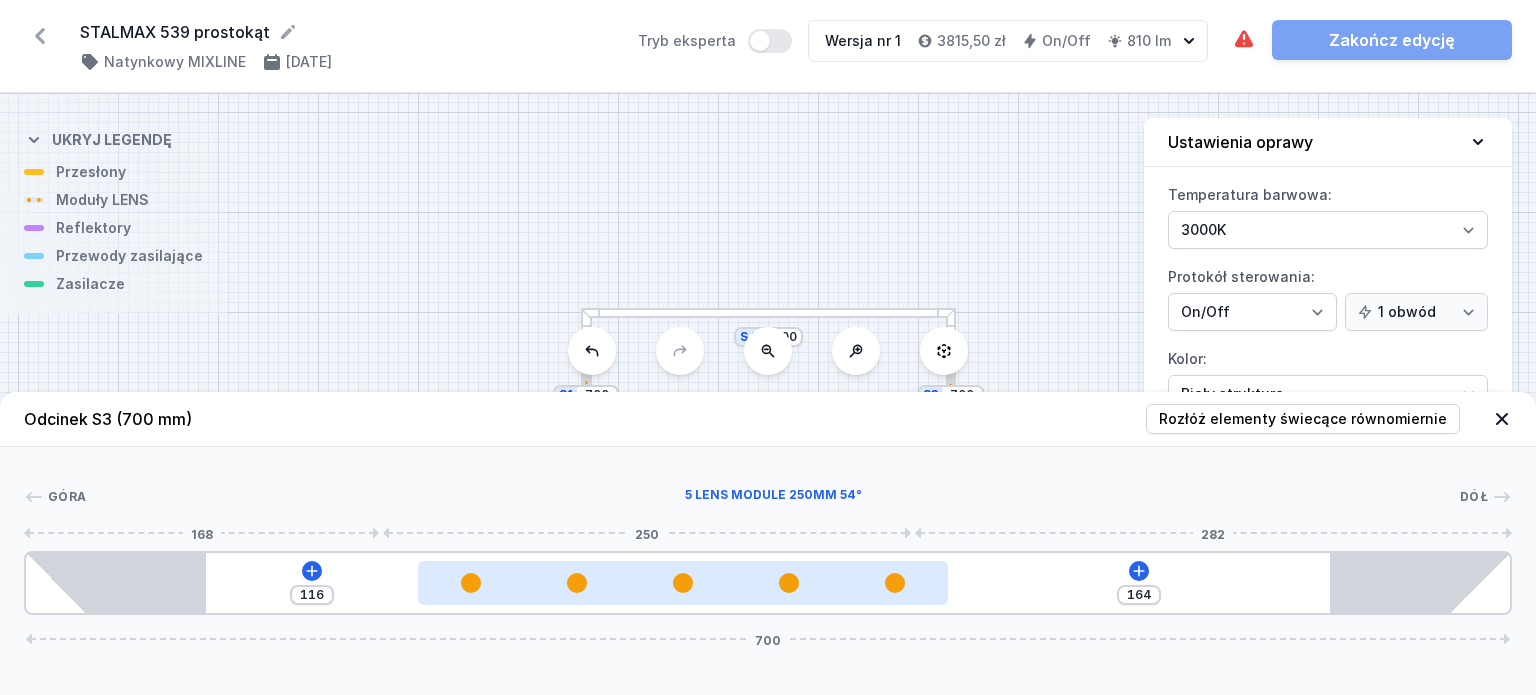 type on "160" 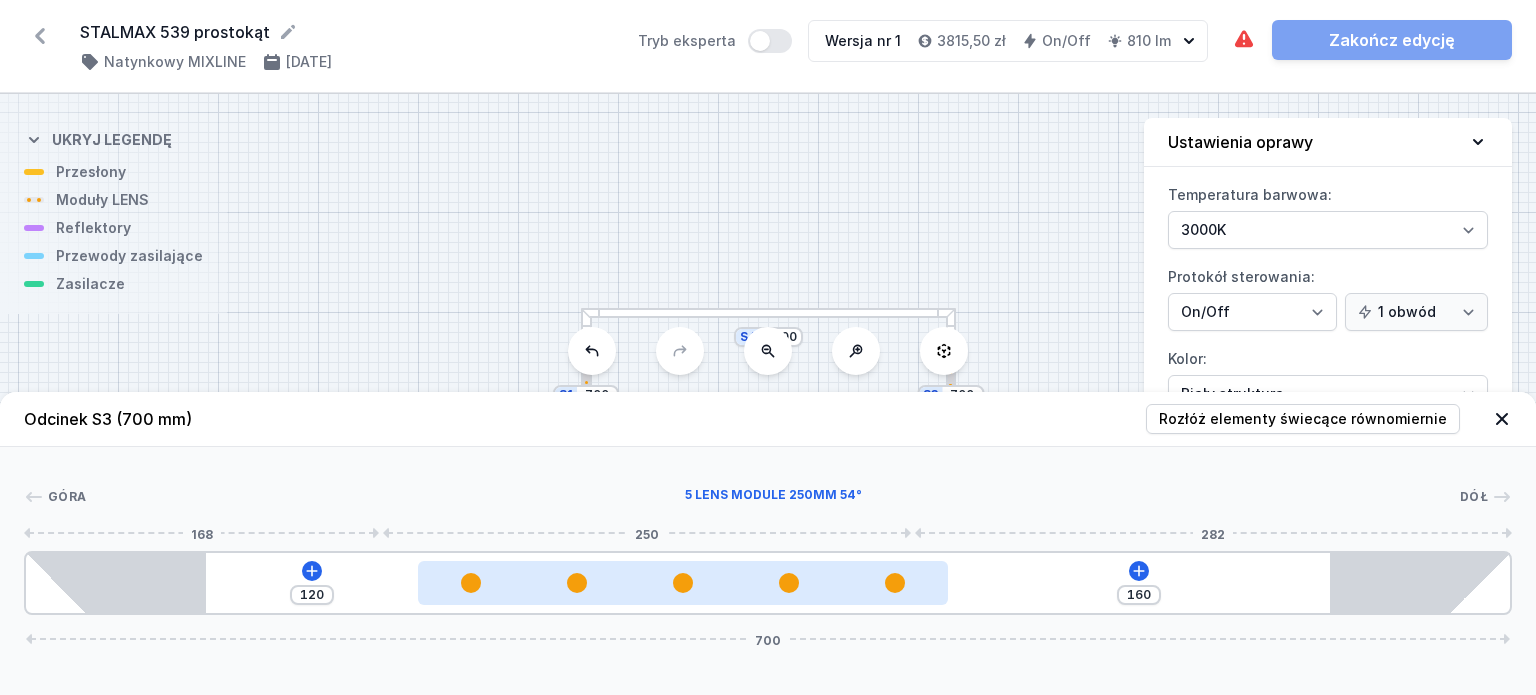 type on "157" 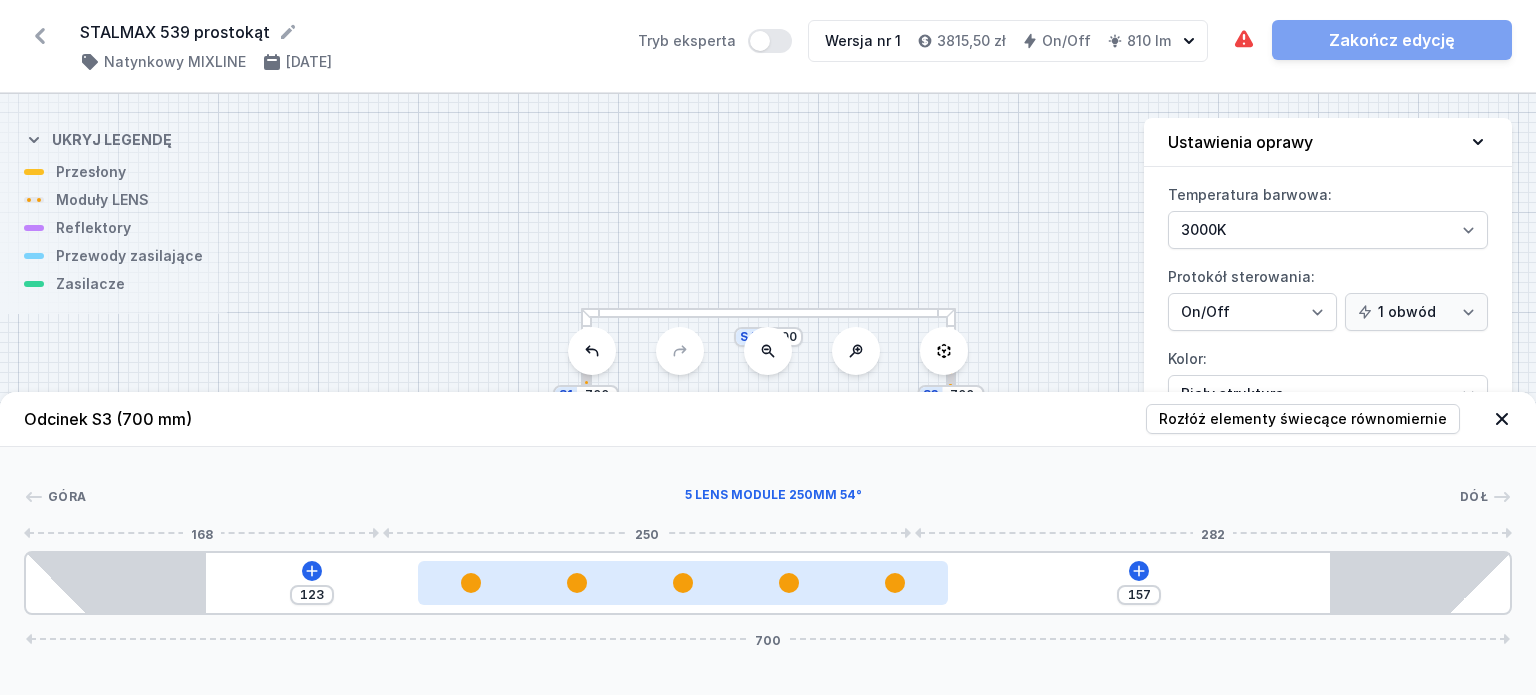 type on "155" 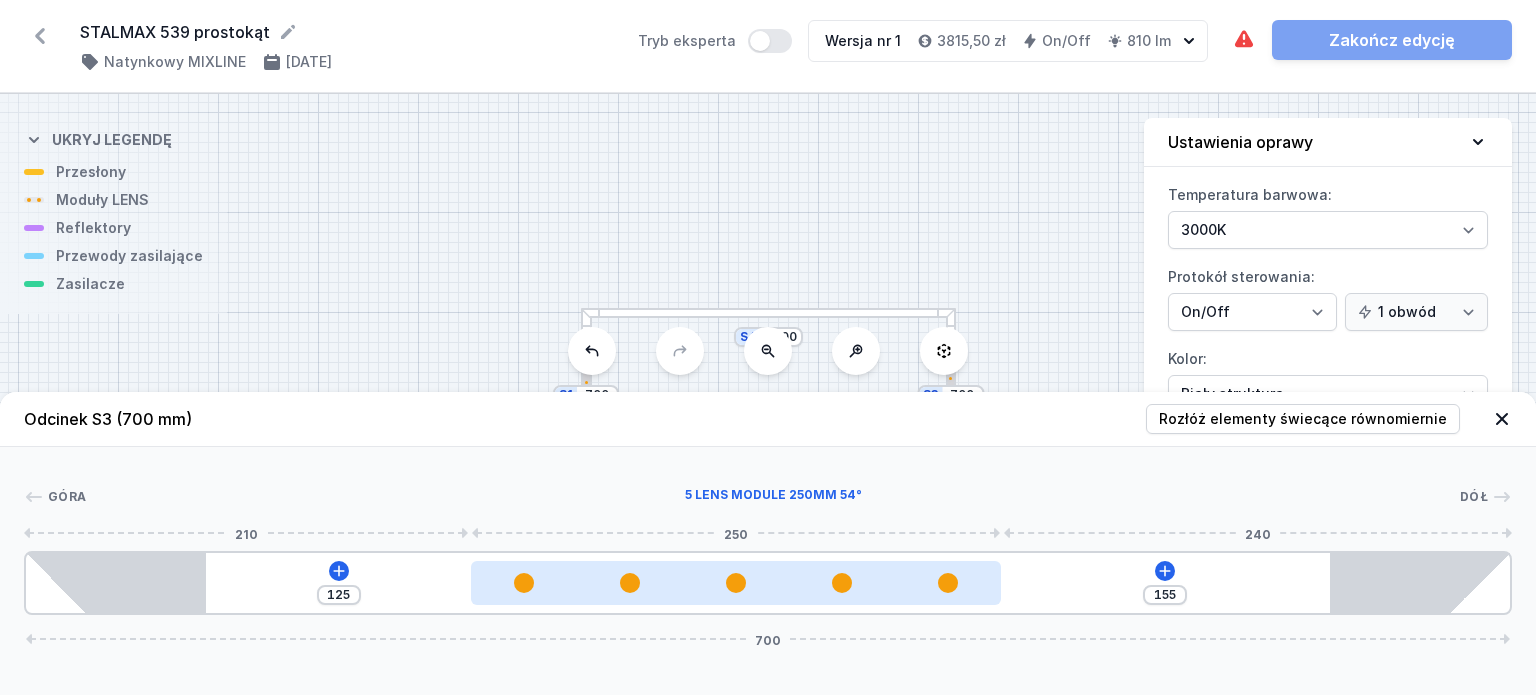 type on "153" 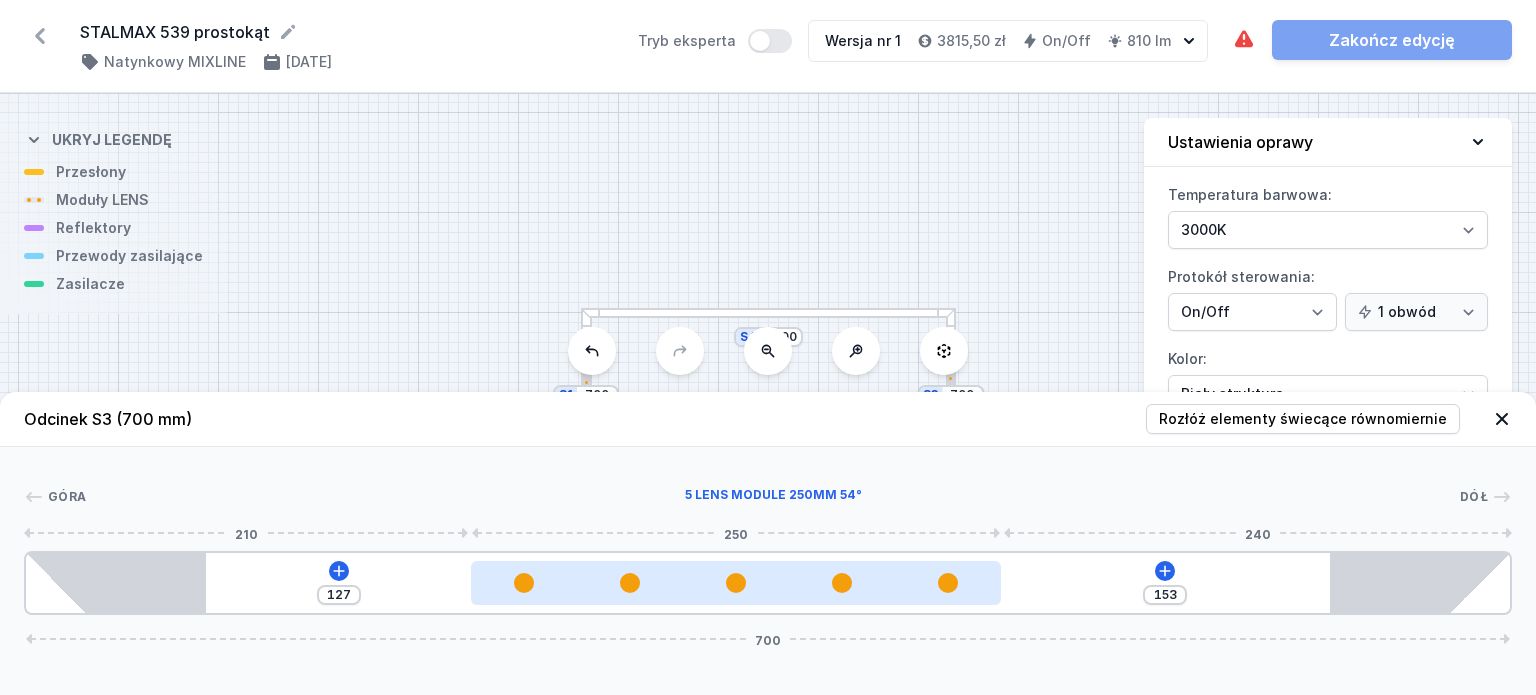 type on "152" 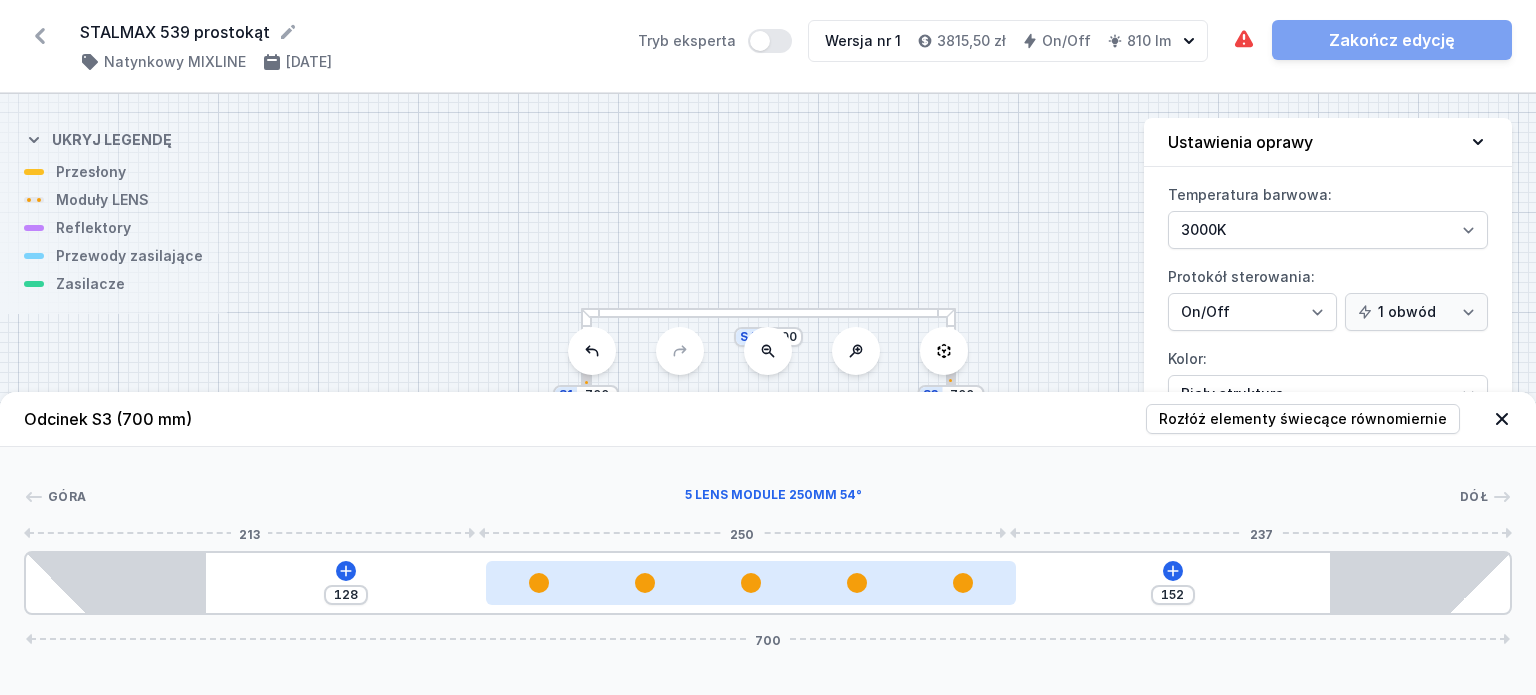 type on "145" 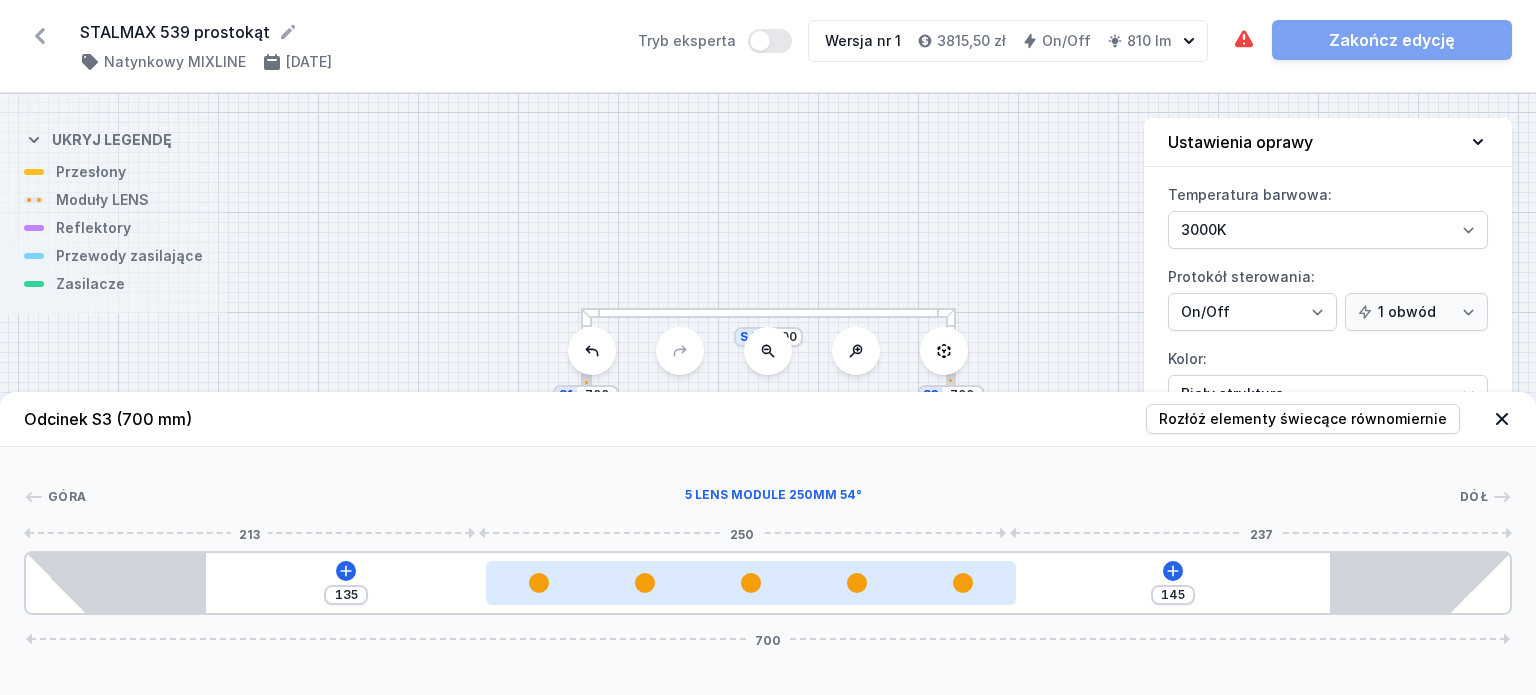 type on "144" 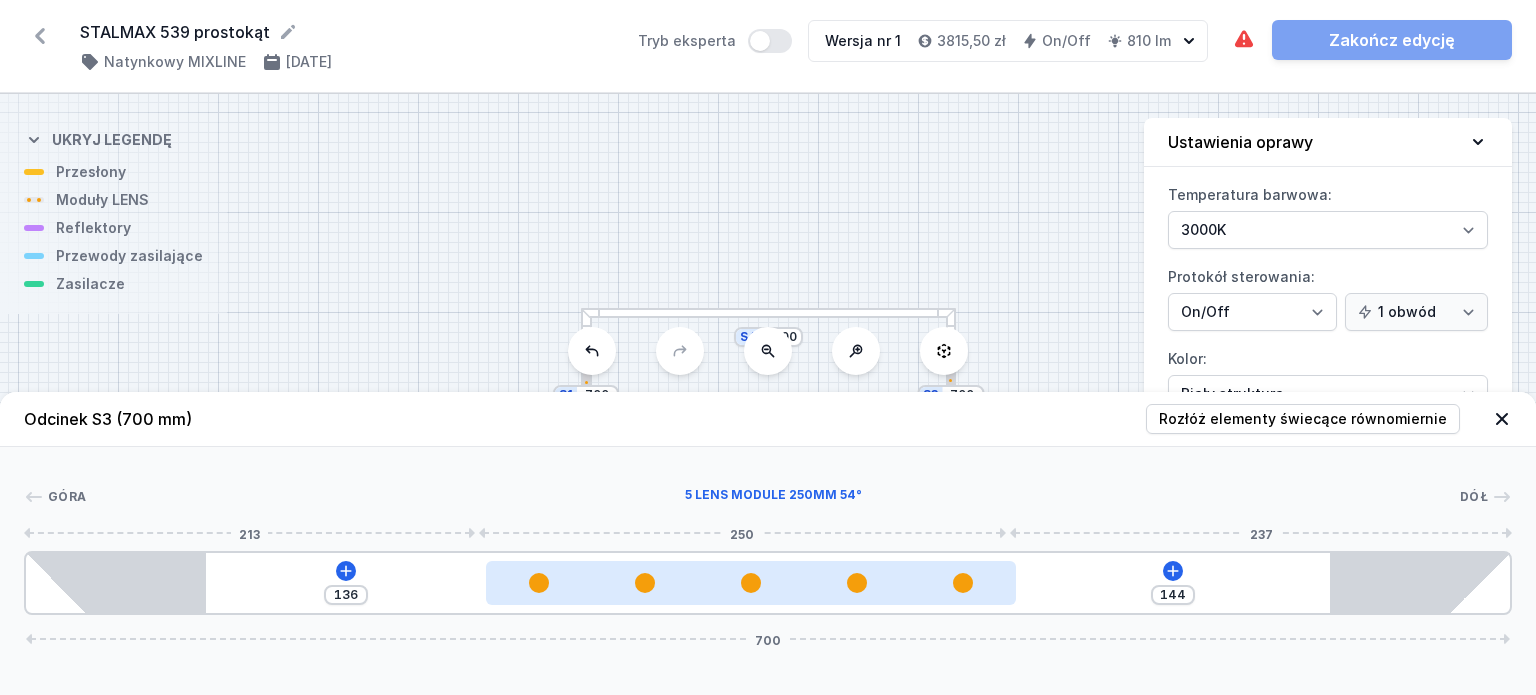 type on "143" 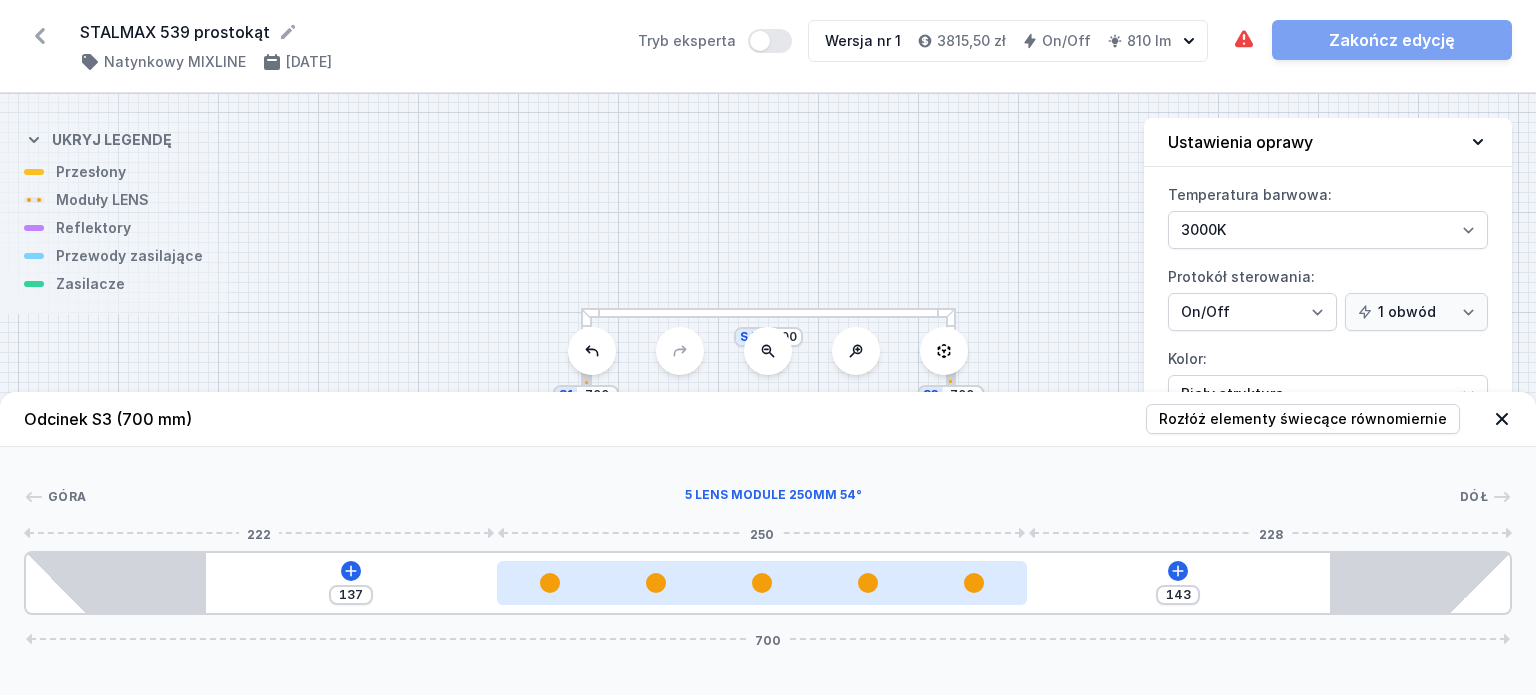 type on "142" 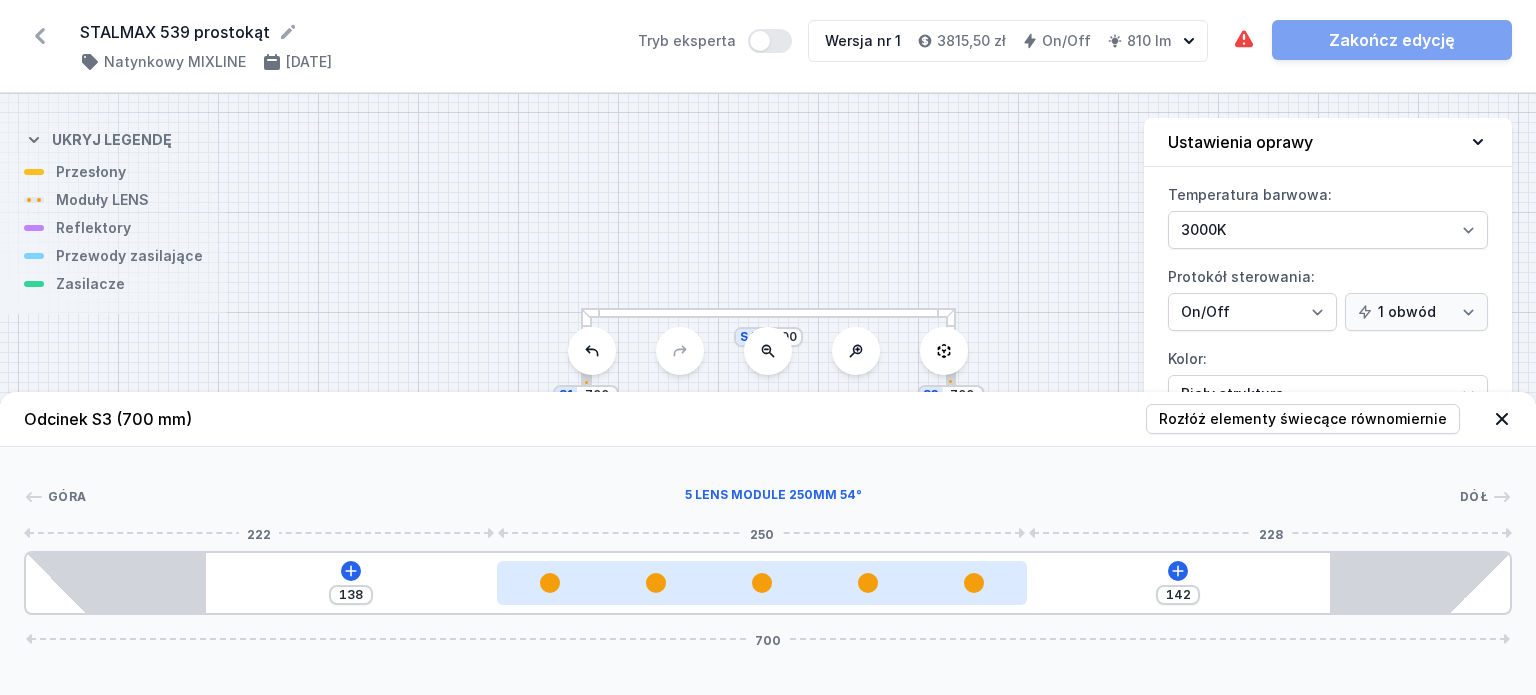 type on "141" 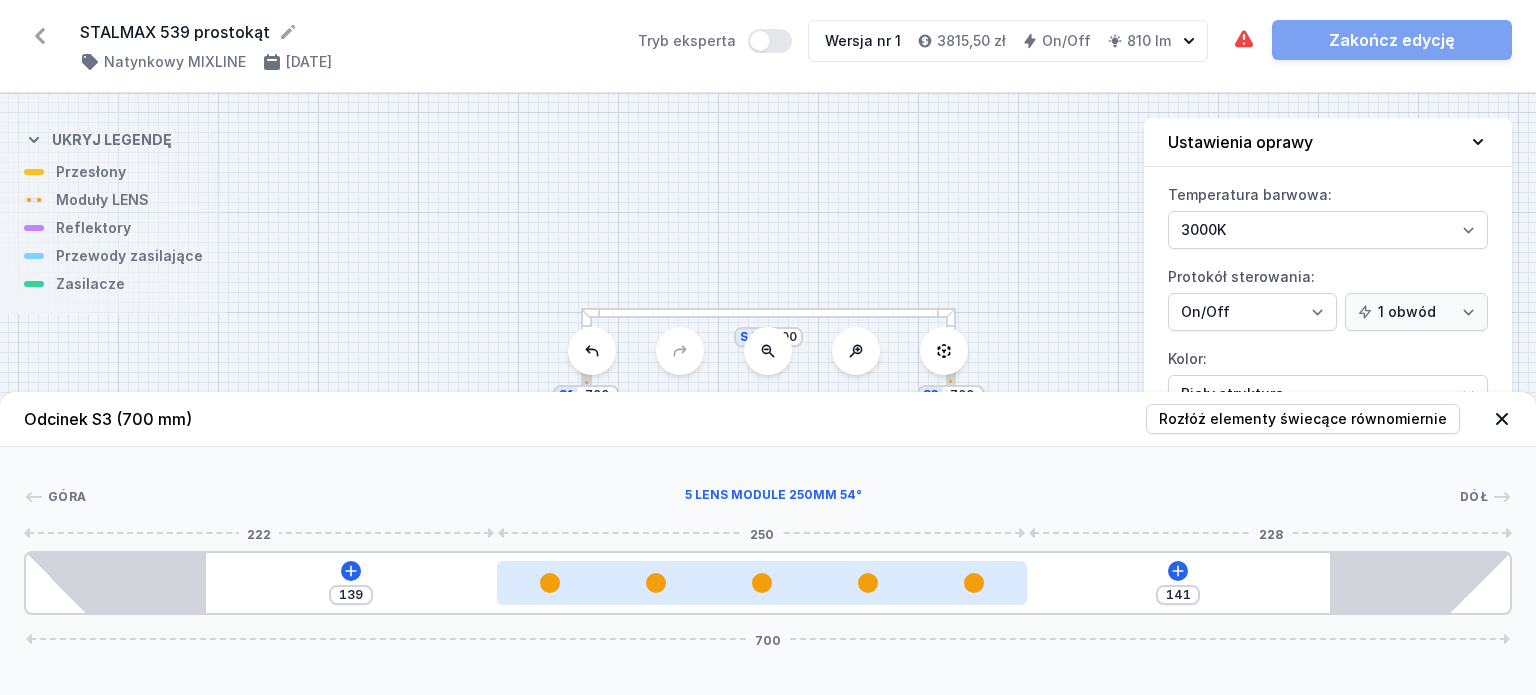 type on "138" 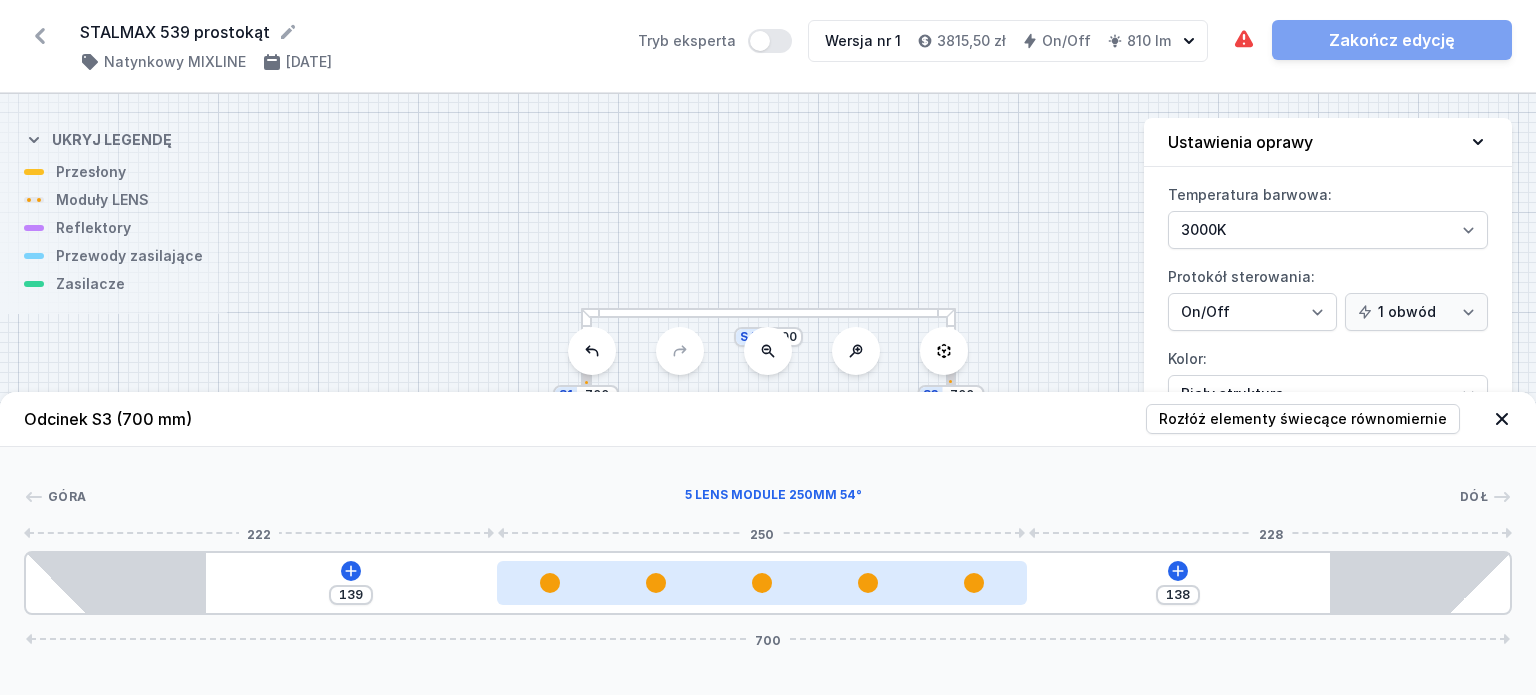 type on "142" 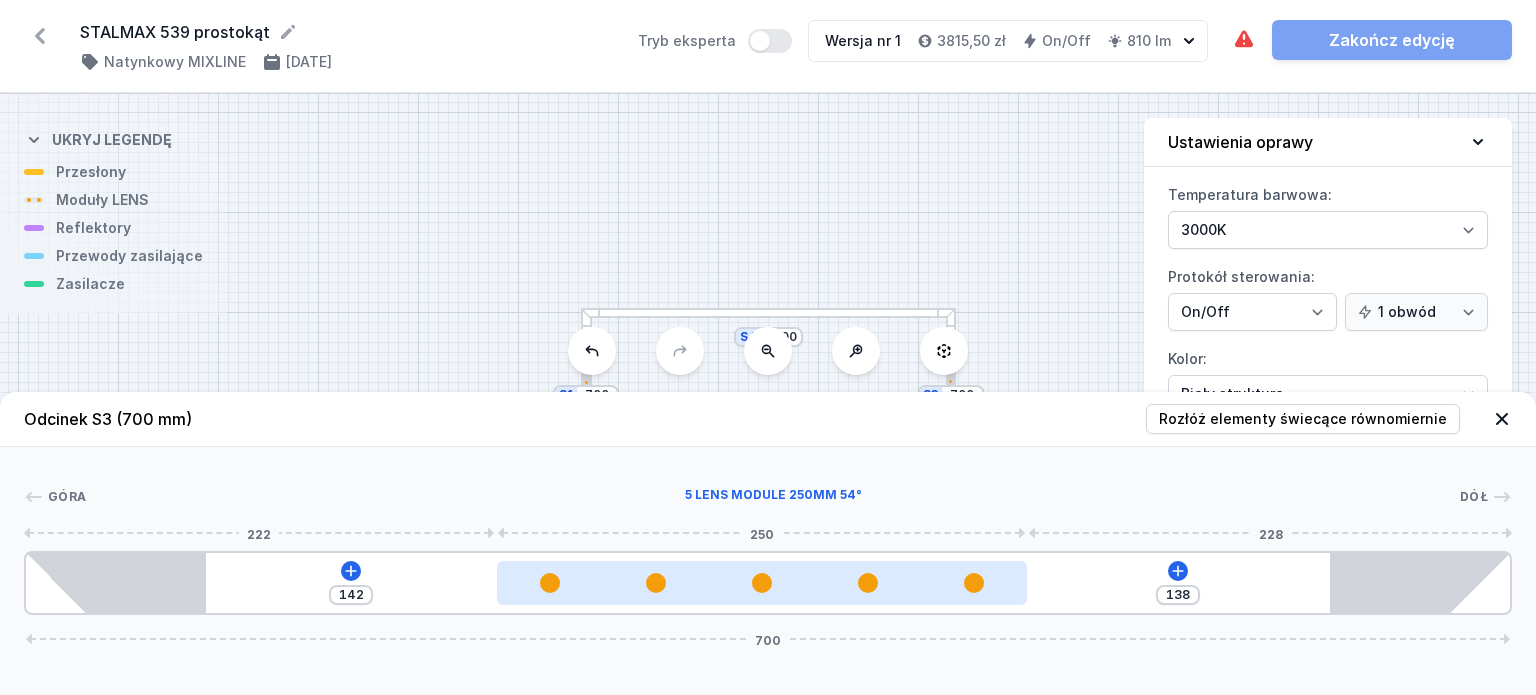 type on "135" 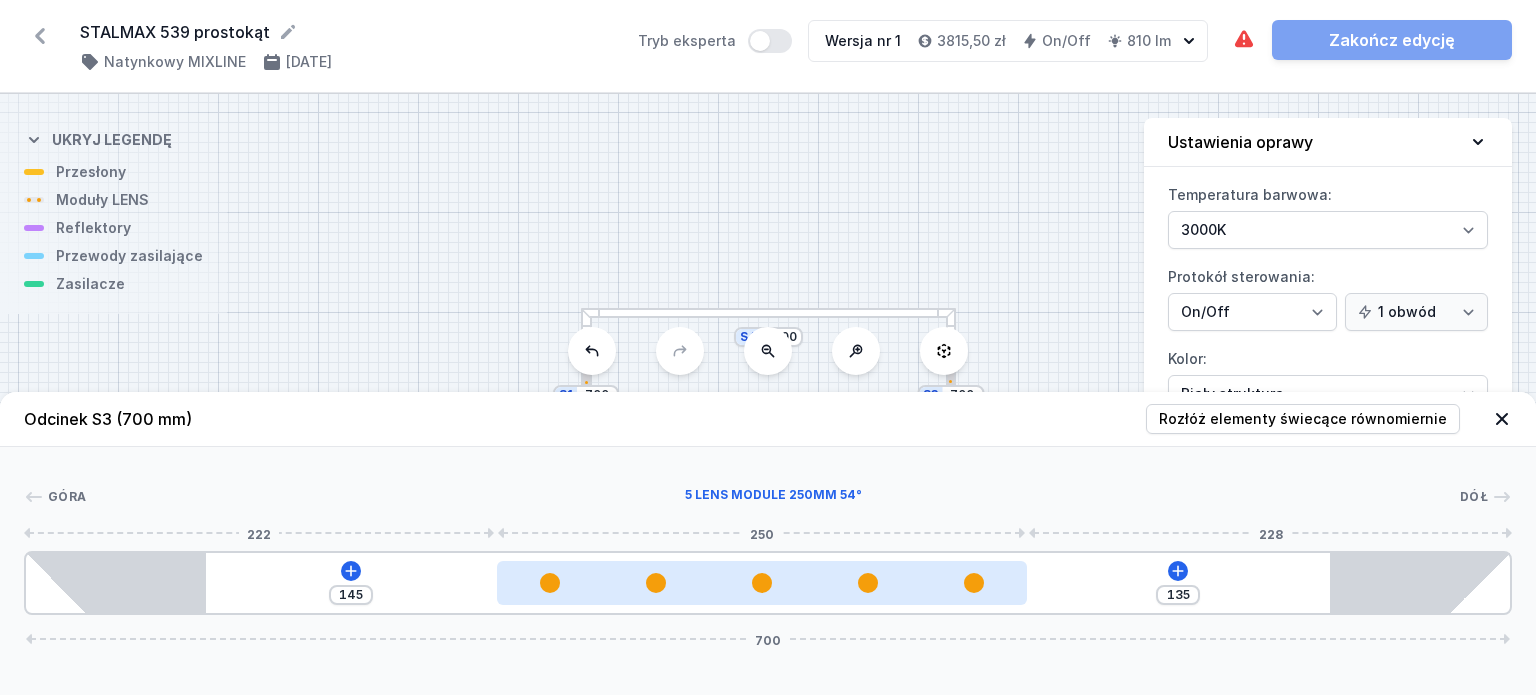 type on "134" 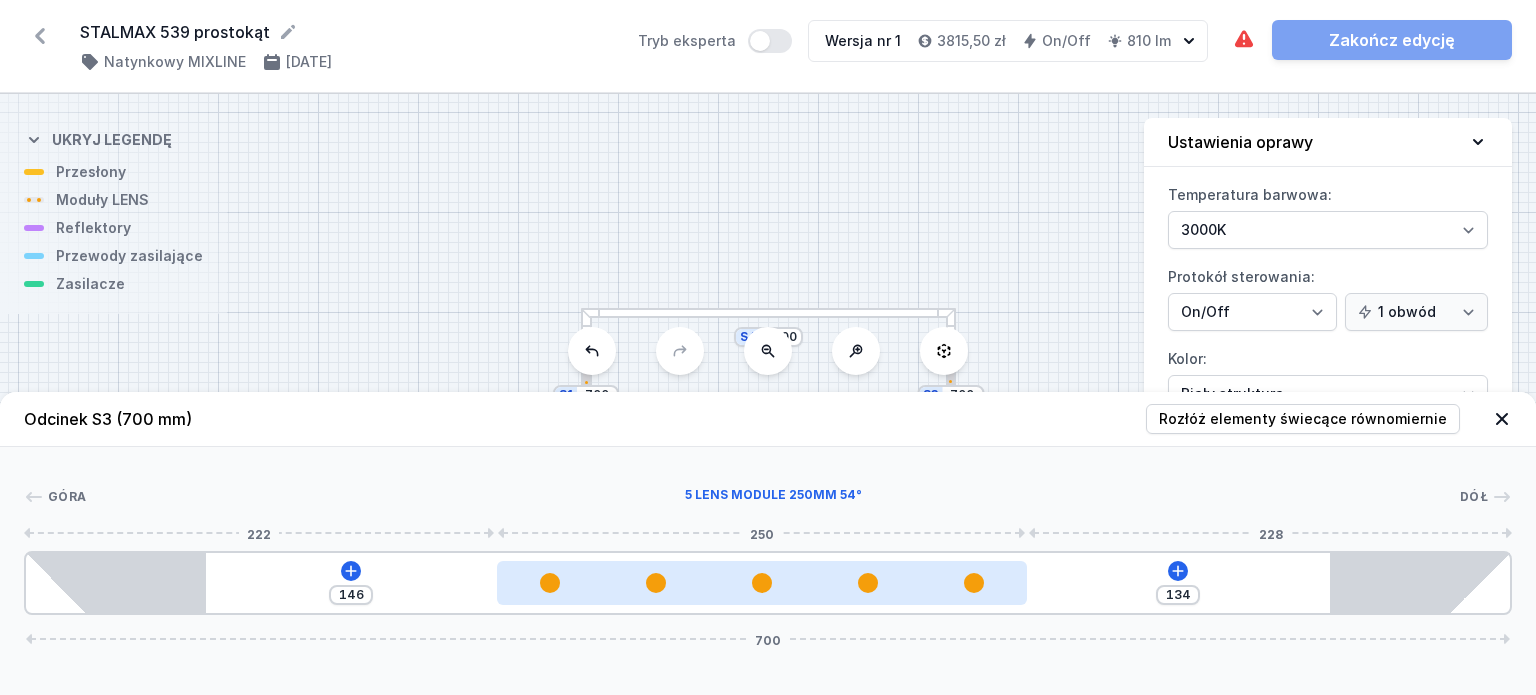 type on "133" 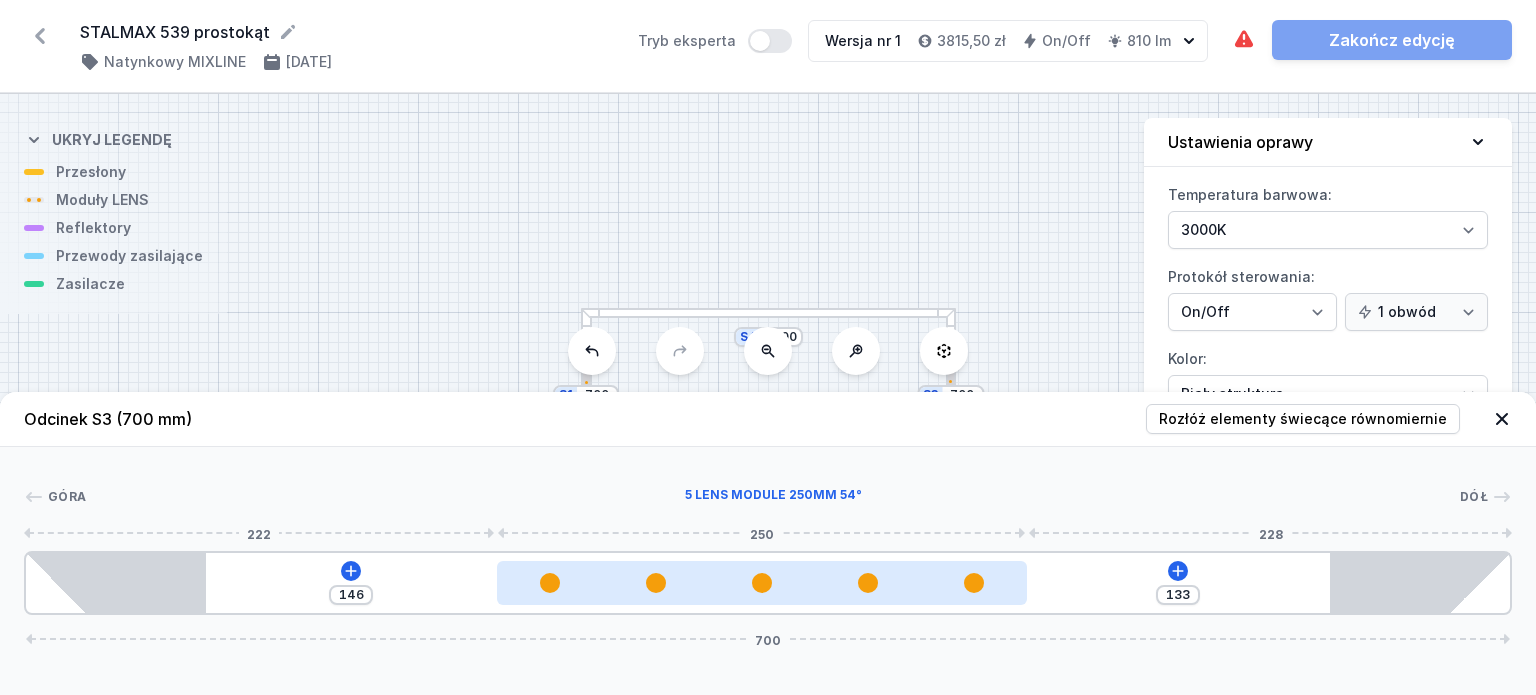 type on "147" 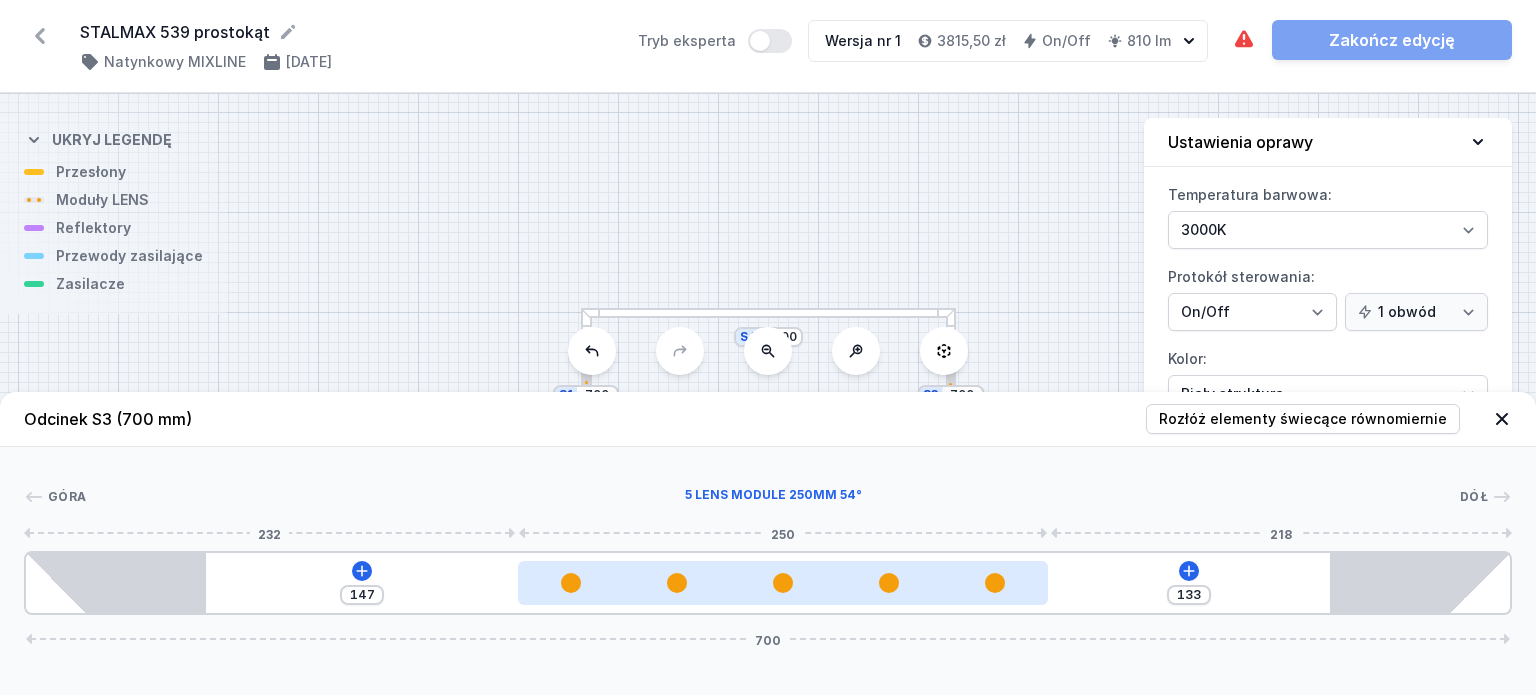 type on "132" 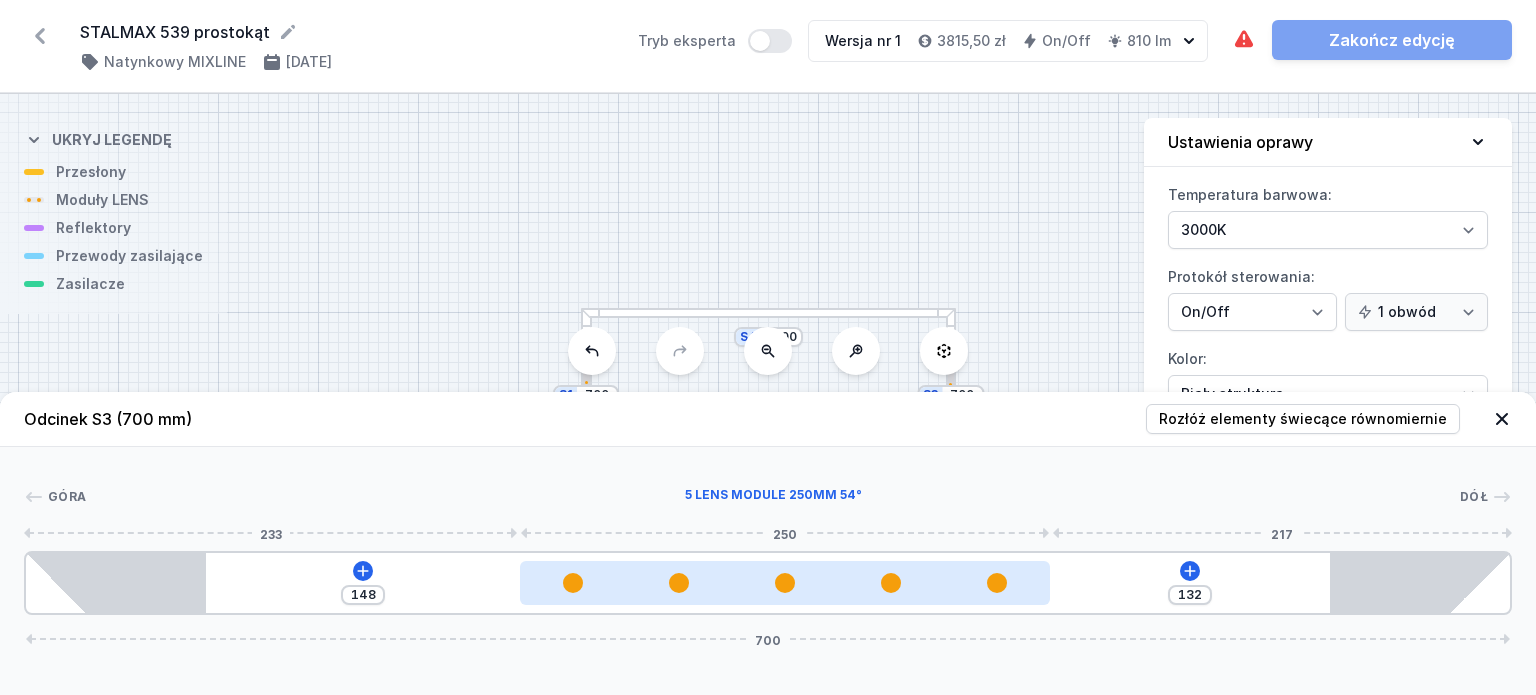 type on "131" 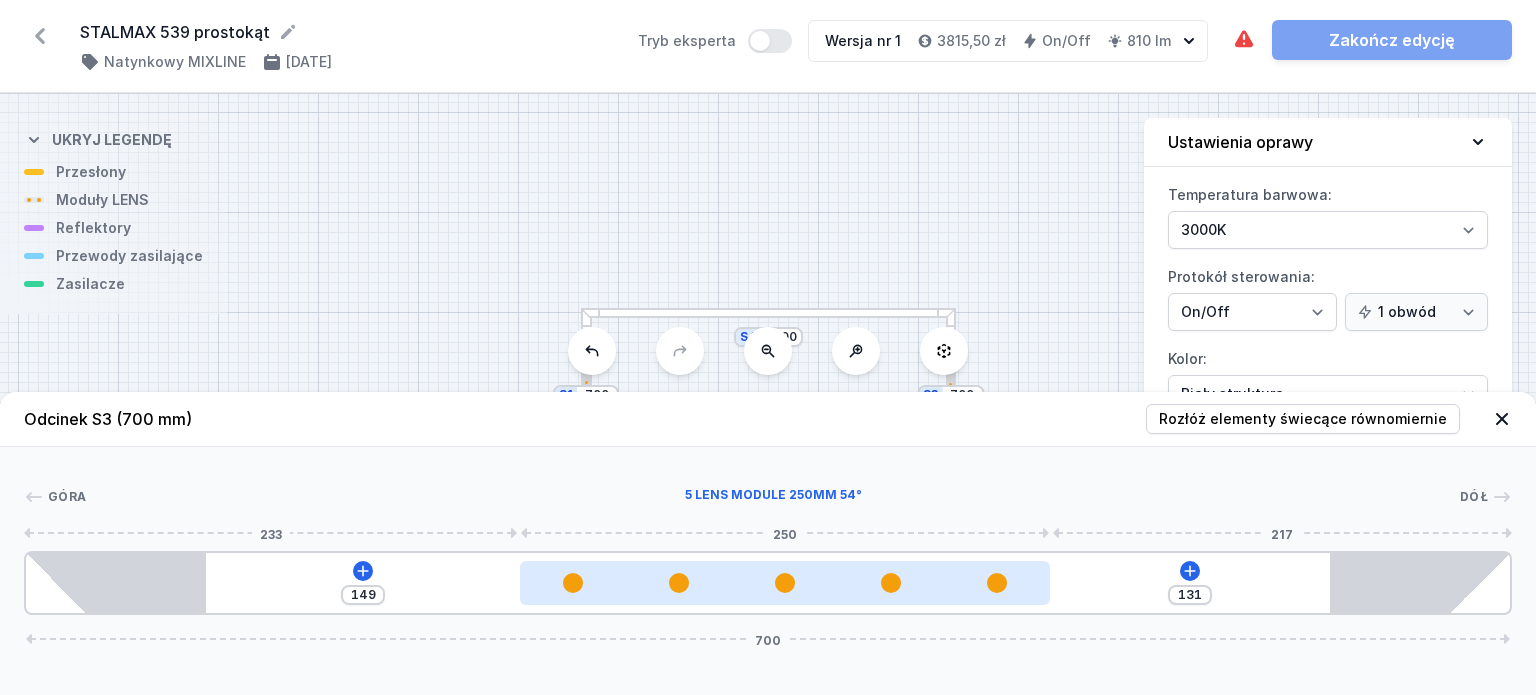 type on "130" 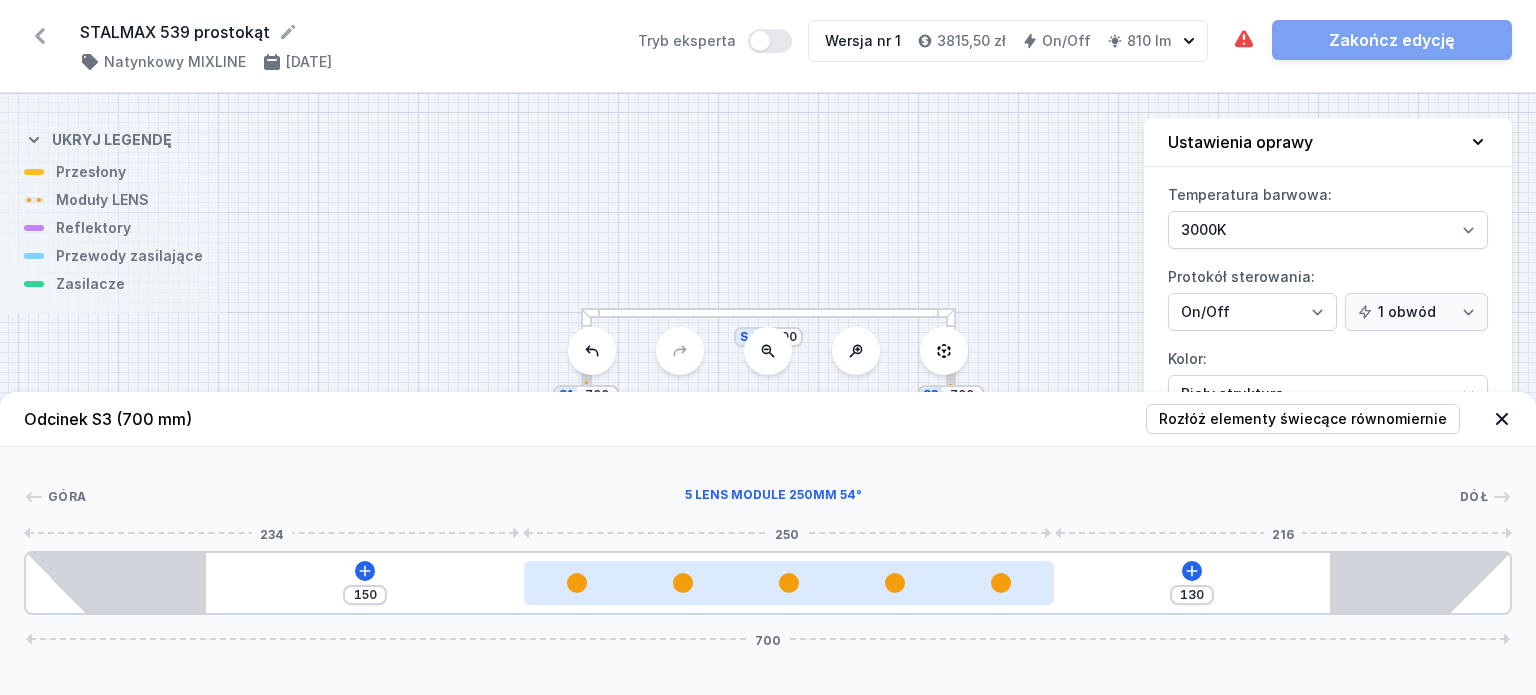 type on "129" 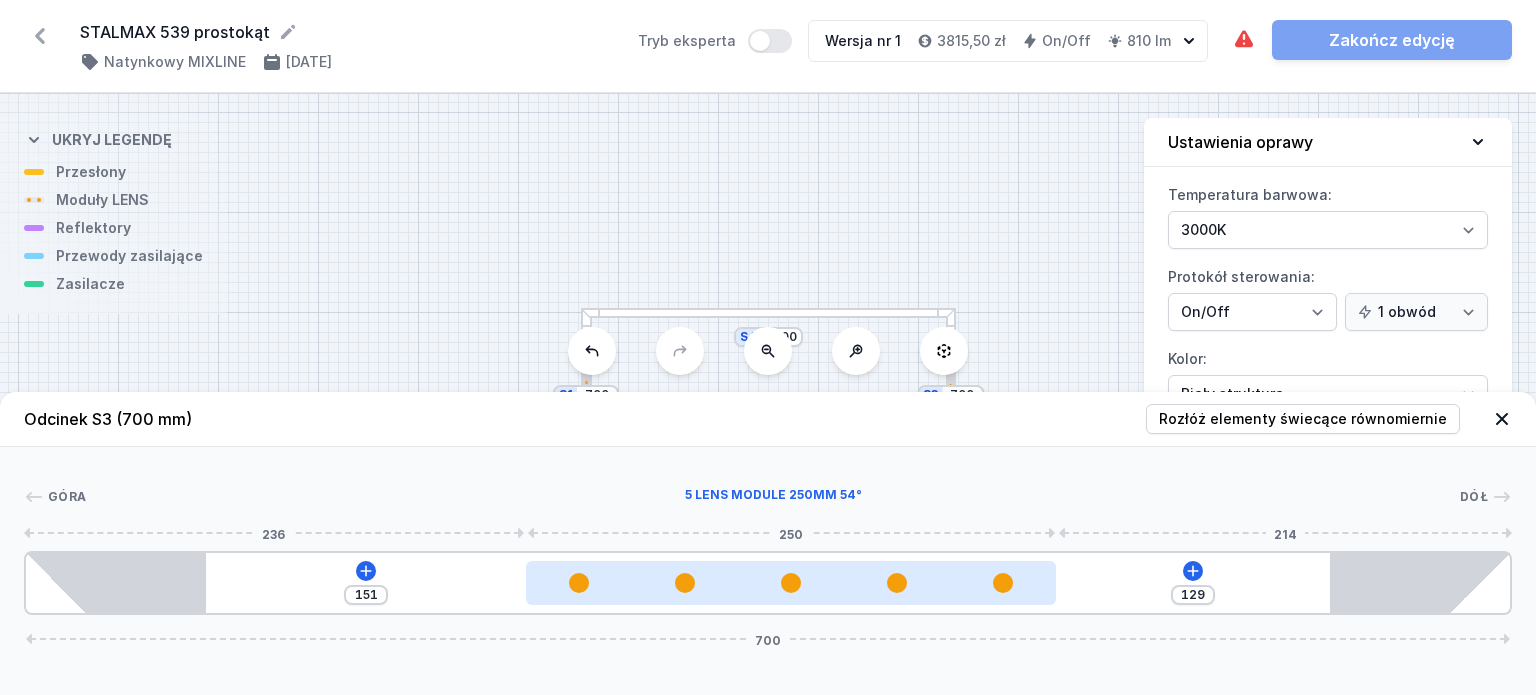 type on "128" 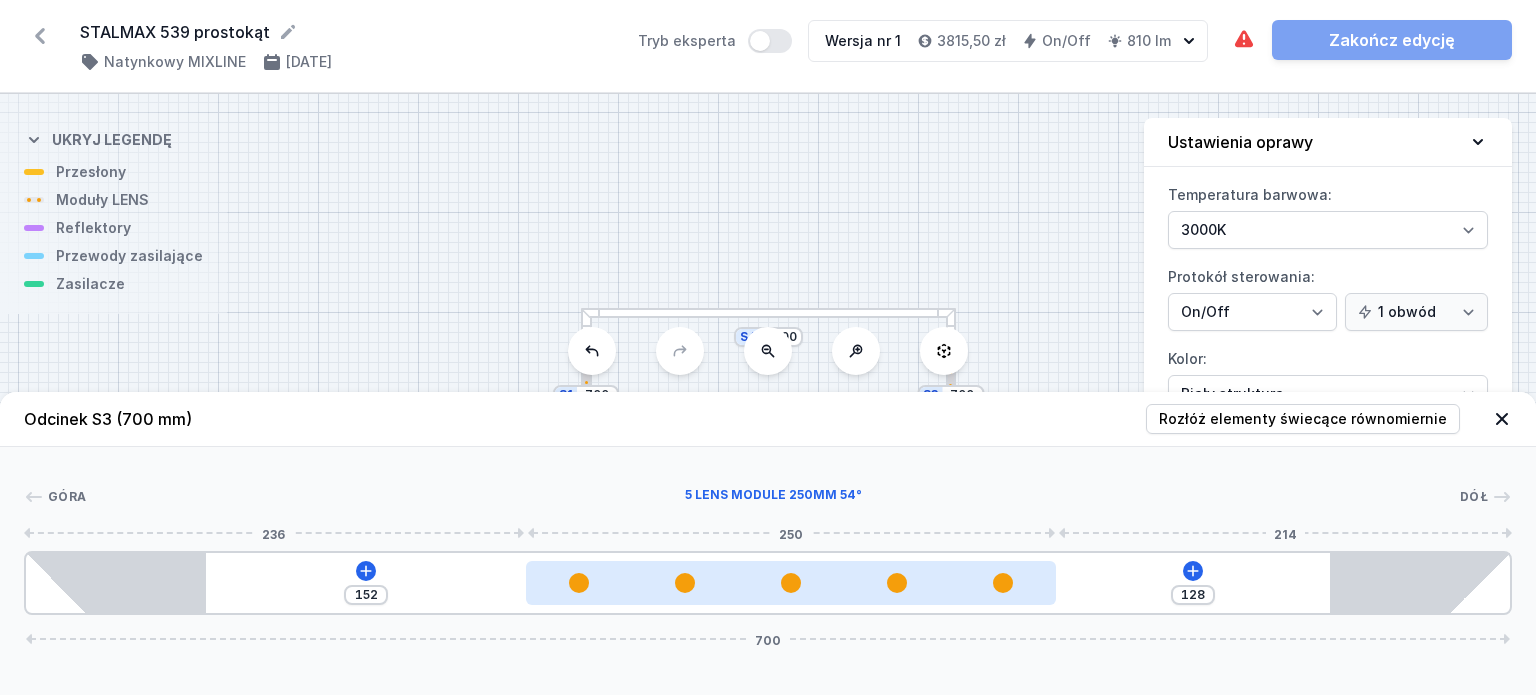 type on "126" 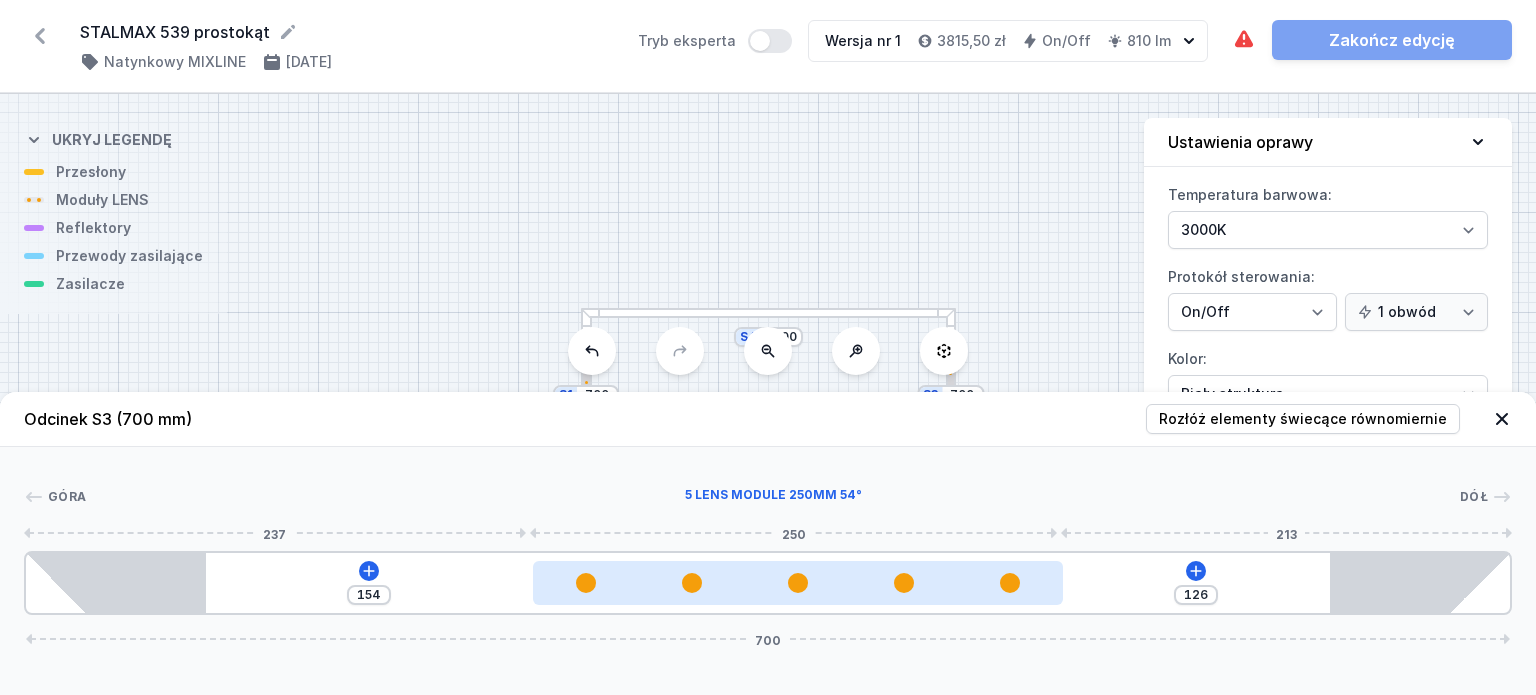 type on "125" 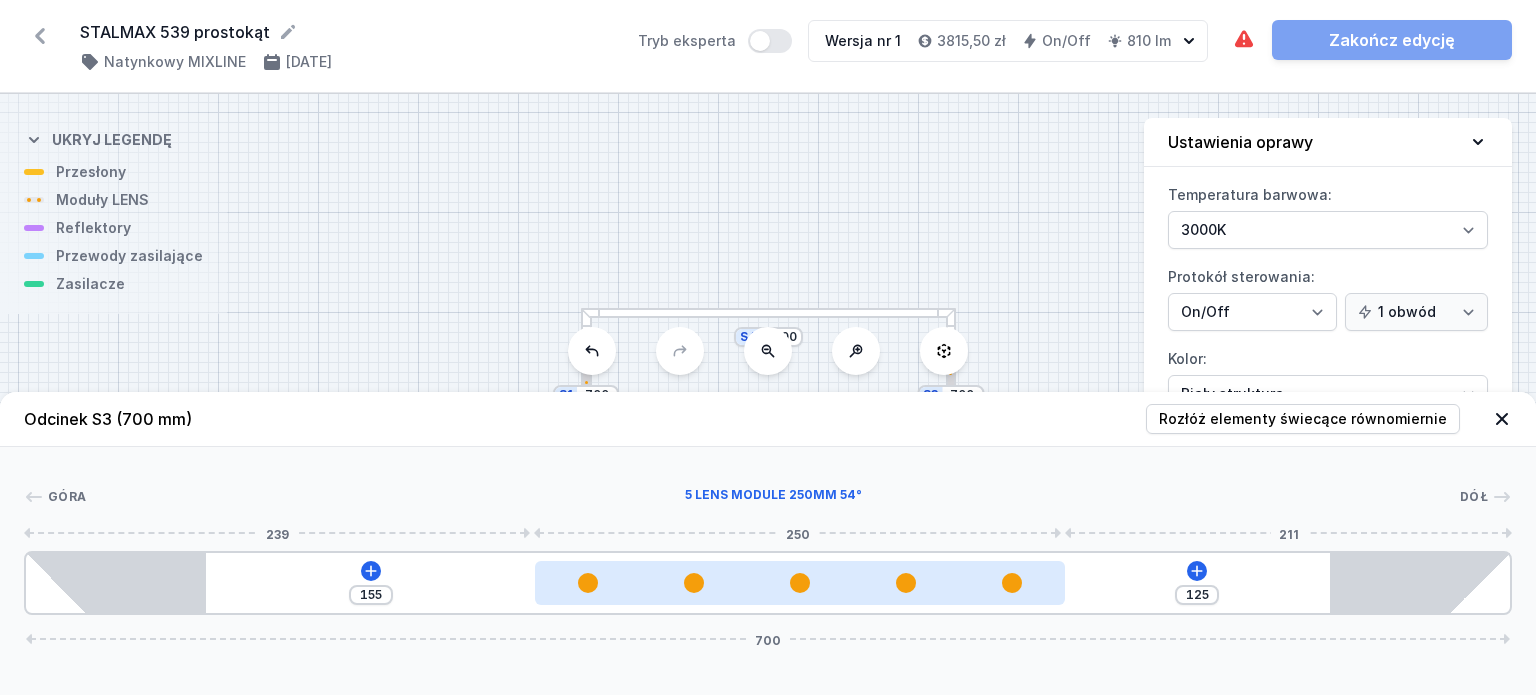 type on "124" 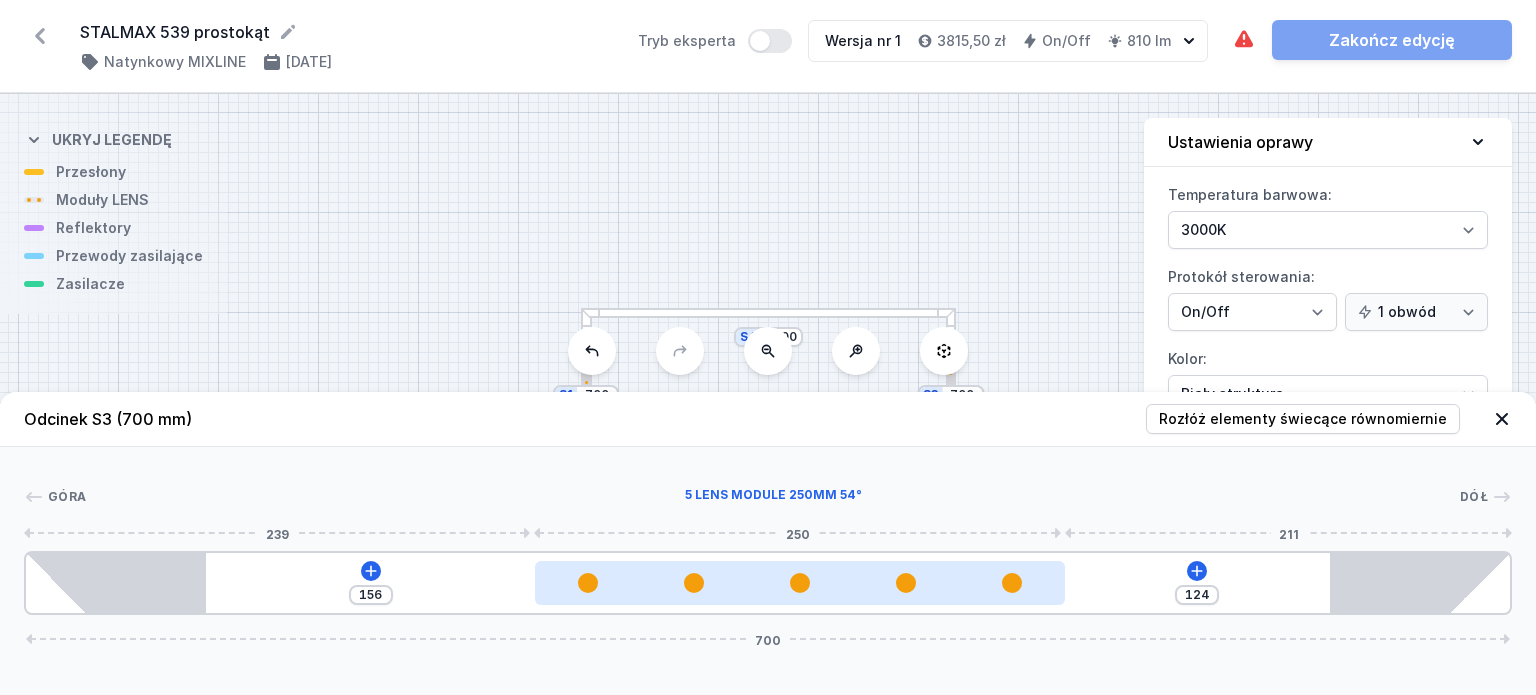 type on "123" 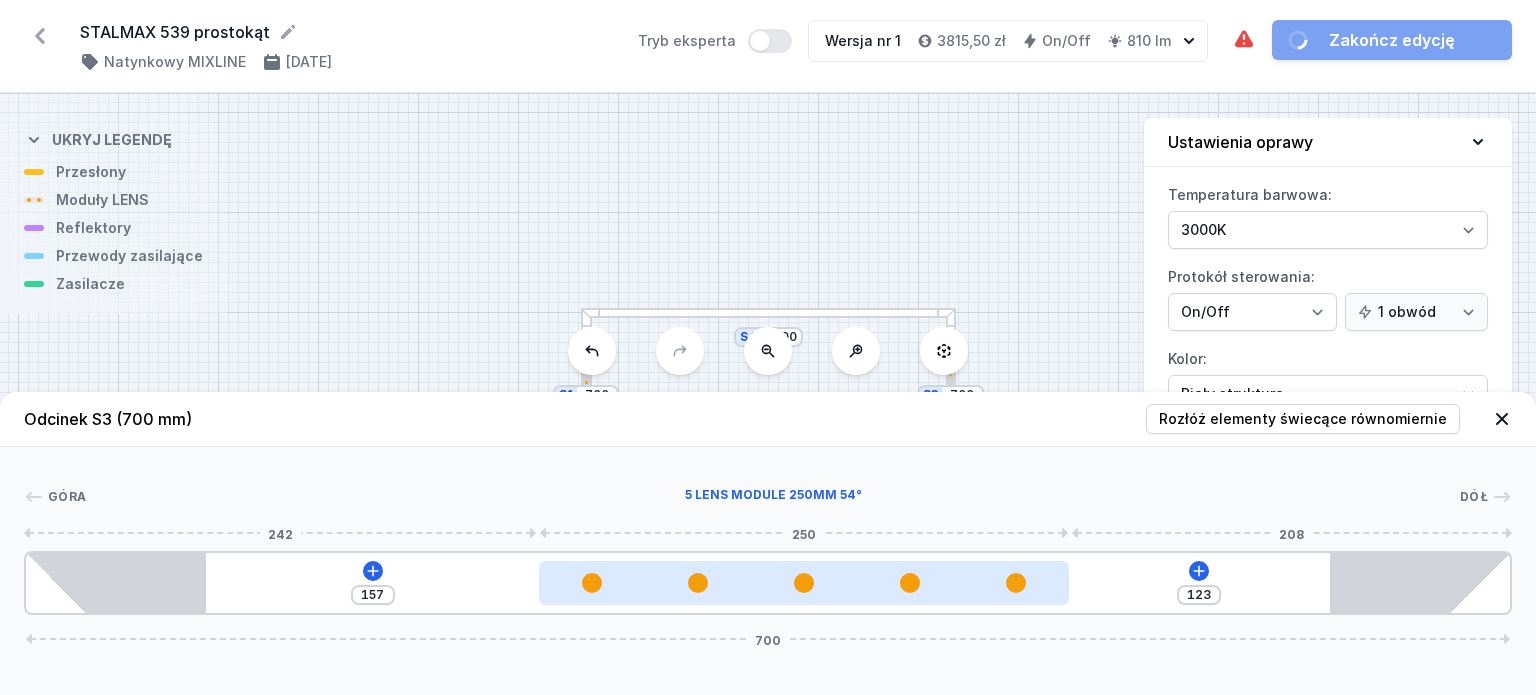 type on "122" 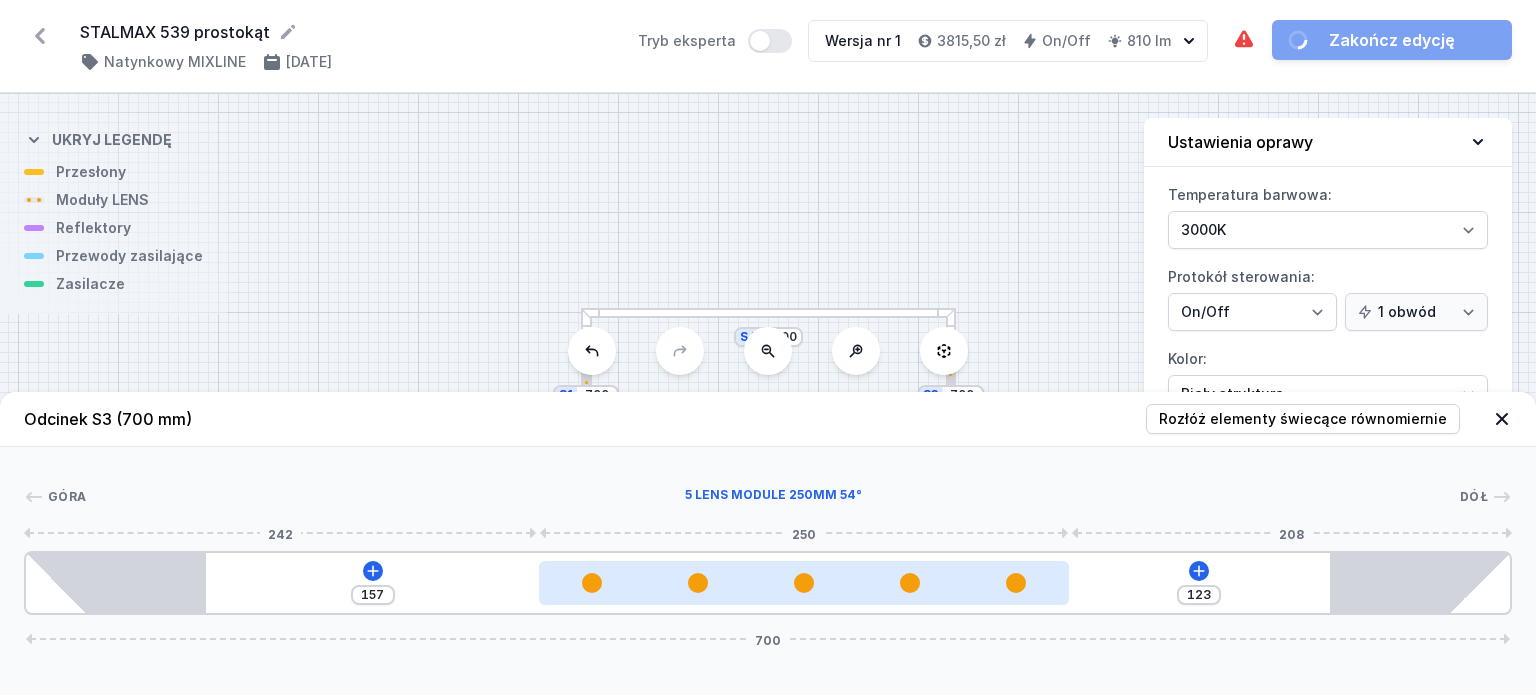 type on "158" 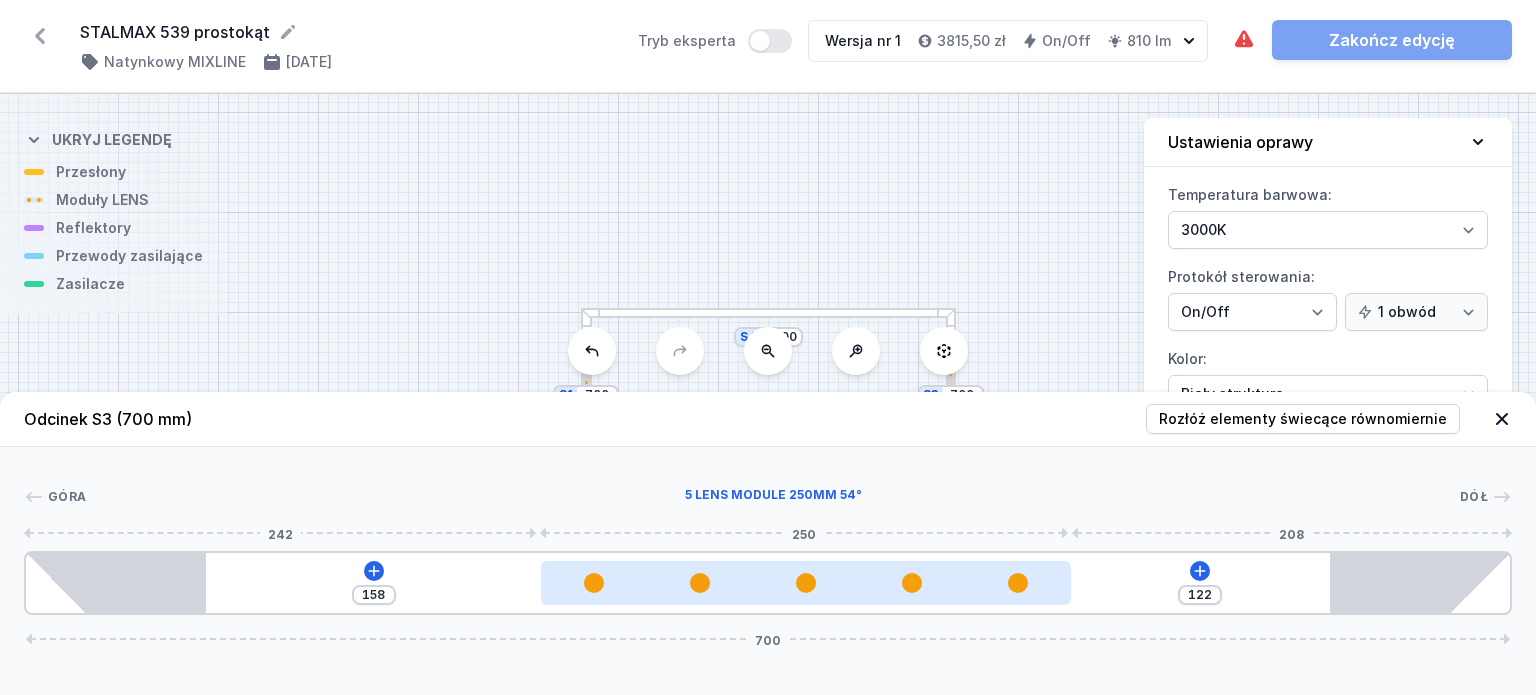 type on "121" 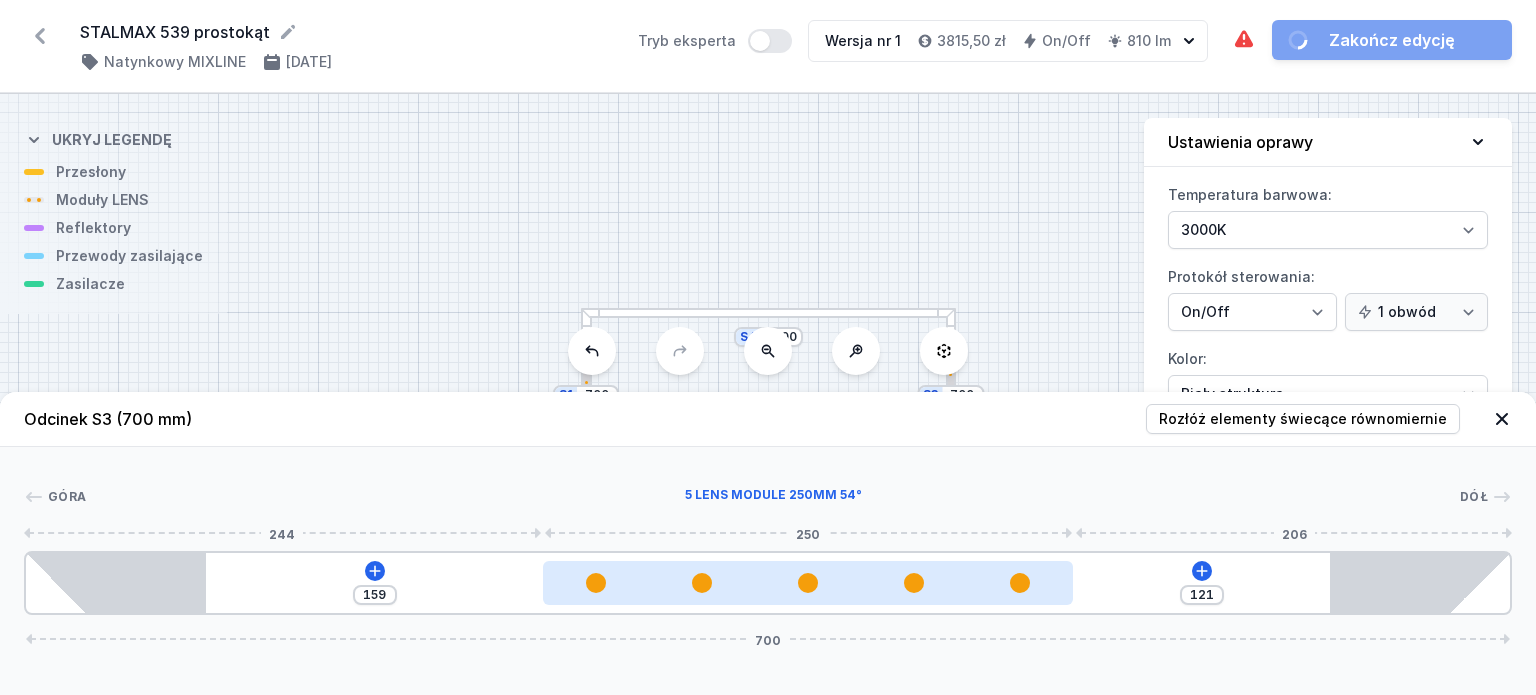 type on "122" 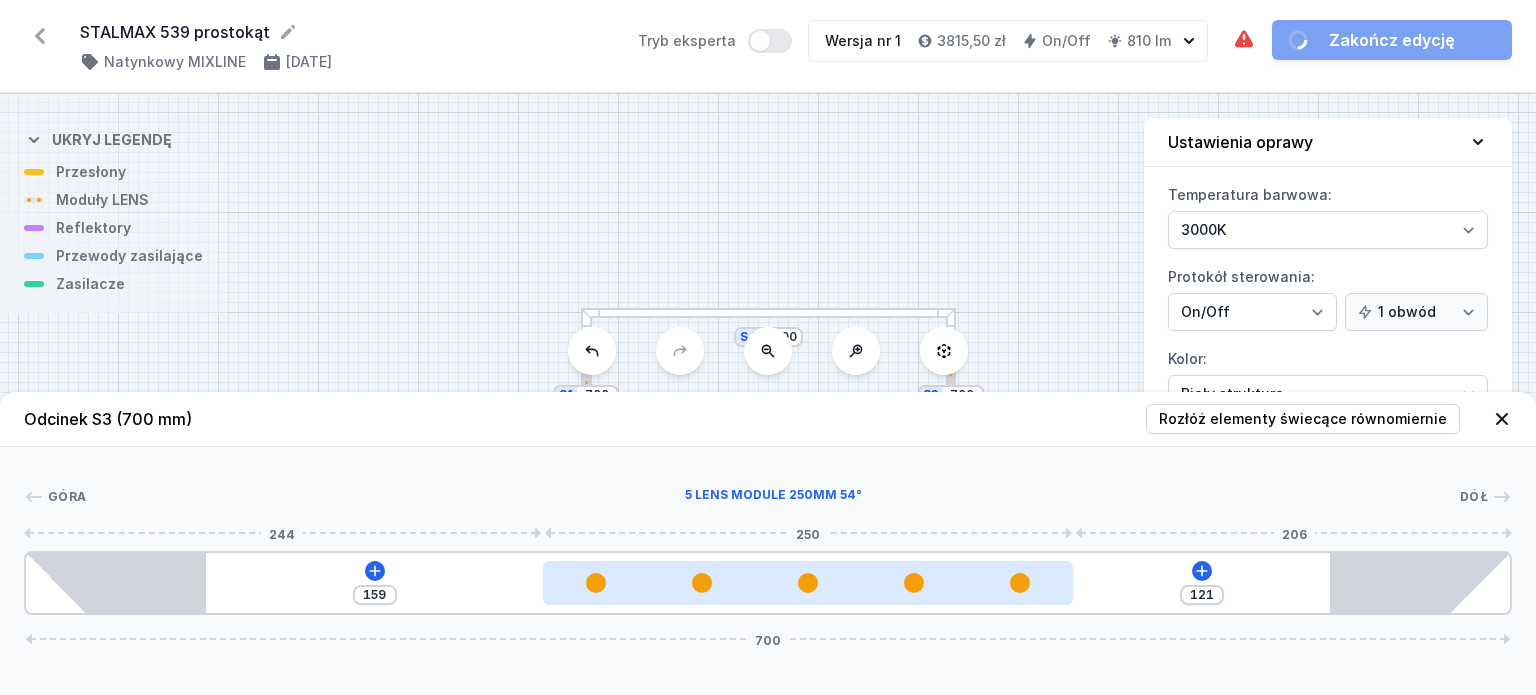type on "158" 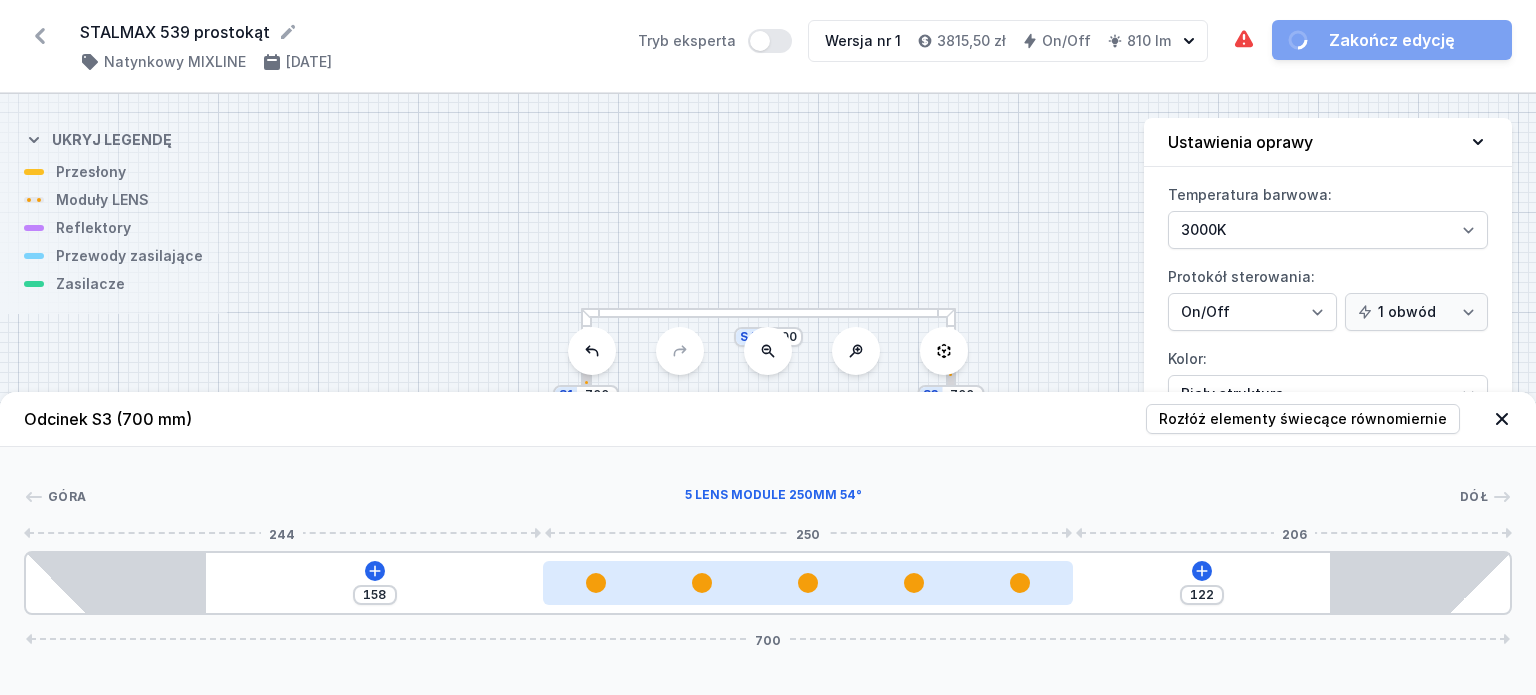 type on "123" 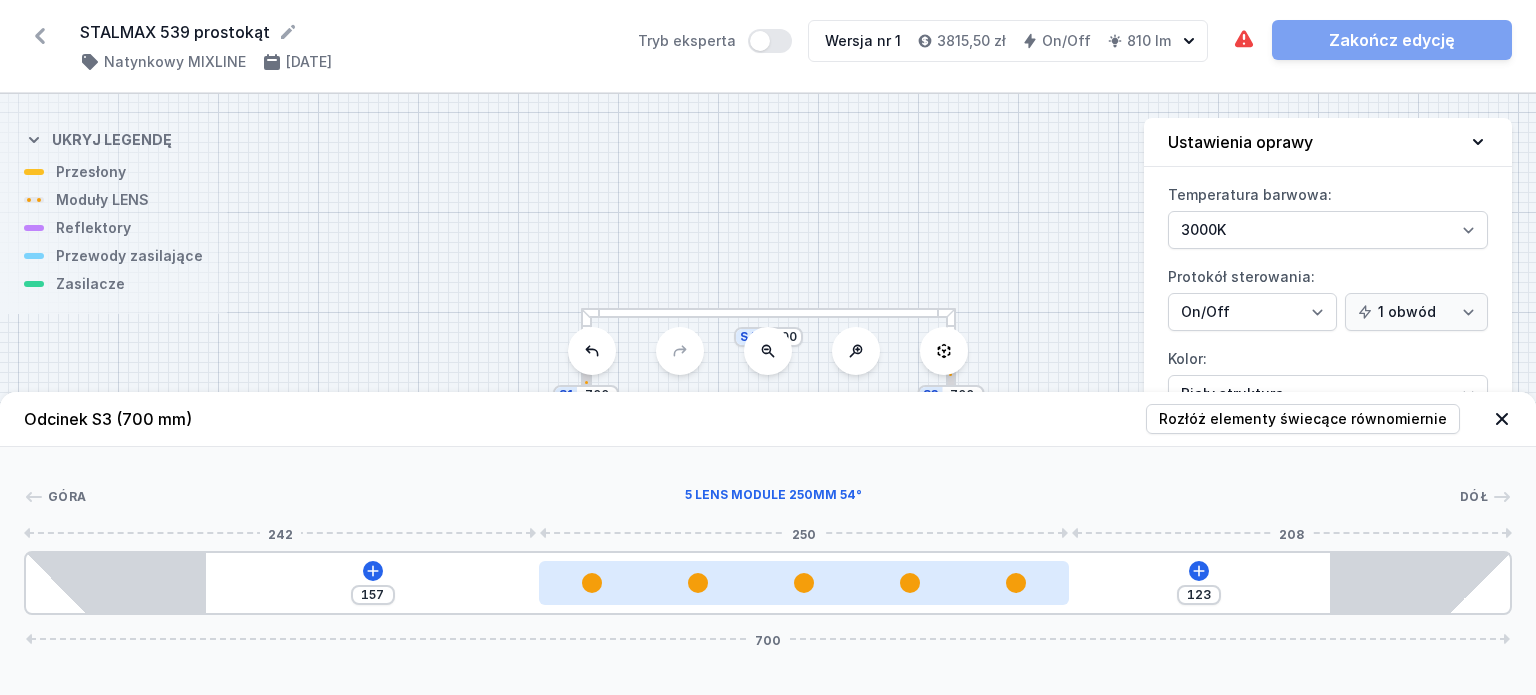 type on "124" 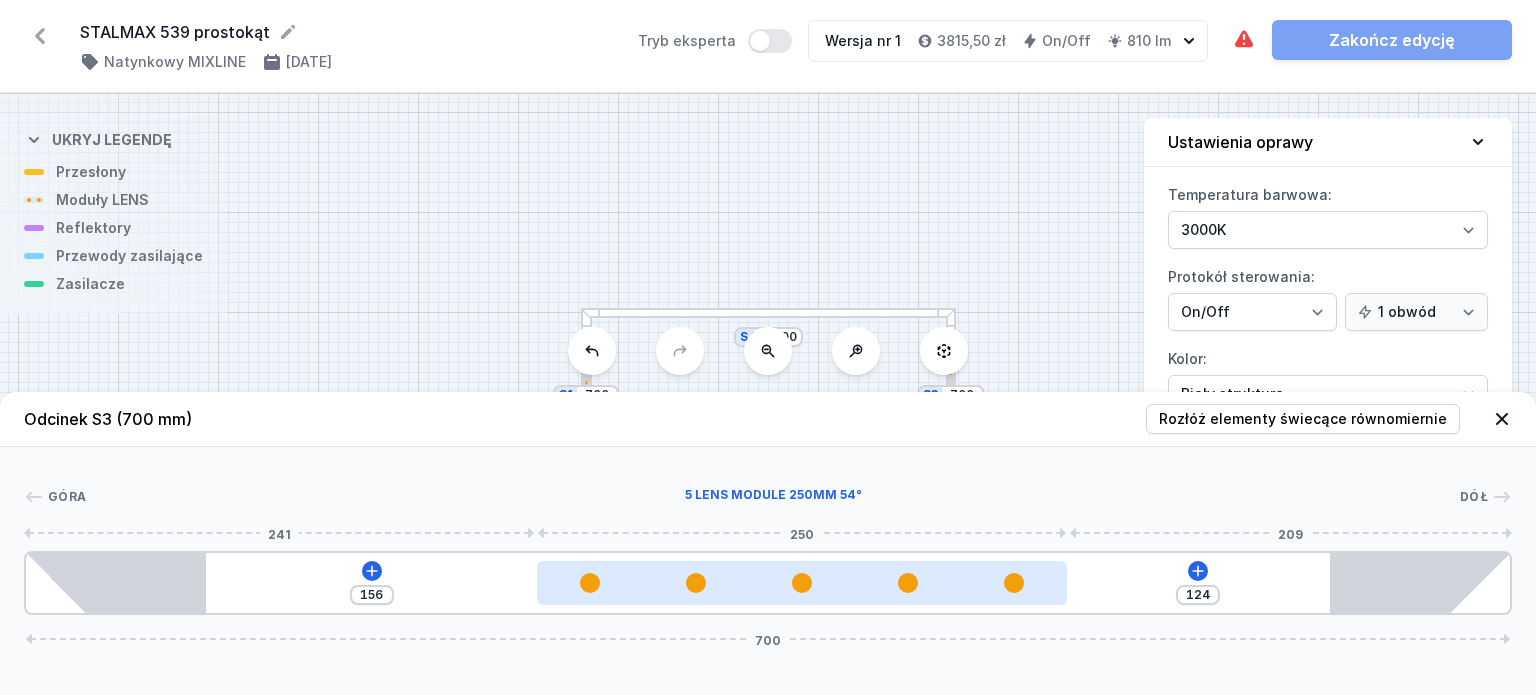 type on "125" 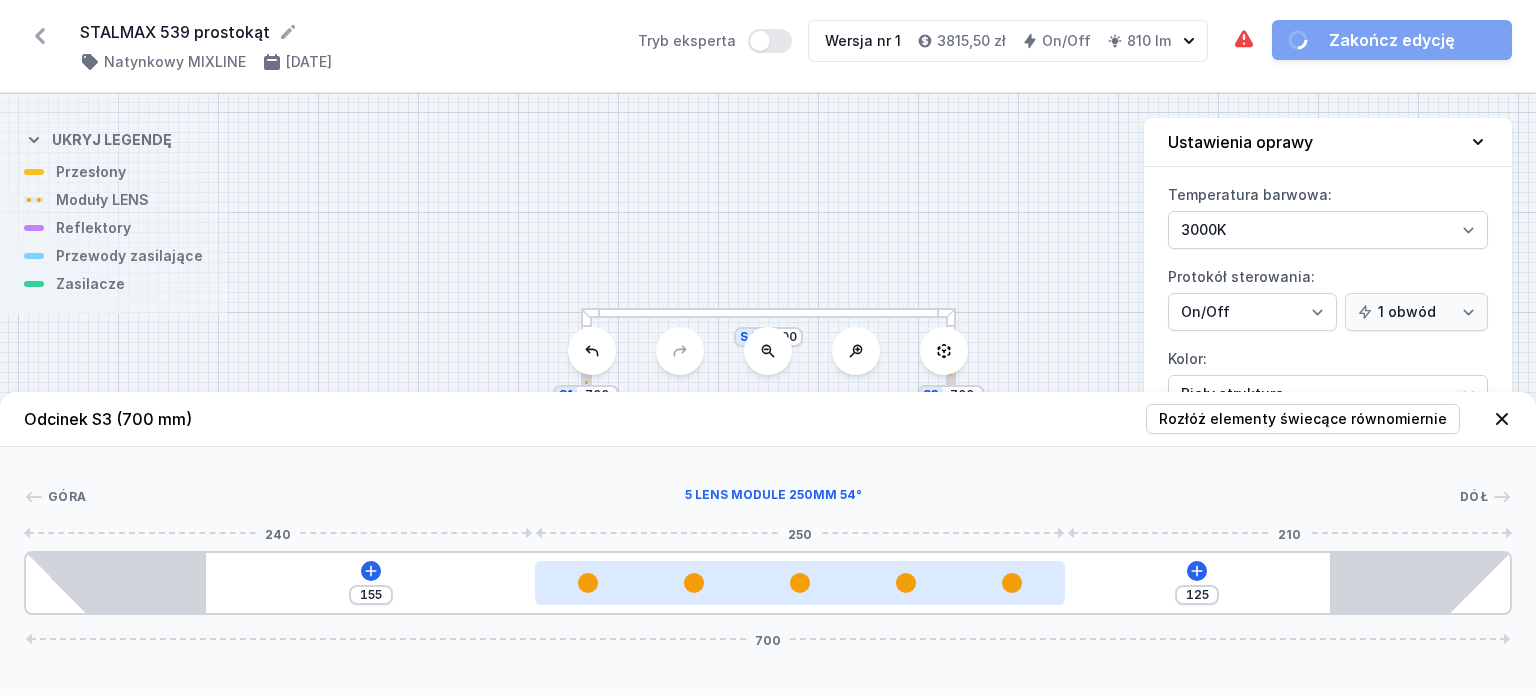 type on "126" 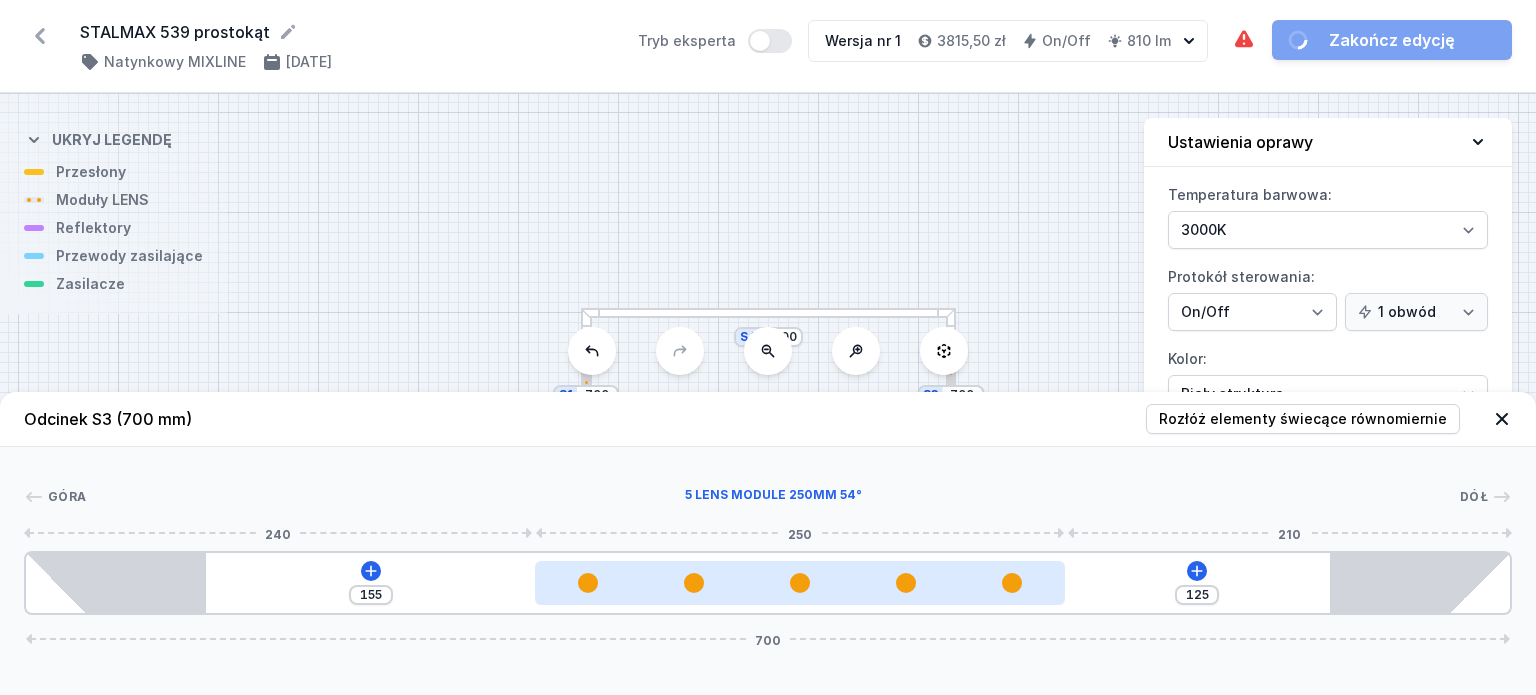type on "154" 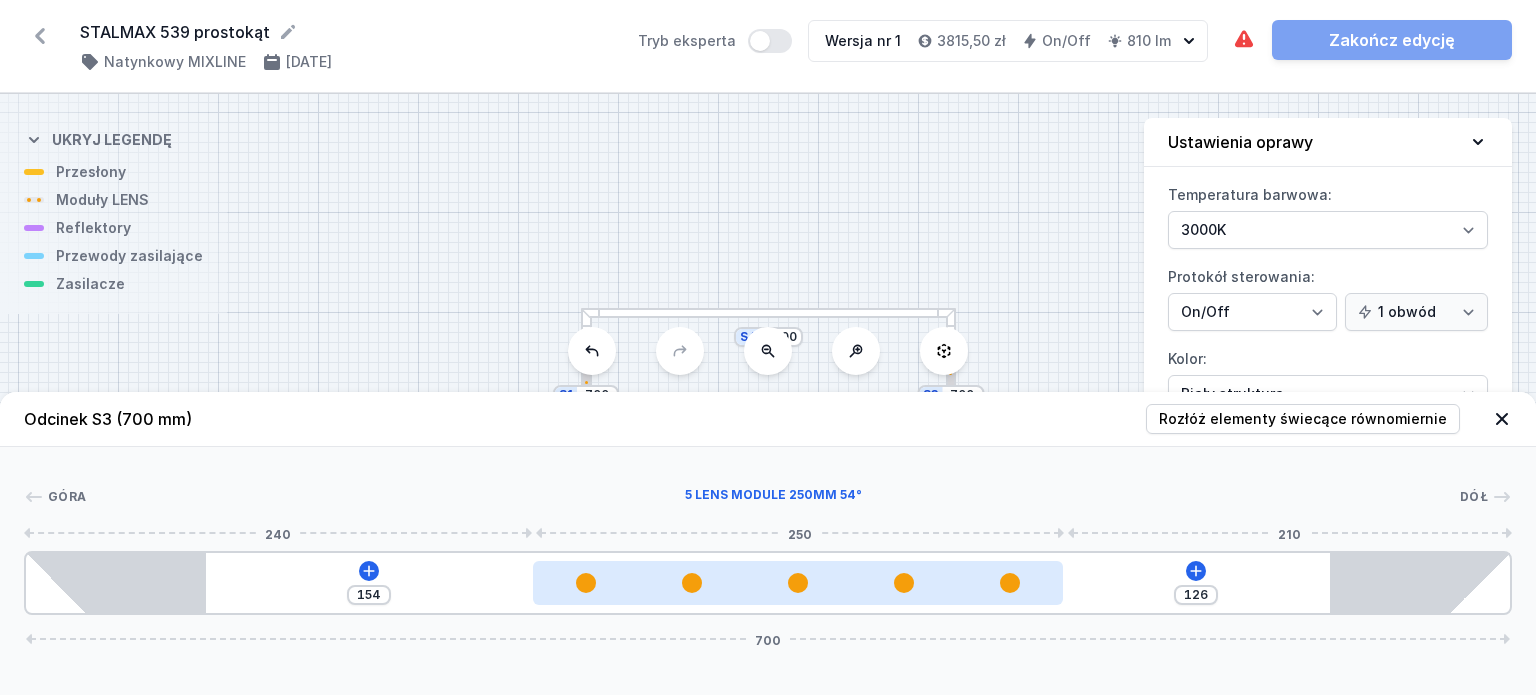 type on "127" 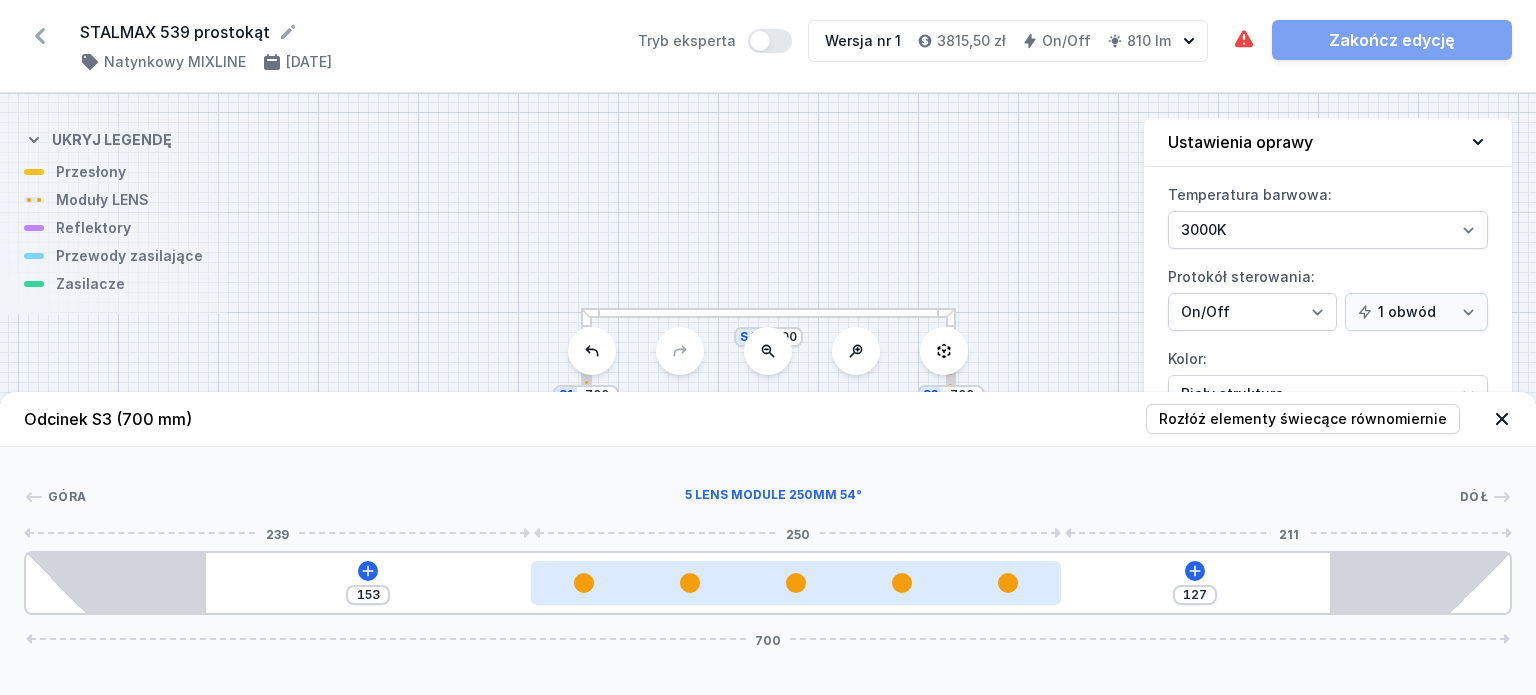 type on "128" 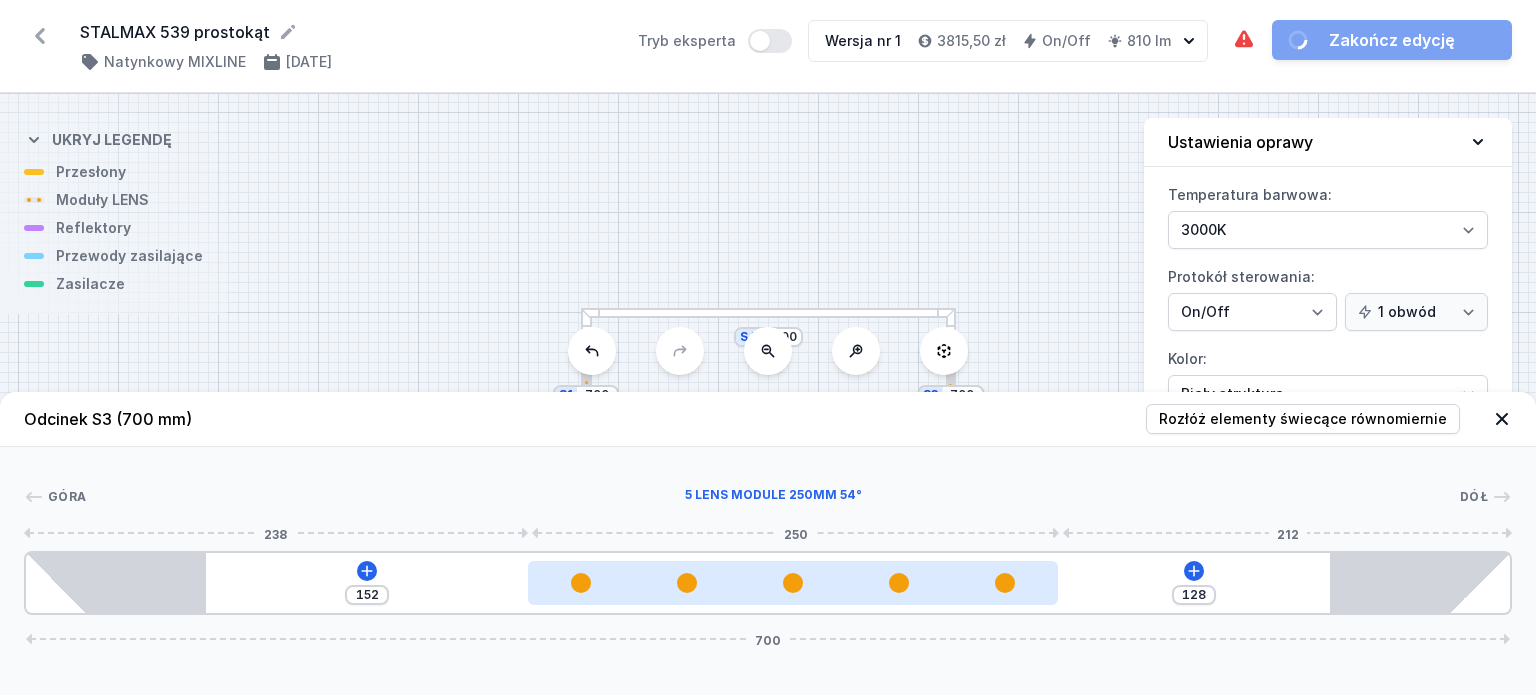 type on "129" 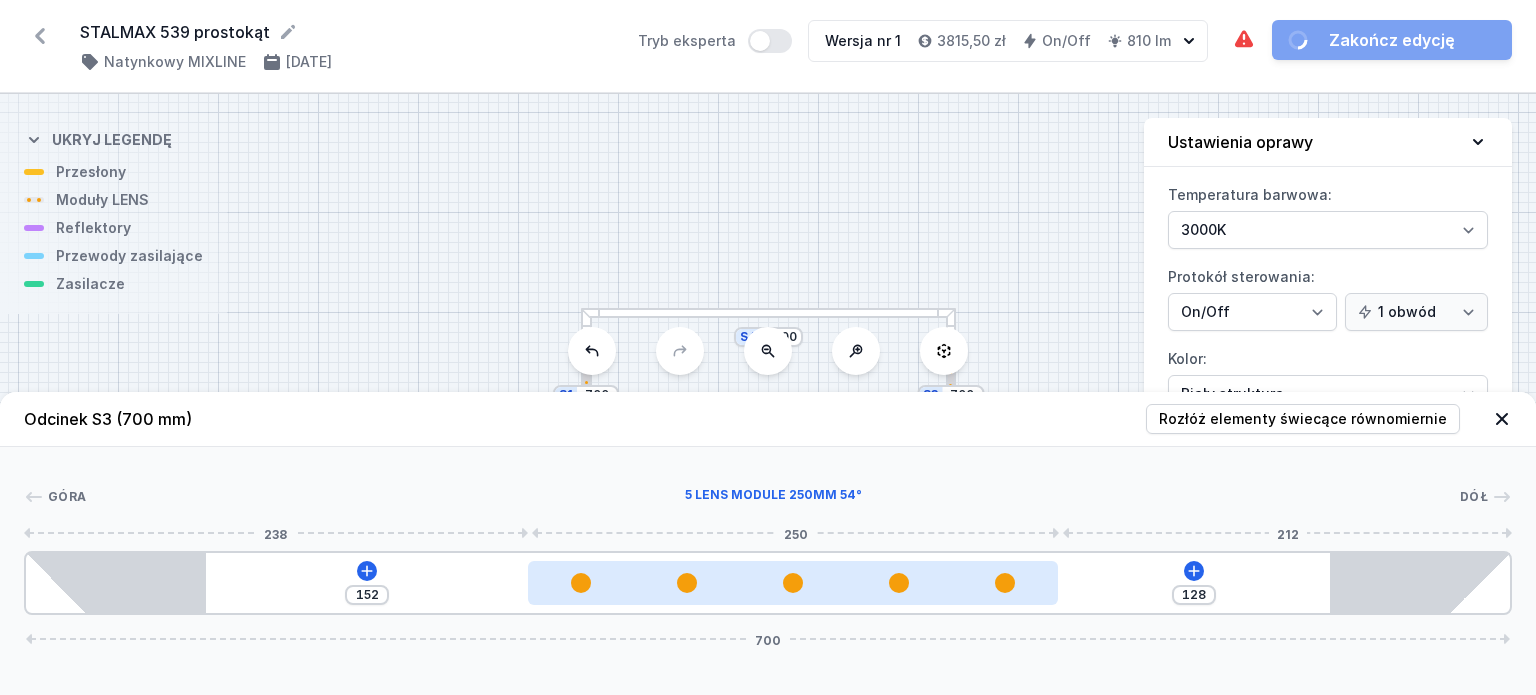 type on "151" 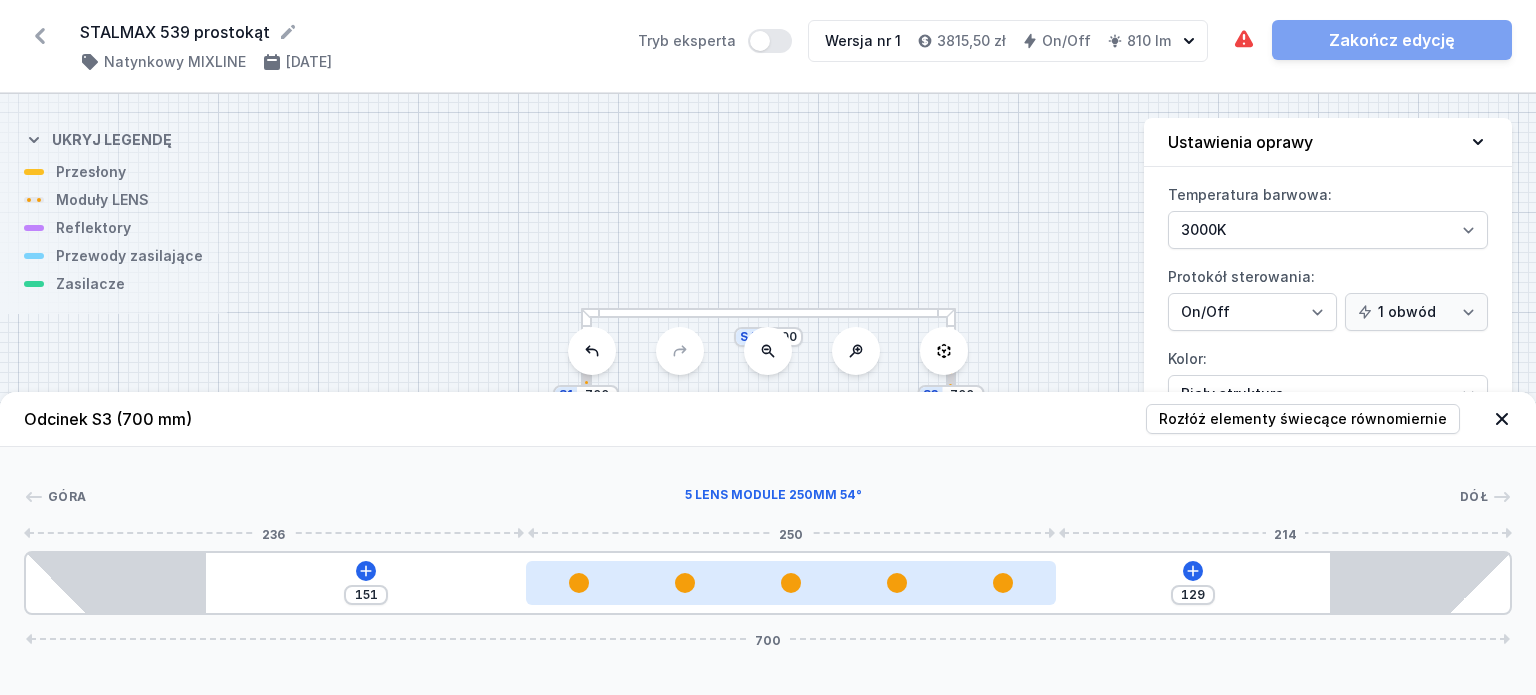 type on "130" 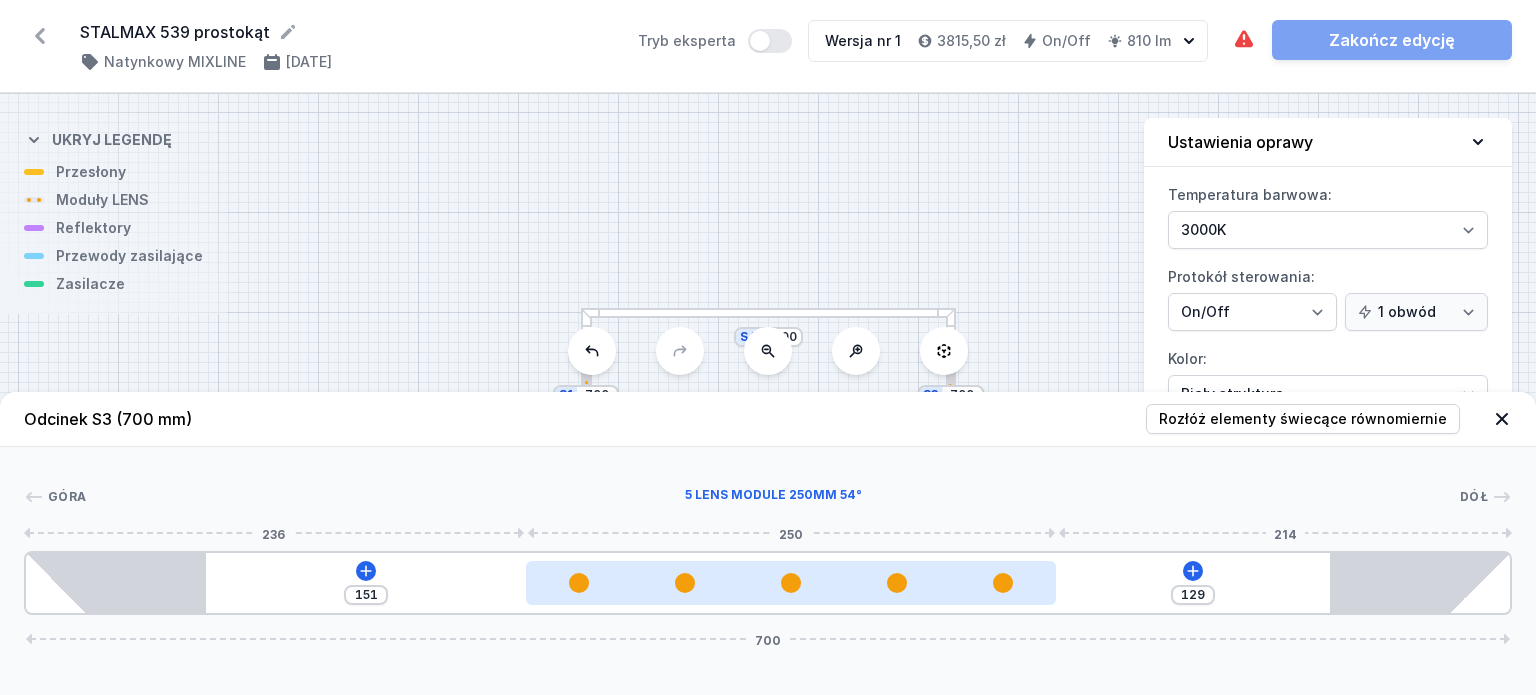 type on "150" 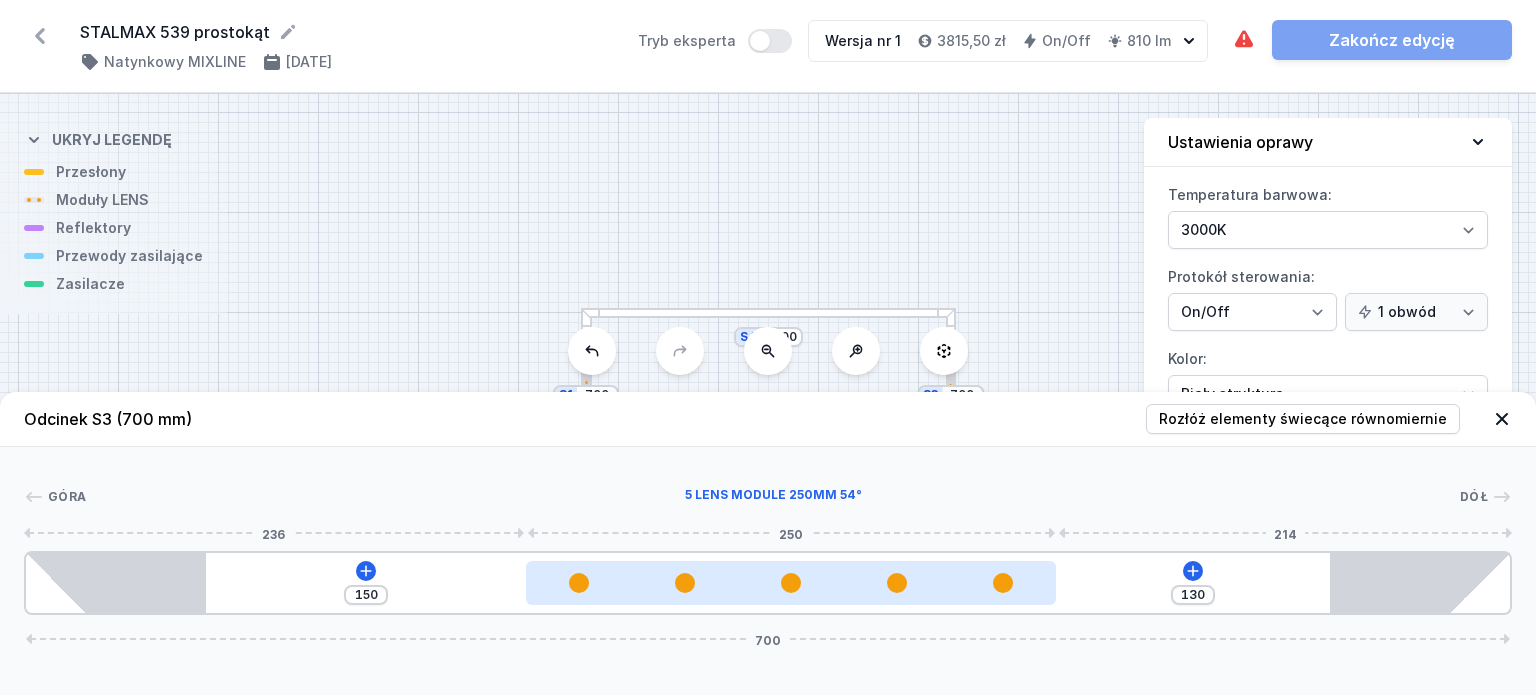 type on "131" 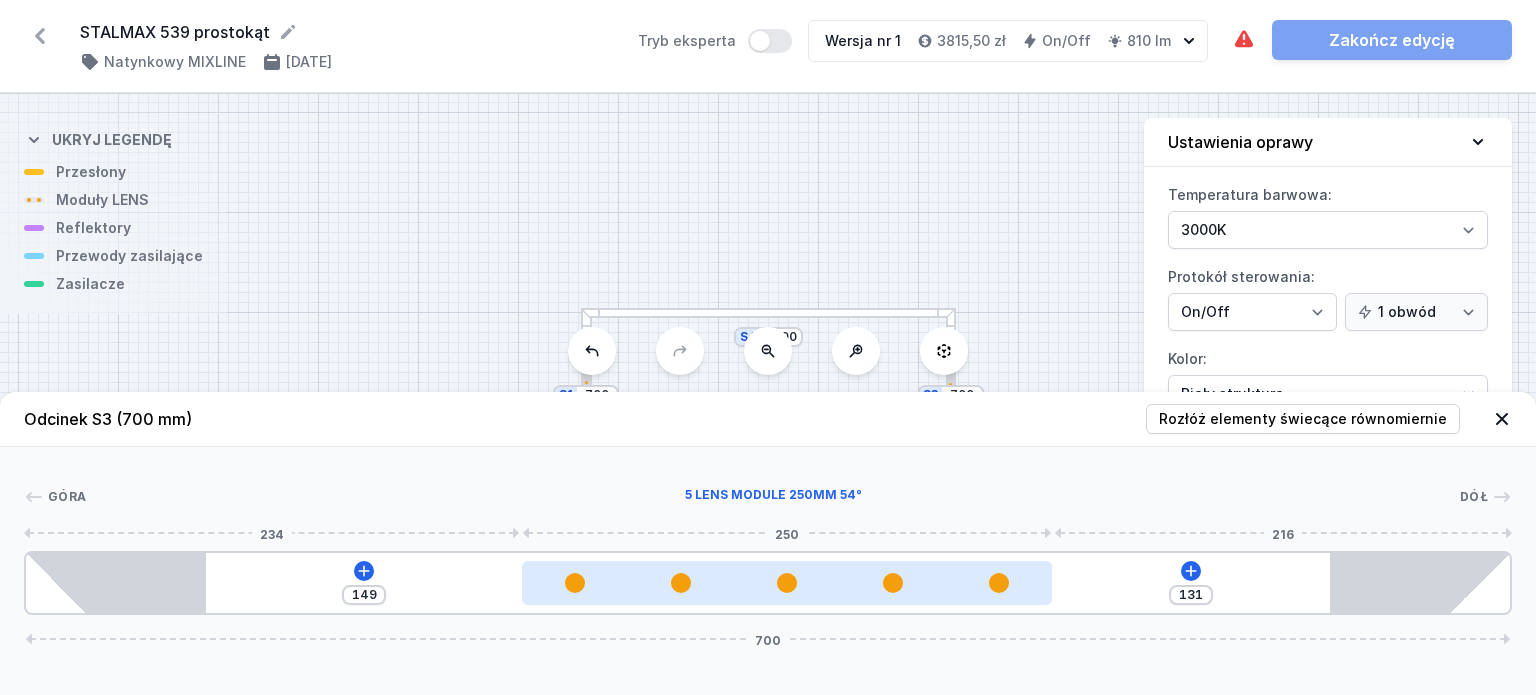 type on "132" 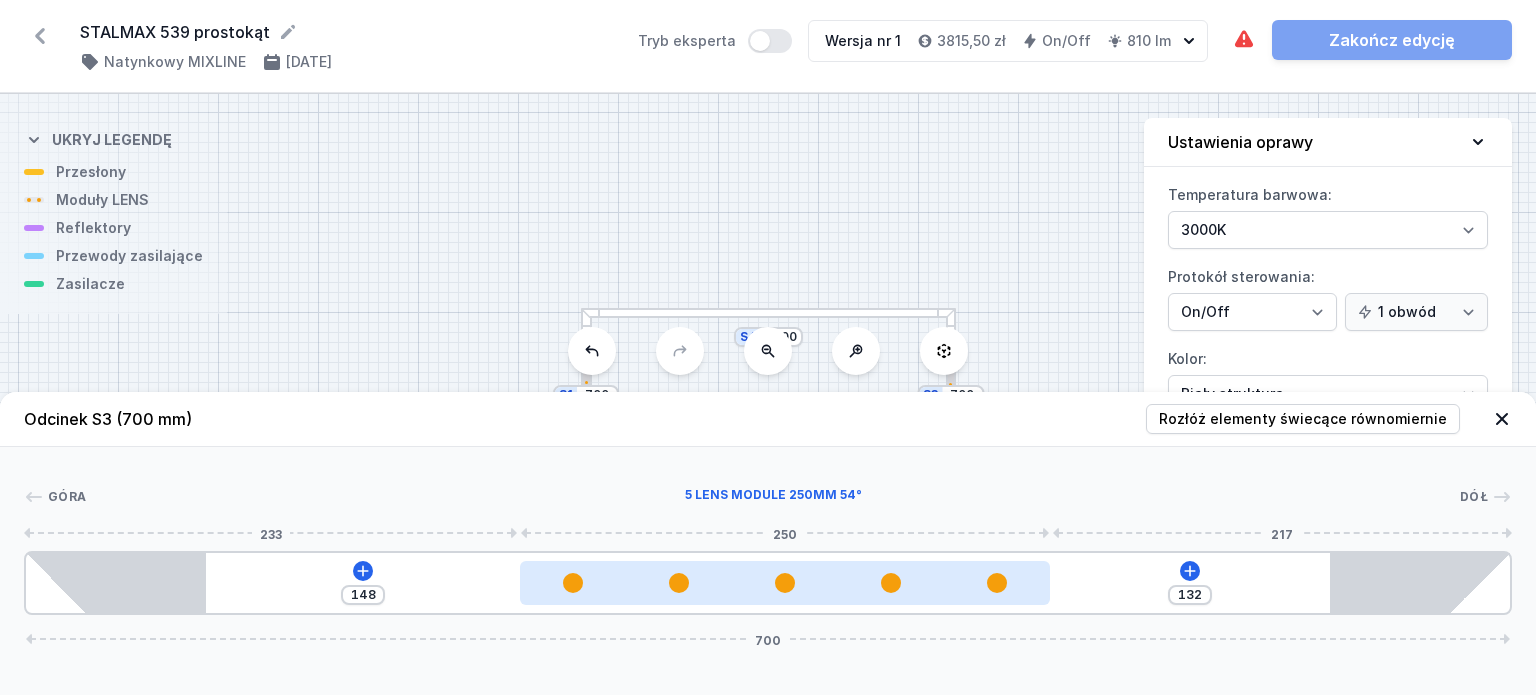 type on "133" 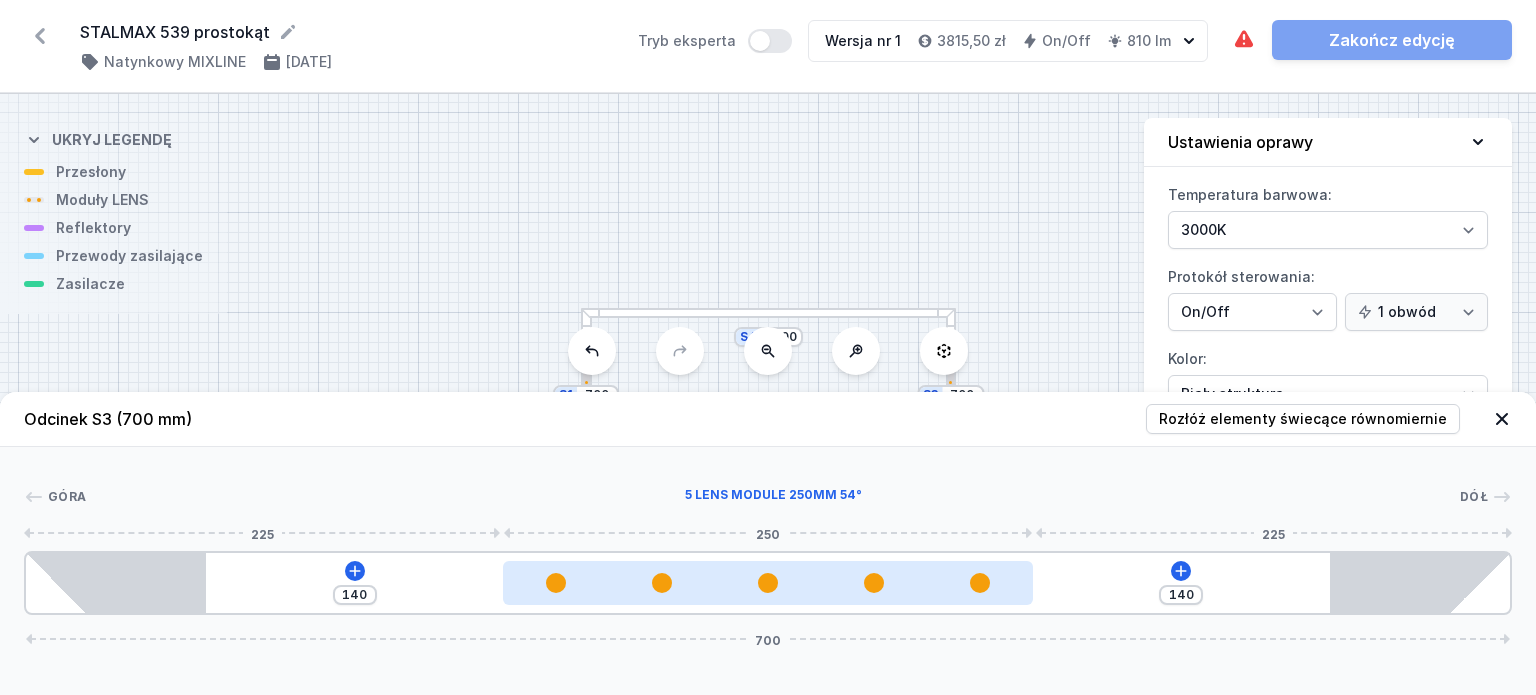 drag, startPoint x: 592, startPoint y: 583, endPoint x: 687, endPoint y: 583, distance: 95 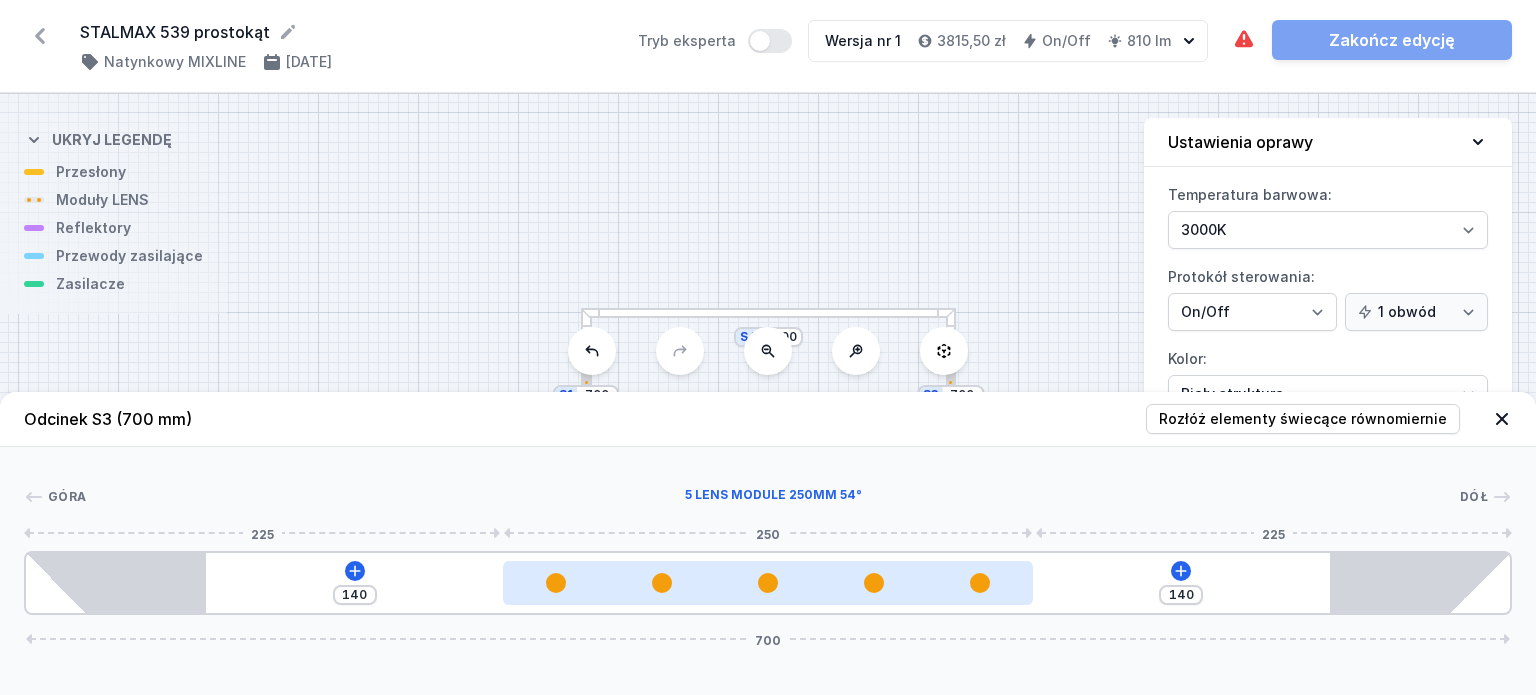 click at bounding box center (768, 583) 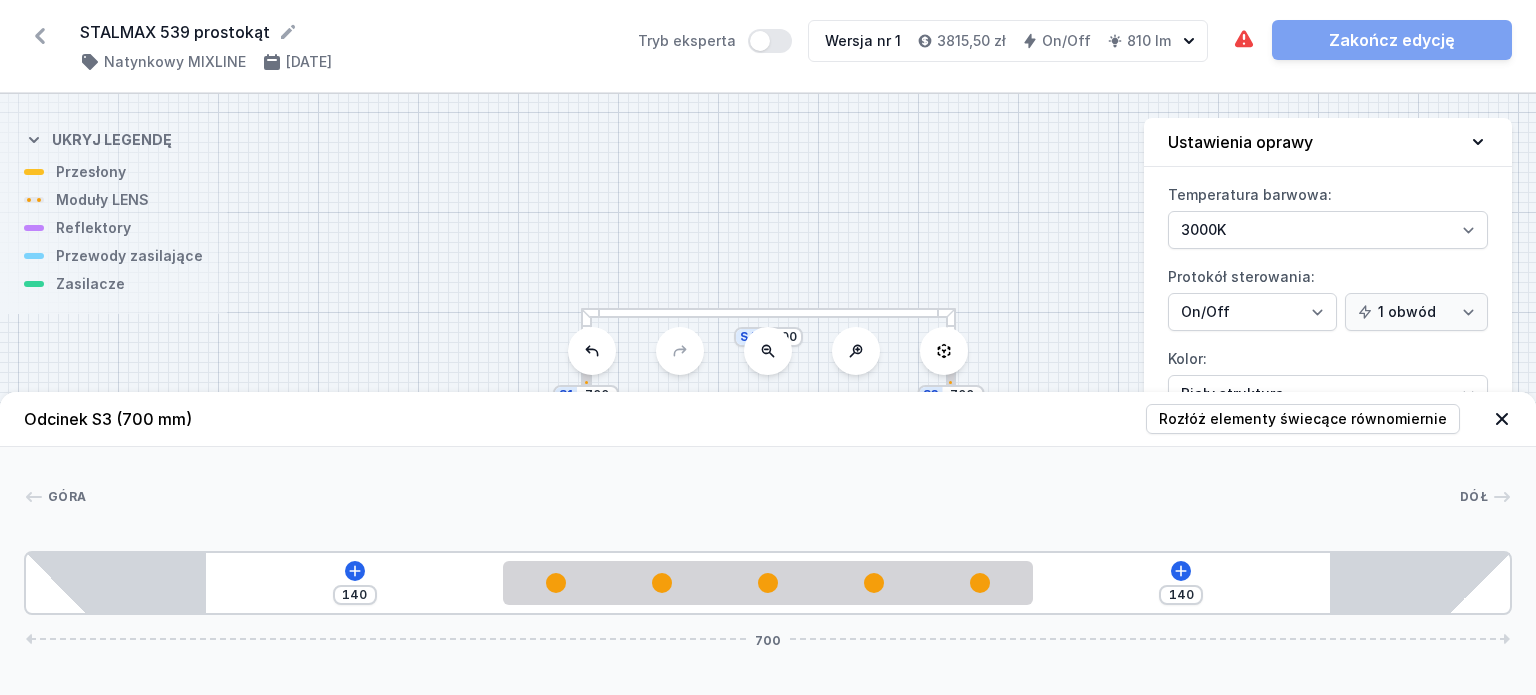 click 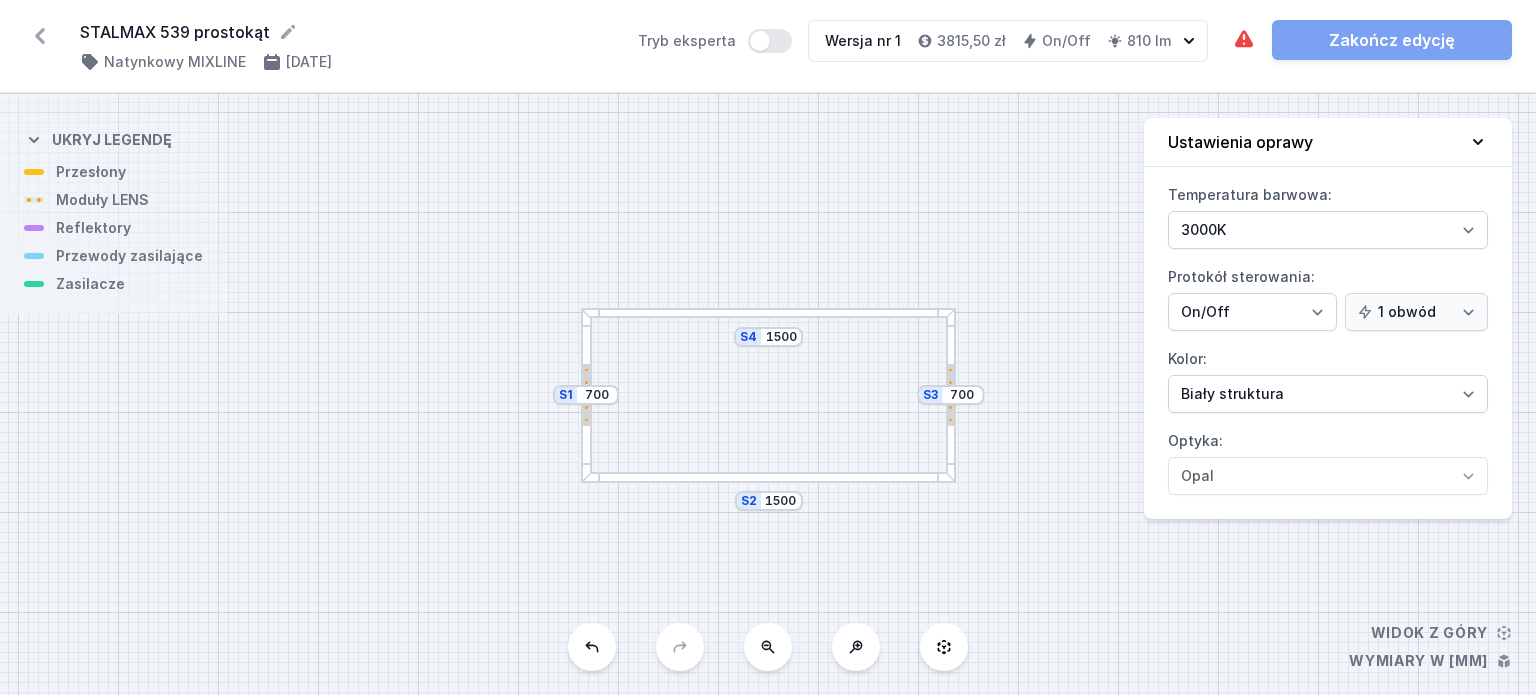 click at bounding box center [768, 313] 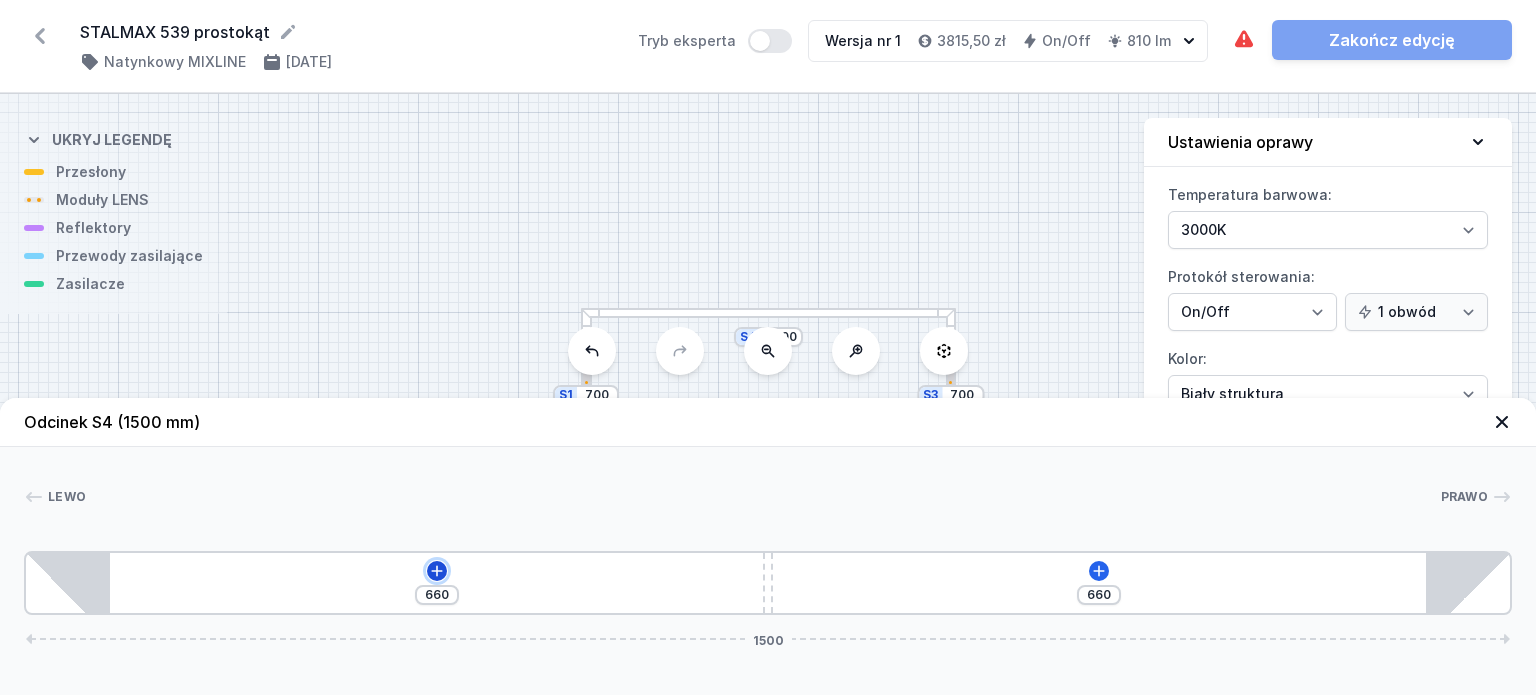 click 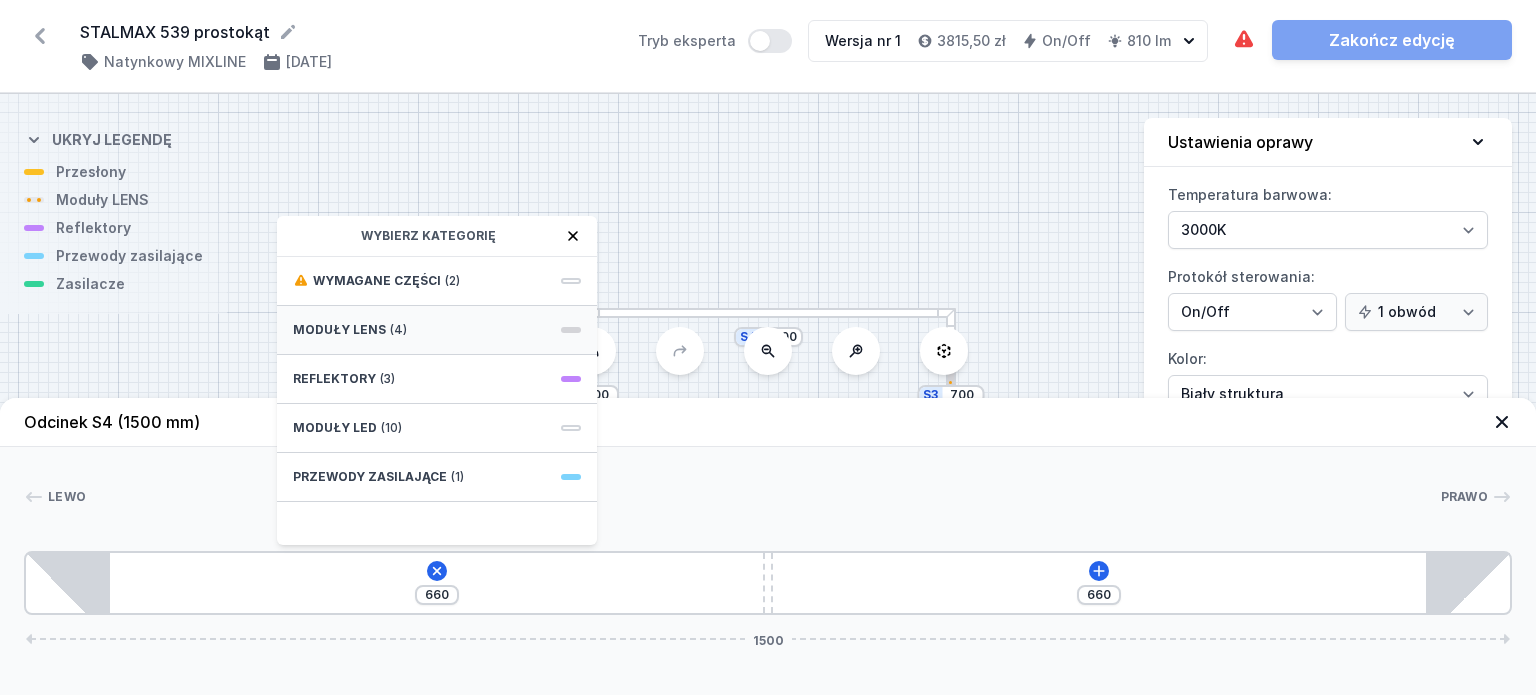 click on "Moduły LENS" at bounding box center (339, 330) 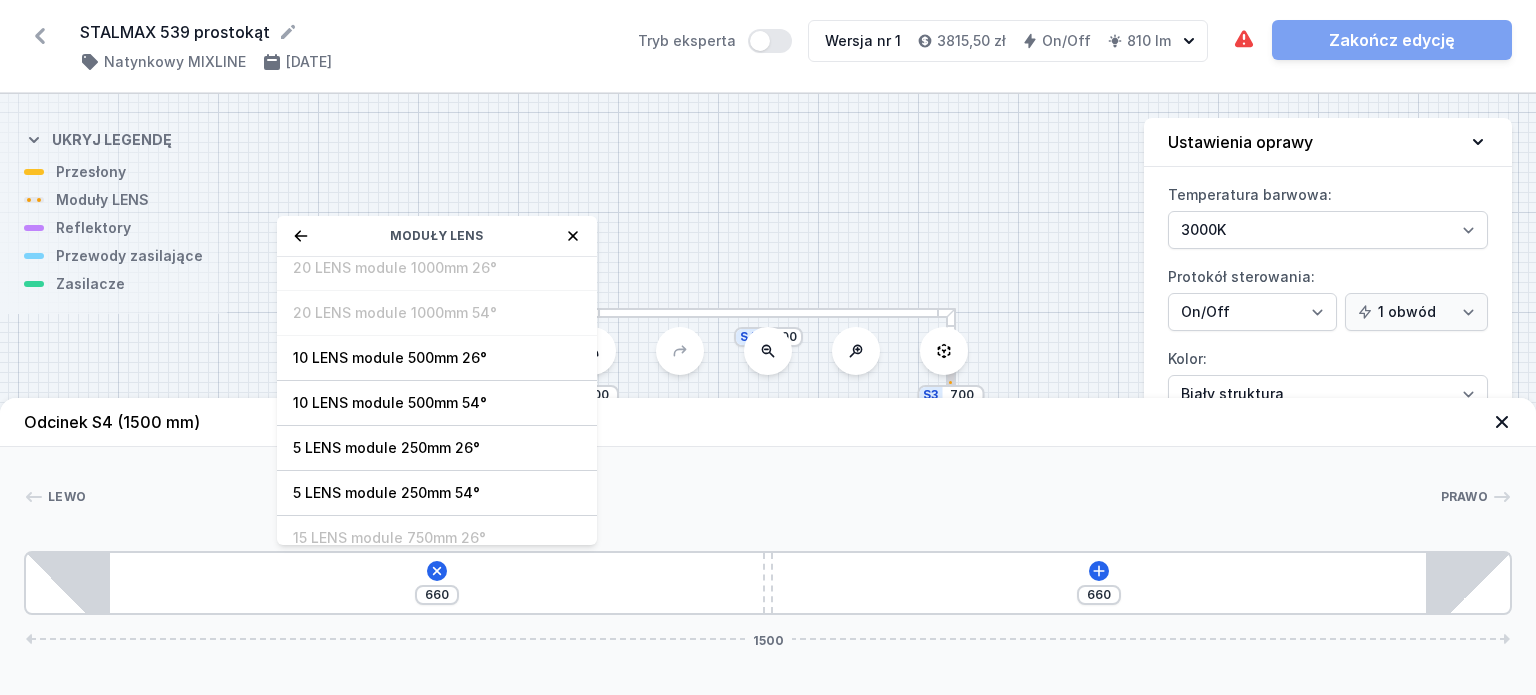 scroll, scrollTop: 70, scrollLeft: 0, axis: vertical 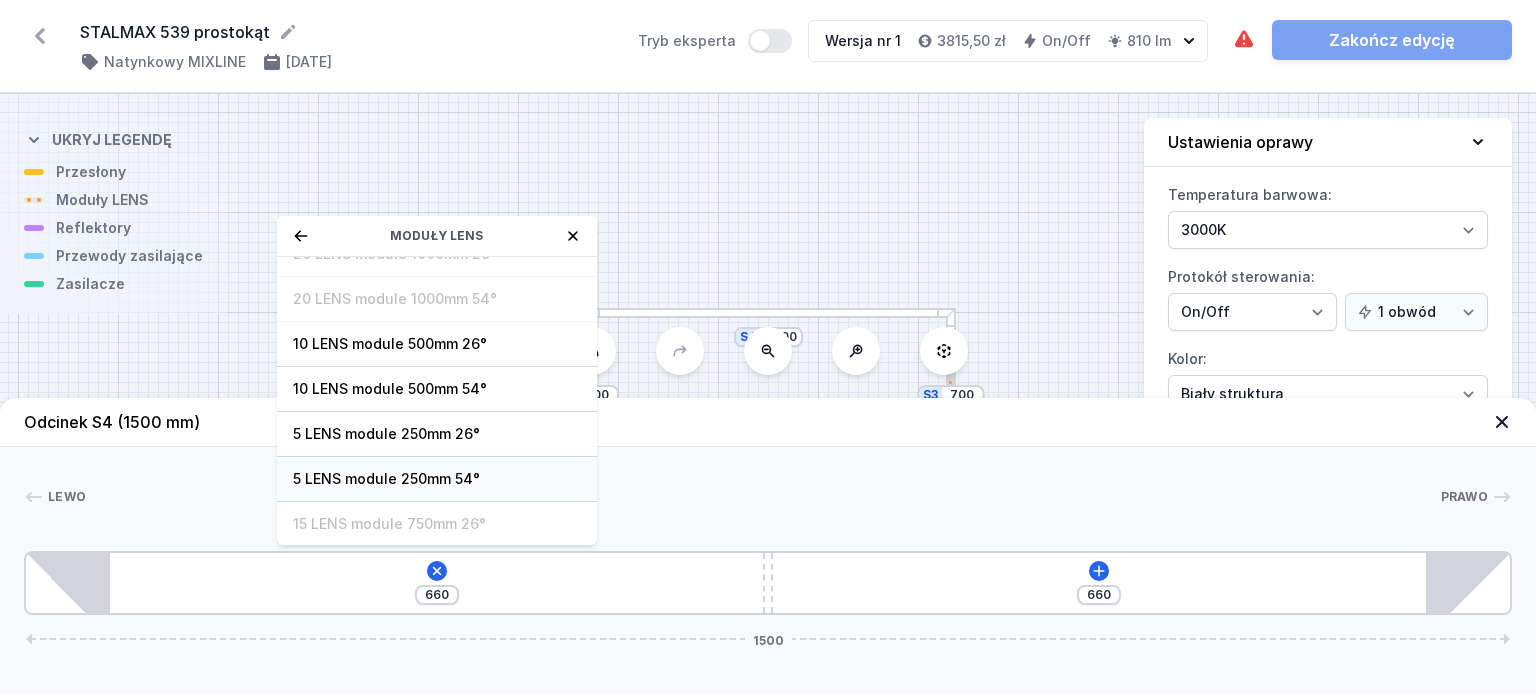 click on "5 LENS module 250mm 54°" at bounding box center (437, 479) 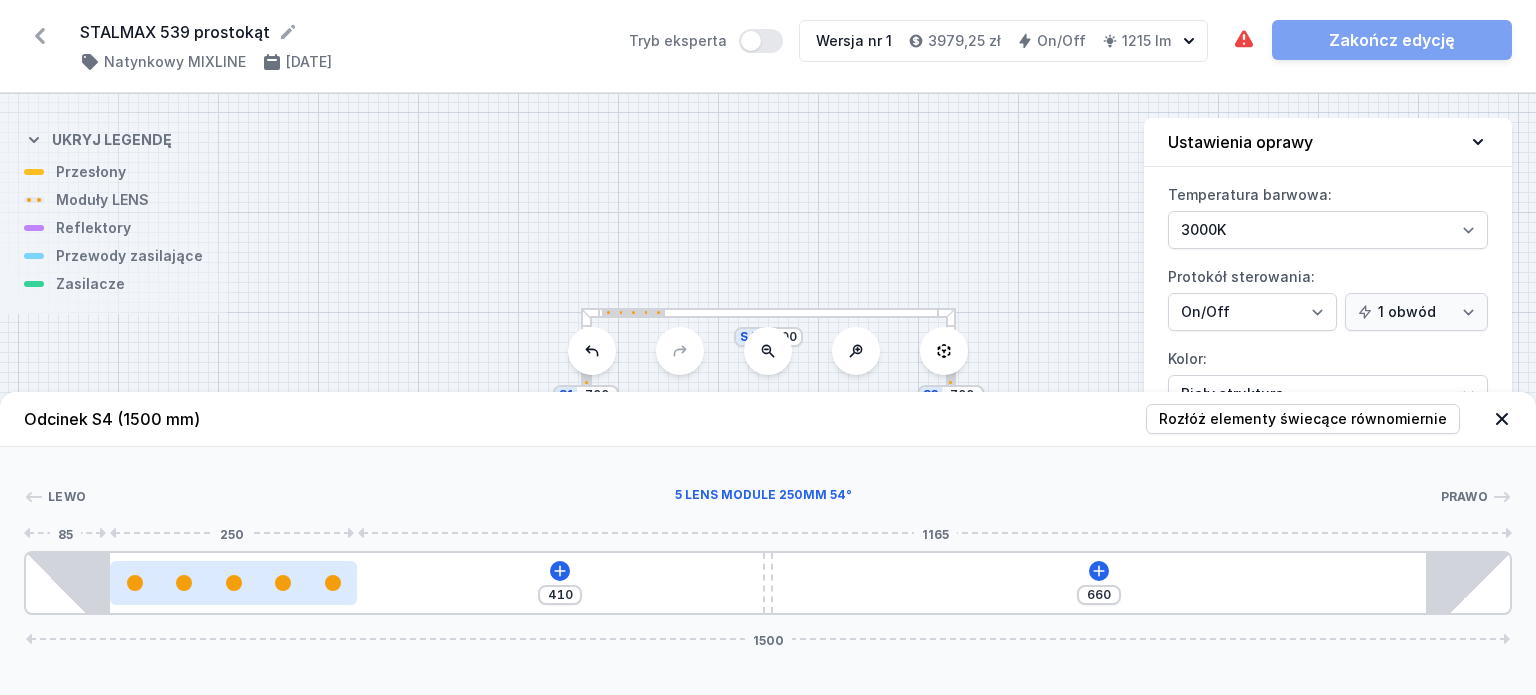 click at bounding box center (283, 583) 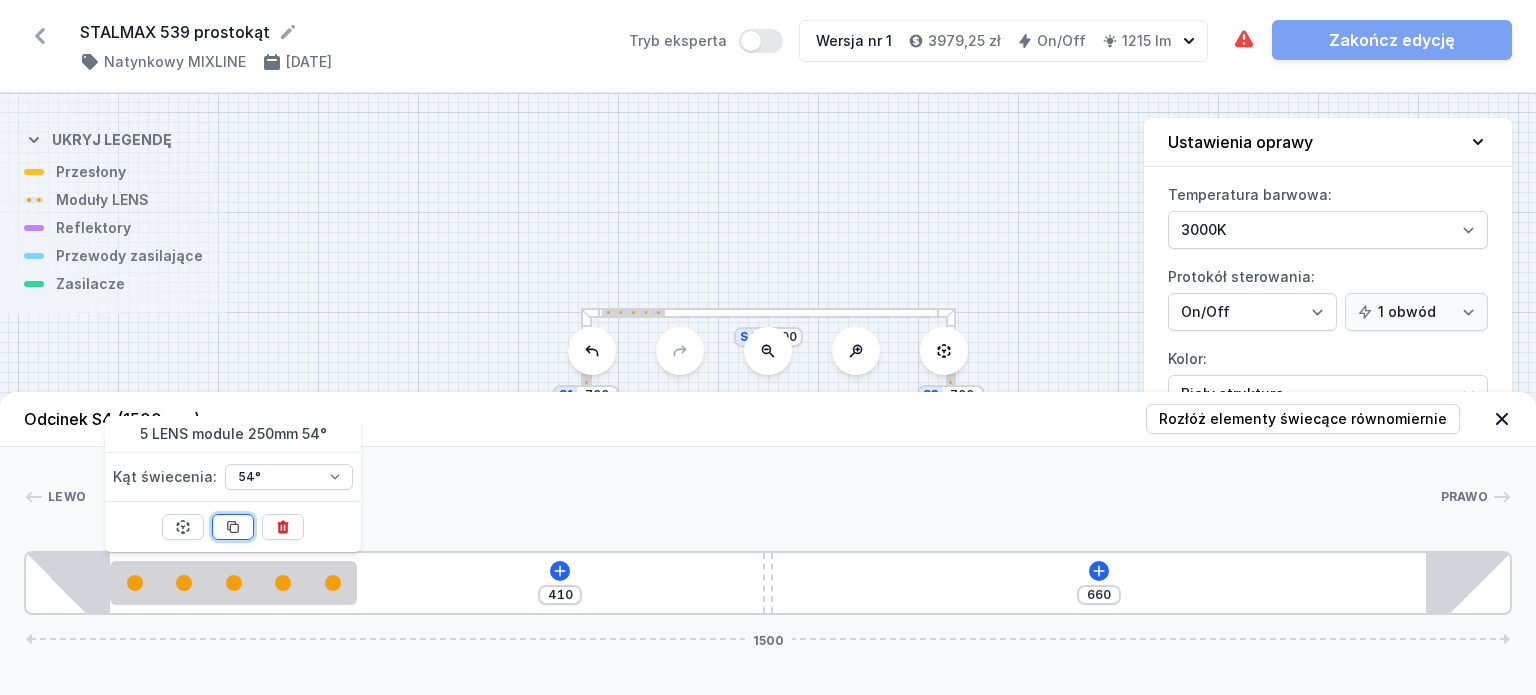 click 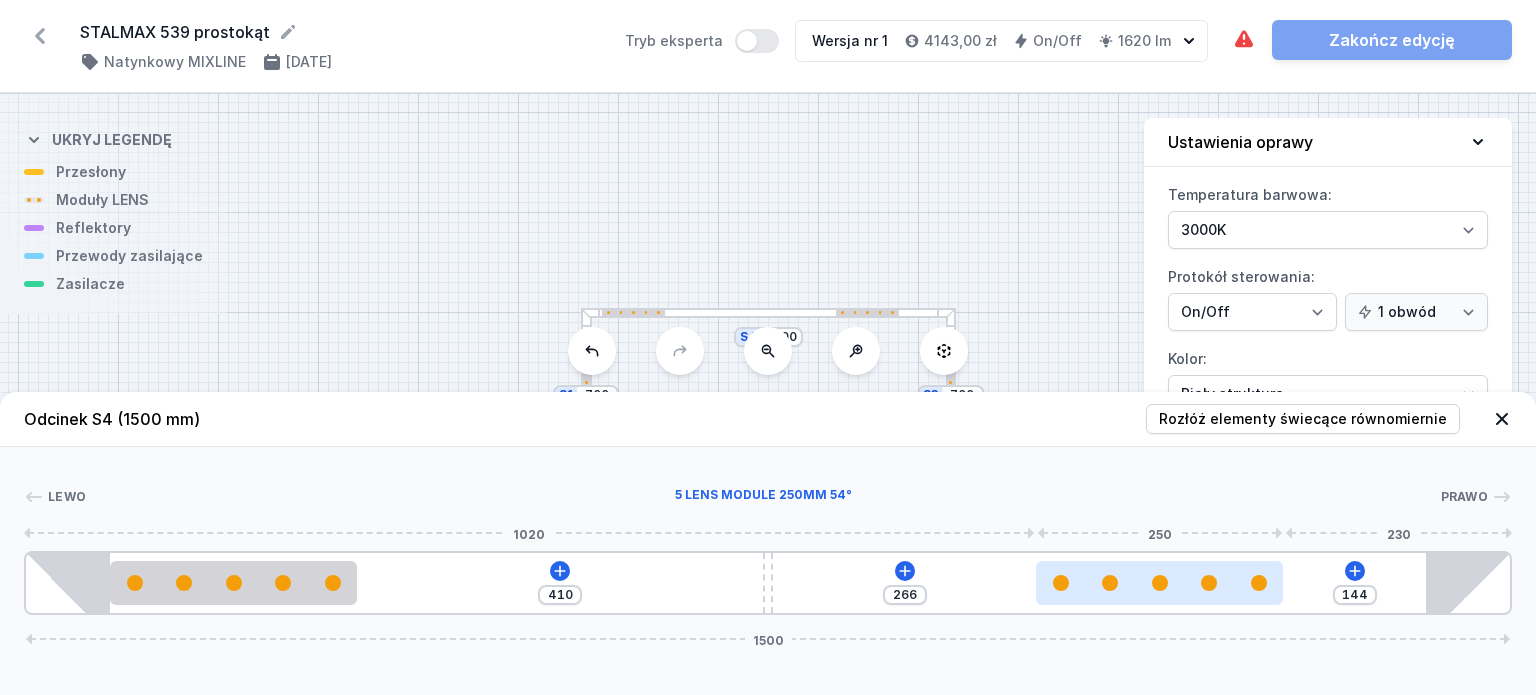 drag, startPoint x: 496, startPoint y: 587, endPoint x: 1082, endPoint y: 565, distance: 586.41284 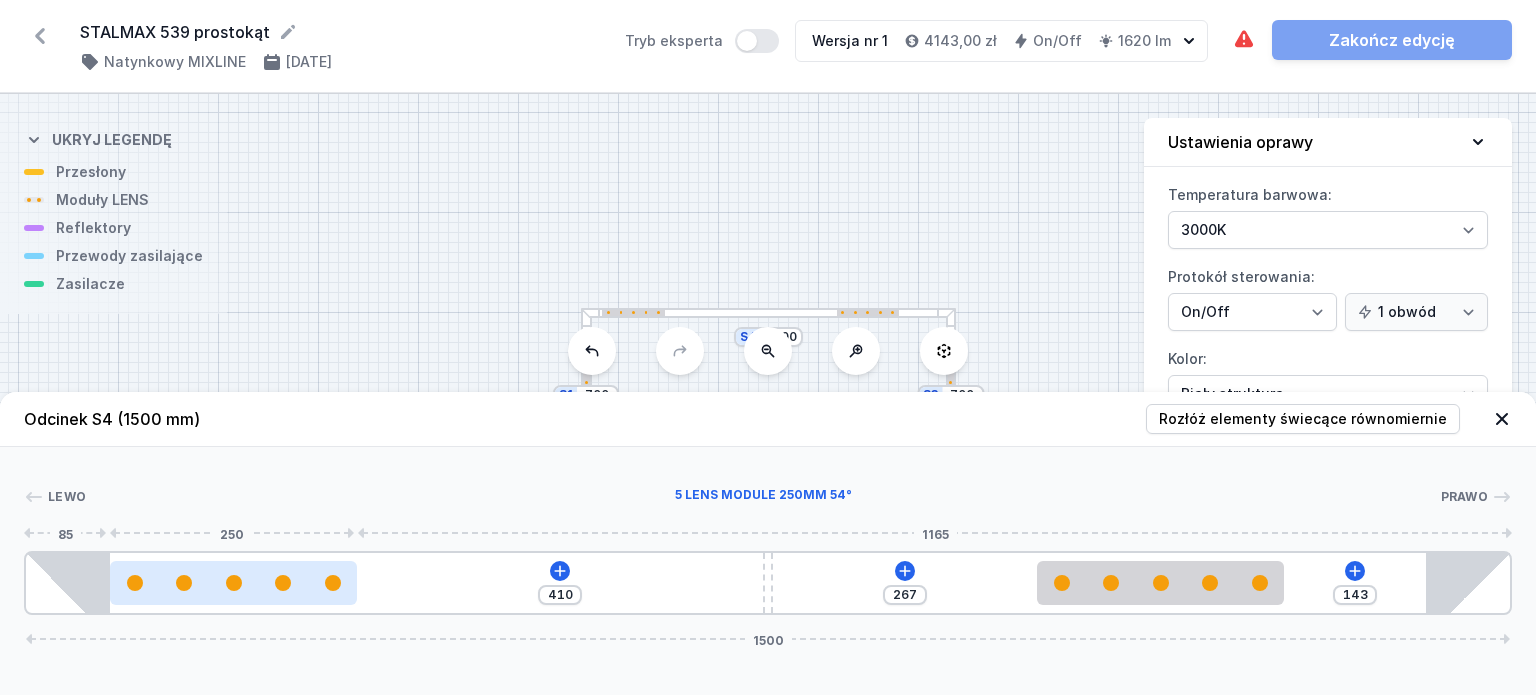 click at bounding box center (233, 583) 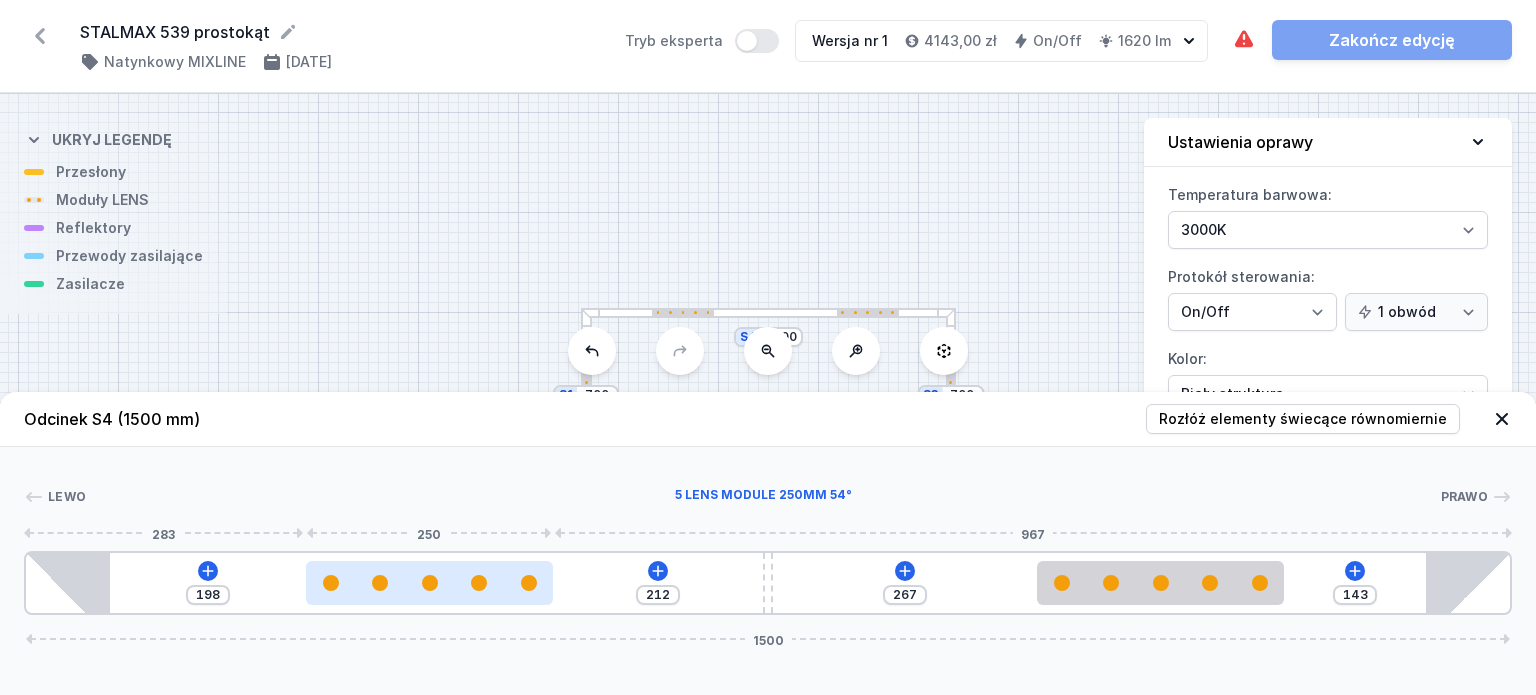 drag, startPoint x: 248, startPoint y: 587, endPoint x: 424, endPoint y: 588, distance: 176.00284 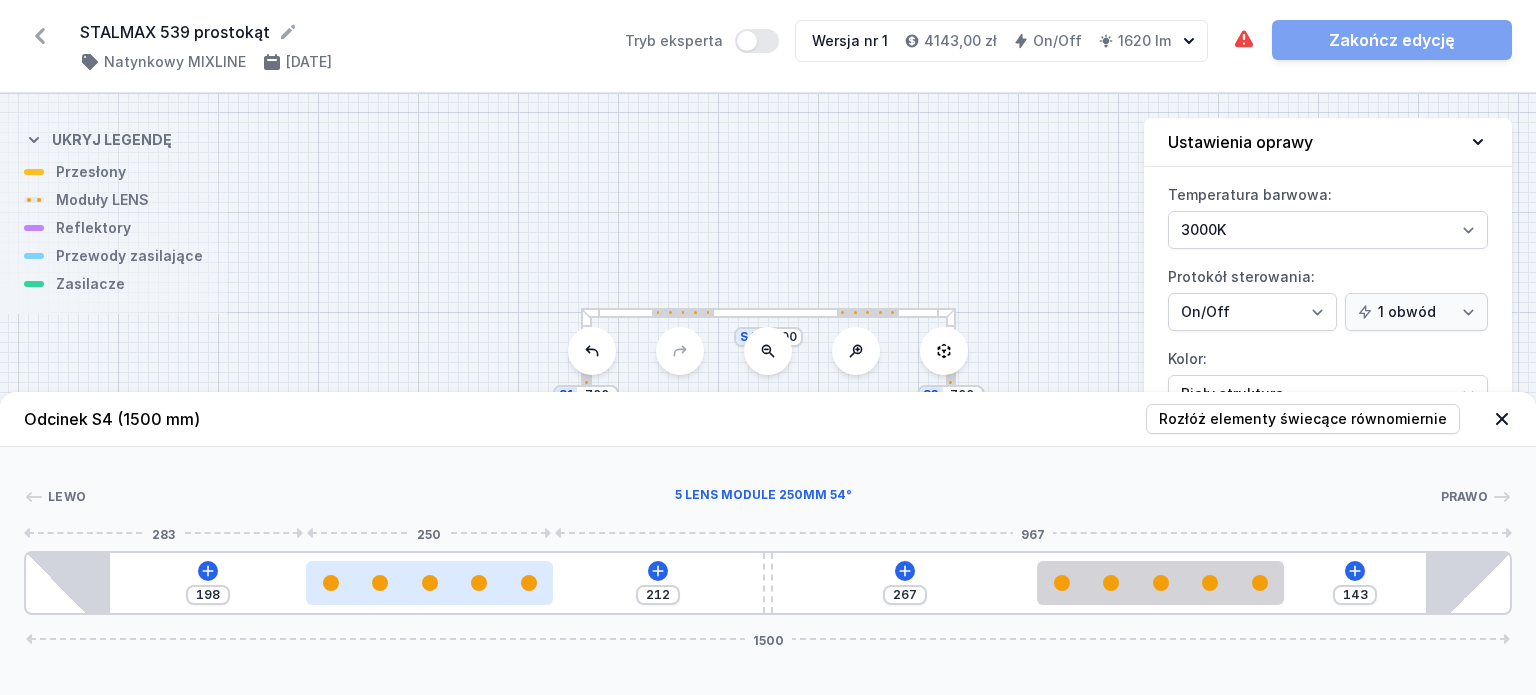 click at bounding box center (429, 583) 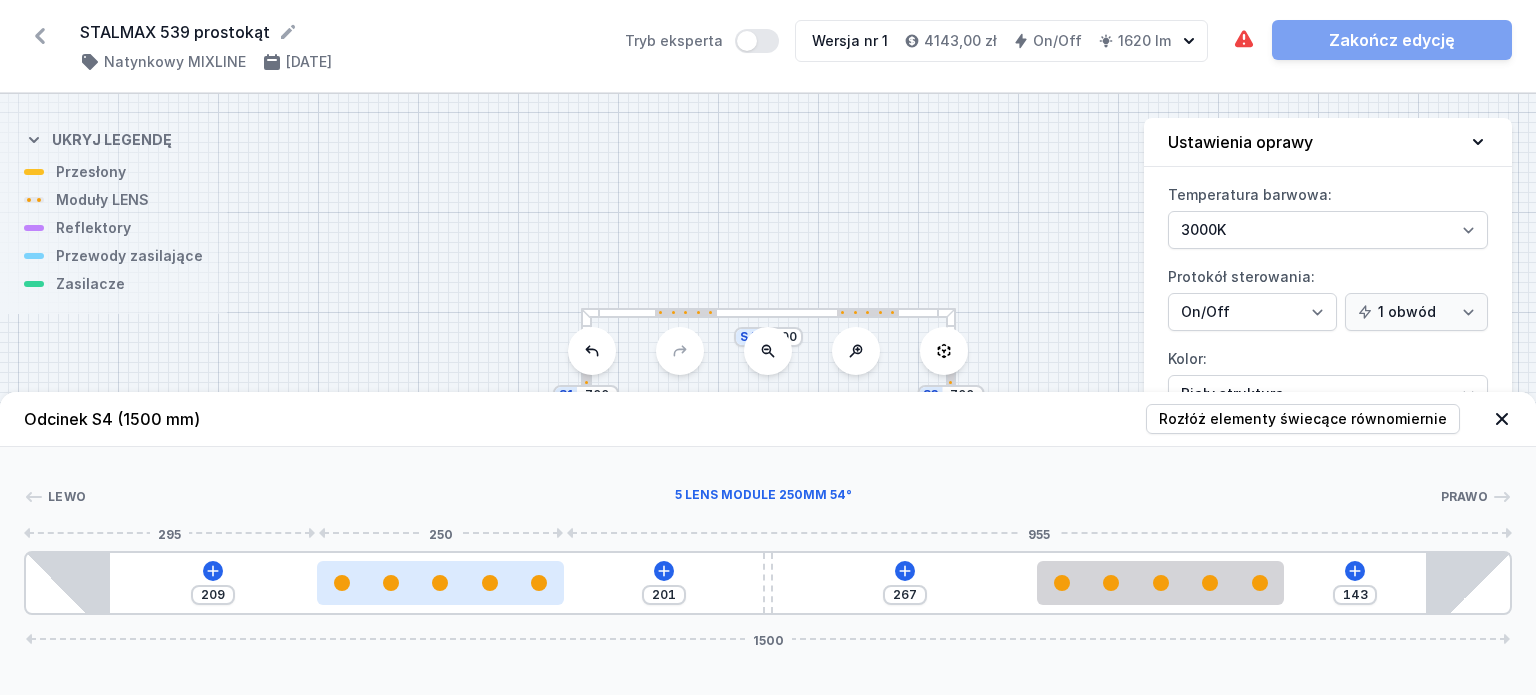 click at bounding box center [440, 583] 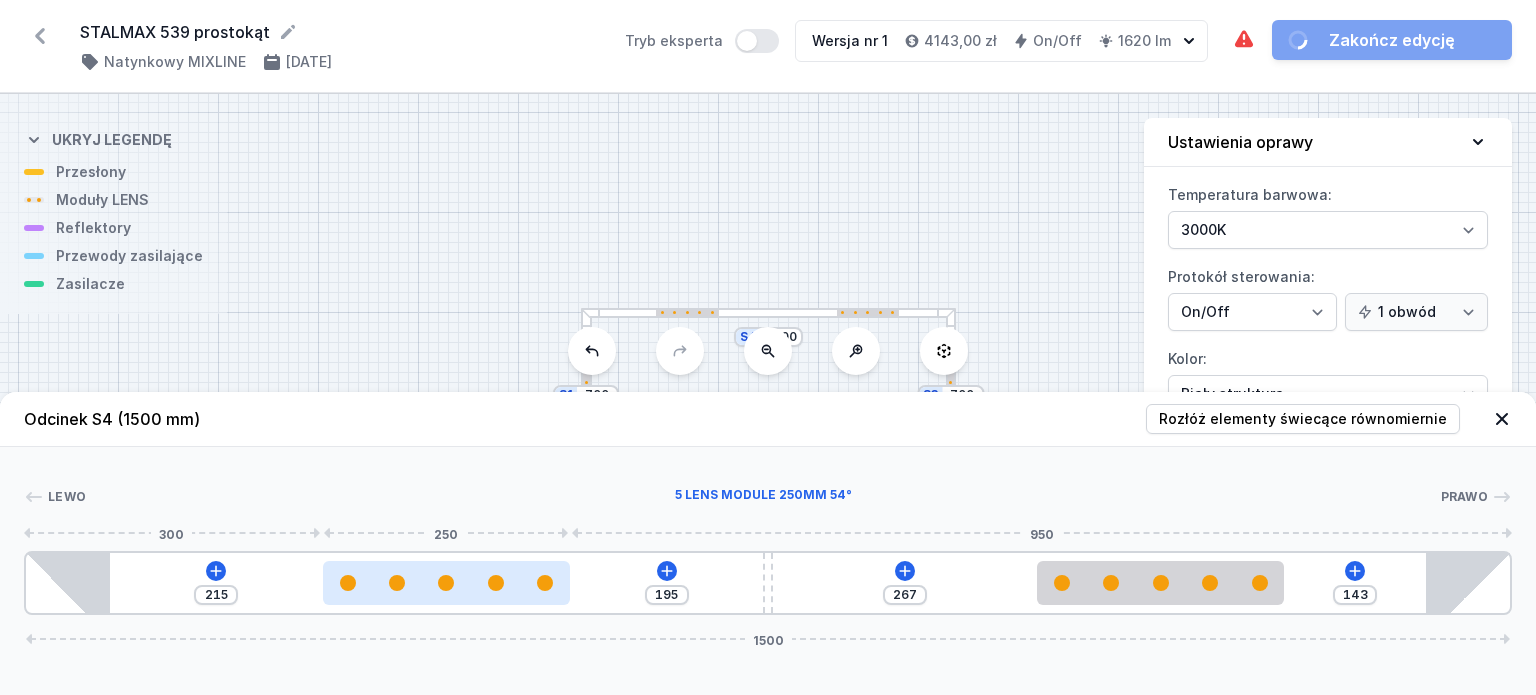 drag, startPoint x: 452, startPoint y: 578, endPoint x: 439, endPoint y: 587, distance: 15.811388 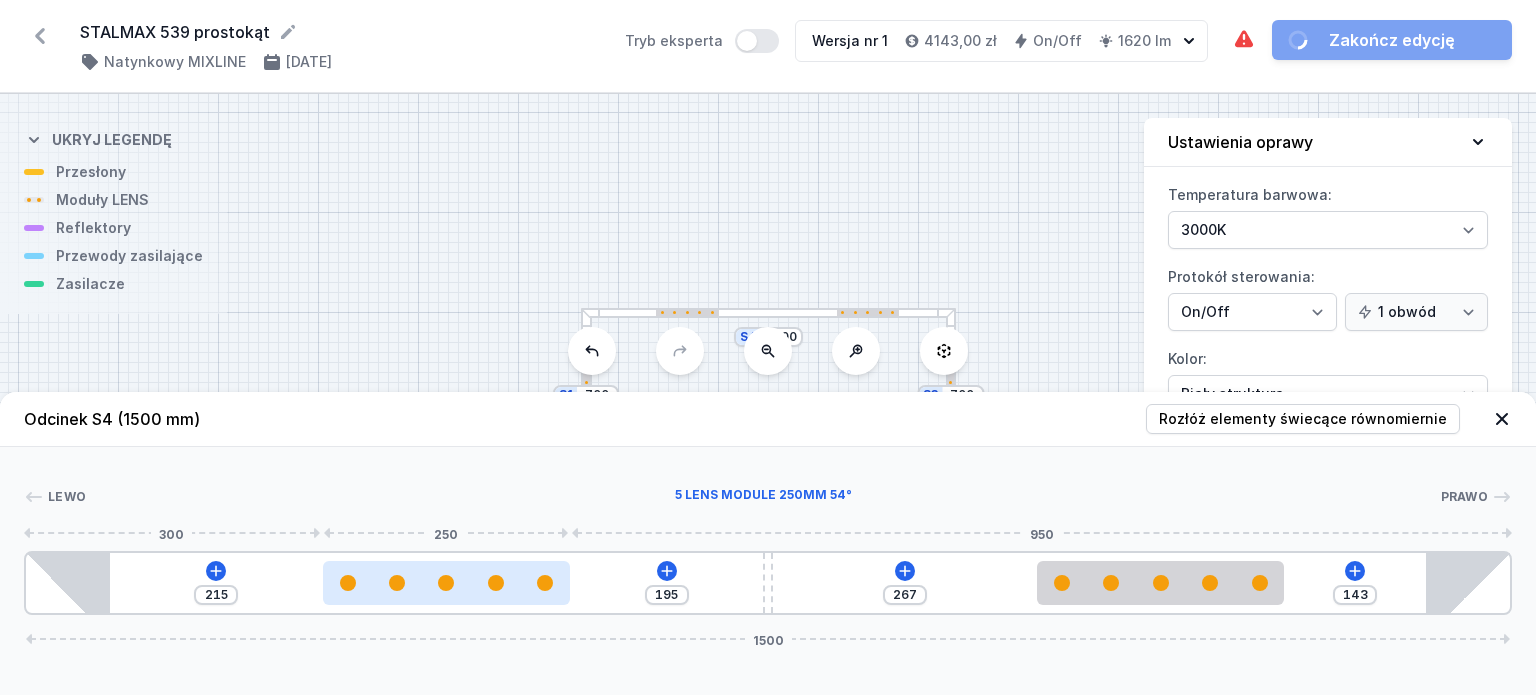 click at bounding box center (446, 583) 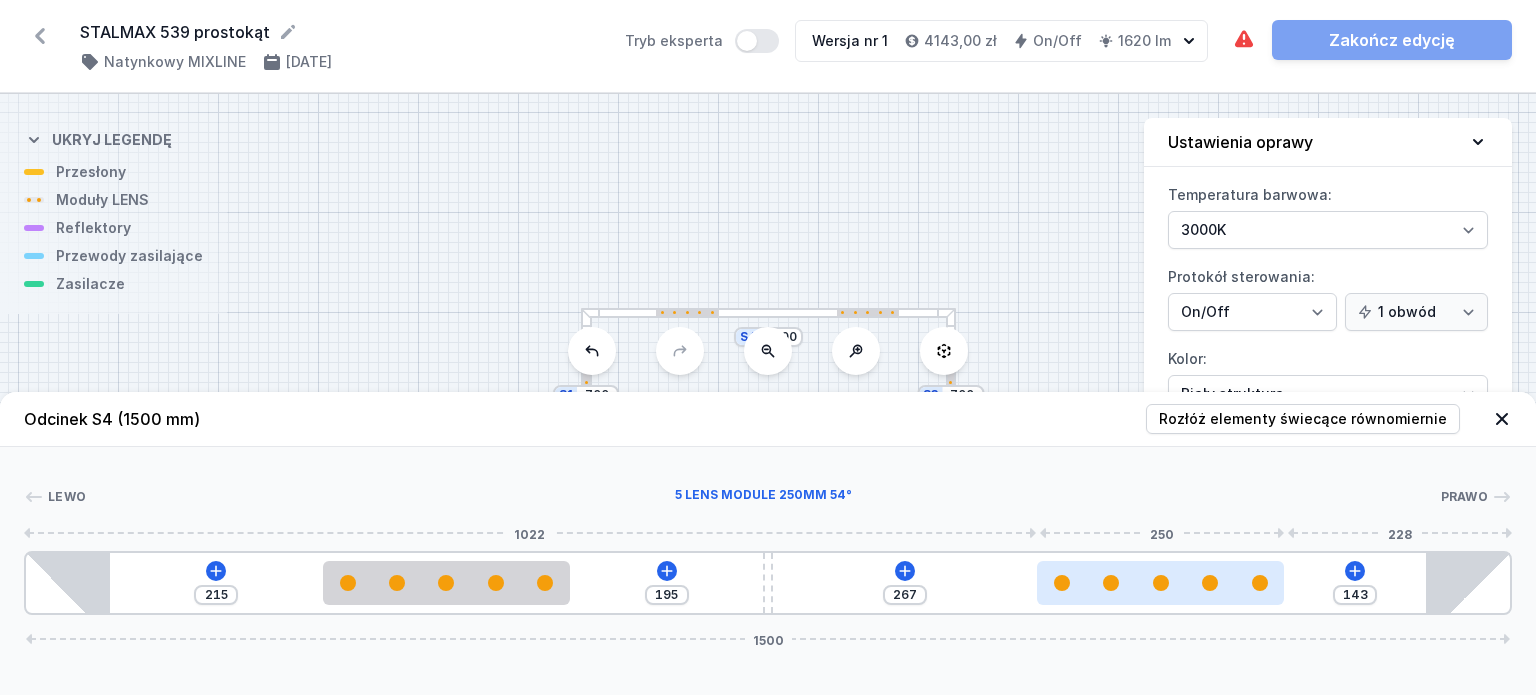 click at bounding box center (1160, 583) 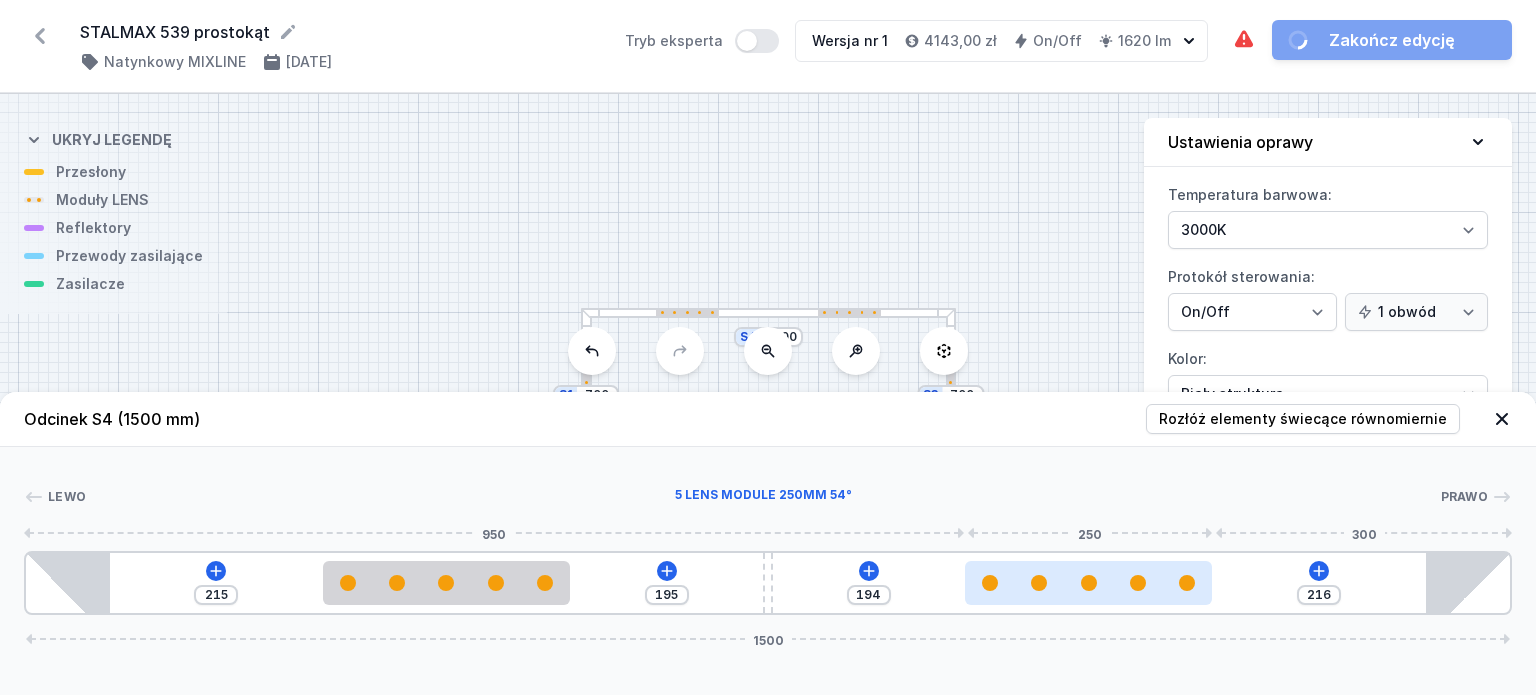 drag, startPoint x: 1163, startPoint y: 579, endPoint x: 1102, endPoint y: 585, distance: 61.294373 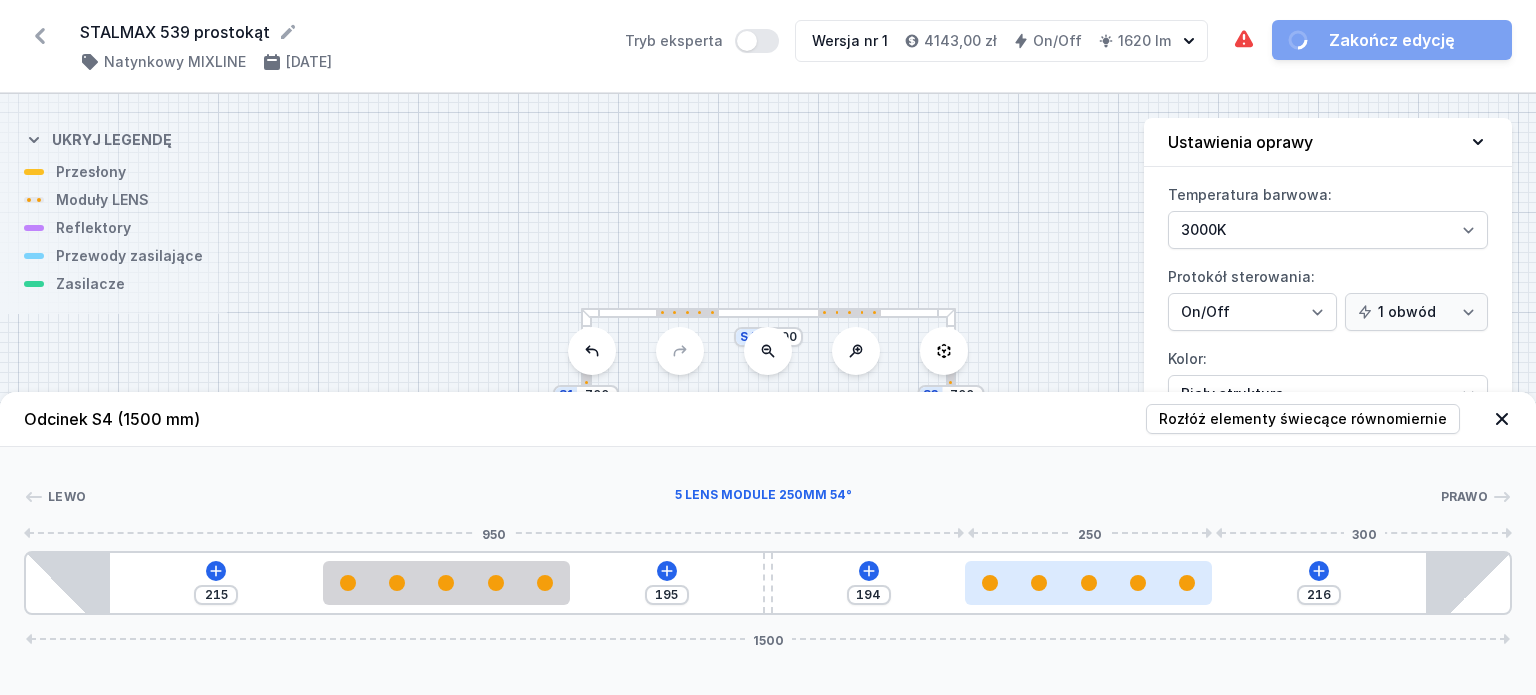 click at bounding box center (1088, 583) 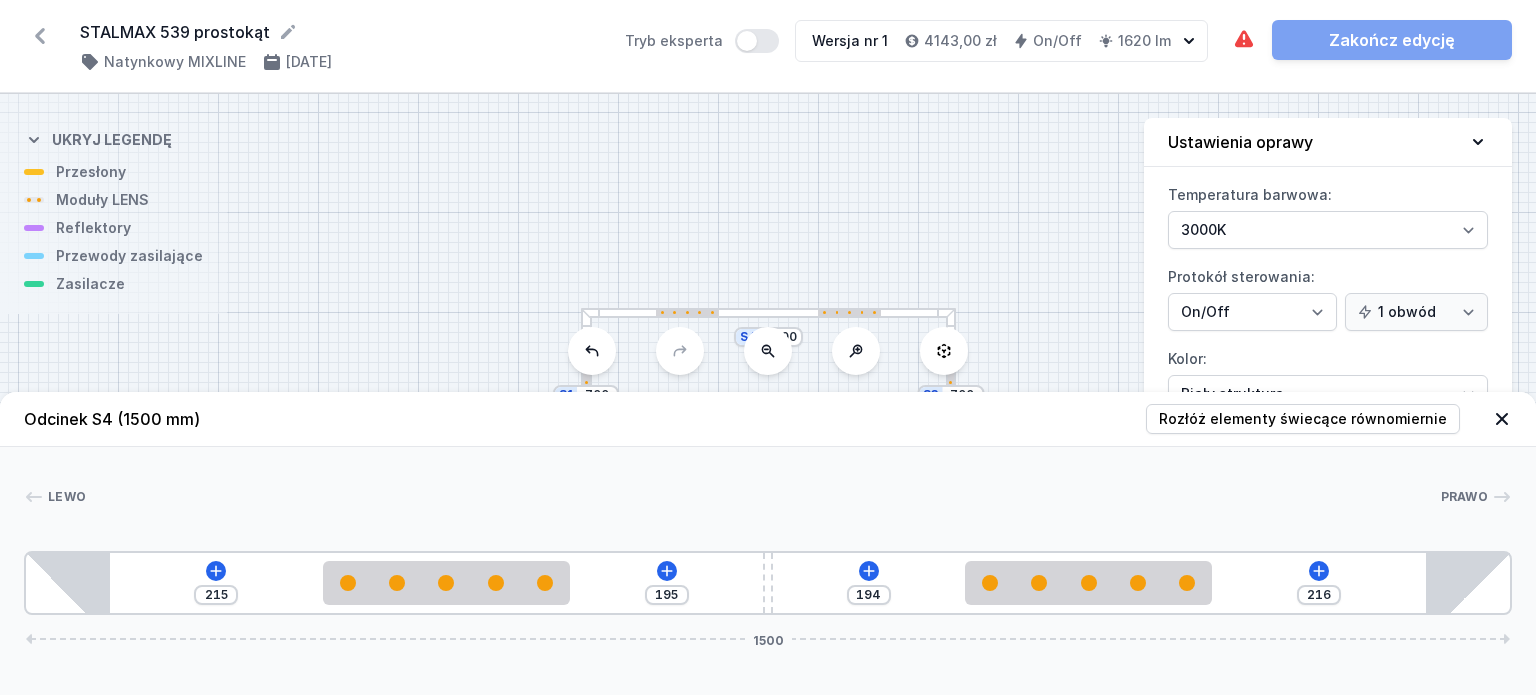 click 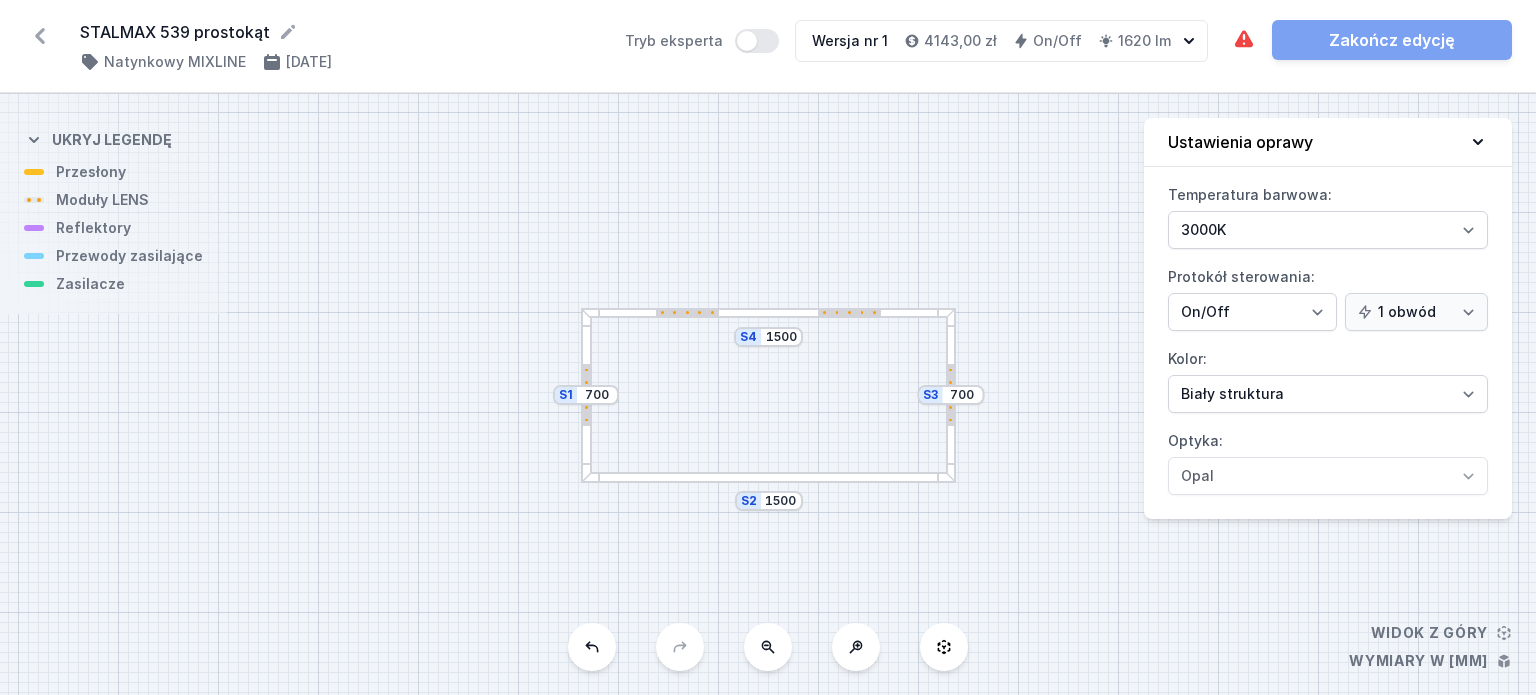 click at bounding box center (849, 313) 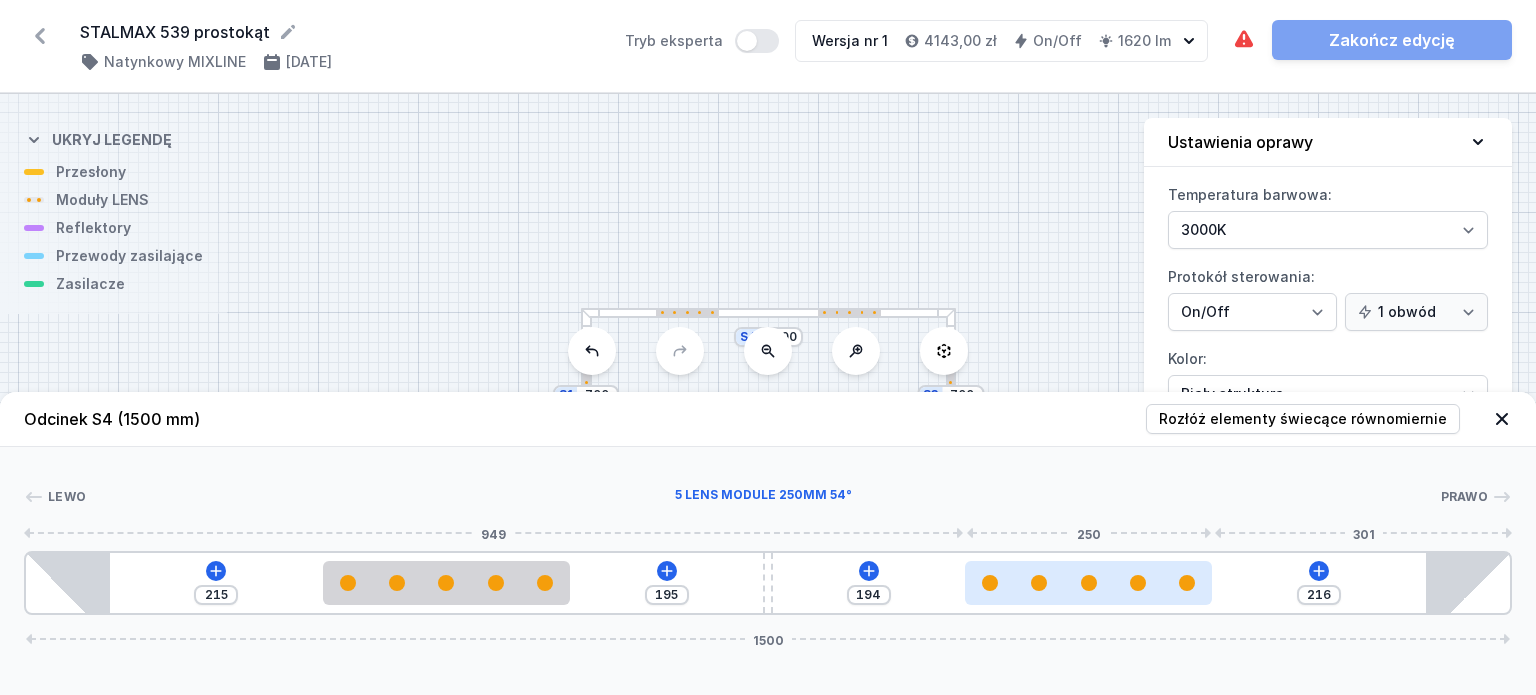click at bounding box center [1088, 583] 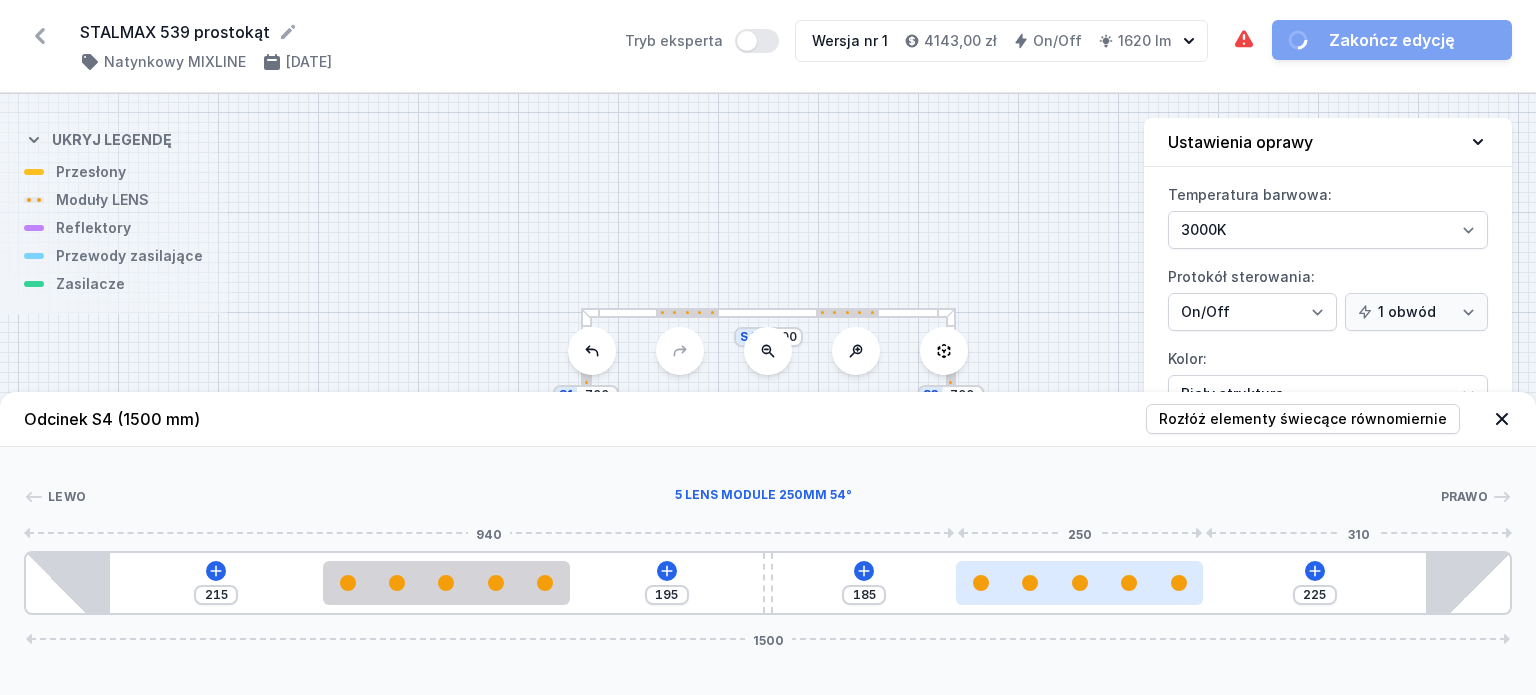 click at bounding box center [1079, 583] 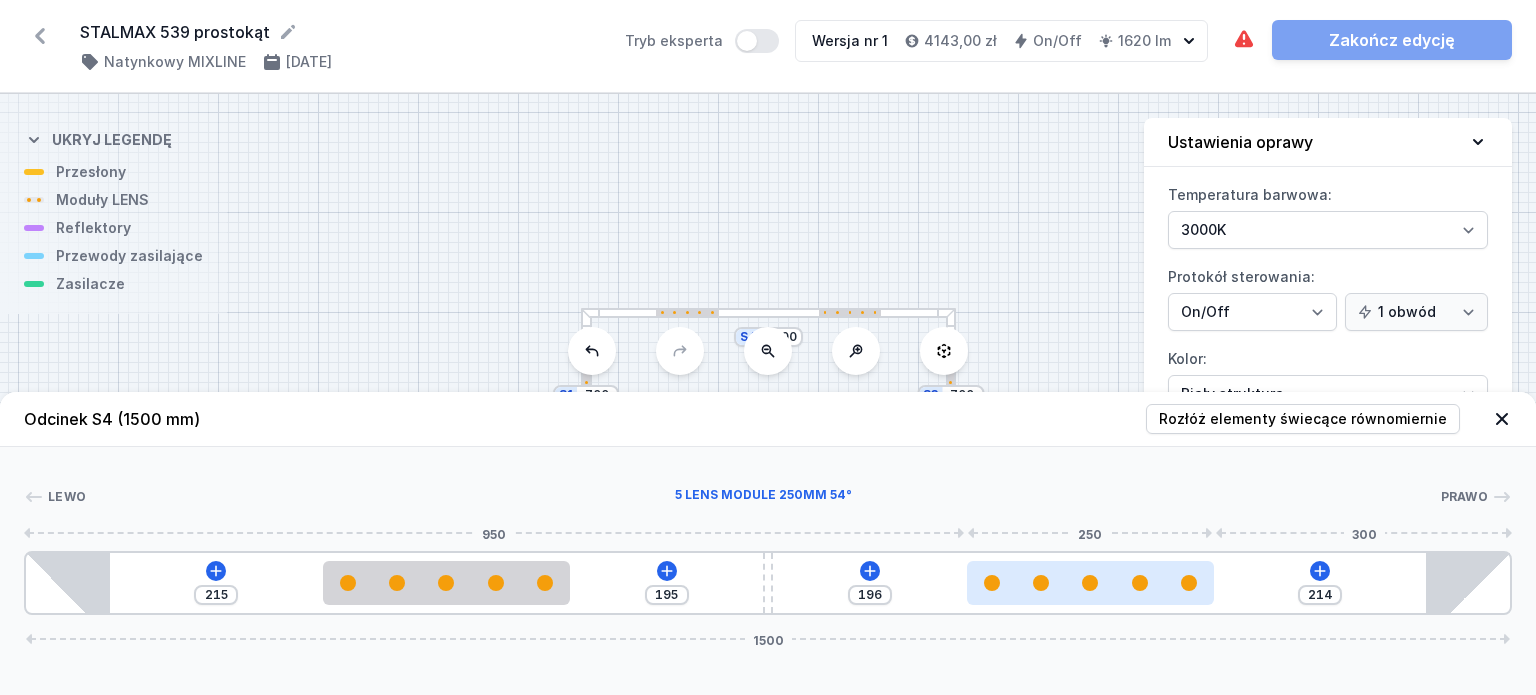 drag, startPoint x: 1080, startPoint y: 581, endPoint x: 1102, endPoint y: 574, distance: 23.086792 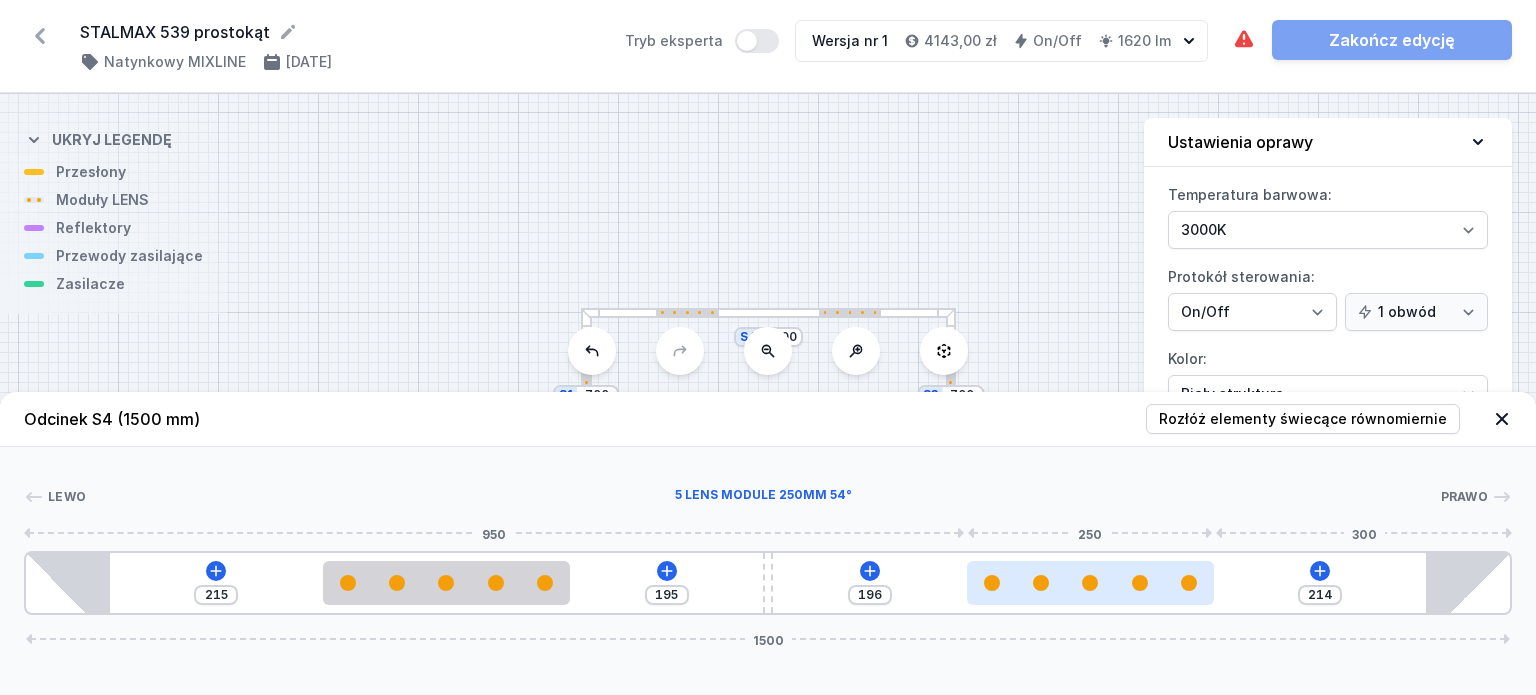 click at bounding box center (1090, 583) 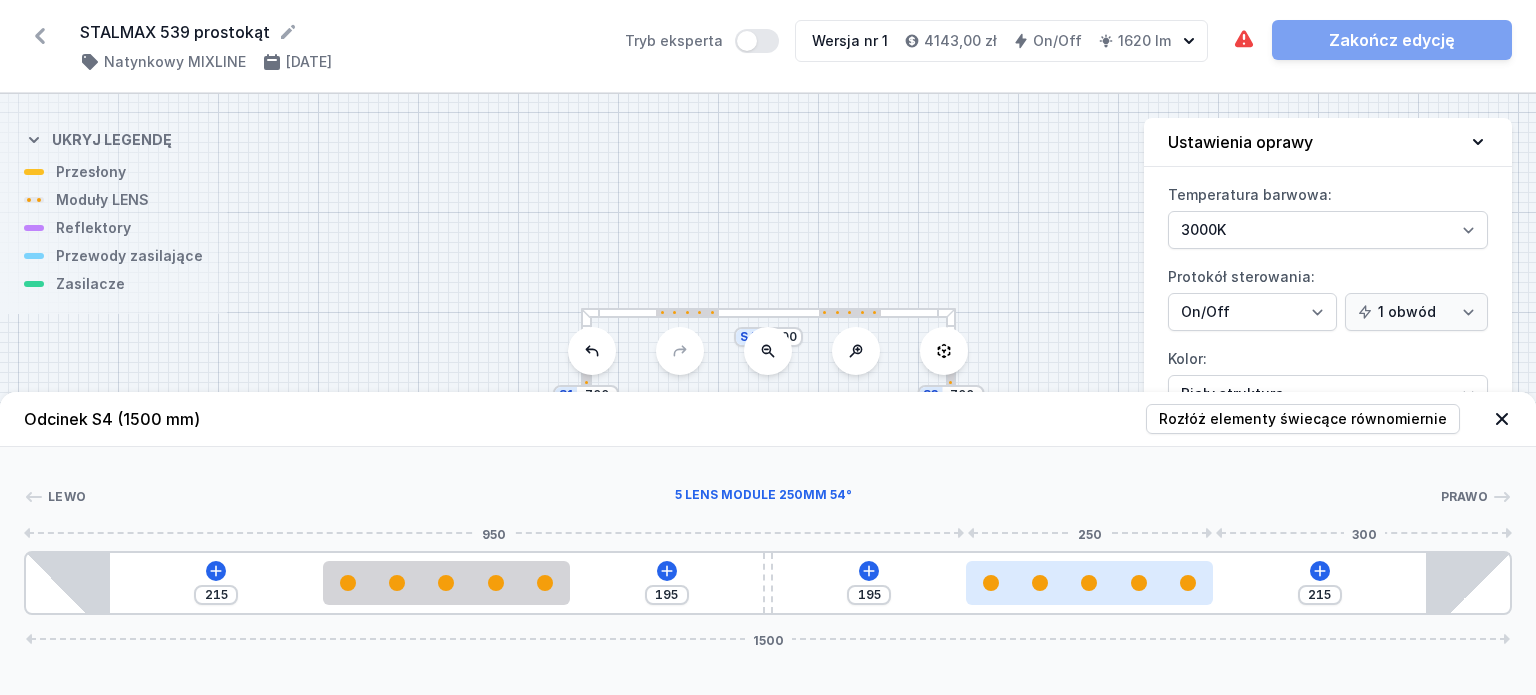 drag, startPoint x: 1102, startPoint y: 574, endPoint x: 1112, endPoint y: 573, distance: 10.049875 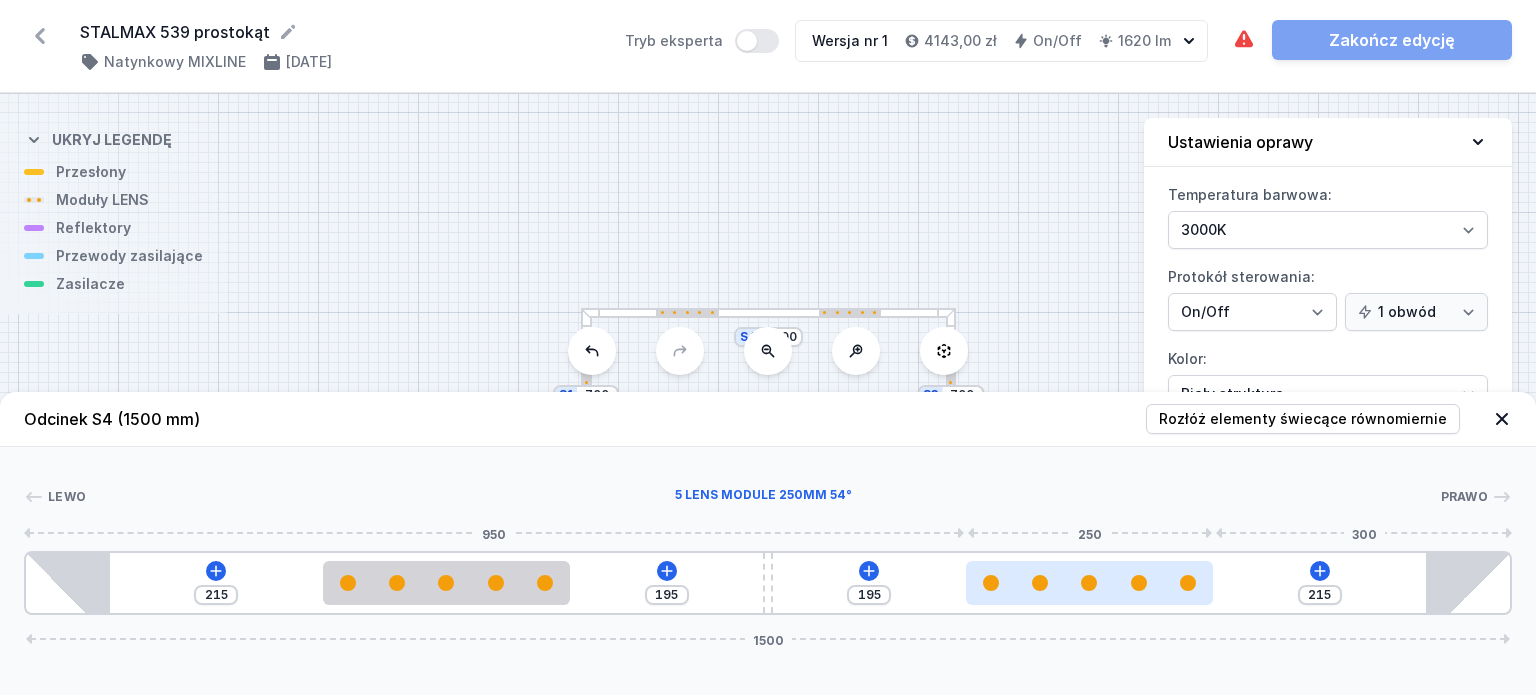 click at bounding box center (1089, 583) 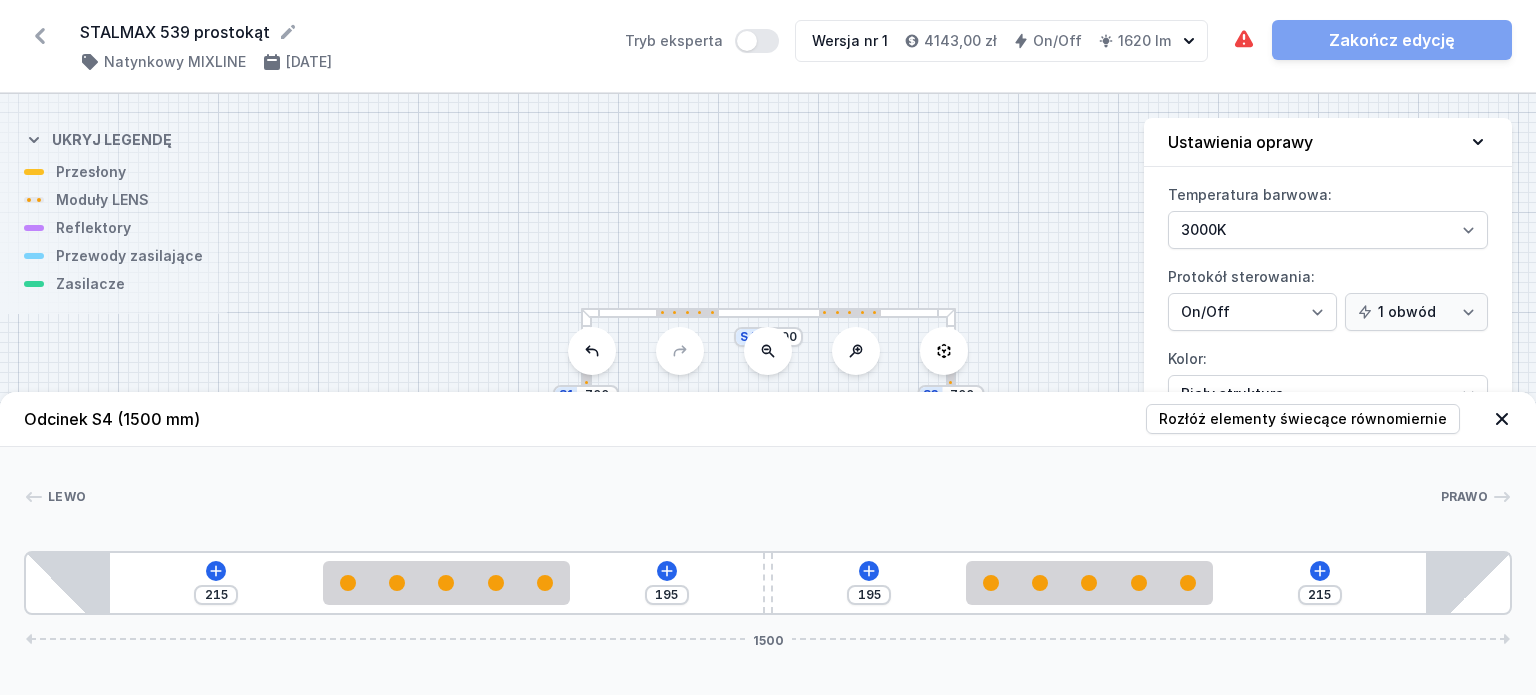 click 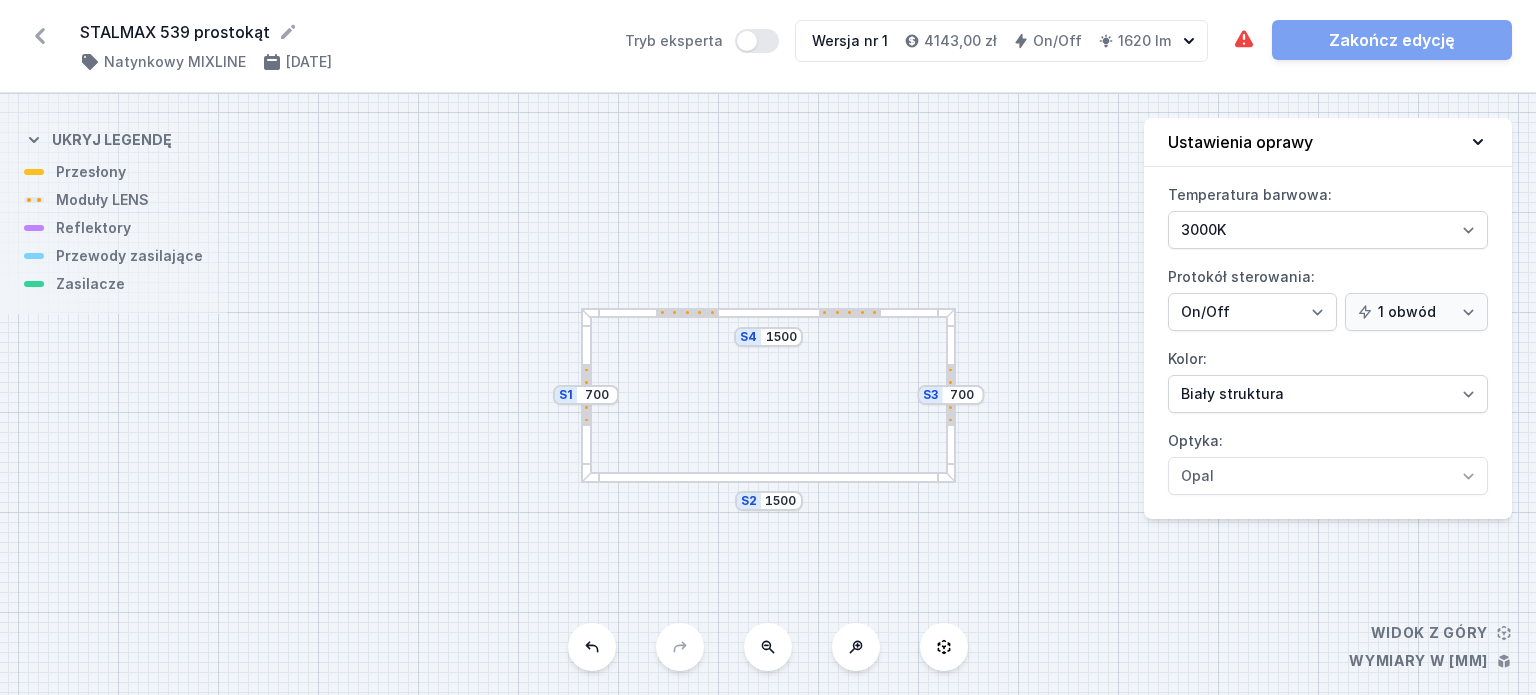 click on "S4 1500 S3 700 S2 1500 S1 700" at bounding box center (768, 394) 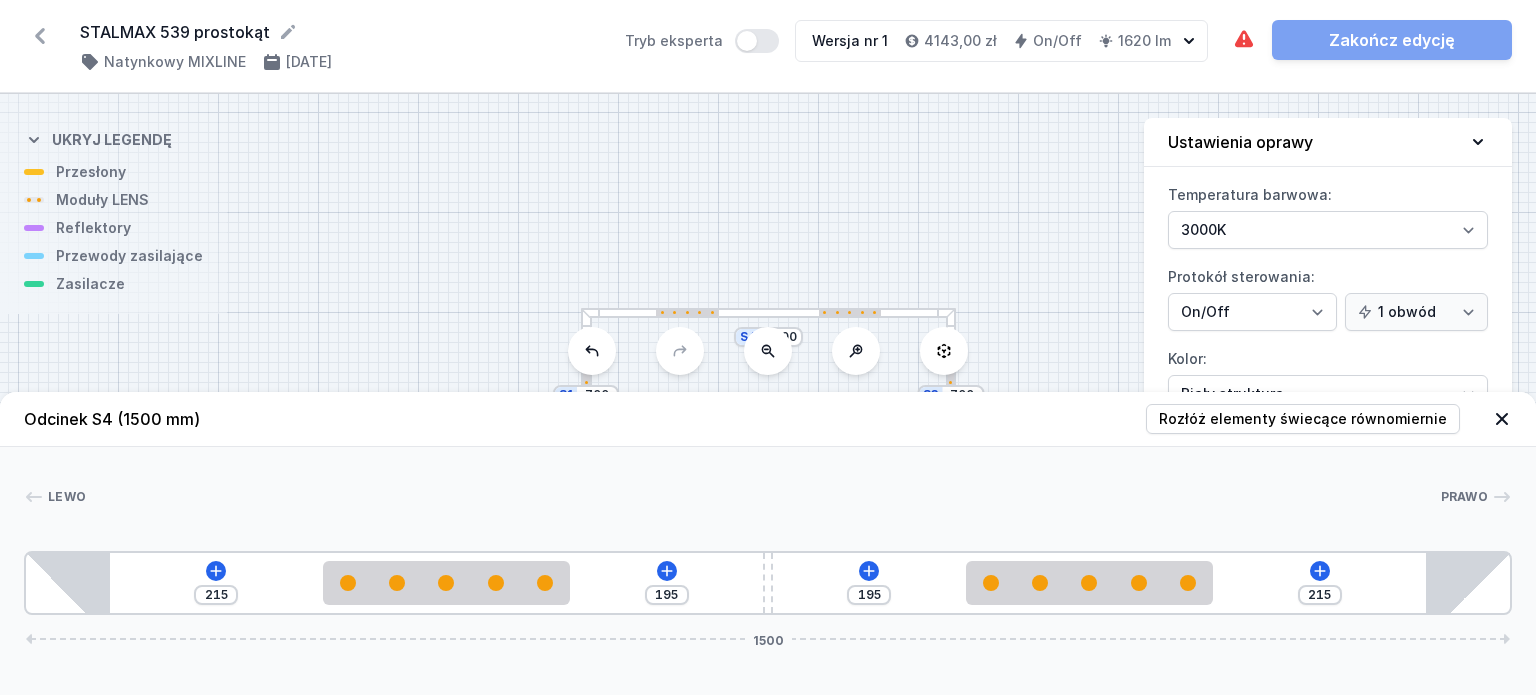 click 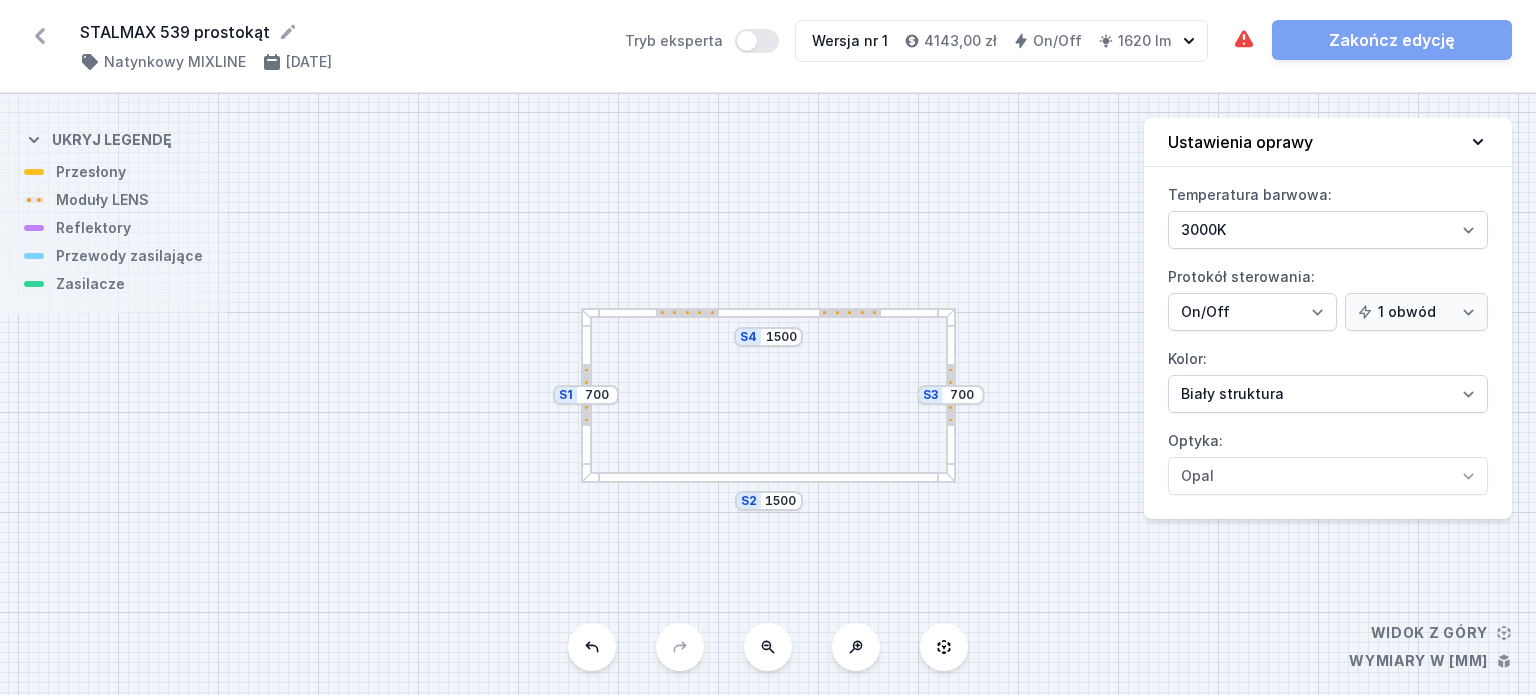 click at bounding box center [768, 477] 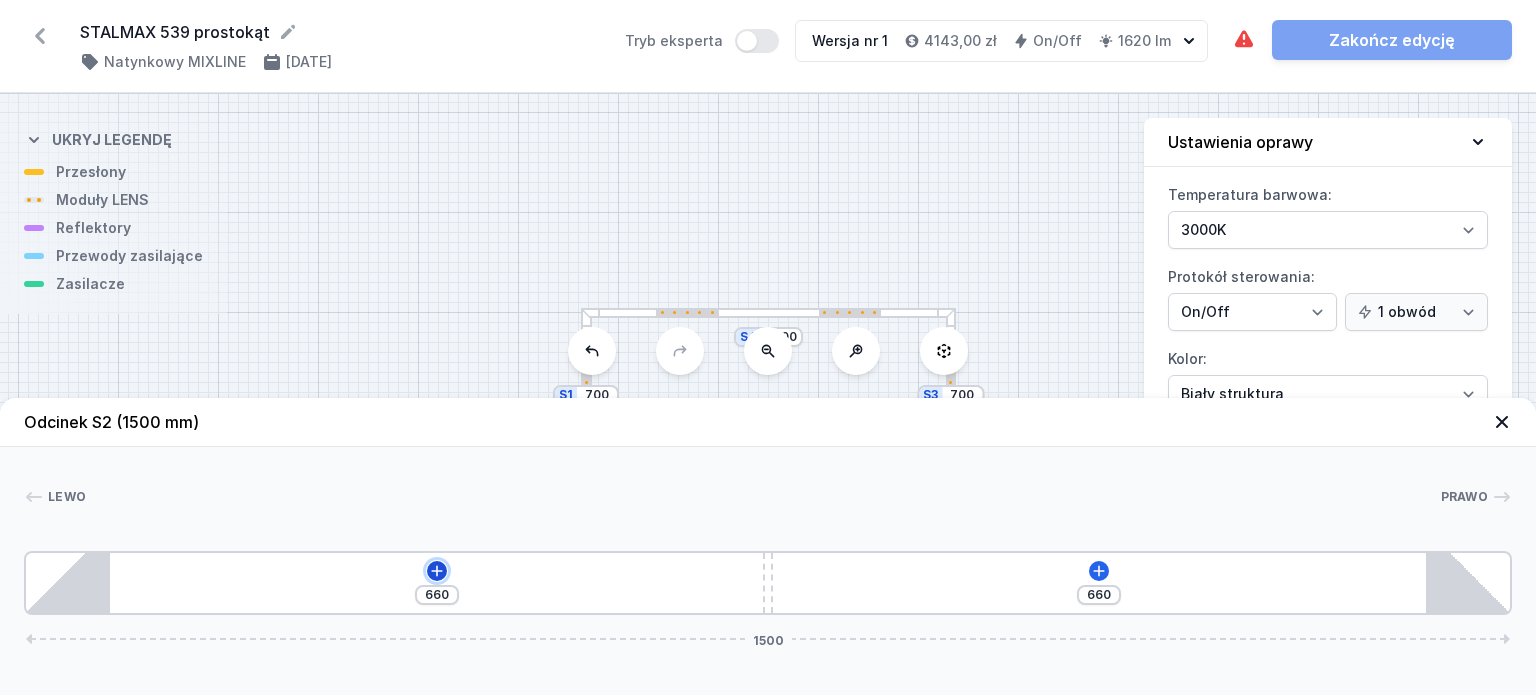 click 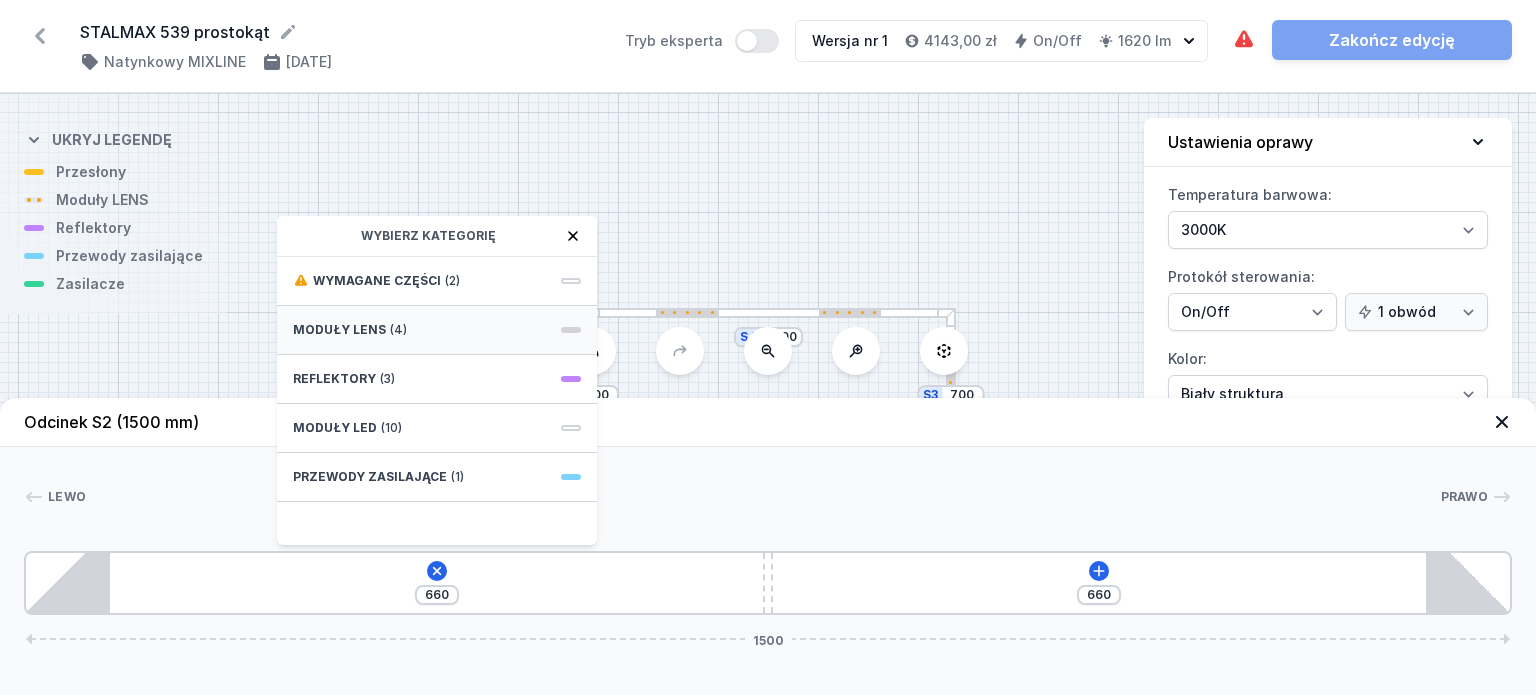 click on "Moduły LENS (4)" at bounding box center (437, 330) 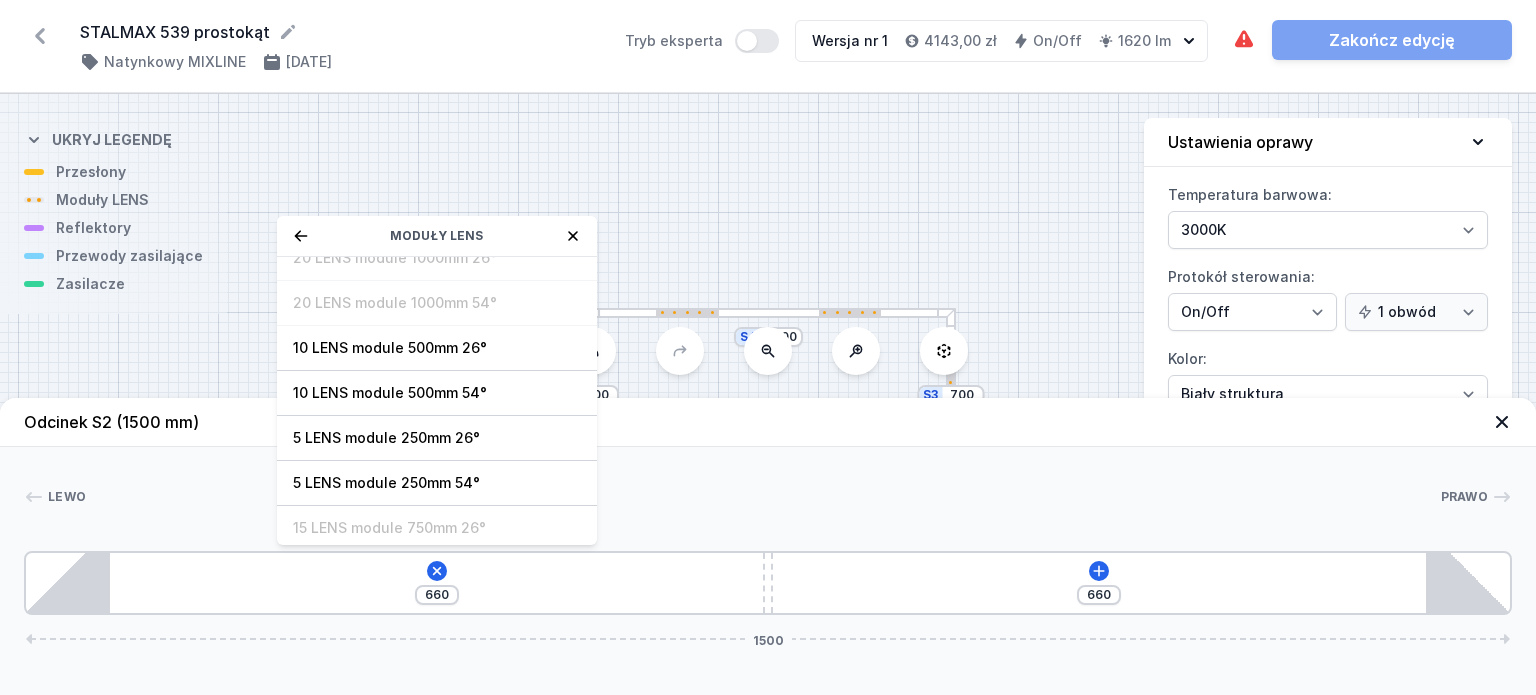 scroll, scrollTop: 70, scrollLeft: 0, axis: vertical 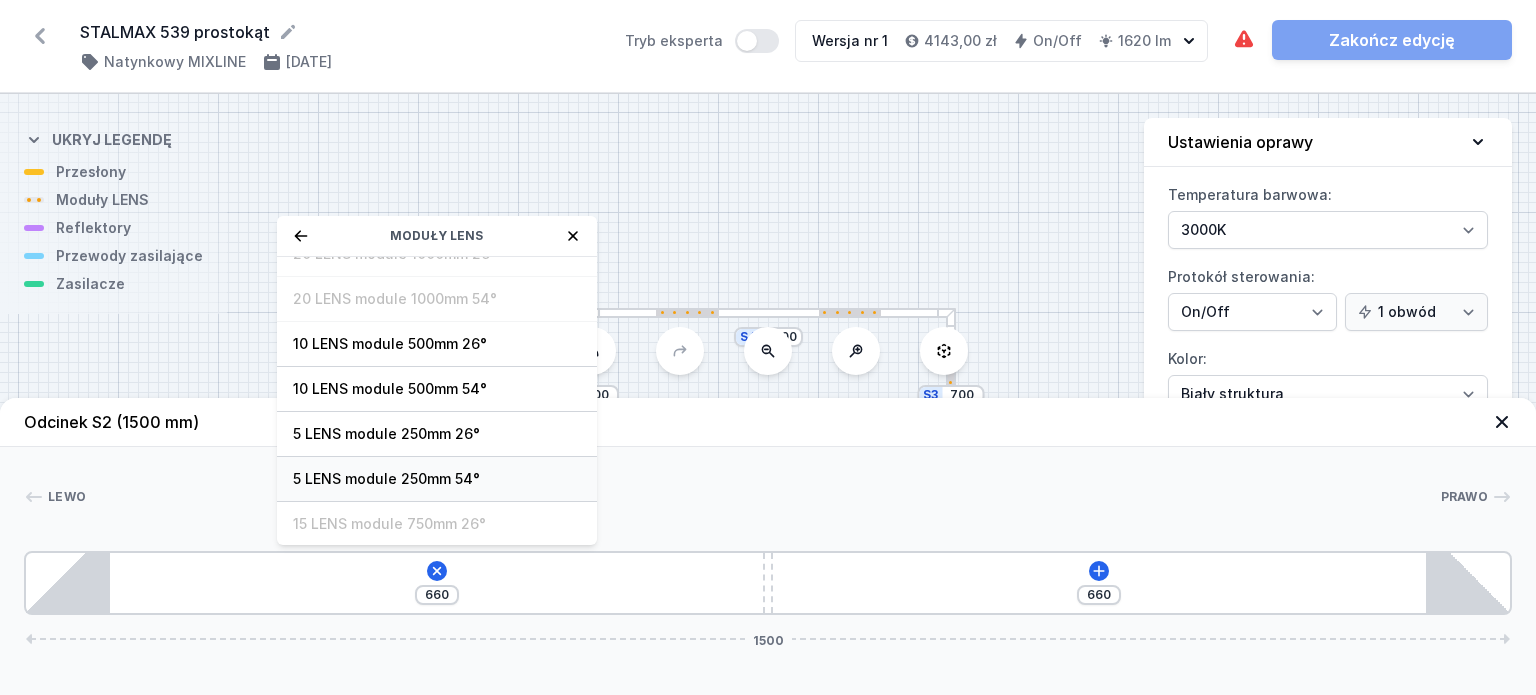 click on "5 LENS module 250mm 54°" at bounding box center [437, 479] 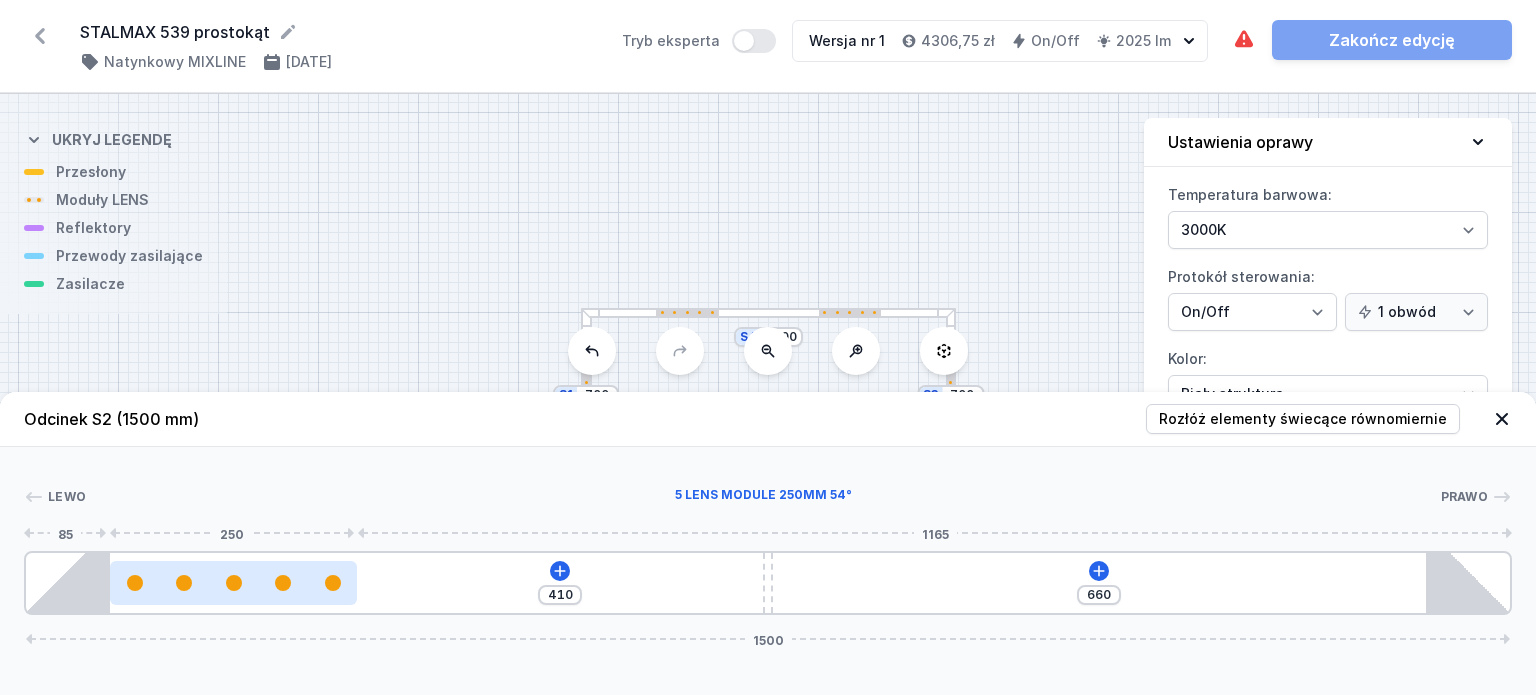 click at bounding box center [233, 583] 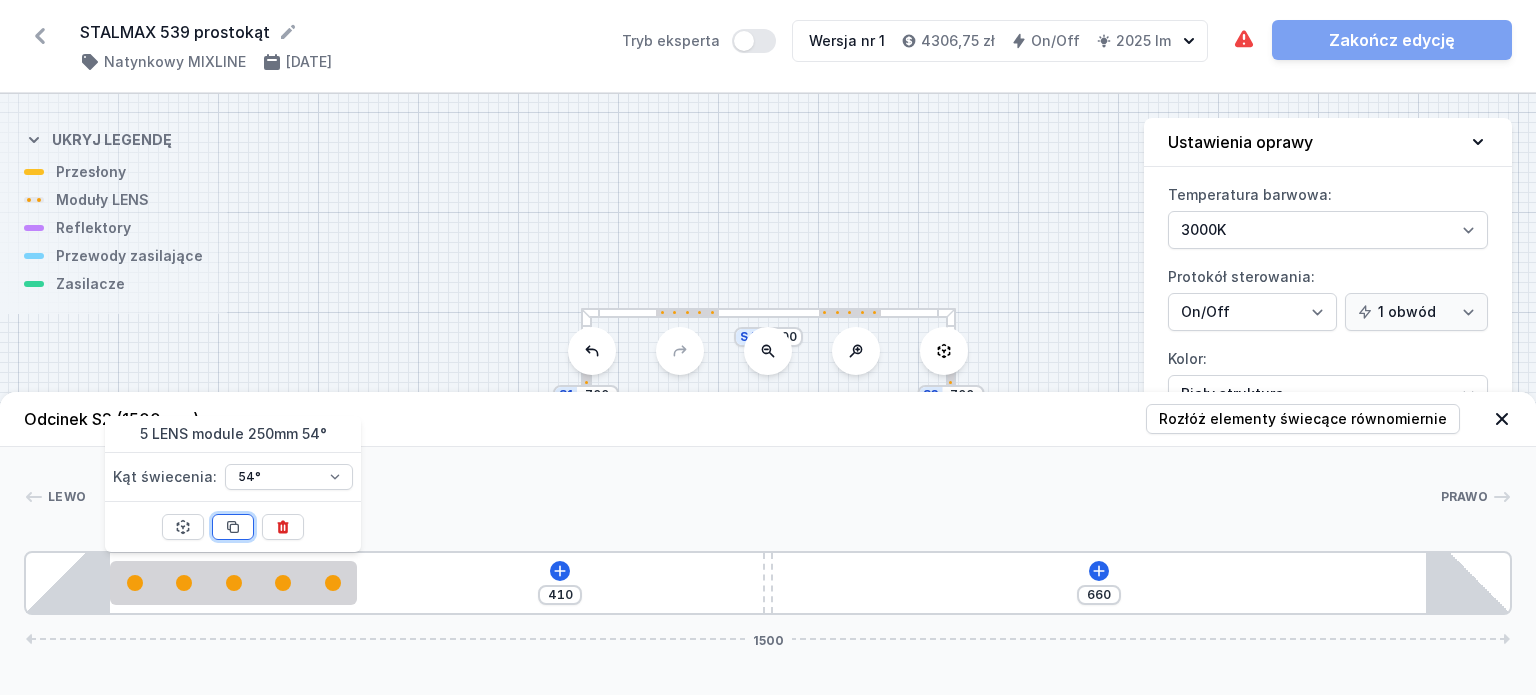 click 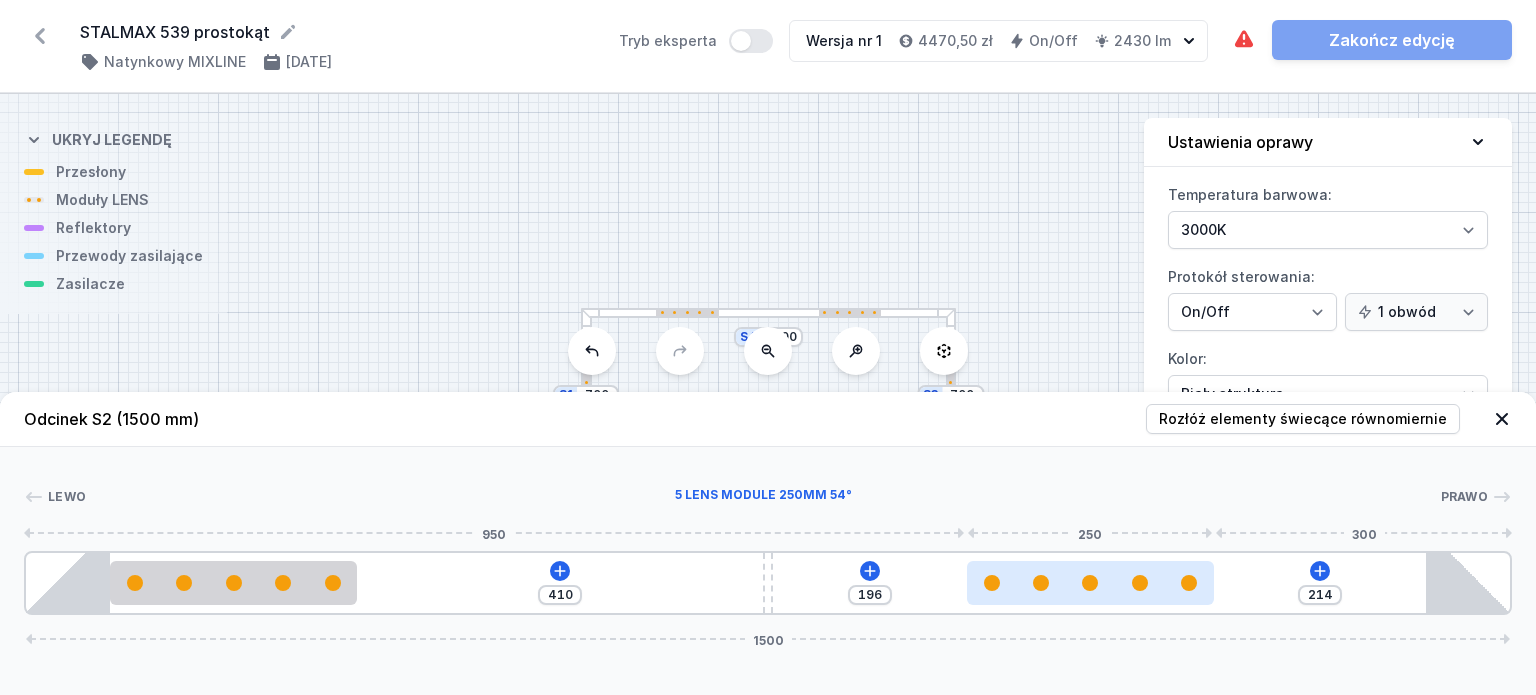 drag, startPoint x: 504, startPoint y: 582, endPoint x: 1125, endPoint y: 583, distance: 621.0008 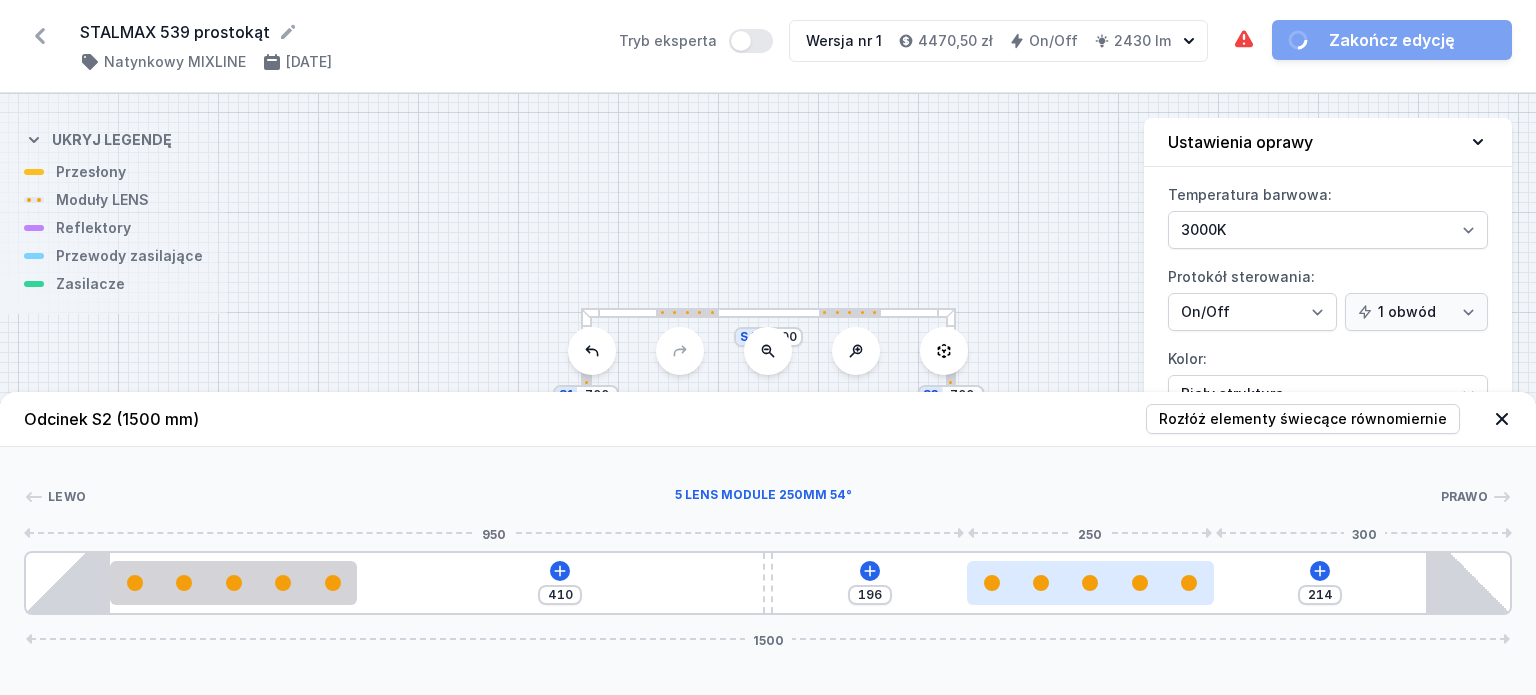 drag, startPoint x: 1124, startPoint y: 583, endPoint x: 1135, endPoint y: 578, distance: 12.083046 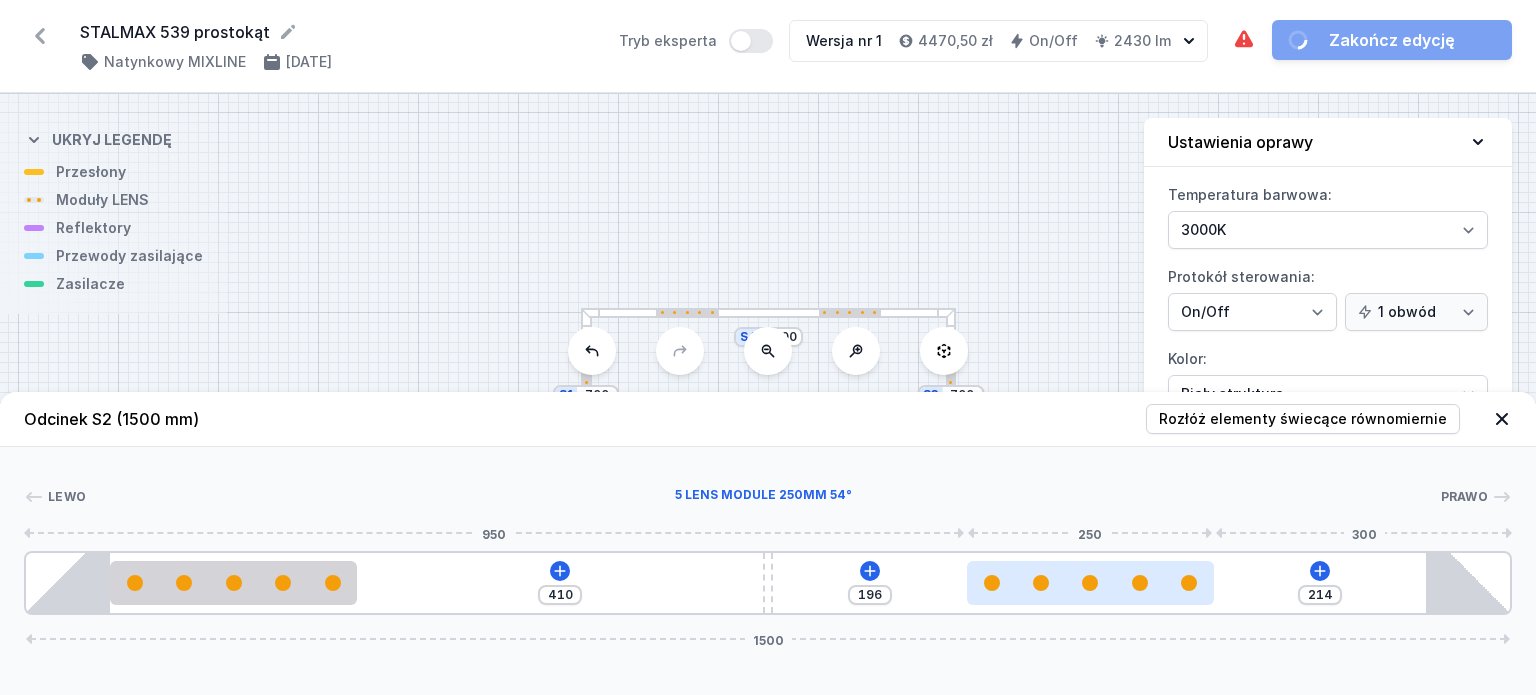 click at bounding box center (1090, 583) 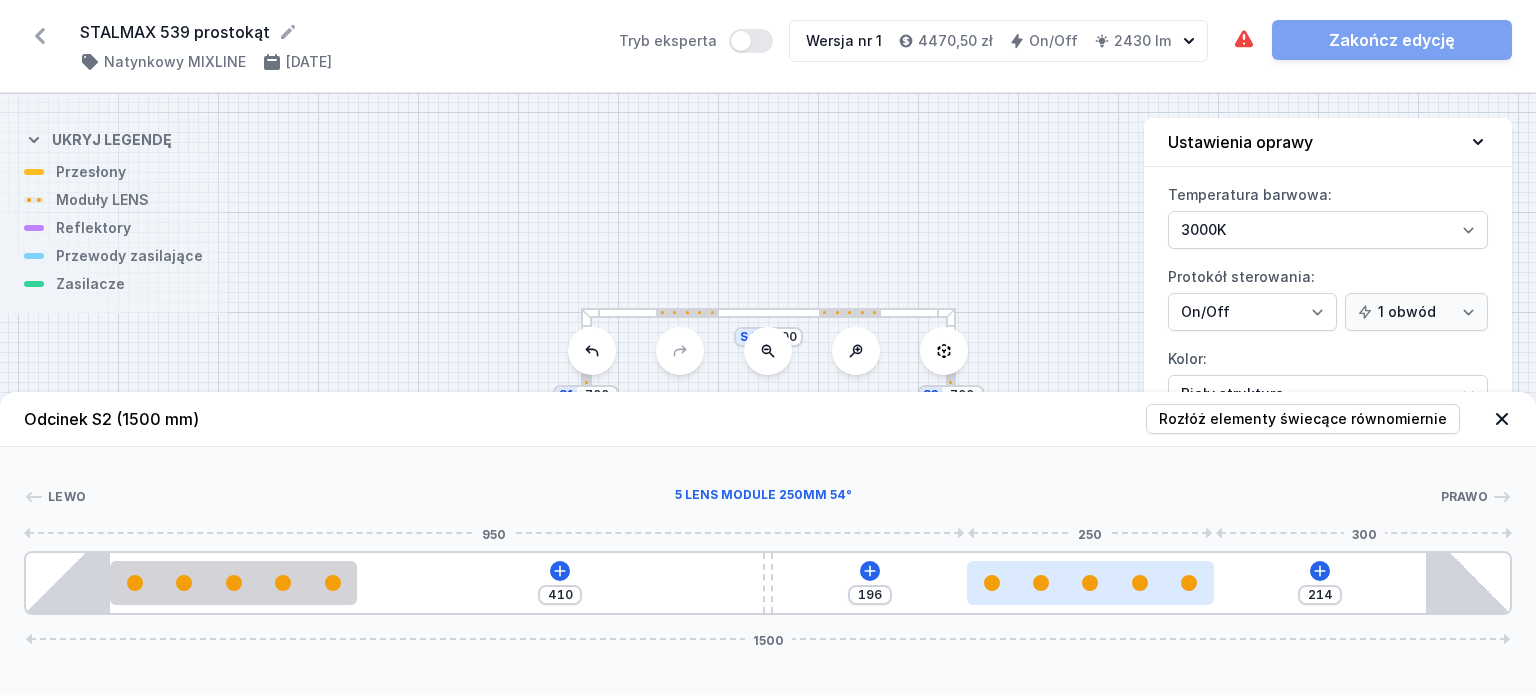 drag, startPoint x: 1135, startPoint y: 578, endPoint x: 1146, endPoint y: 577, distance: 11.045361 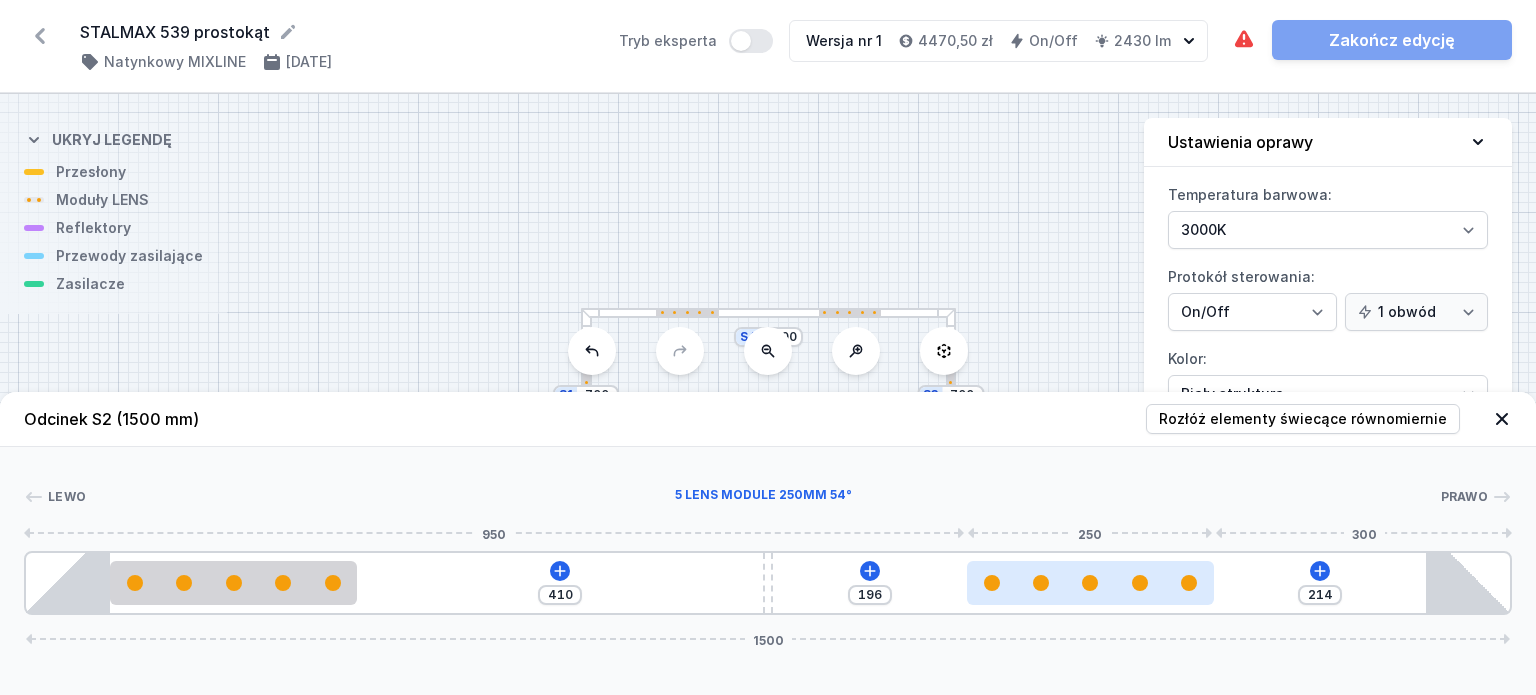 click at bounding box center [1090, 583] 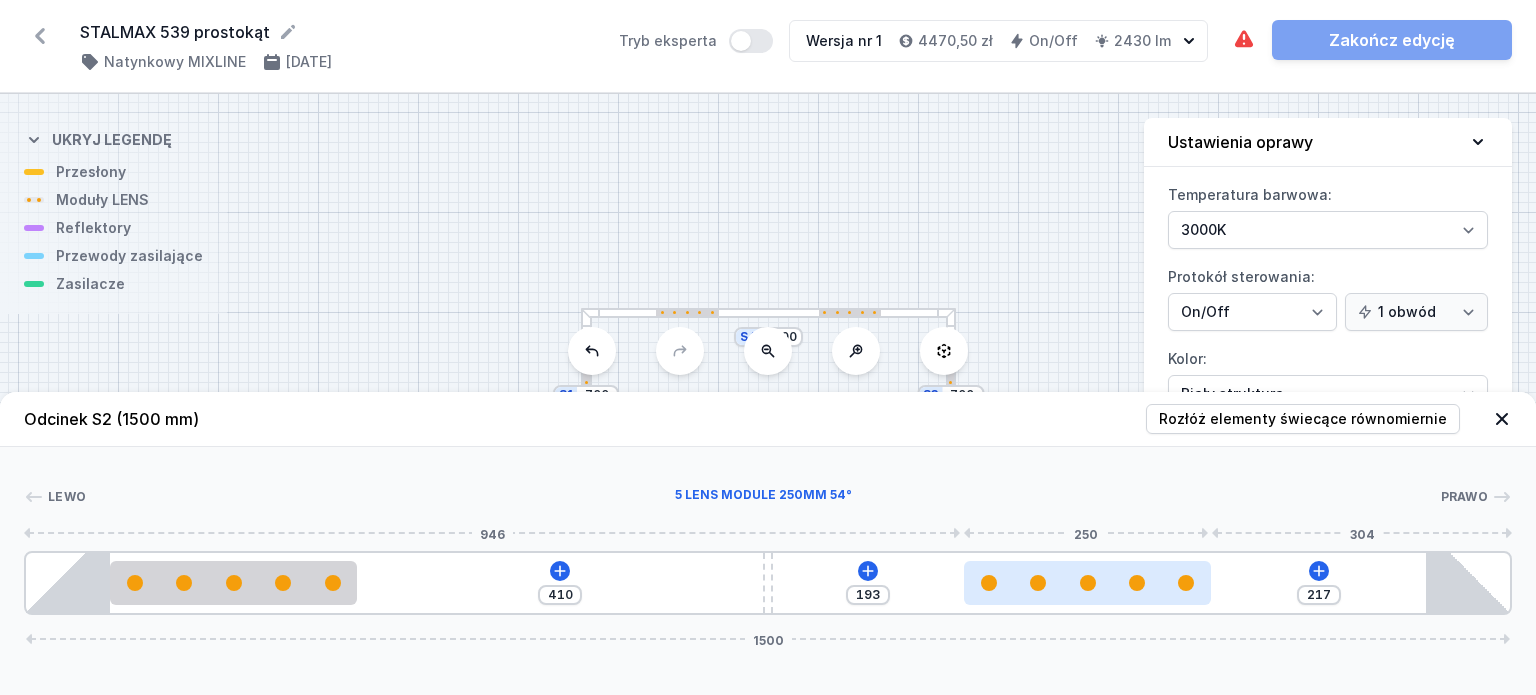 click at bounding box center [1087, 583] 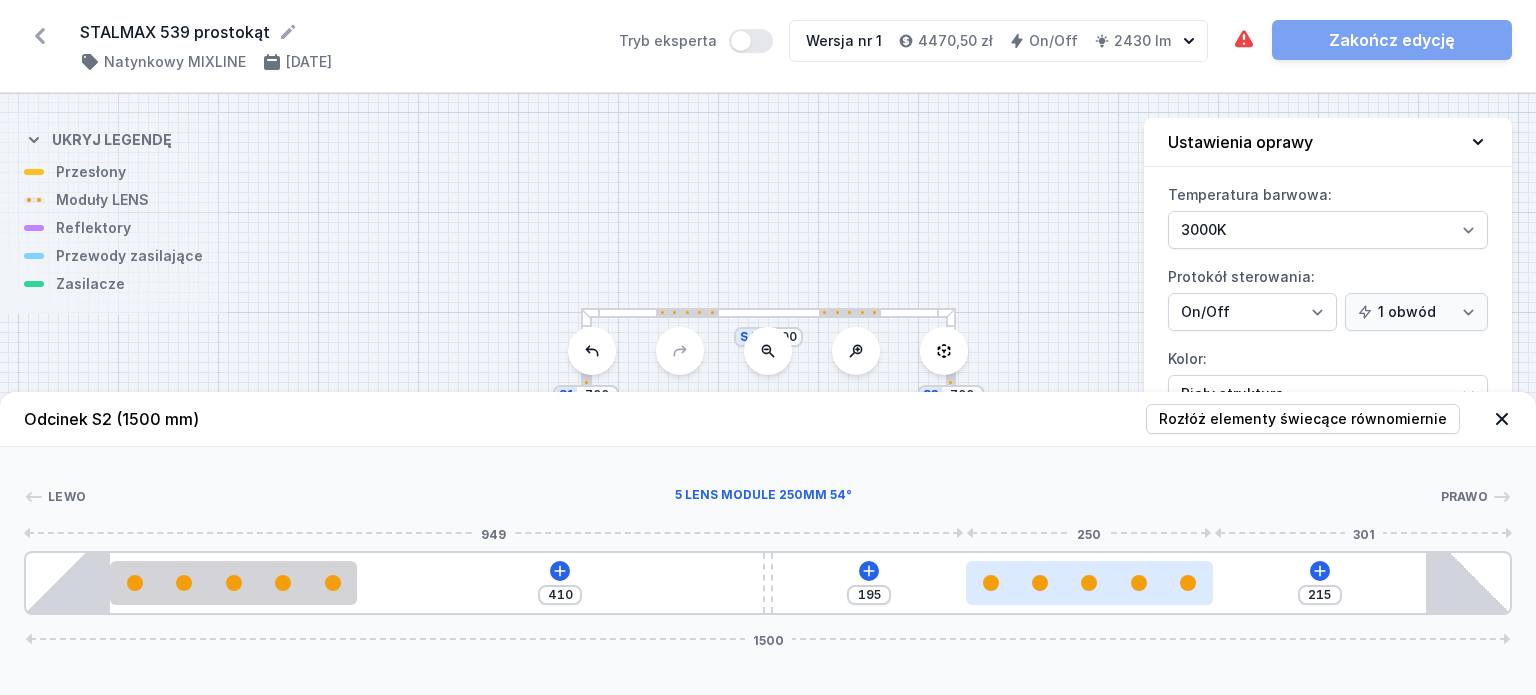drag, startPoint x: 1142, startPoint y: 583, endPoint x: 1155, endPoint y: 579, distance: 13.601471 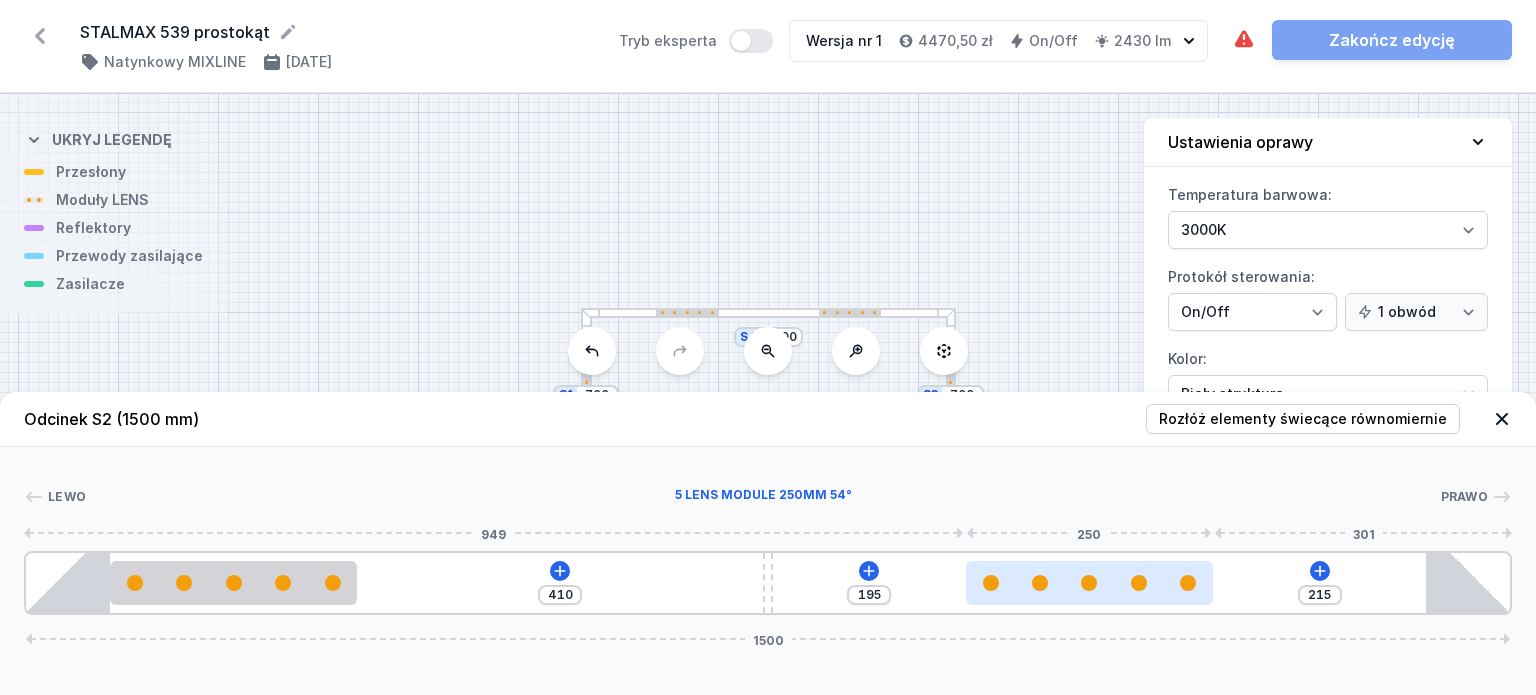 click at bounding box center (1089, 583) 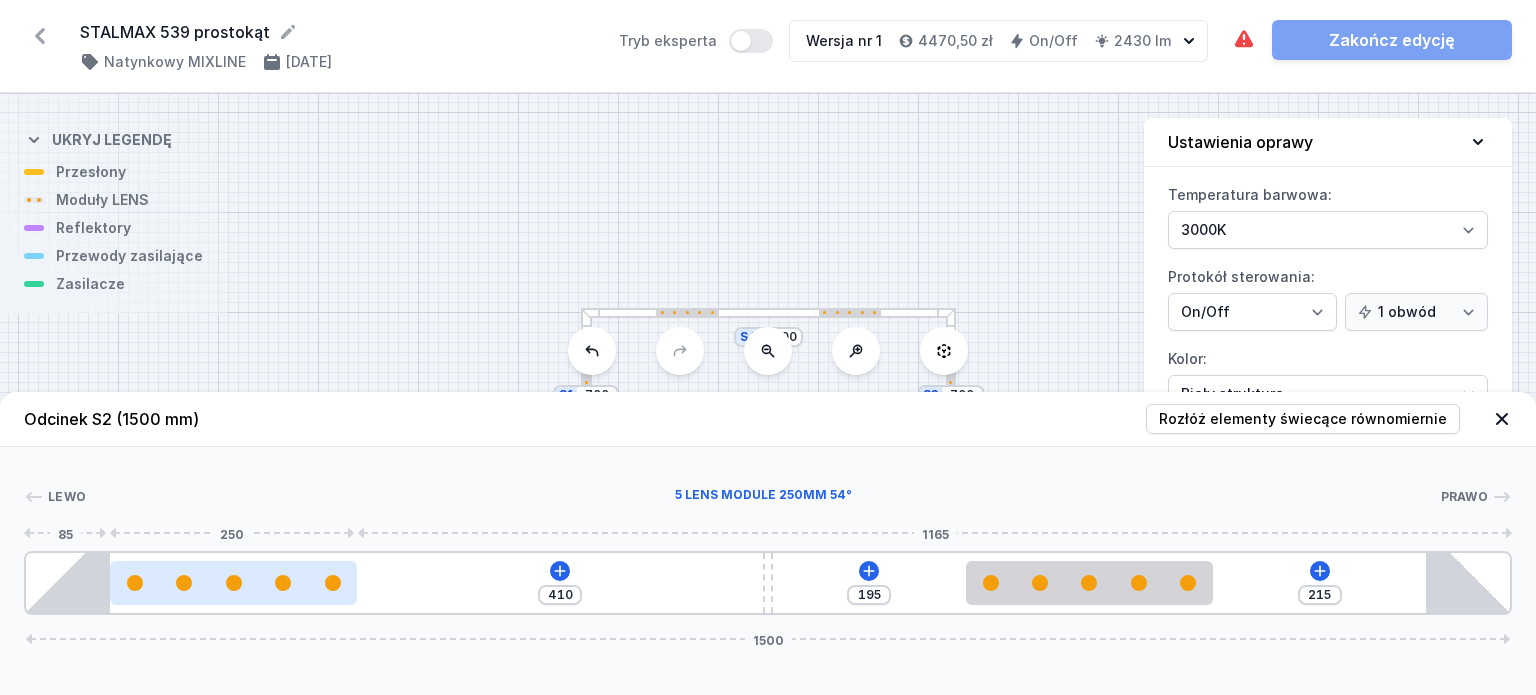 click at bounding box center (233, 583) 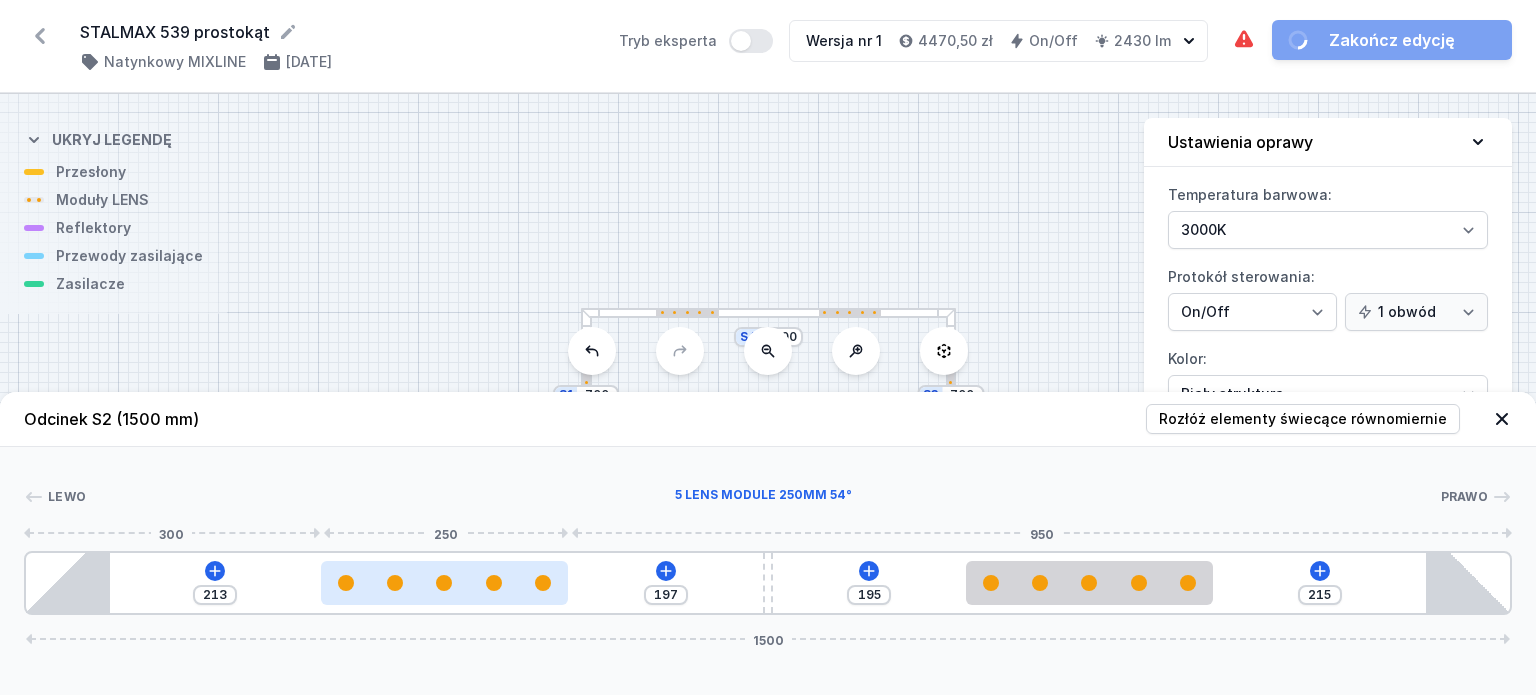 drag, startPoint x: 277, startPoint y: 582, endPoint x: 469, endPoint y: 583, distance: 192.00261 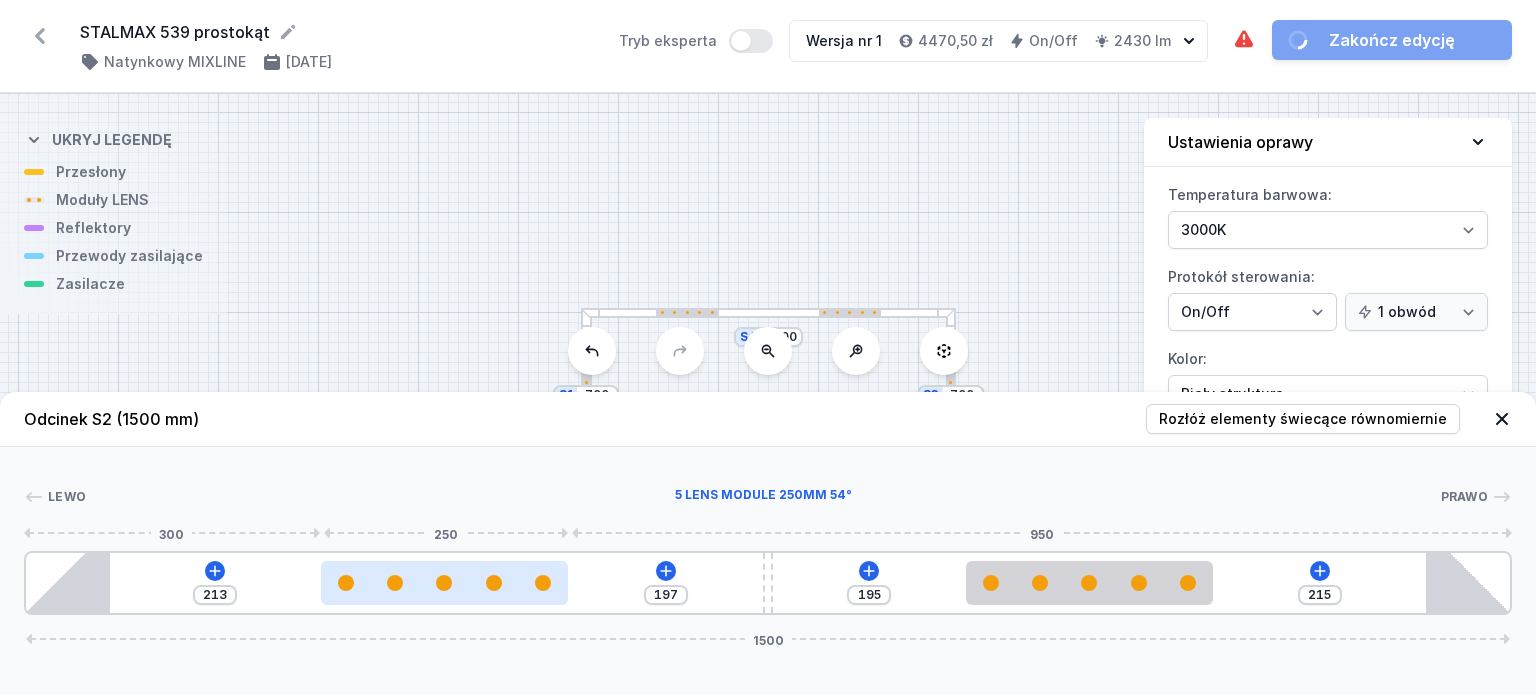 click at bounding box center [444, 583] 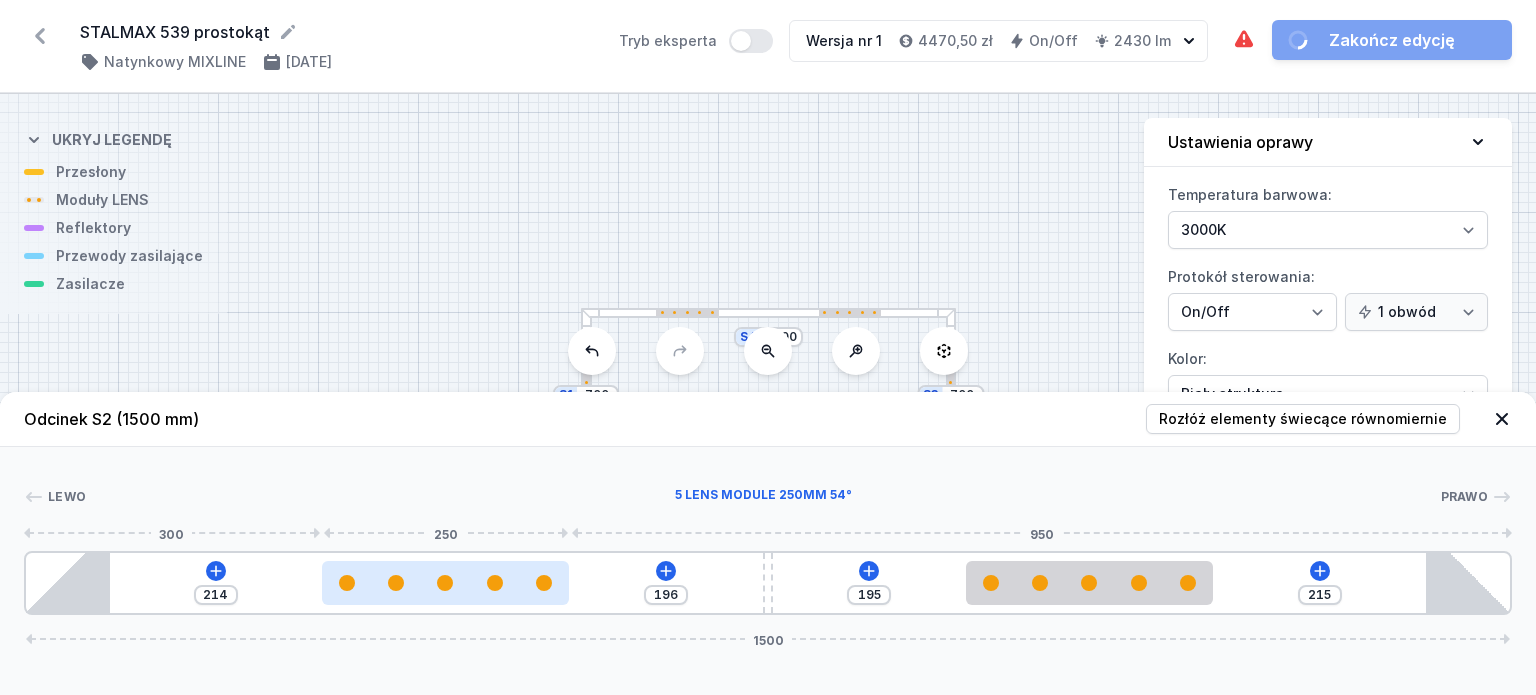 drag, startPoint x: 469, startPoint y: 583, endPoint x: 451, endPoint y: 592, distance: 20.12461 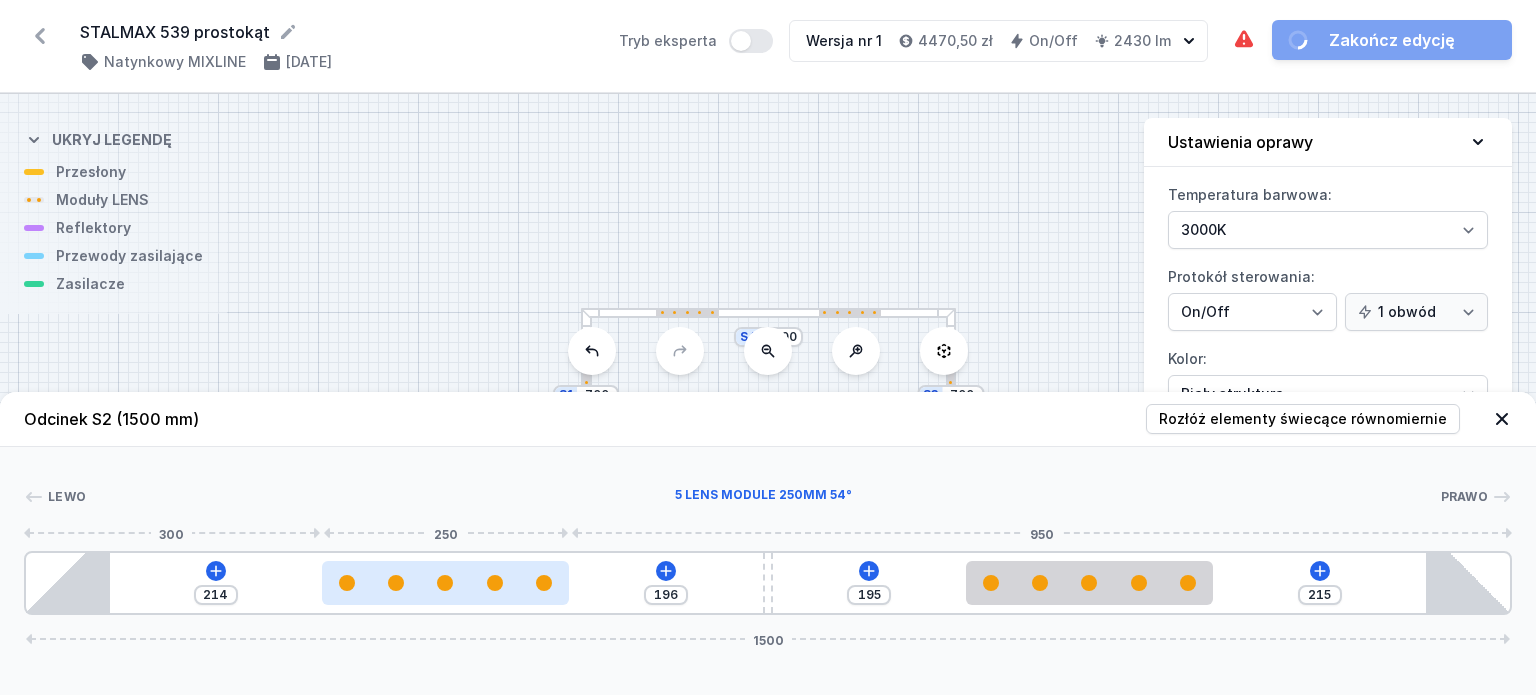 click at bounding box center [445, 583] 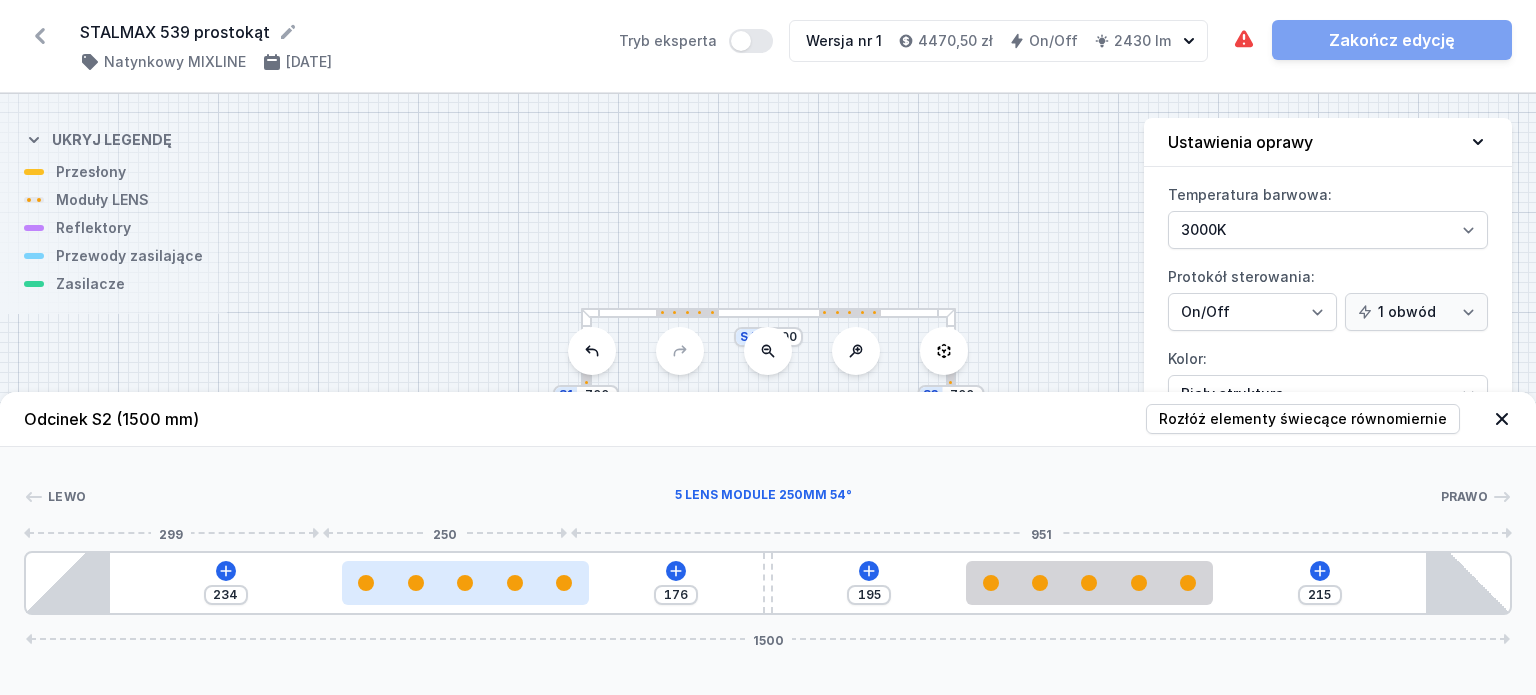 click at bounding box center (465, 583) 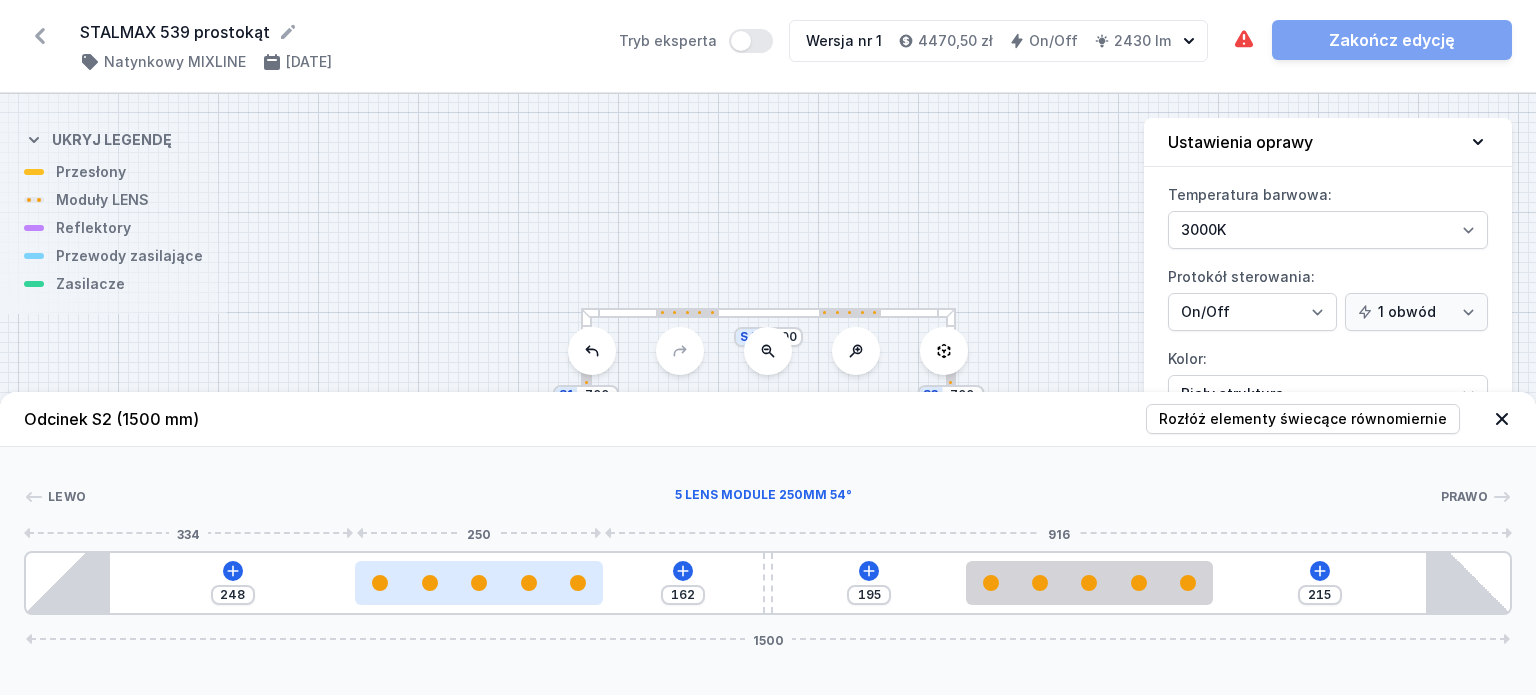 click at bounding box center [478, 583] 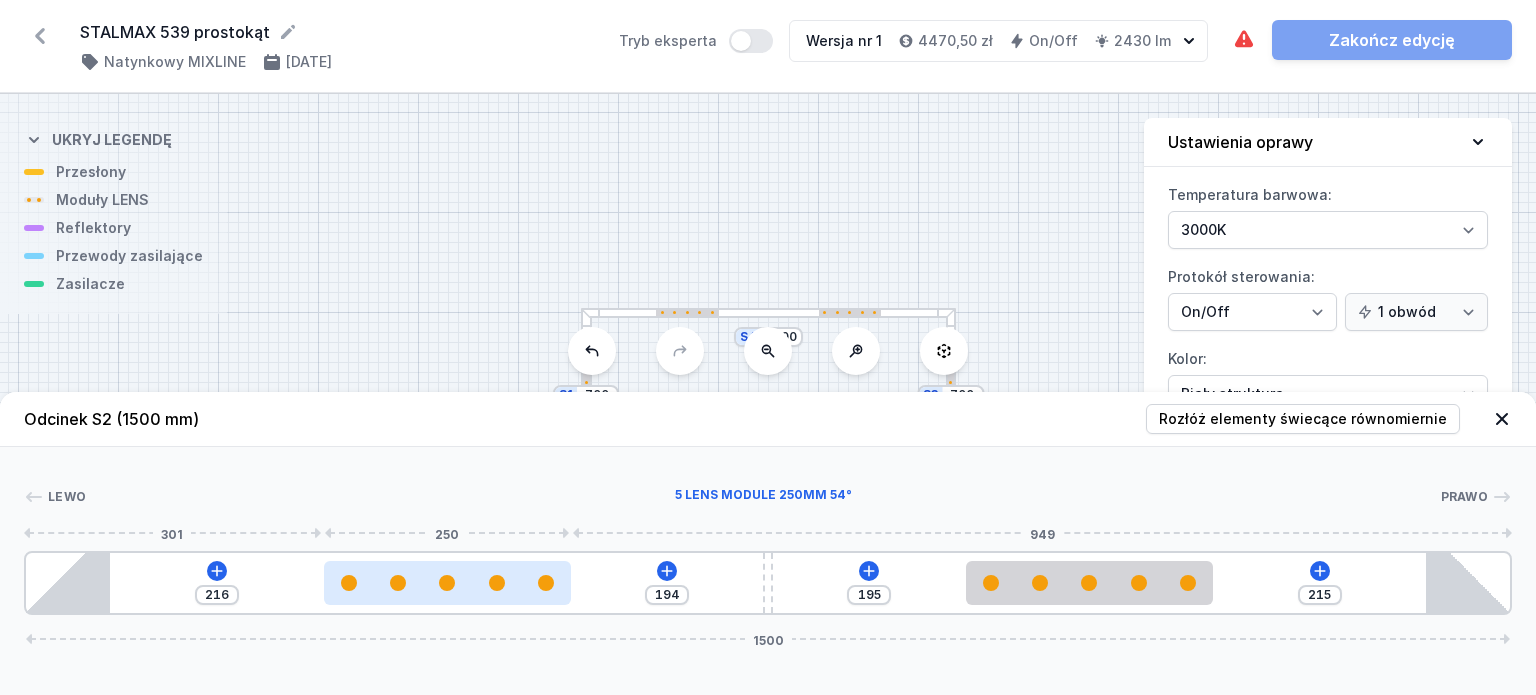 drag, startPoint x: 443, startPoint y: 578, endPoint x: 392, endPoint y: 597, distance: 54.42426 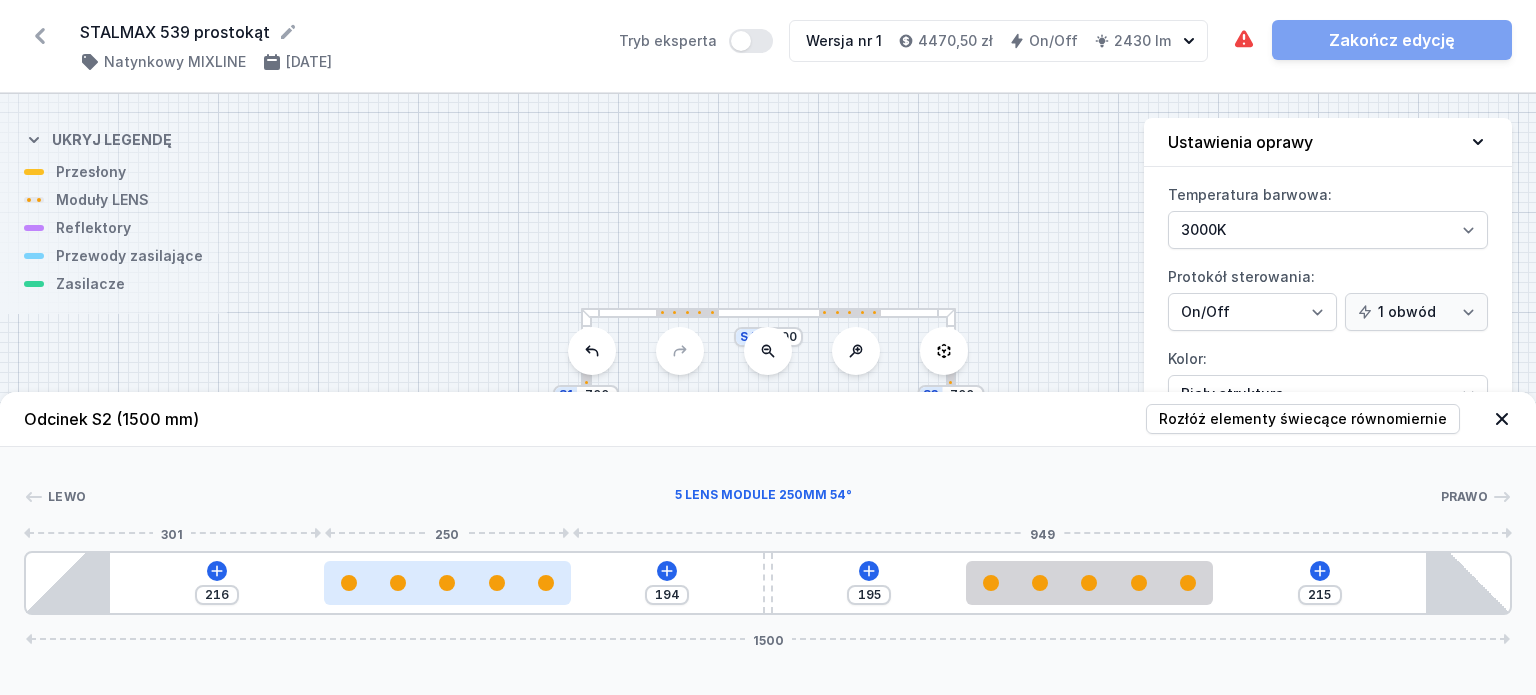 click at bounding box center (447, 583) 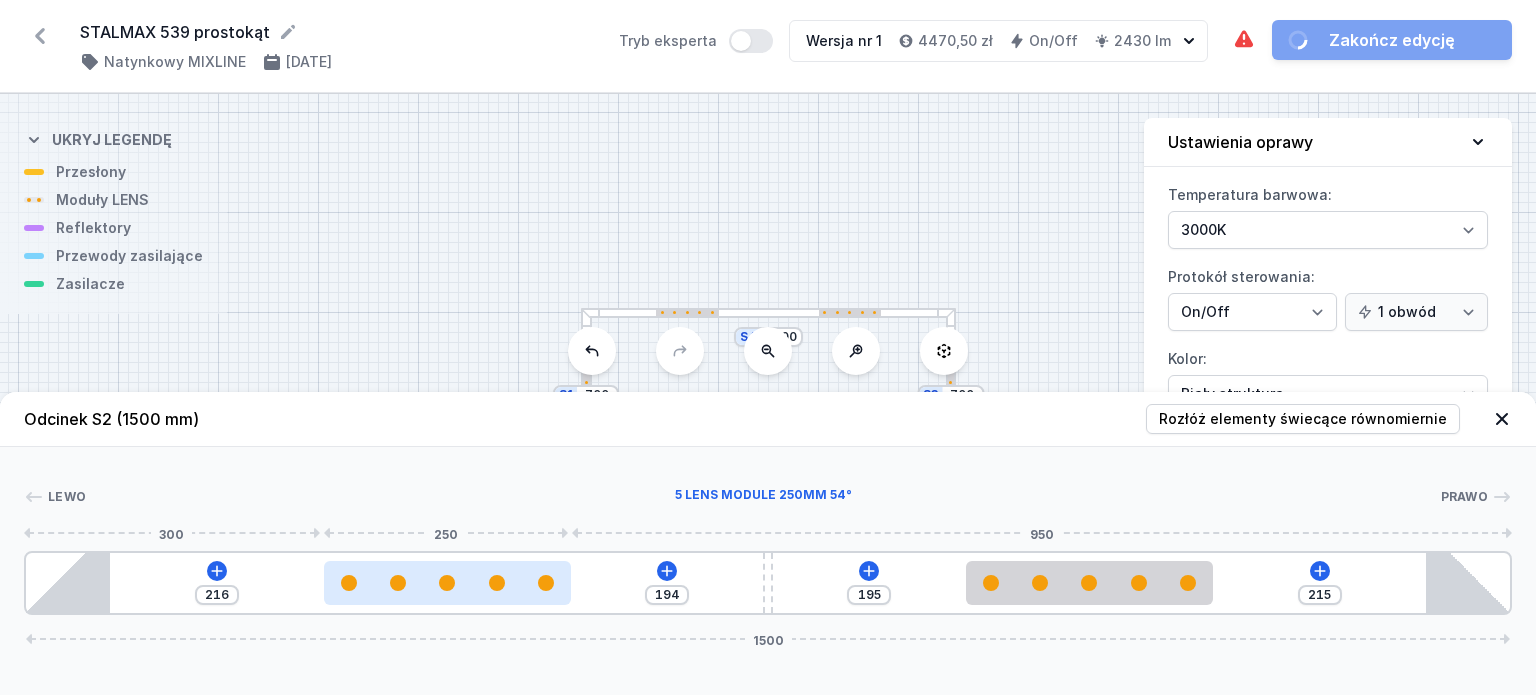 drag, startPoint x: 414, startPoint y: 581, endPoint x: 395, endPoint y: 588, distance: 20.248457 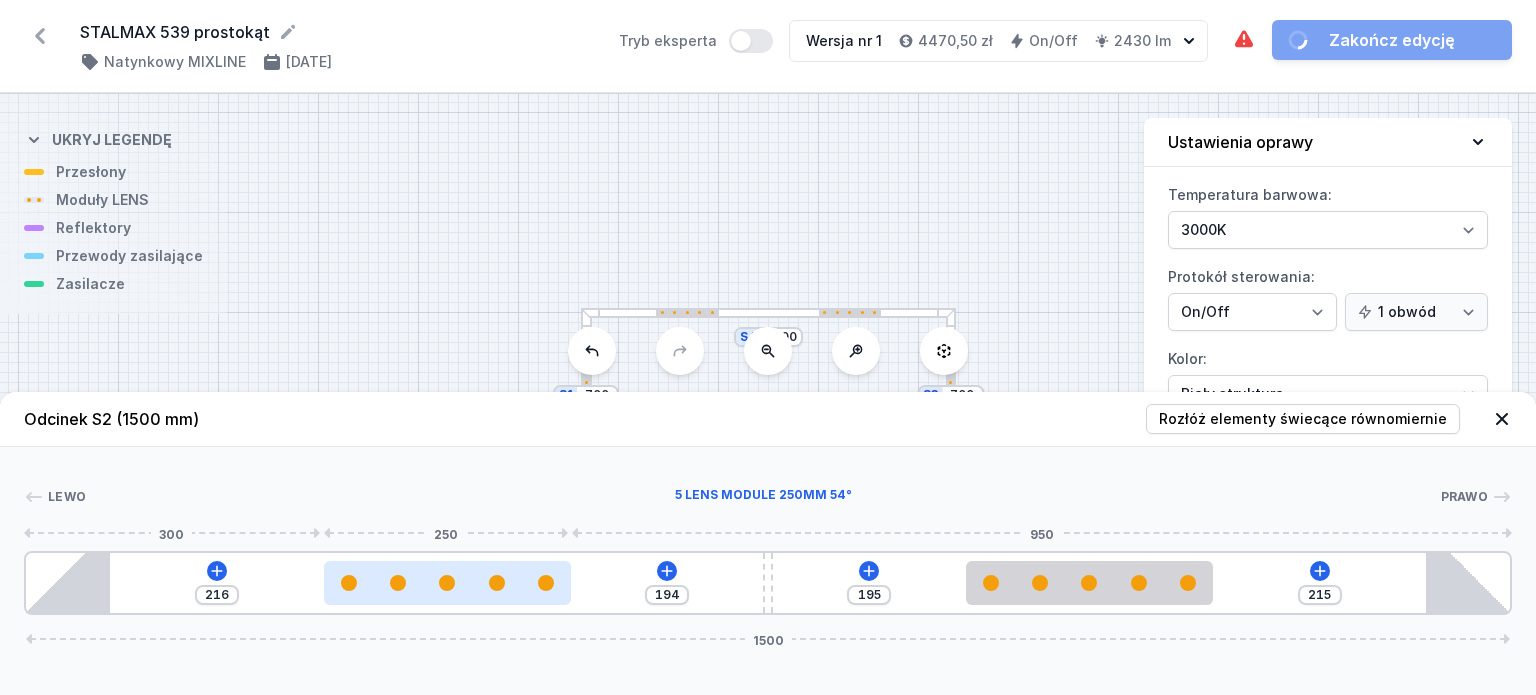 click at bounding box center [447, 583] 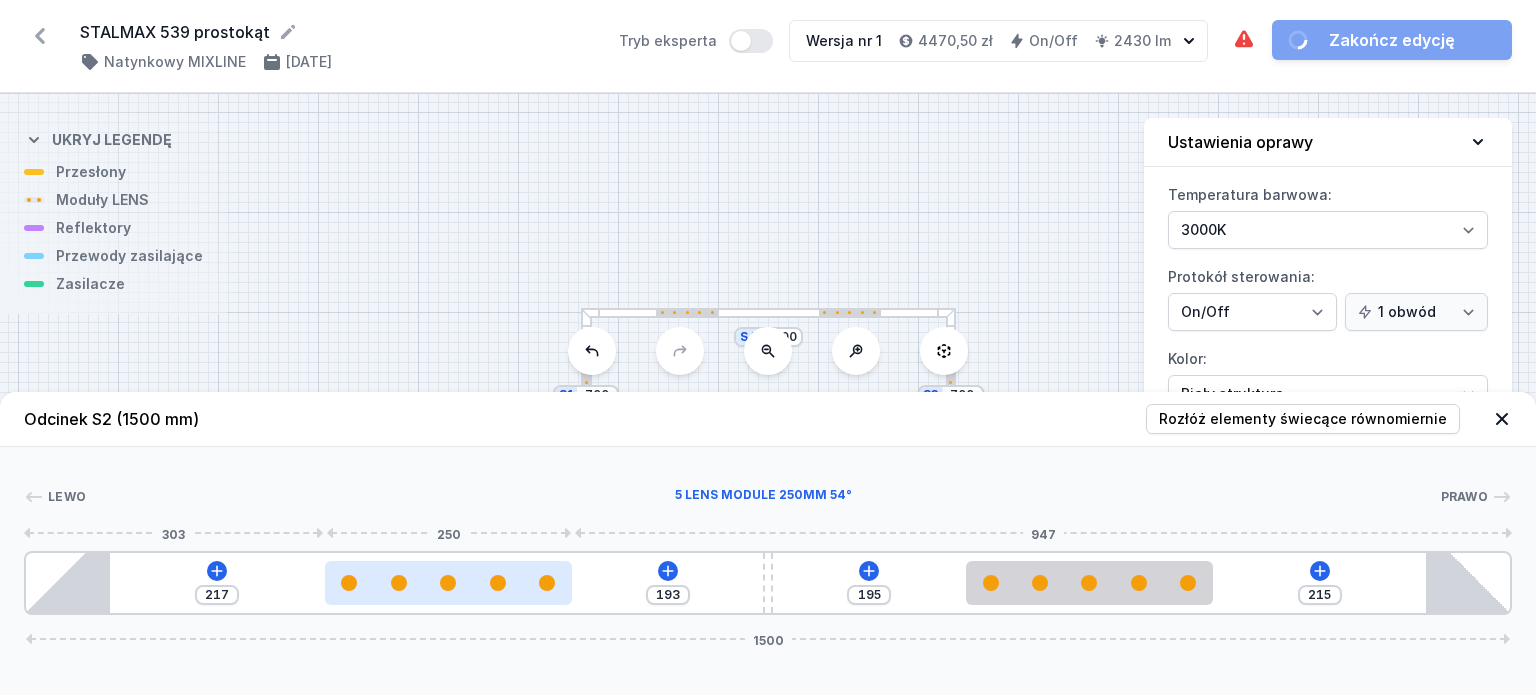 drag, startPoint x: 392, startPoint y: 586, endPoint x: 374, endPoint y: 598, distance: 21.633308 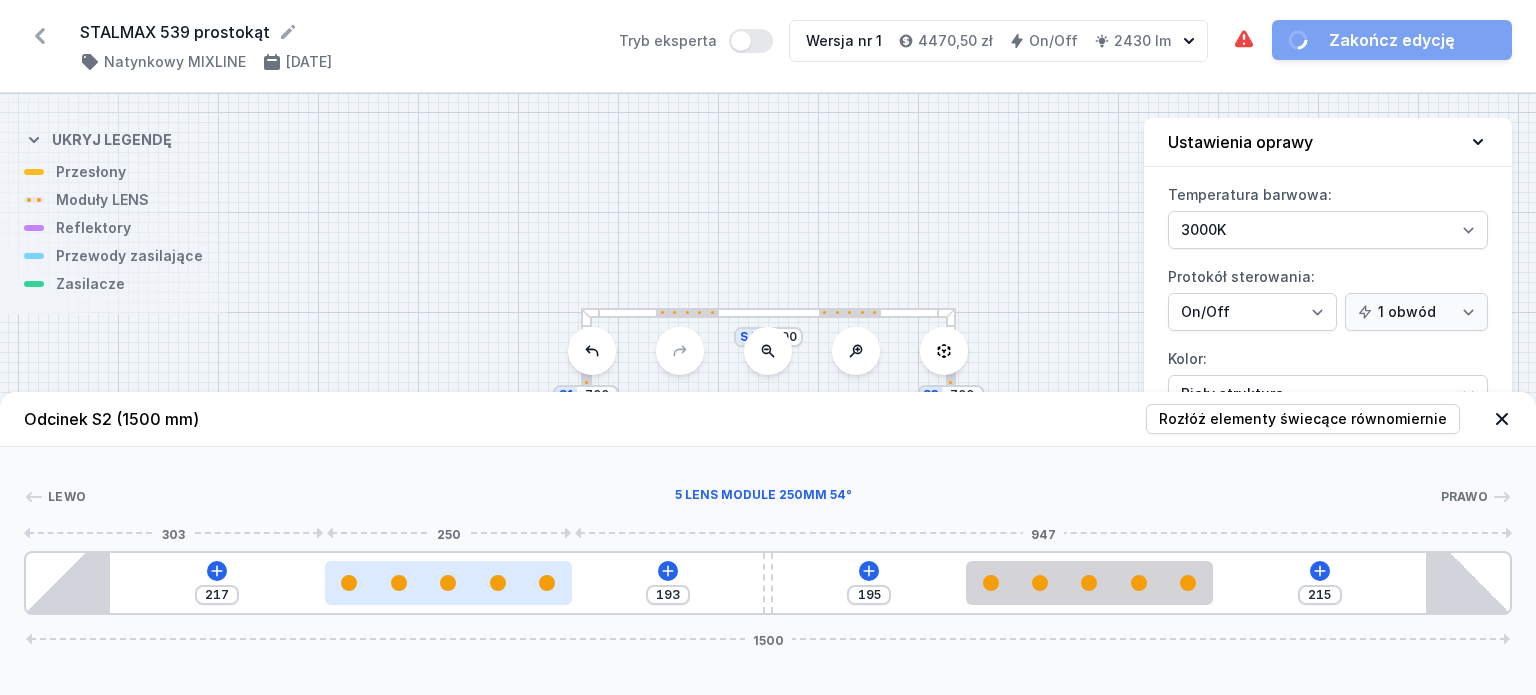click at bounding box center [448, 583] 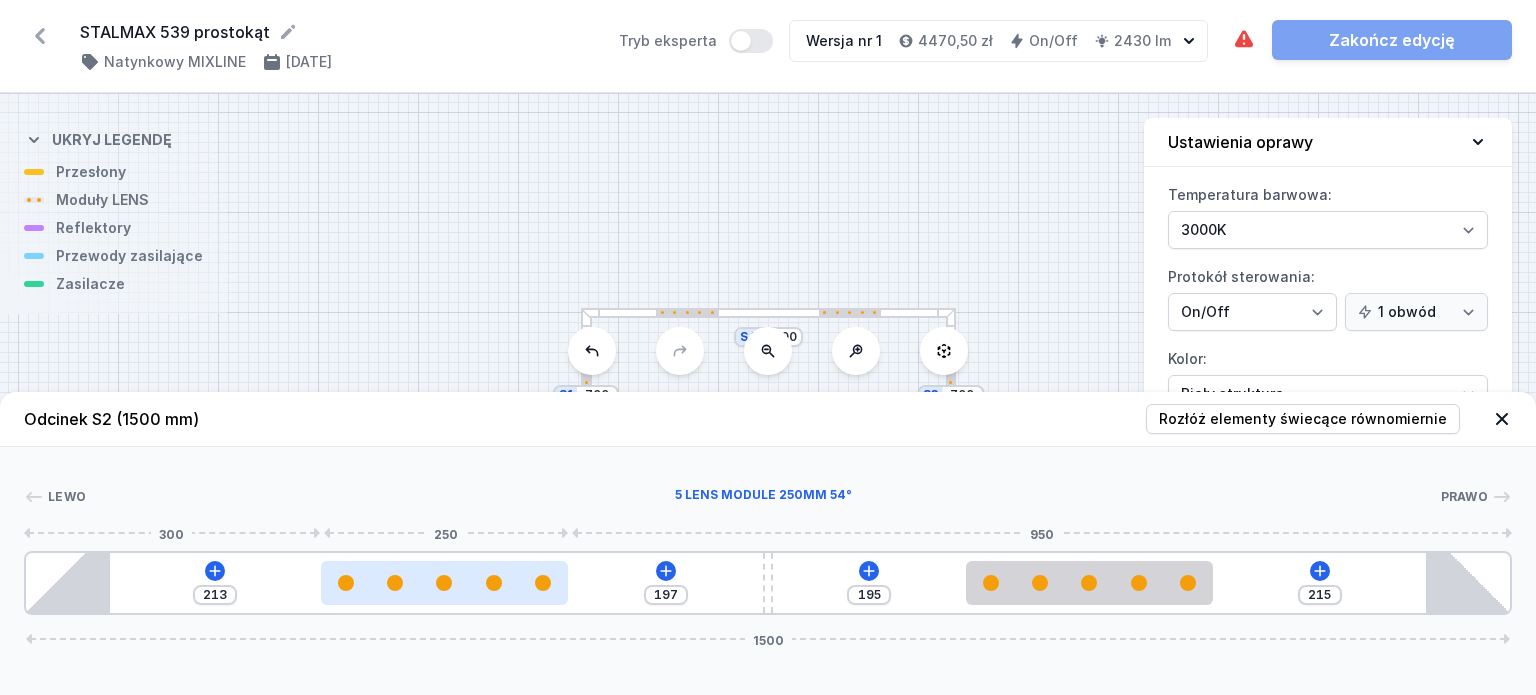 drag, startPoint x: 466, startPoint y: 579, endPoint x: 443, endPoint y: 589, distance: 25.079872 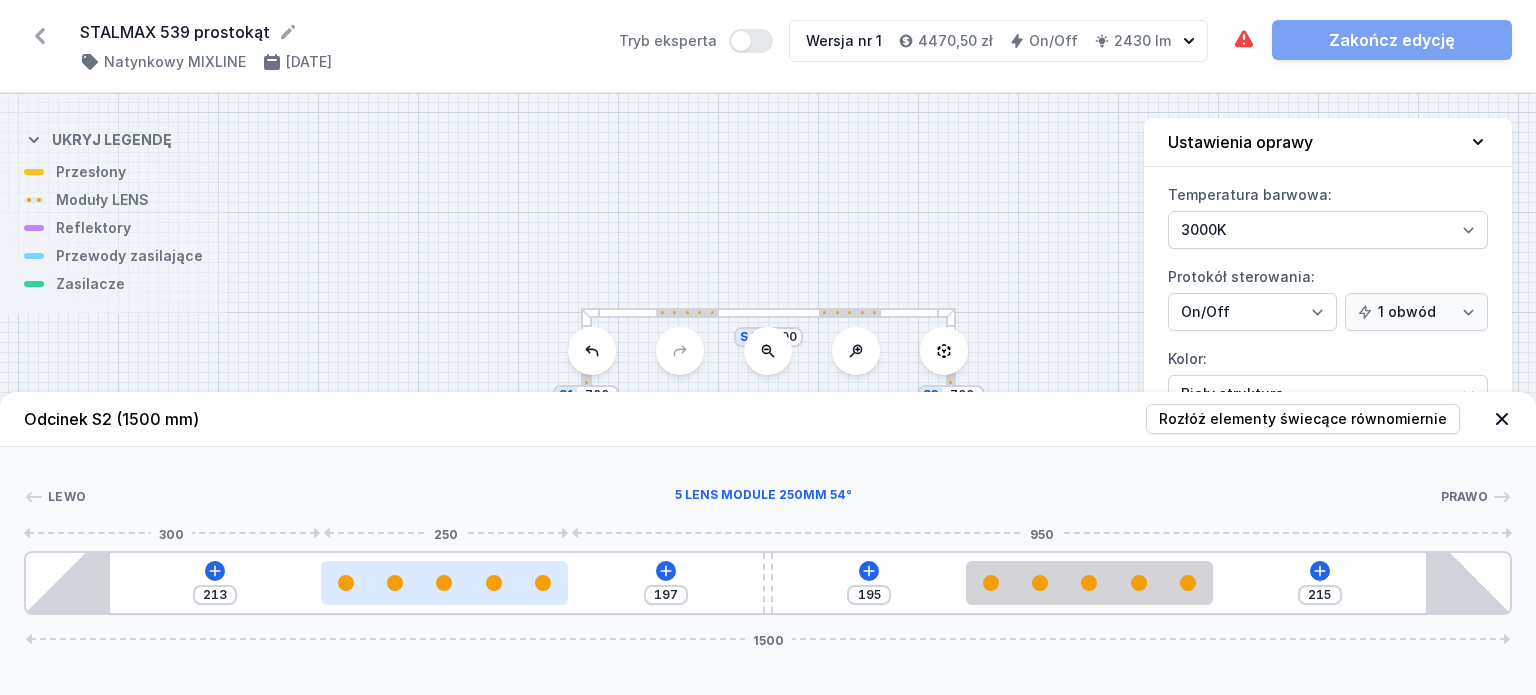 click at bounding box center (444, 583) 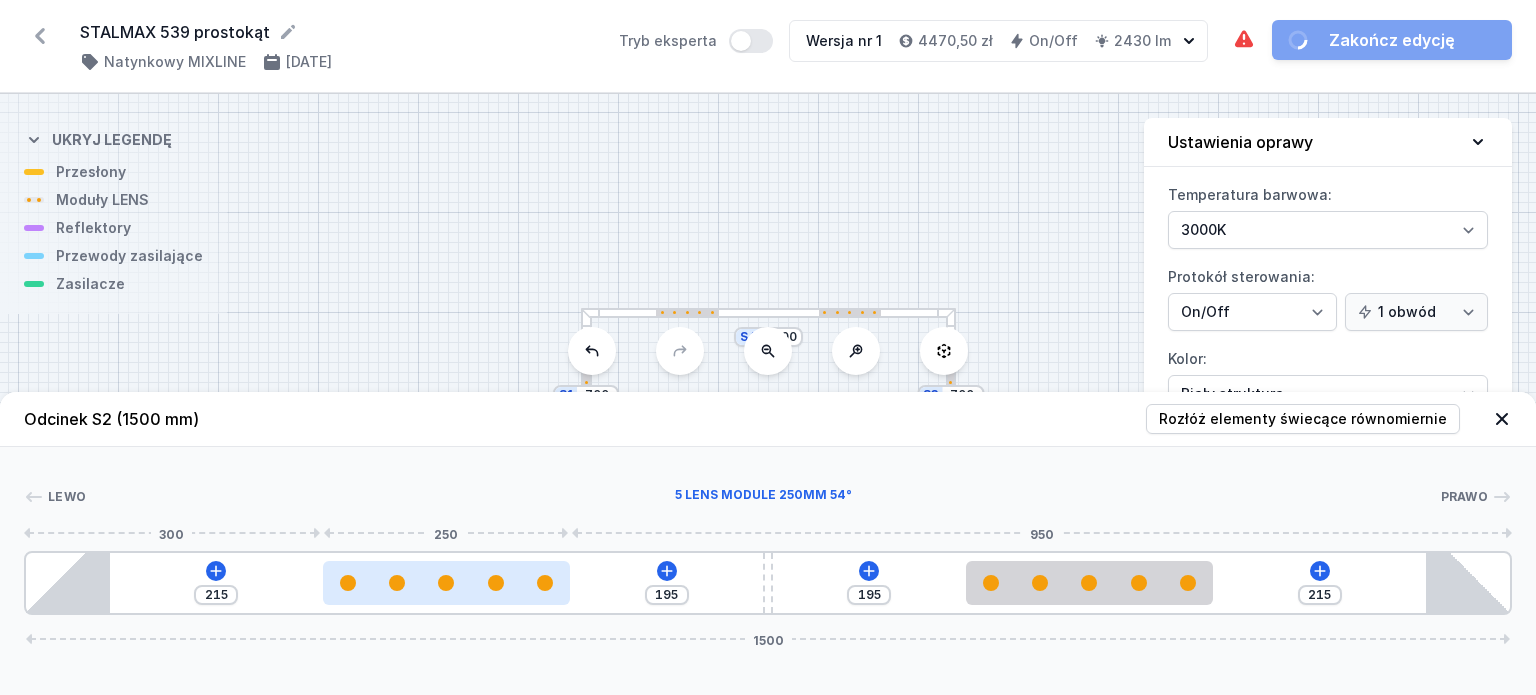 drag, startPoint x: 445, startPoint y: 589, endPoint x: 428, endPoint y: 589, distance: 17 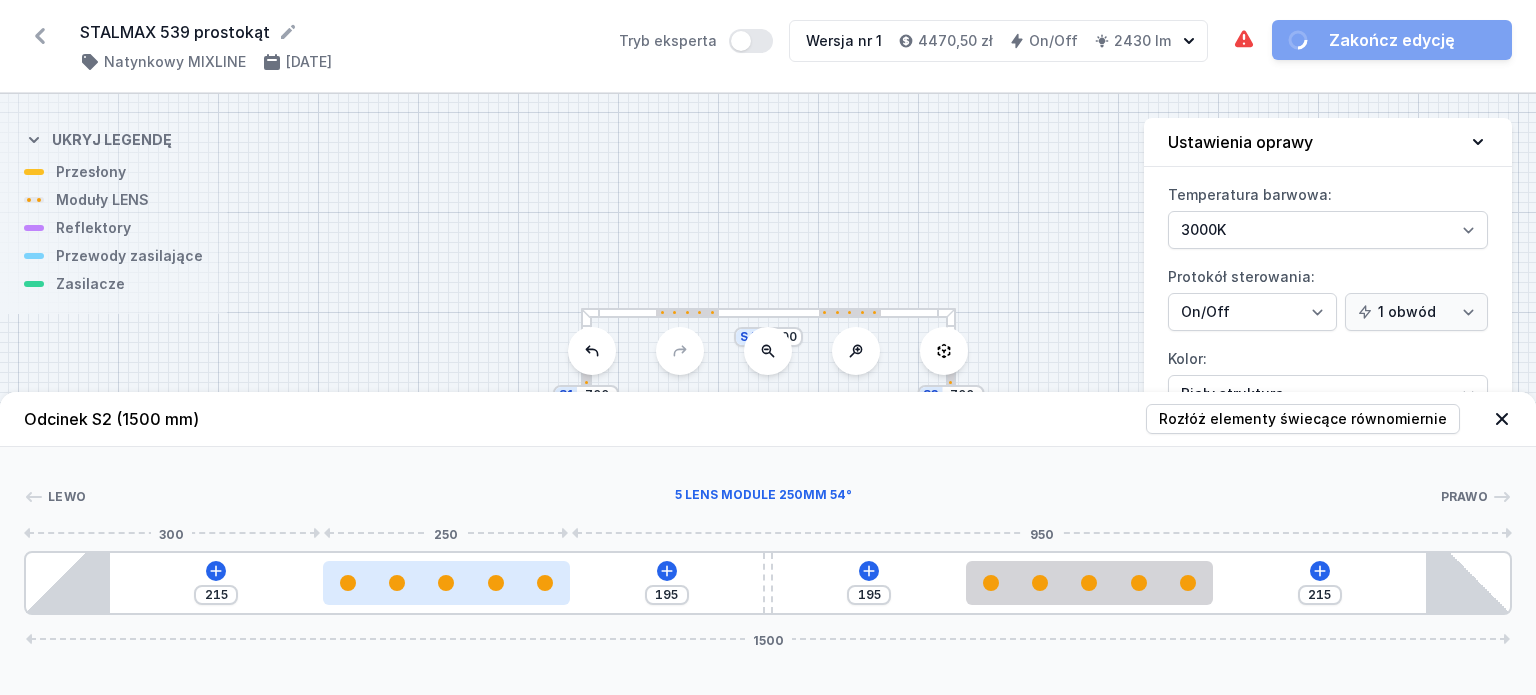 click at bounding box center [446, 583] 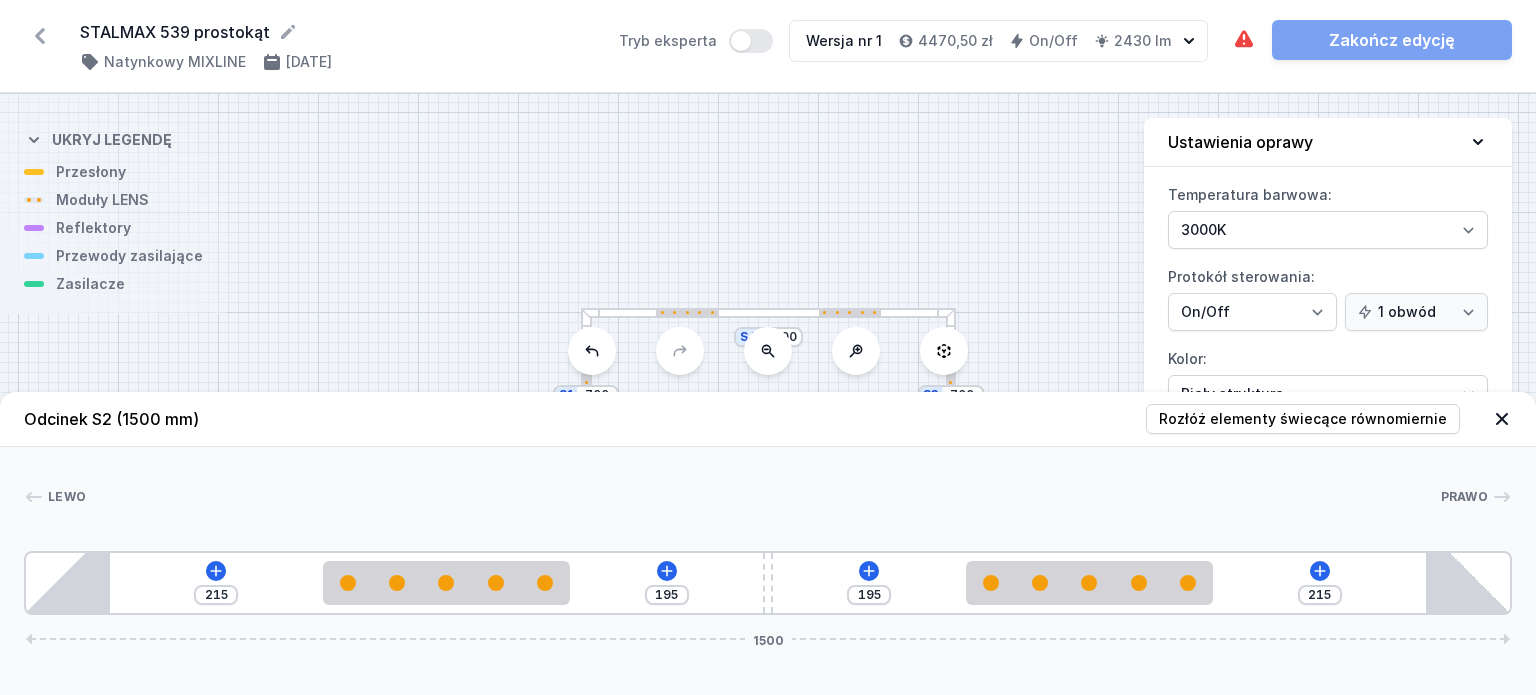 click 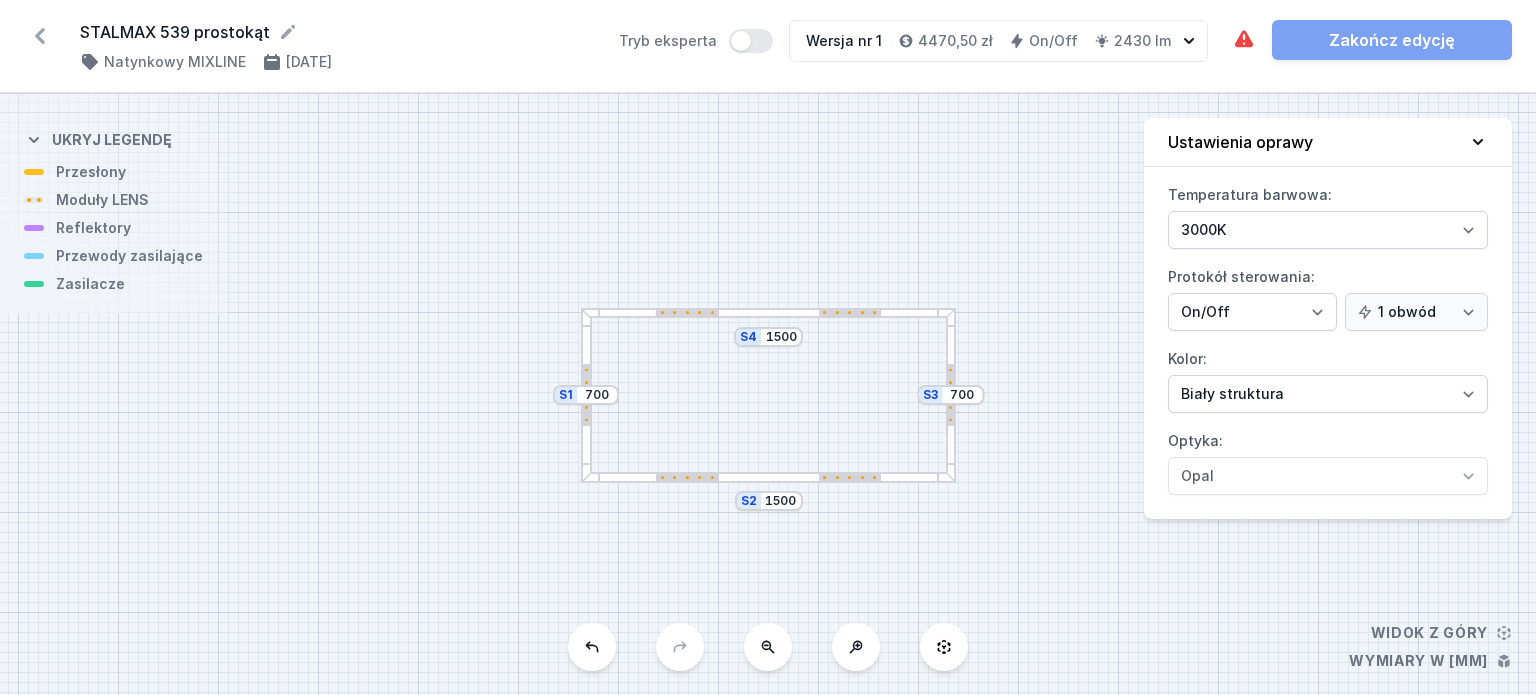 click on "S4 1500 S3 700 S2 1500 S1 700" at bounding box center (768, 394) 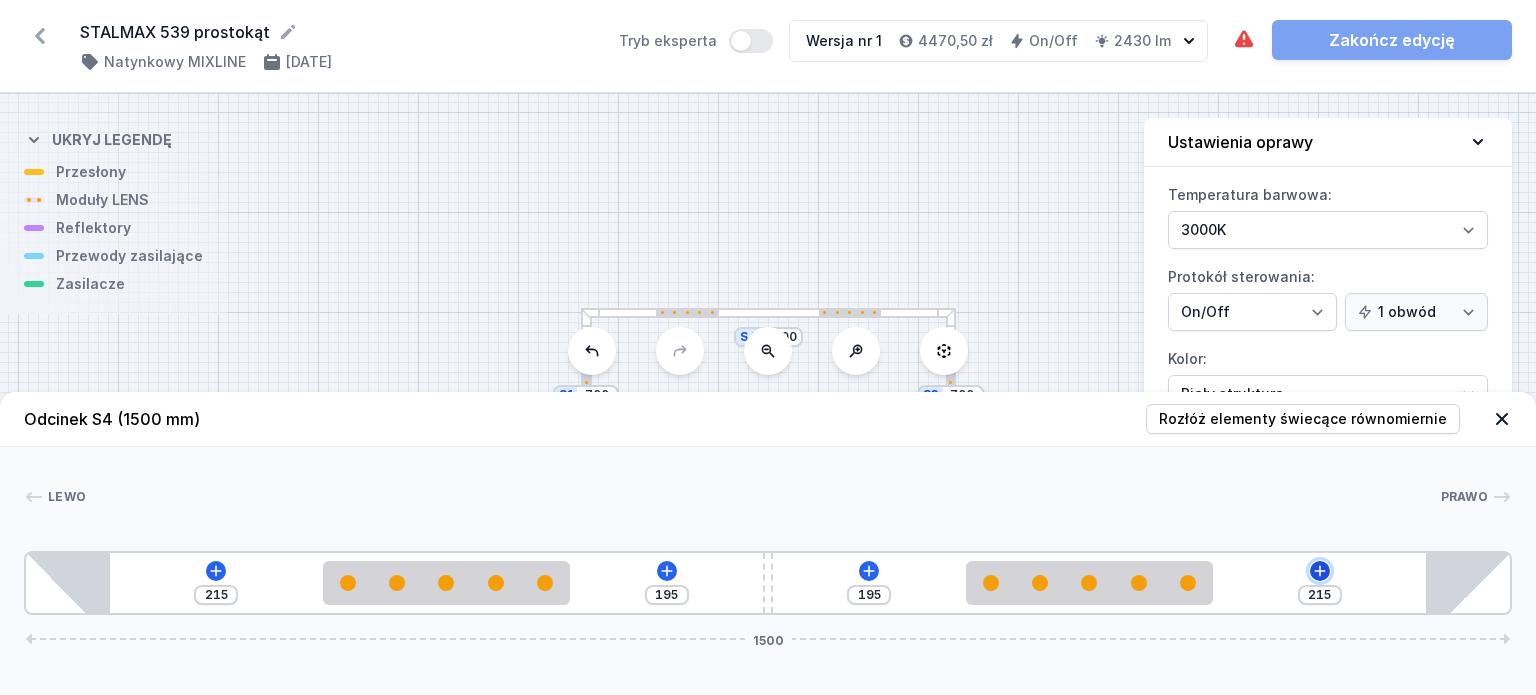 click 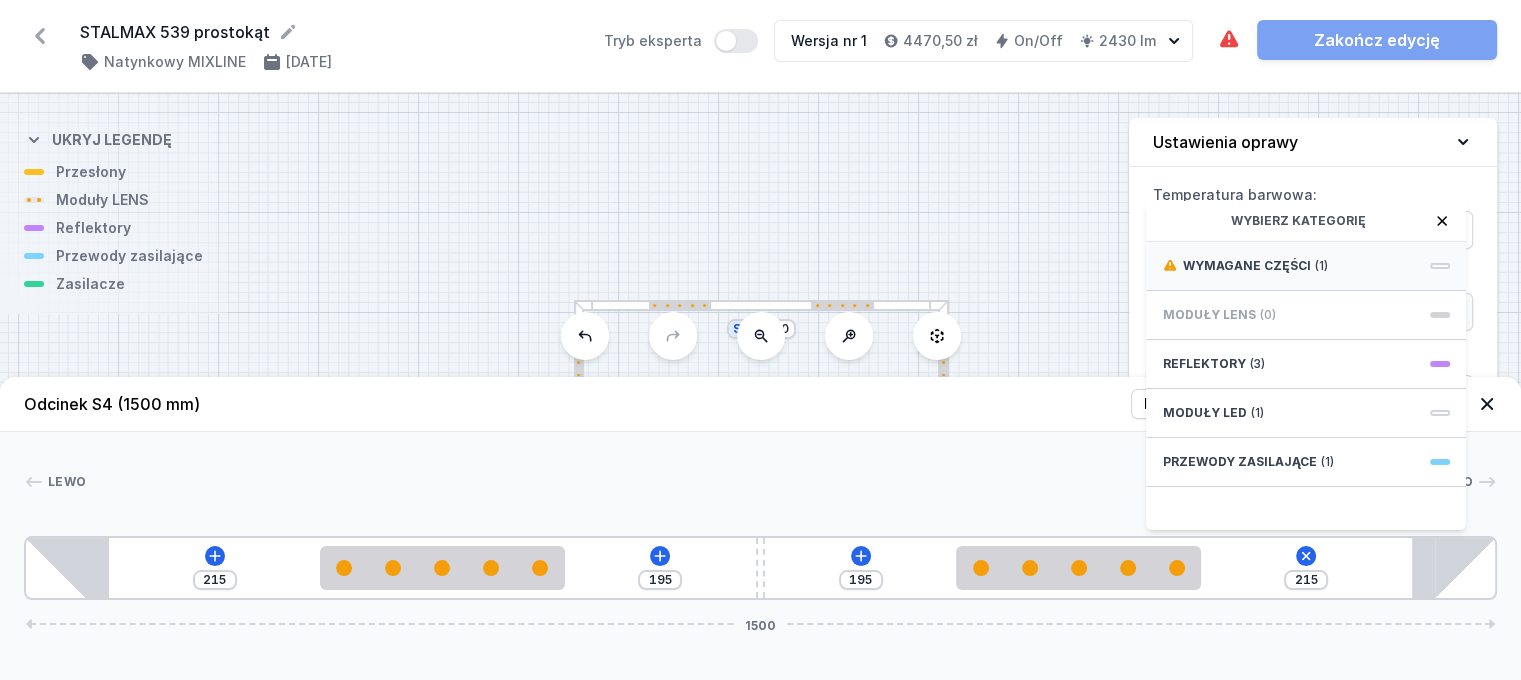 click on "Wymagane części" at bounding box center [1246, 266] 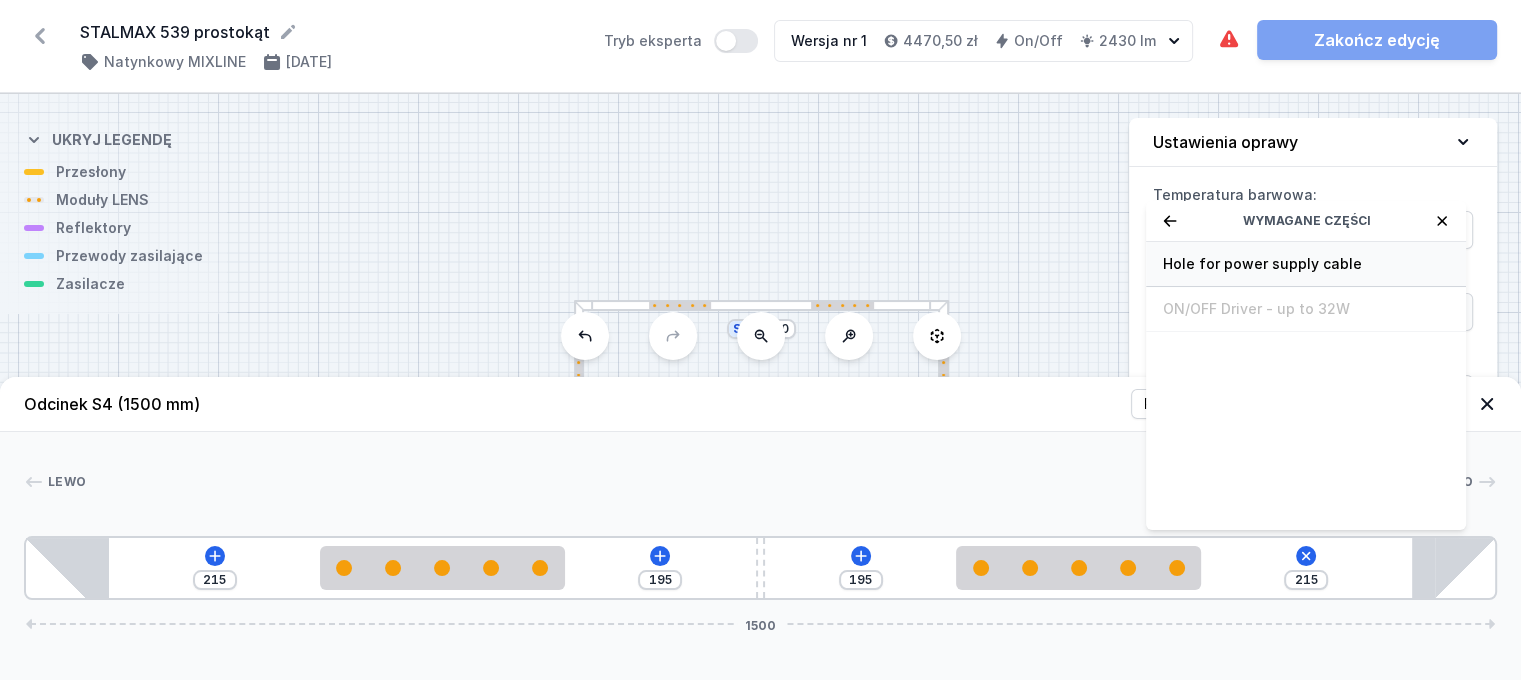 click on "Hole for power supply cable" at bounding box center (1306, 264) 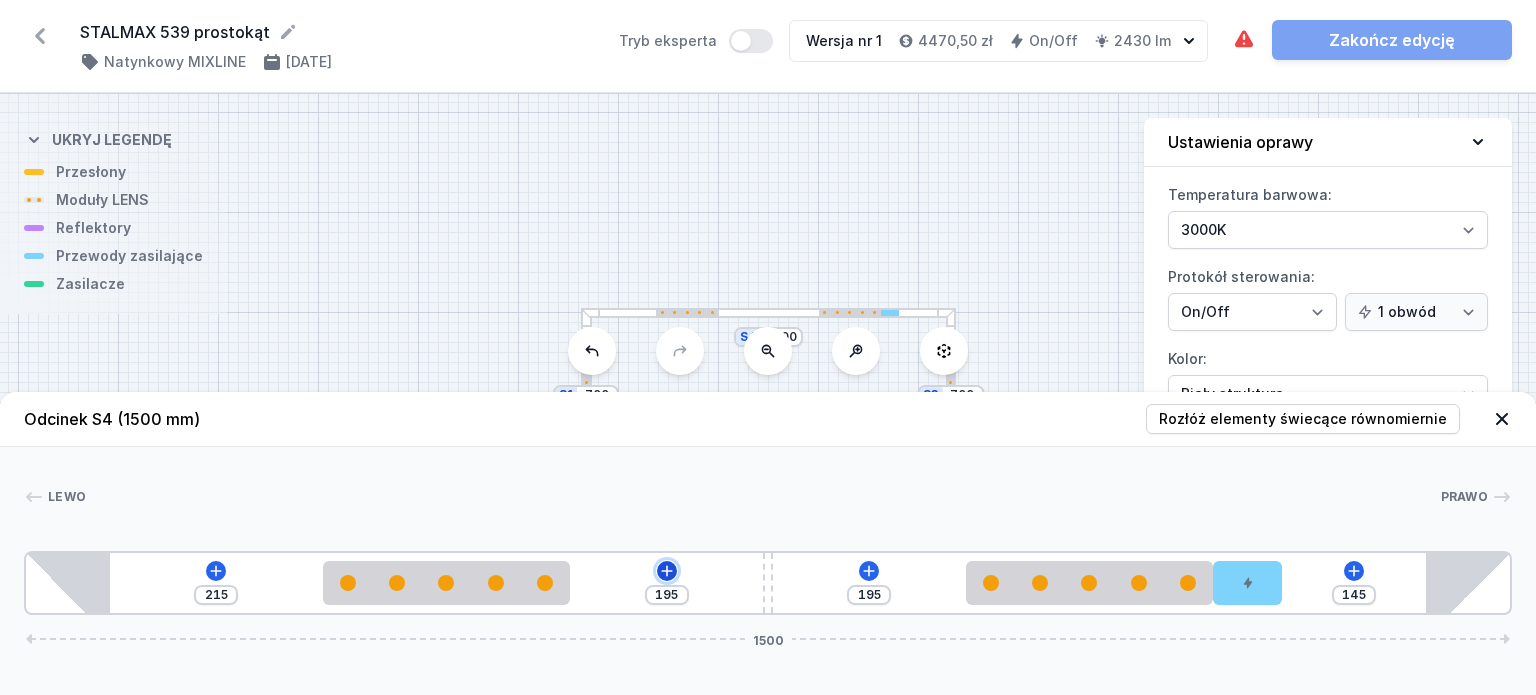 click 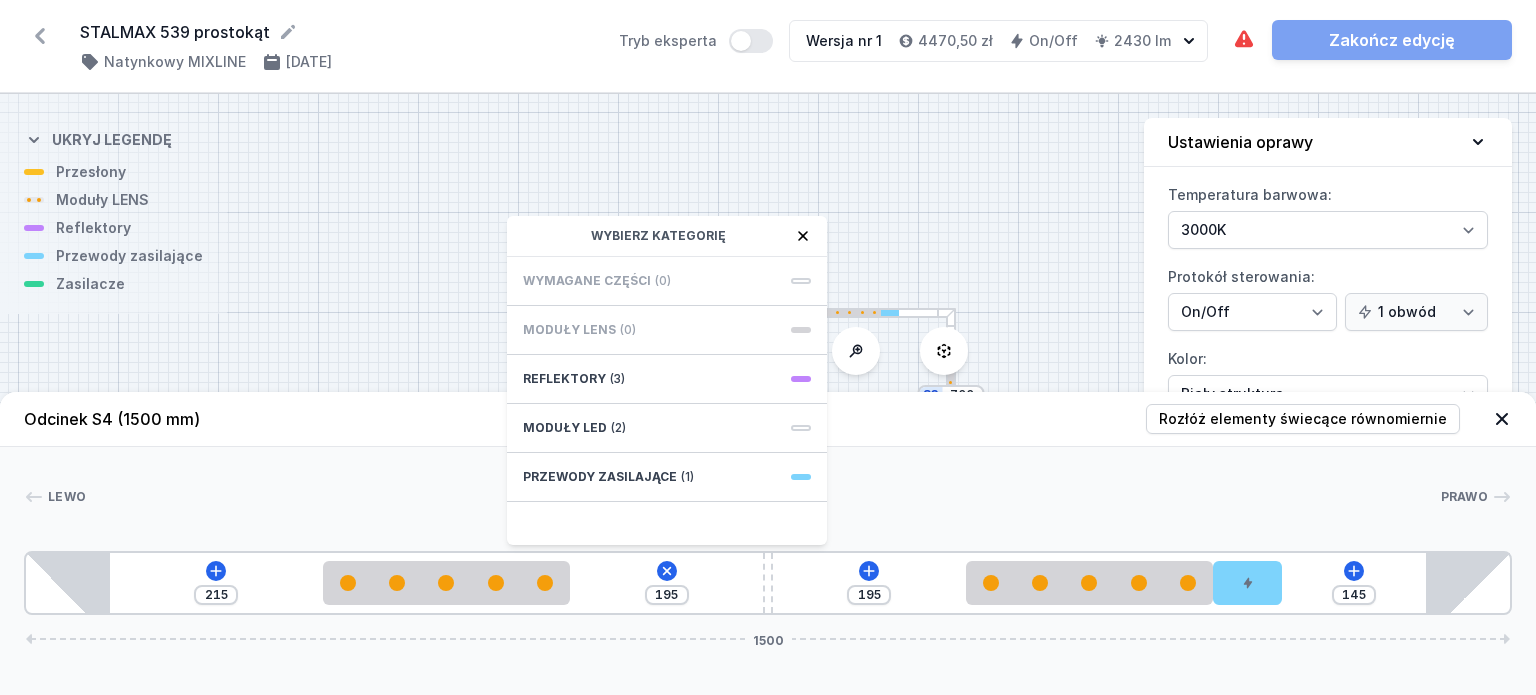 click on "Wymagane części" at bounding box center (587, 281) 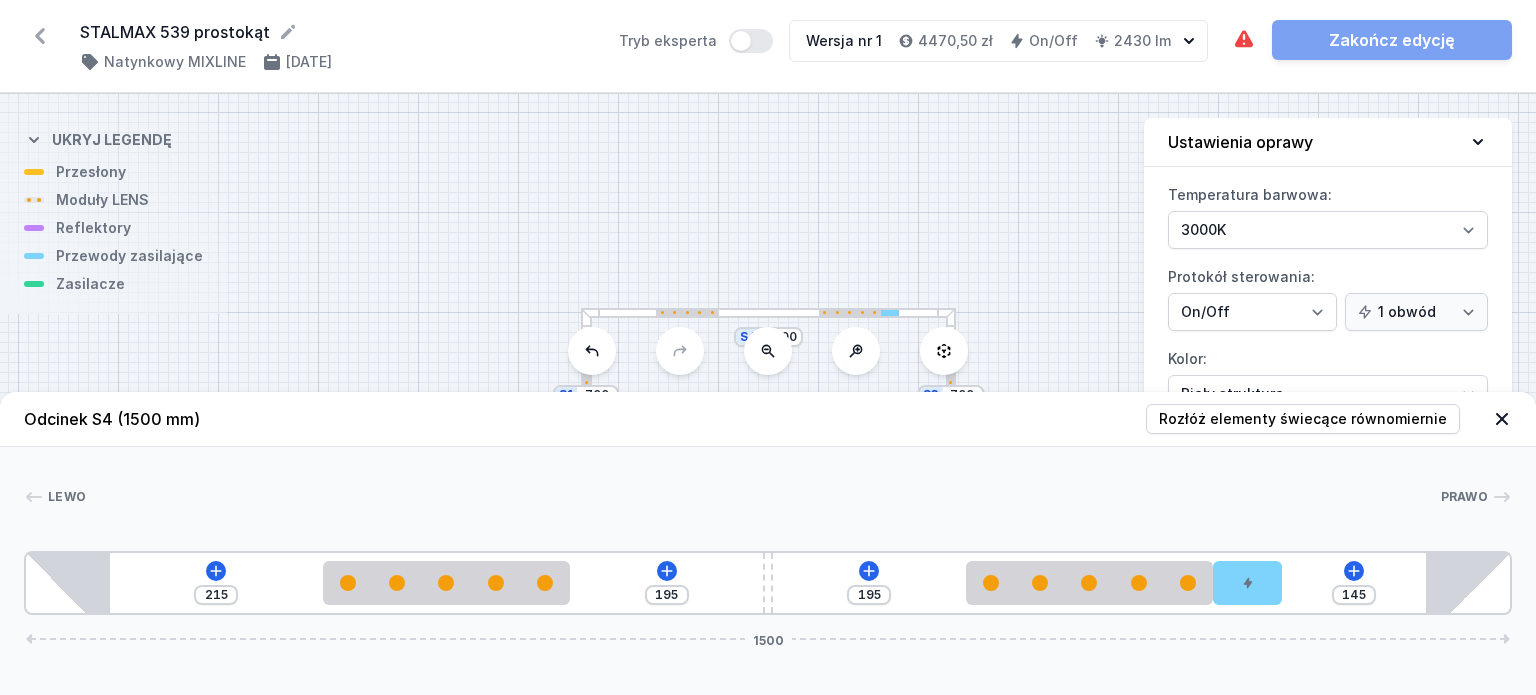 click on "S4 1500 S3 700 S2 1500 S1 700" at bounding box center [768, 394] 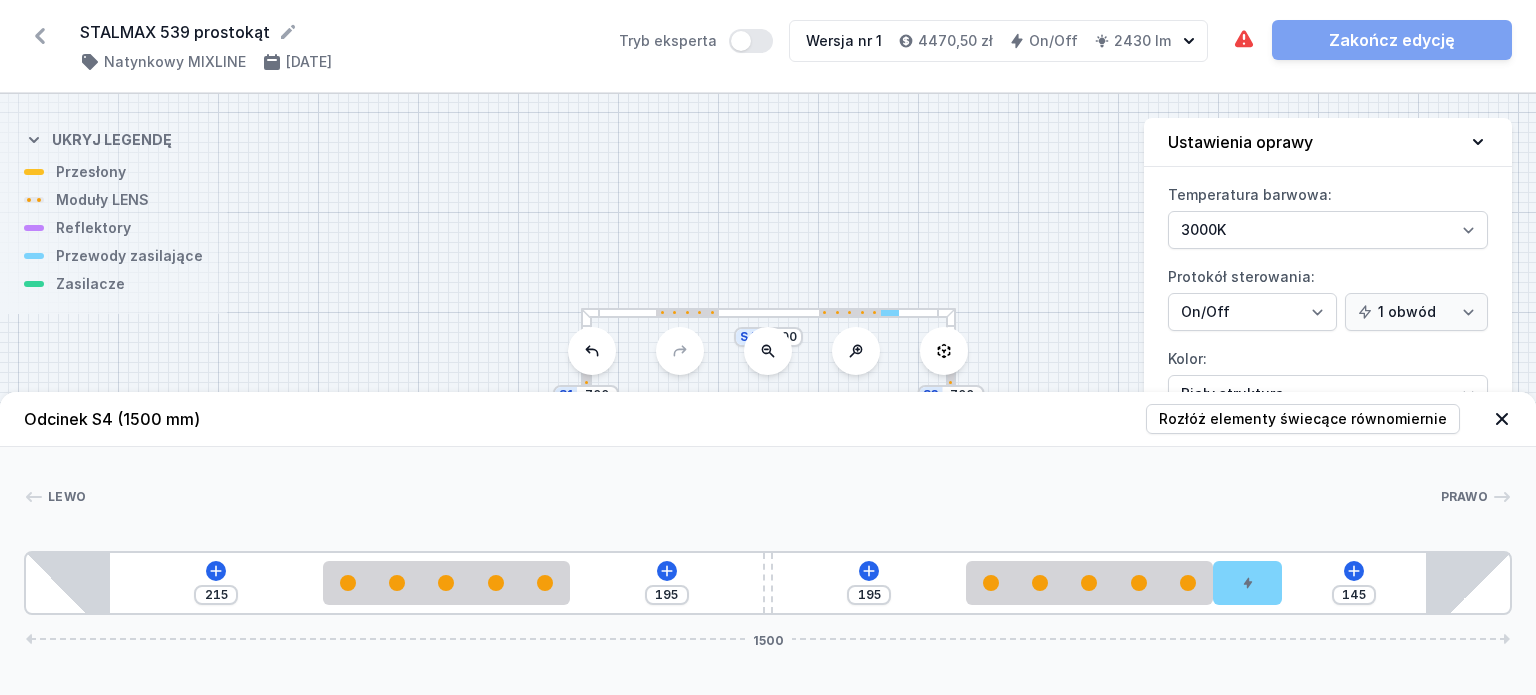 click 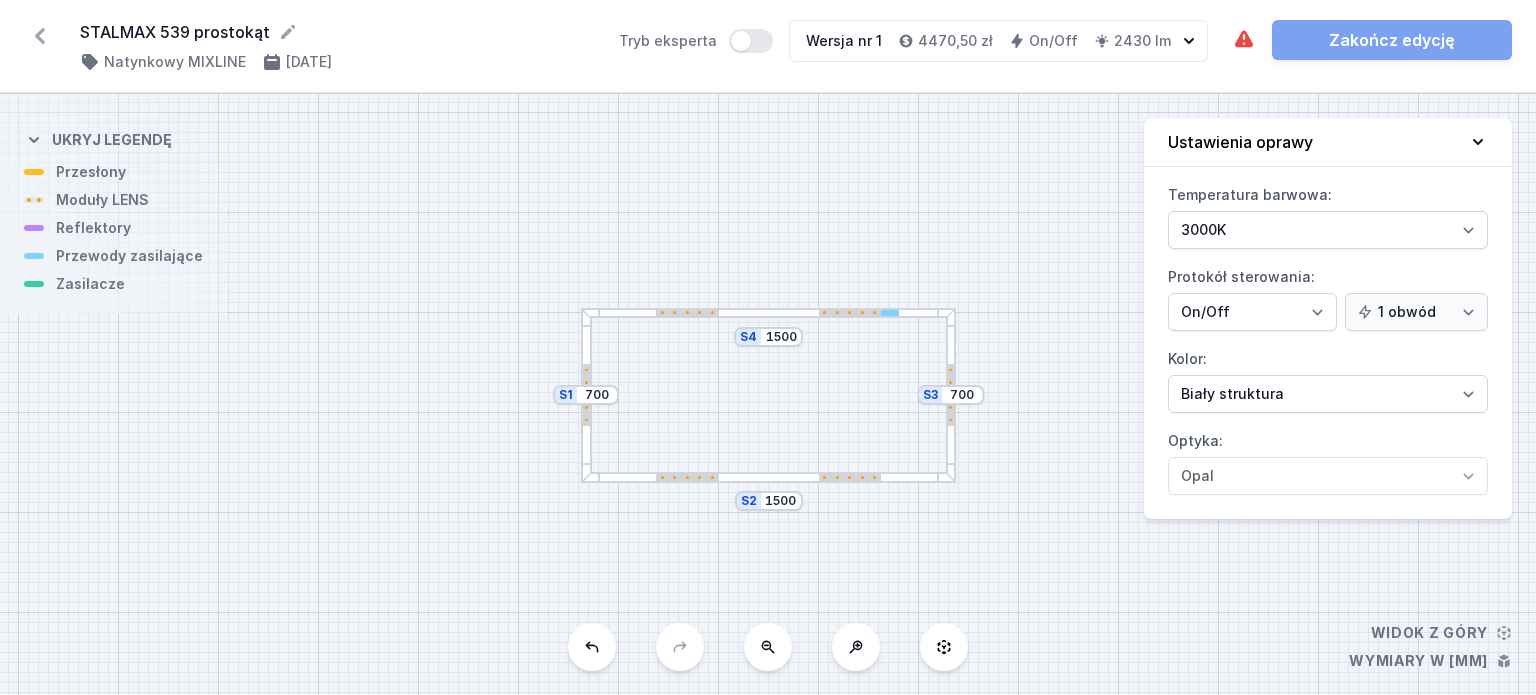 click on "S4 1500 S3 700 S2 1500 S1 700" at bounding box center [768, 394] 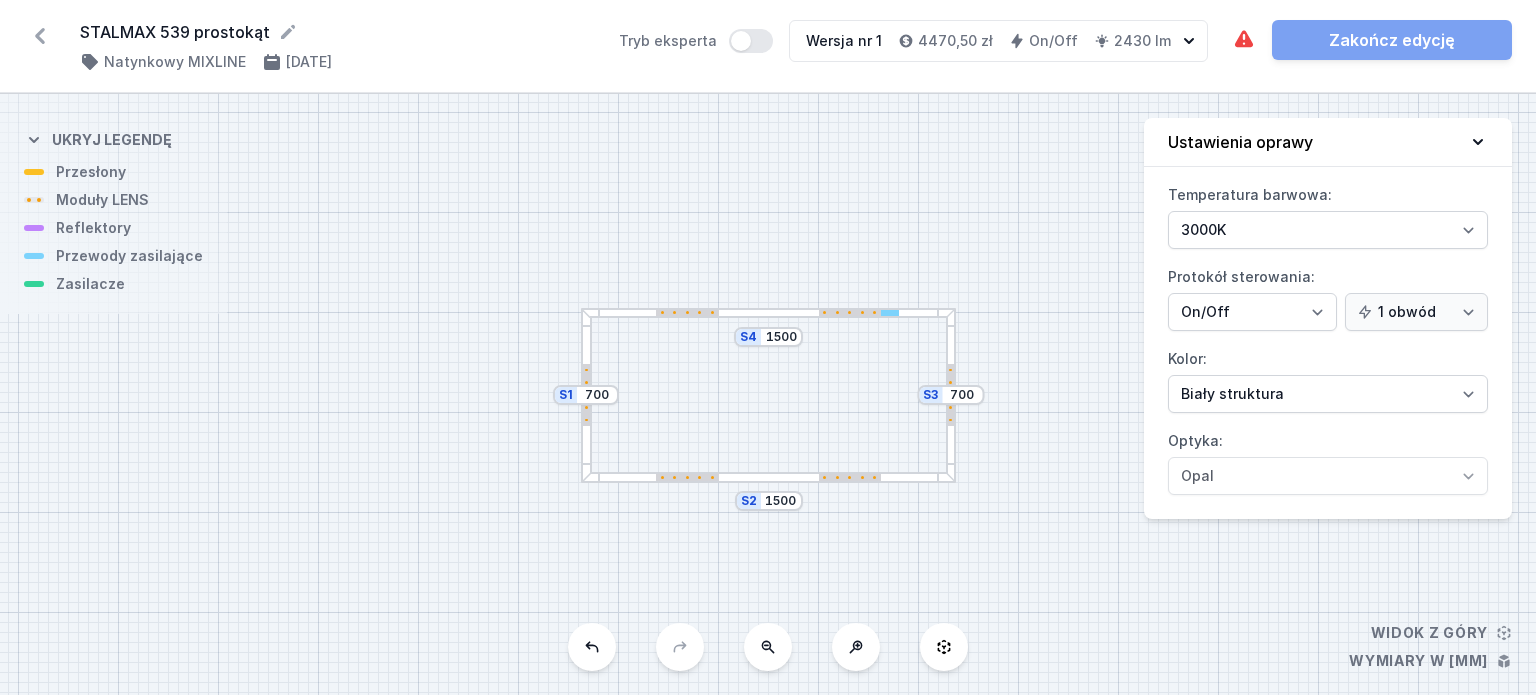 click on "S4 1500 S3 700 S2 1500 S1 700" at bounding box center (768, 394) 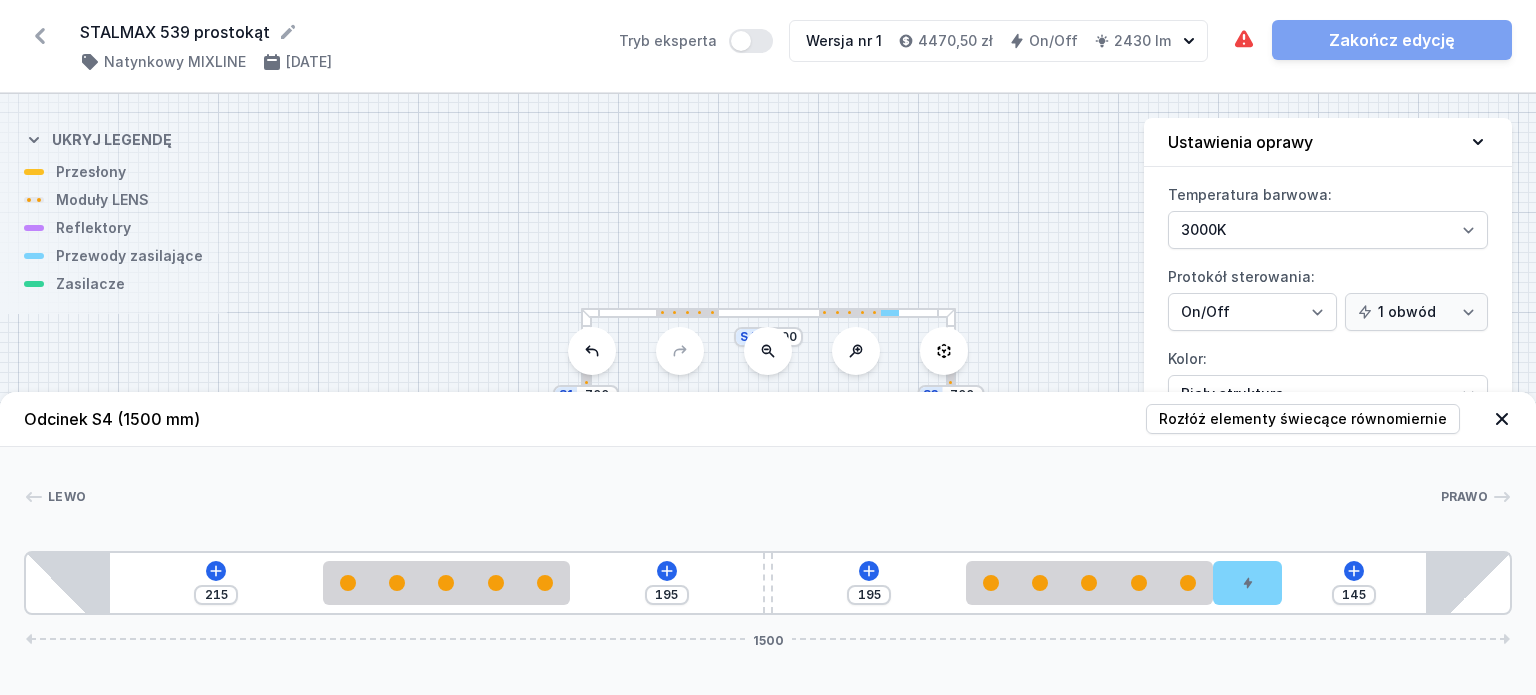 click 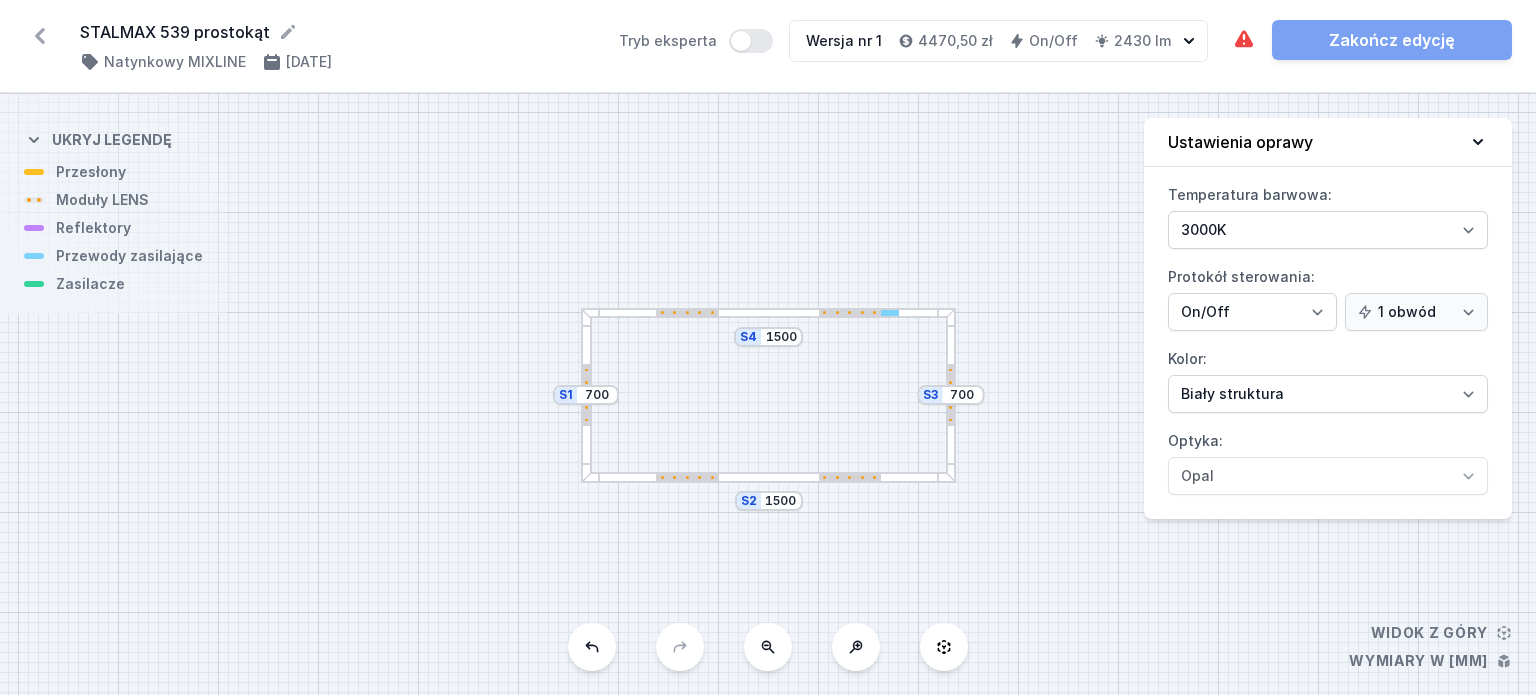 click at bounding box center [768, 313] 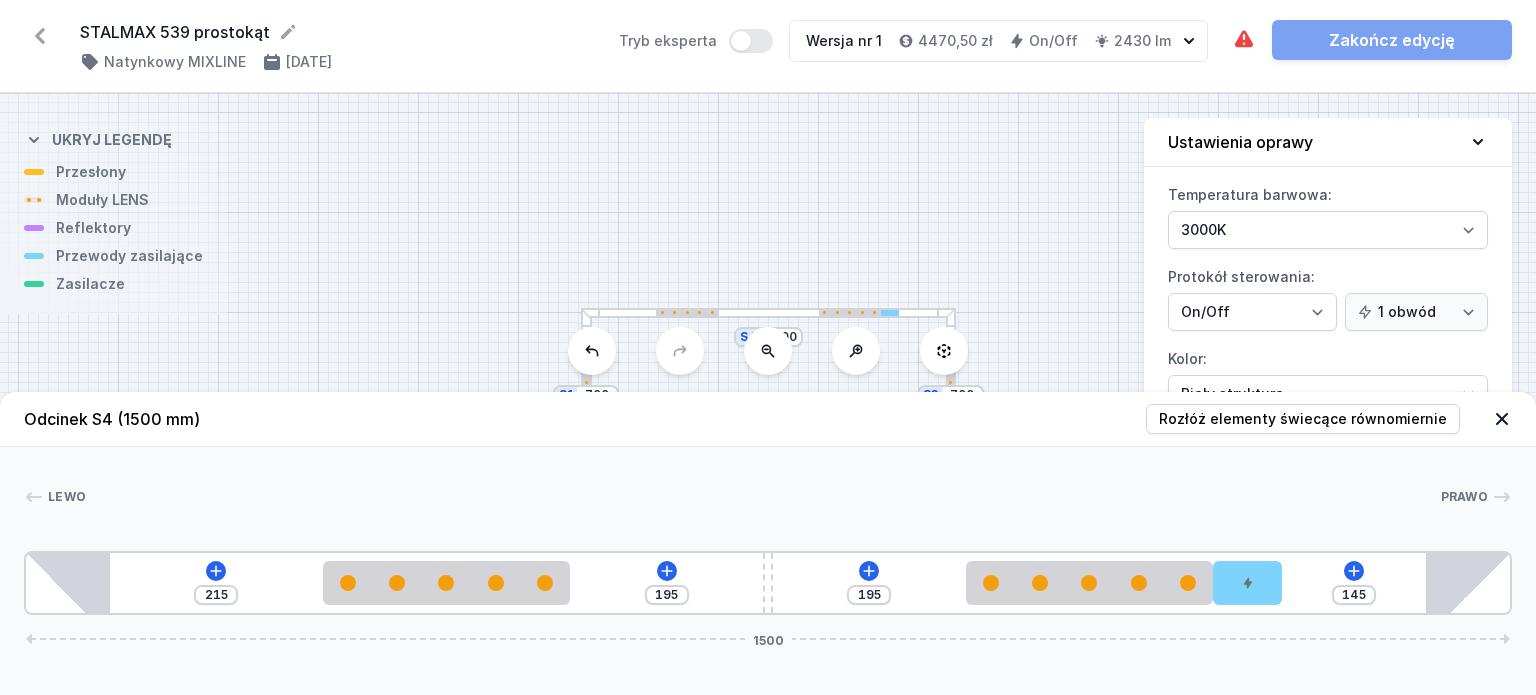 click at bounding box center [768, 313] 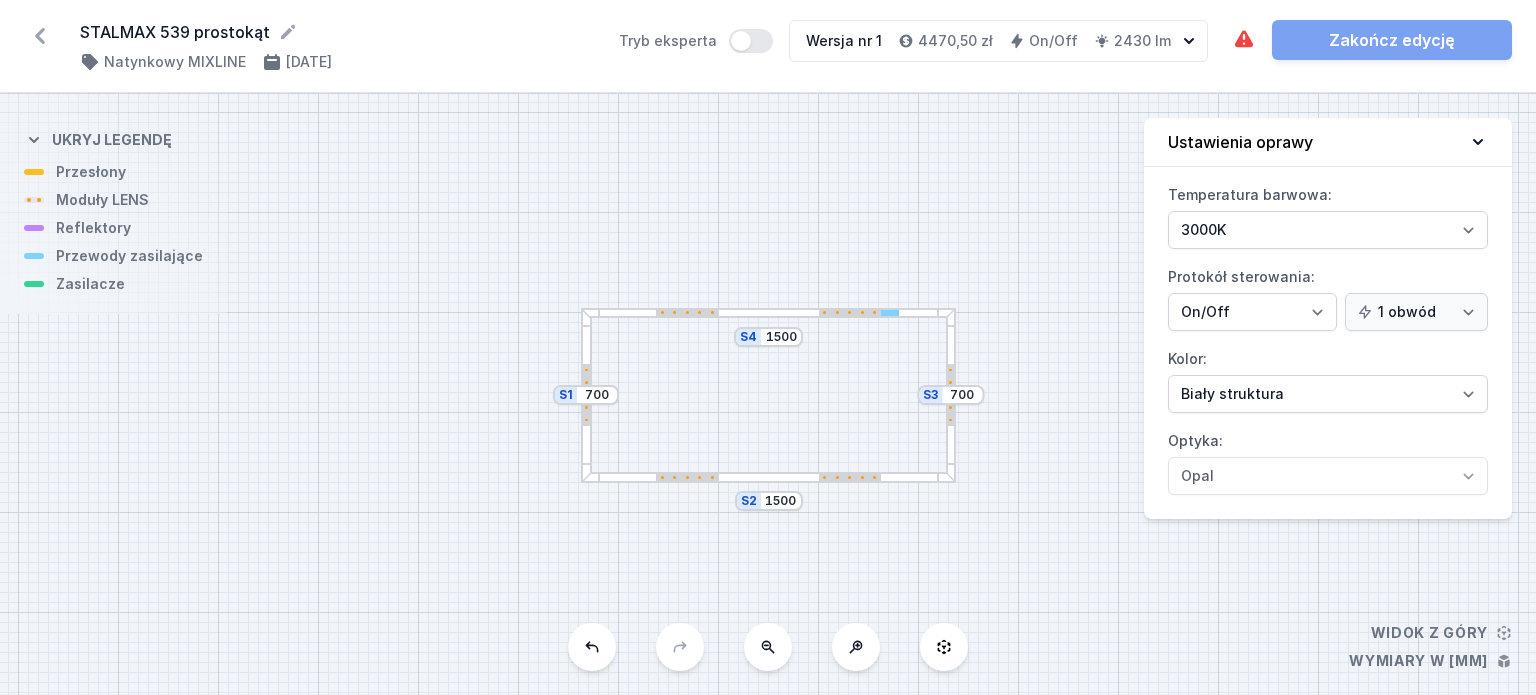 click at bounding box center [768, 313] 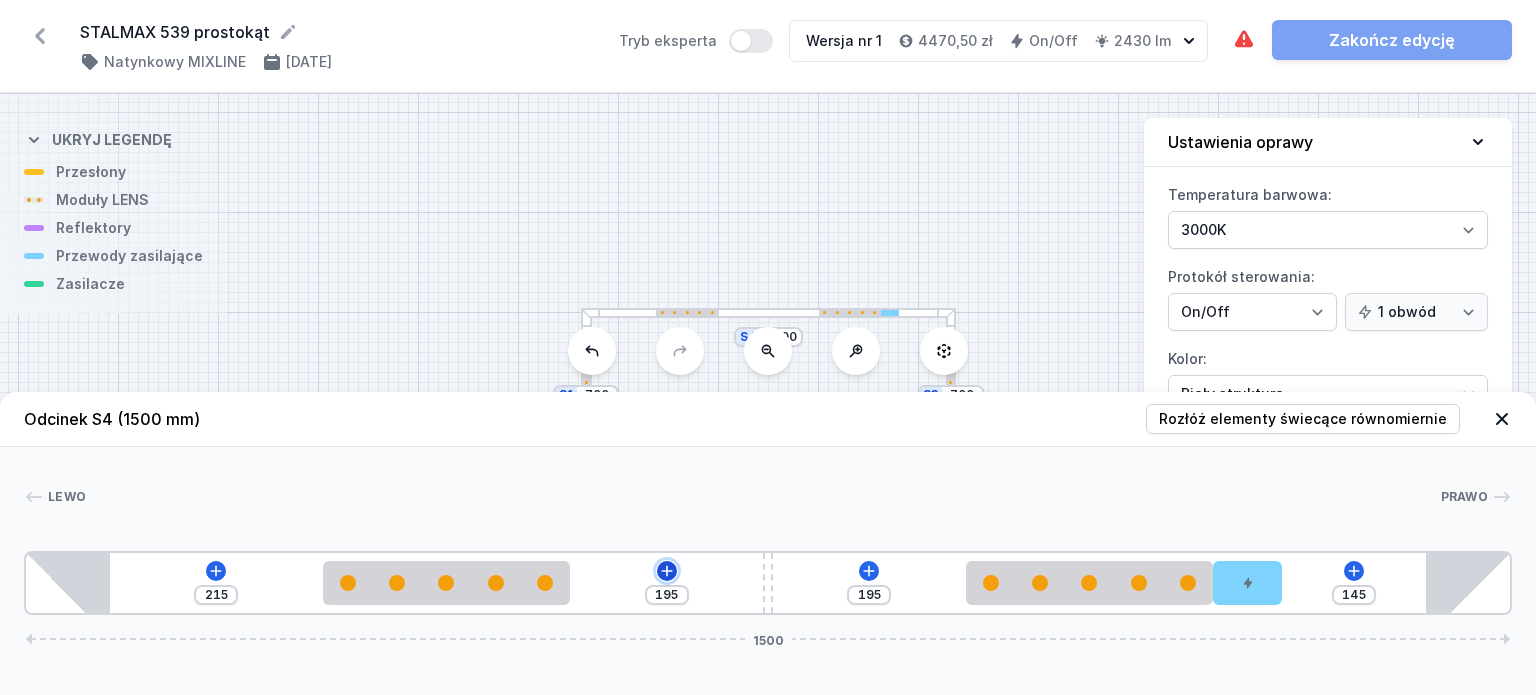 click 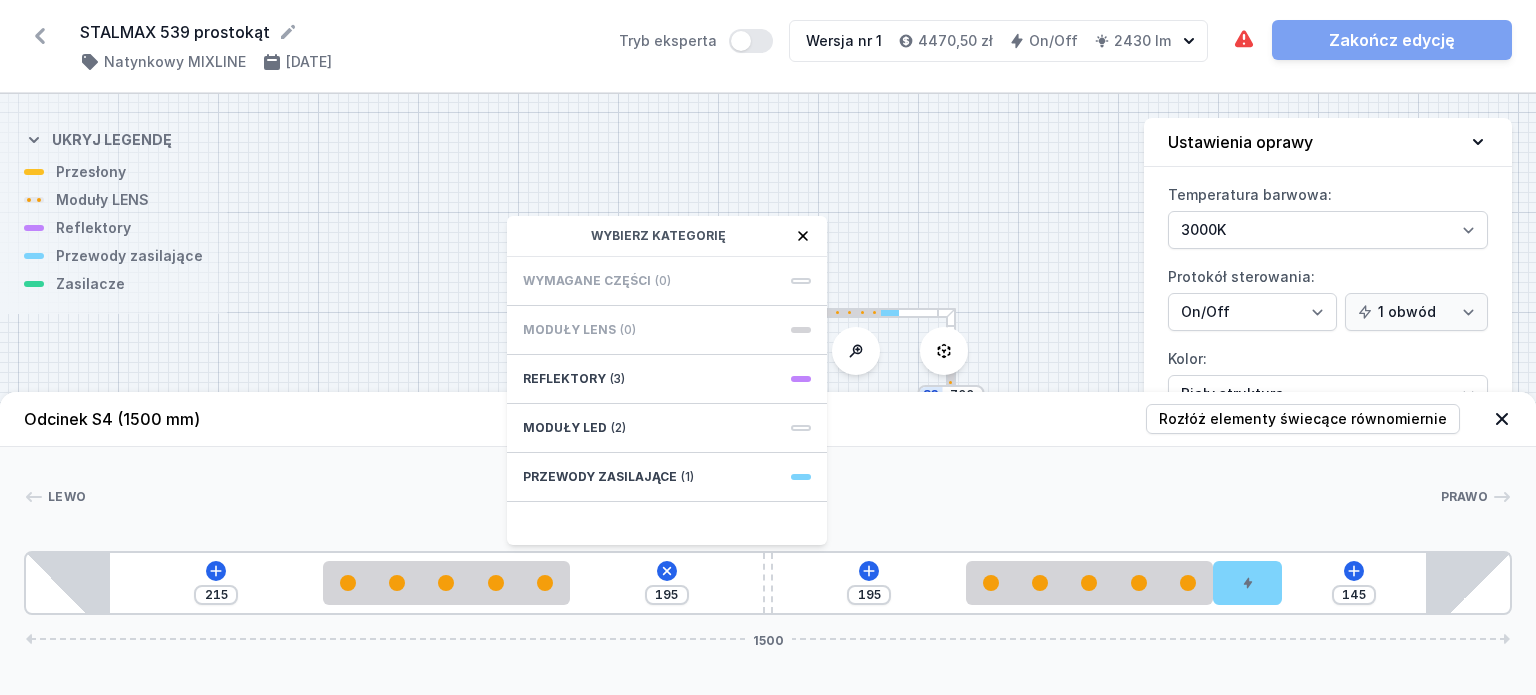 click on "Wymagane części" at bounding box center (587, 281) 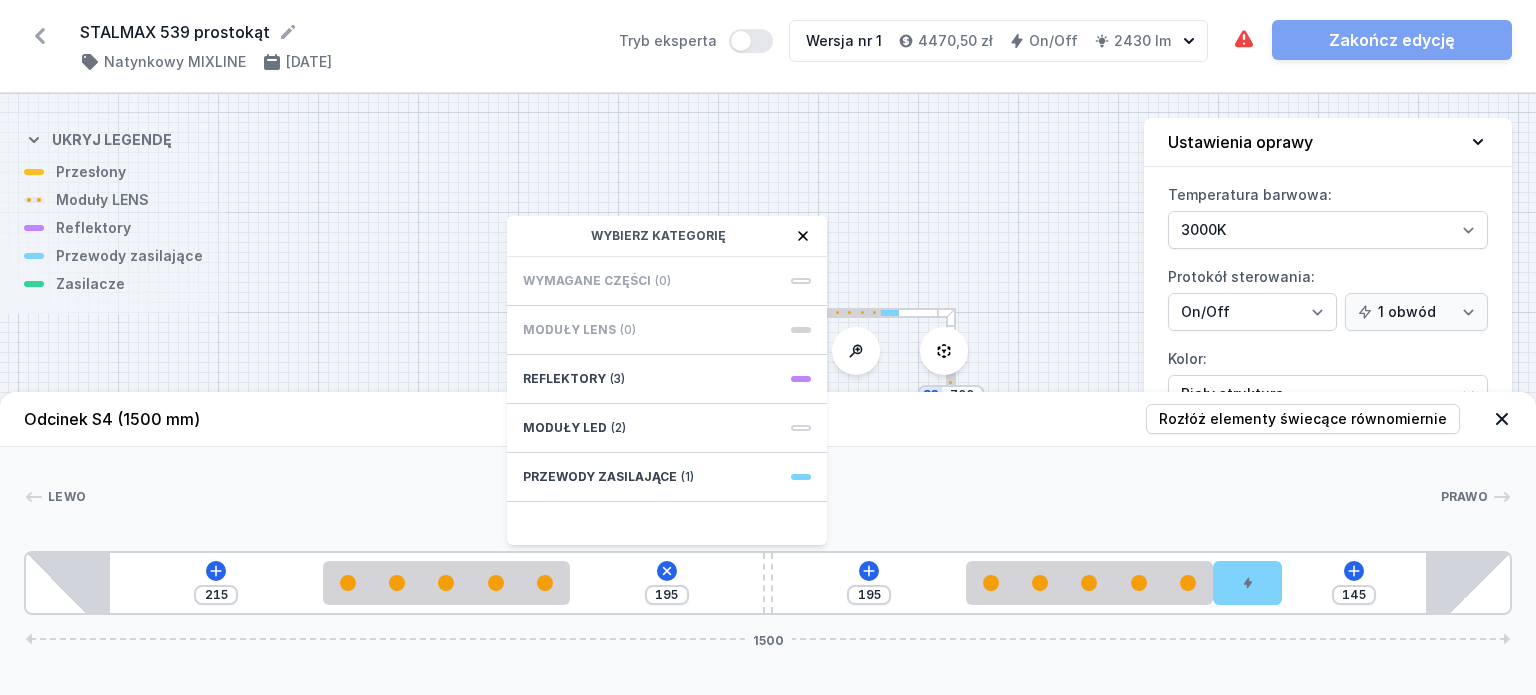 click 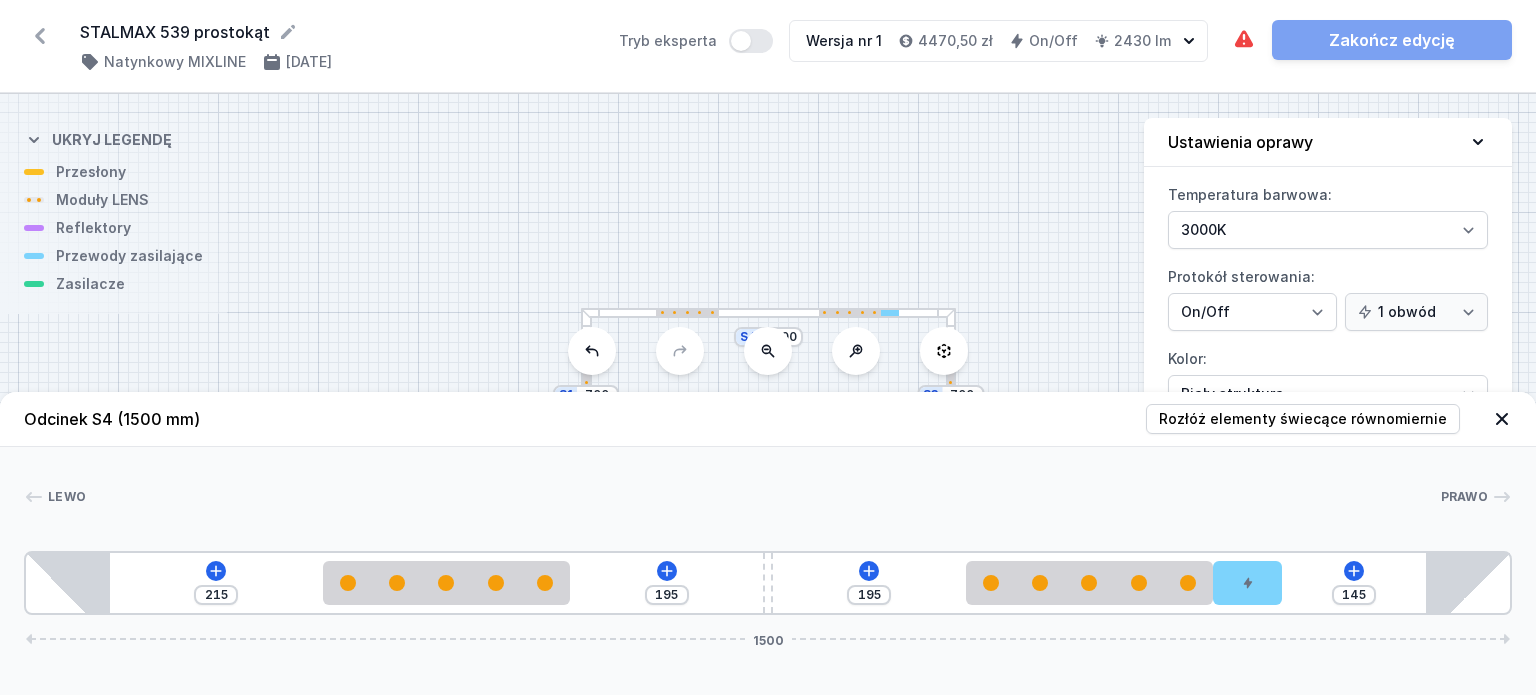 click on "S4 1500 S3 700 S2 1500 S1 700" at bounding box center (768, 394) 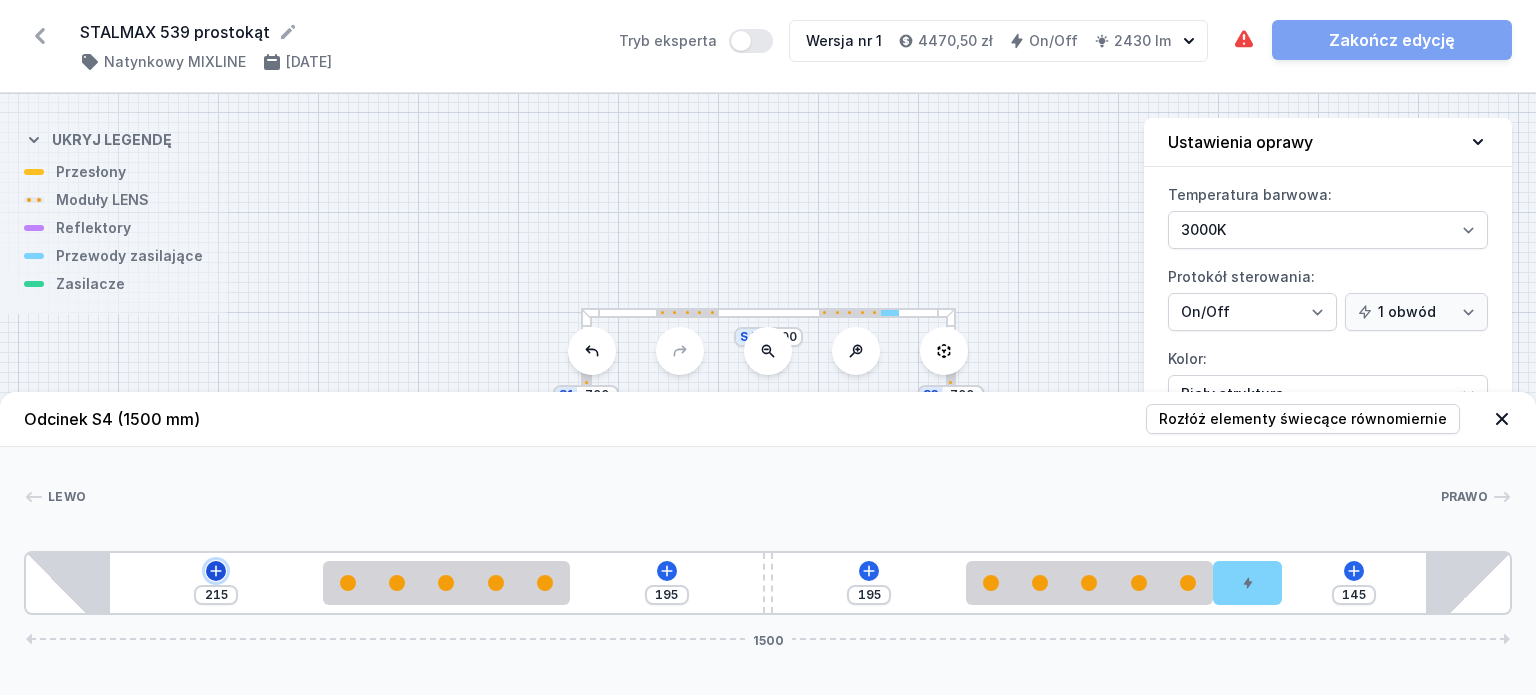 click 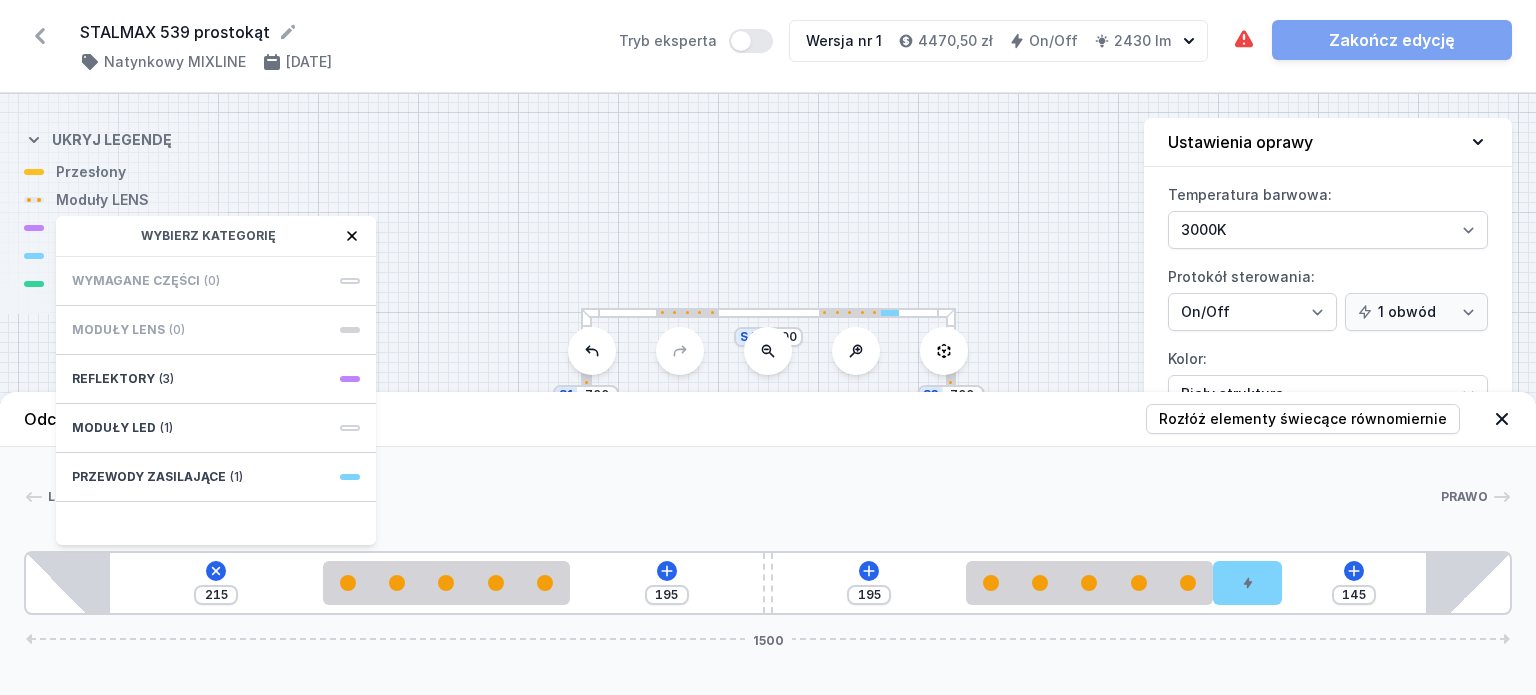 click on "S4 1500 S3 700 S2 1500 S1 700" at bounding box center [768, 394] 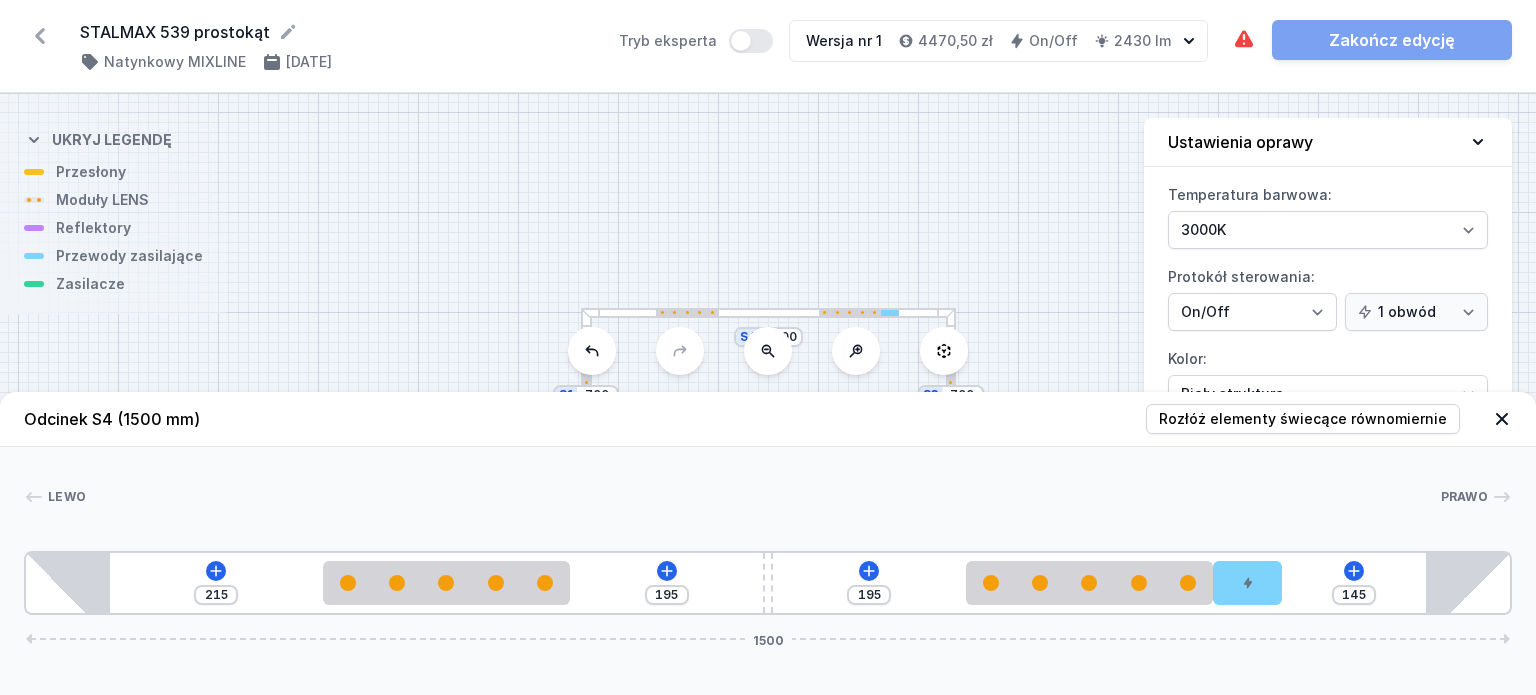 click 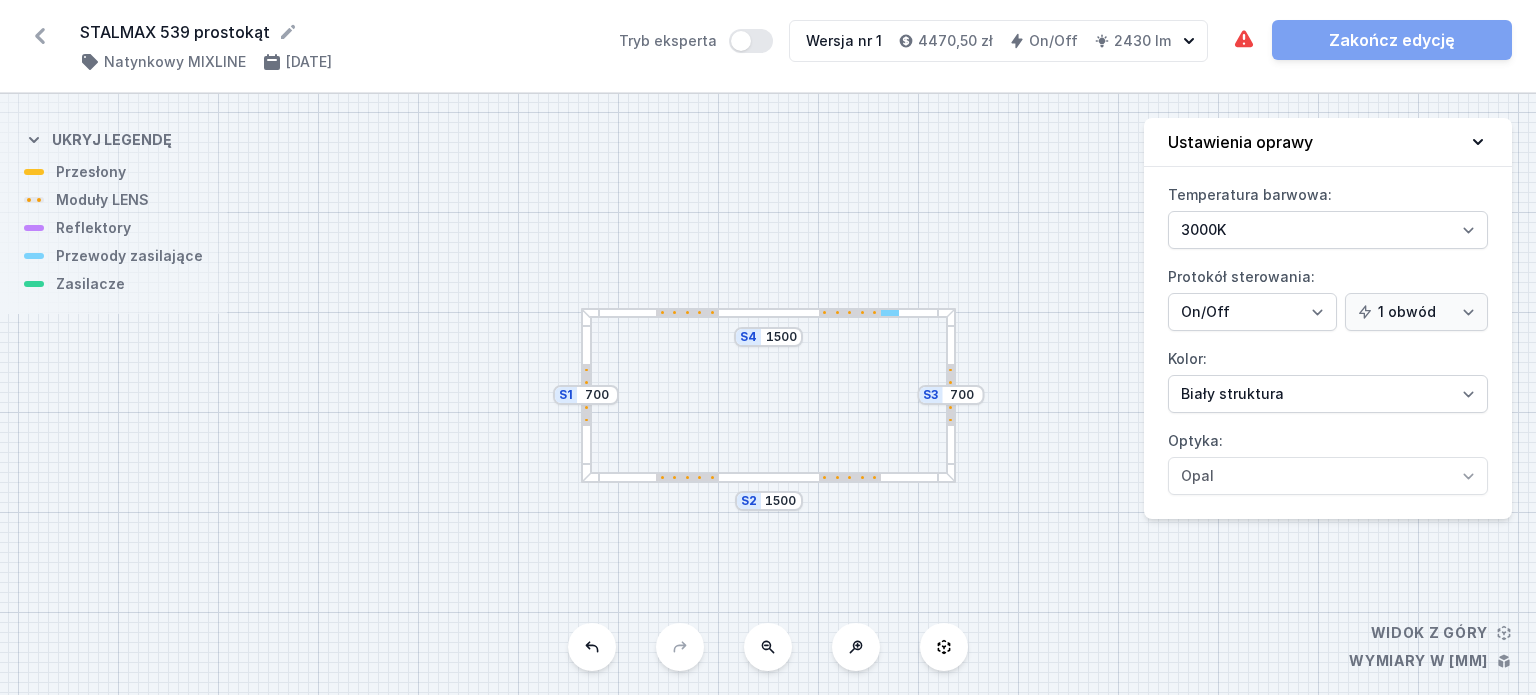 click at bounding box center (768, 477) 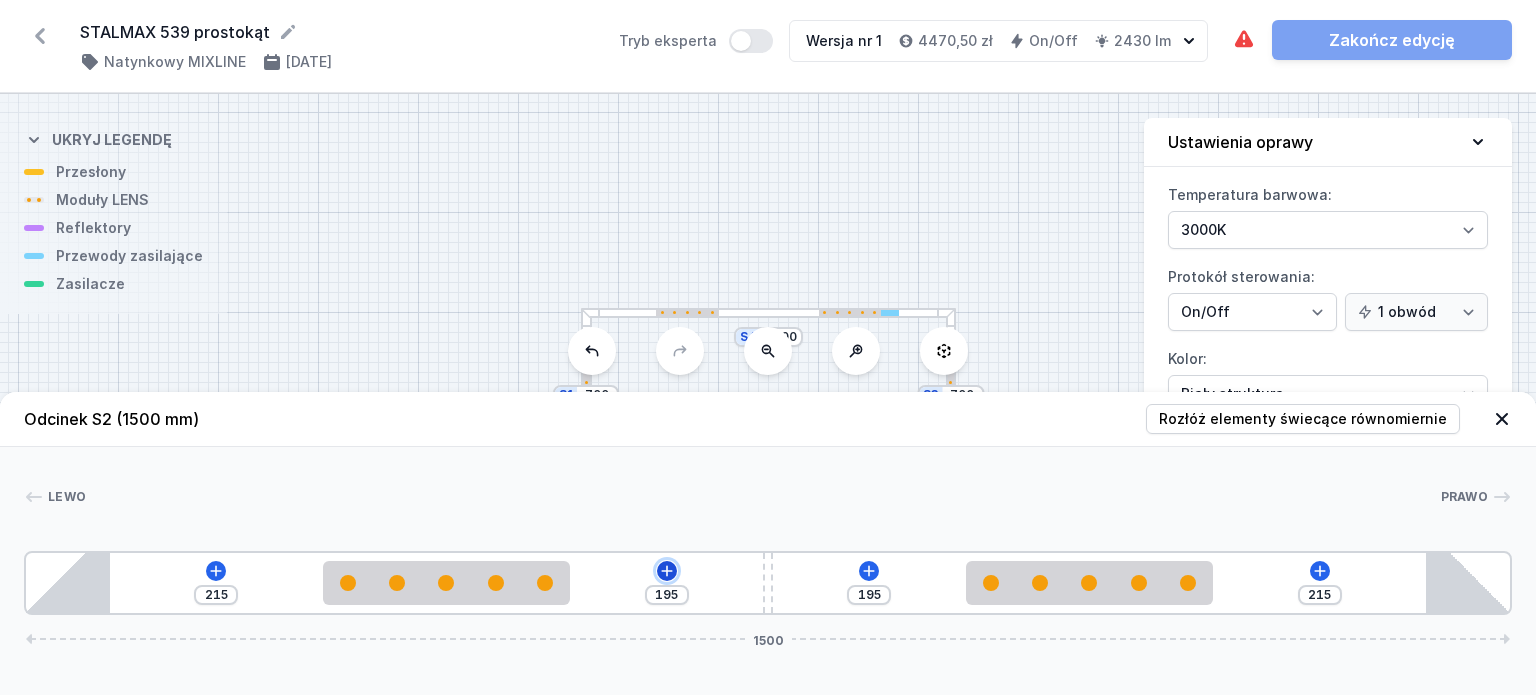 click 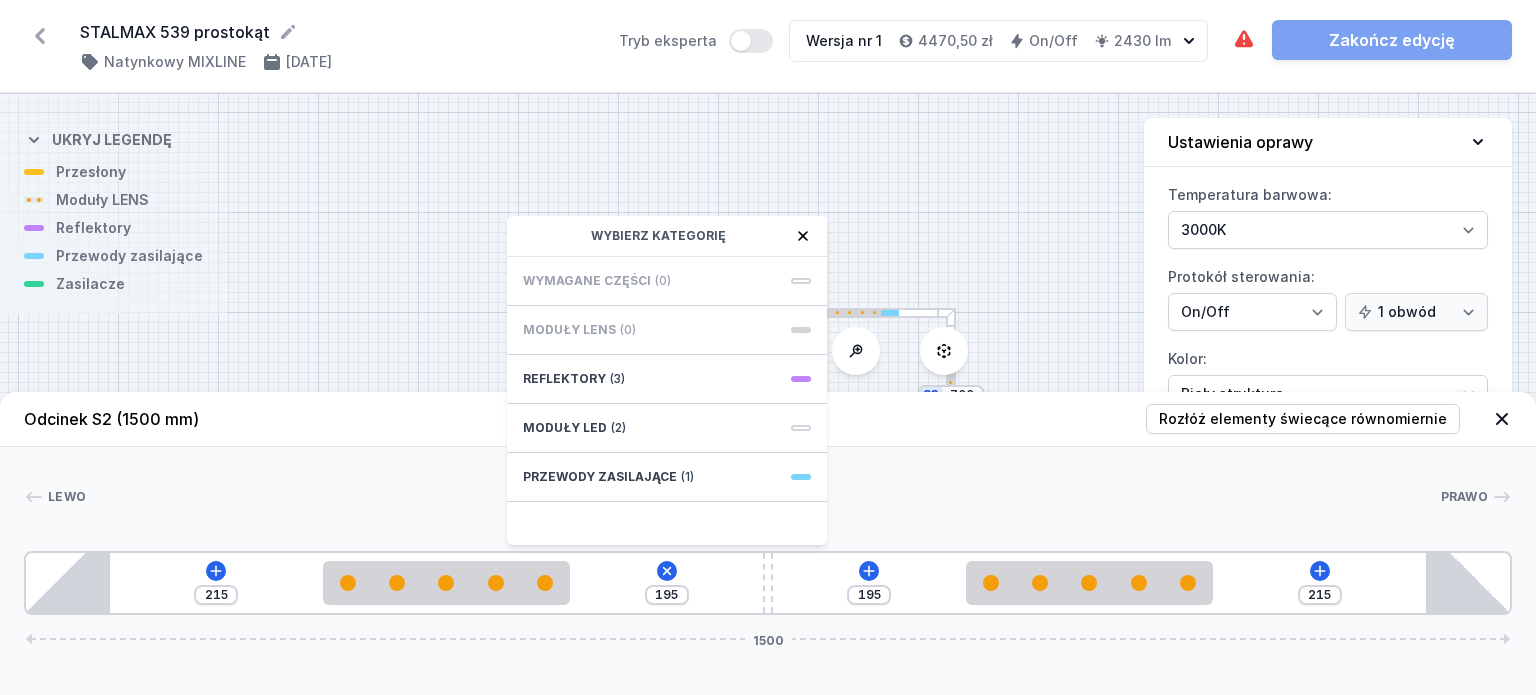 click on "Wymagane części" at bounding box center [587, 281] 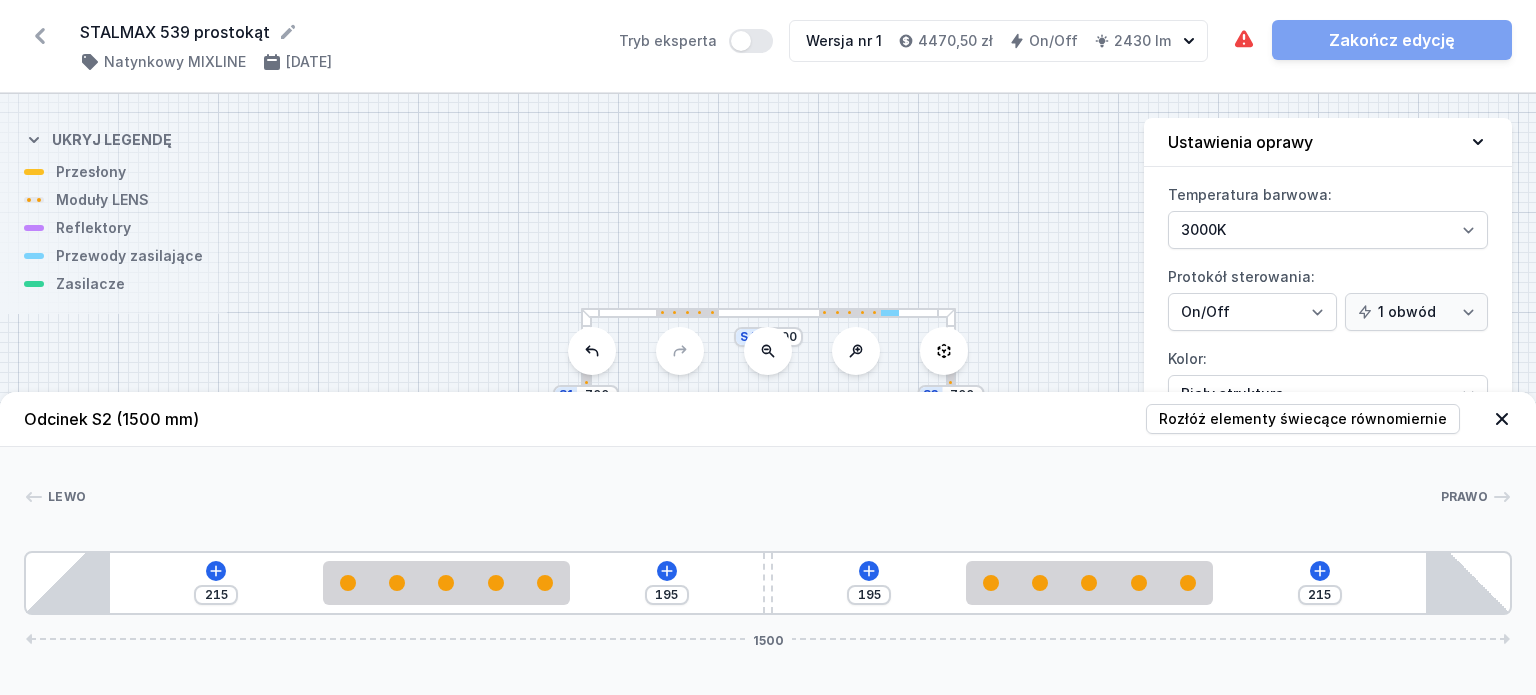 click on "S4 1500 S3 700 S2 1500 S1 700" at bounding box center (768, 394) 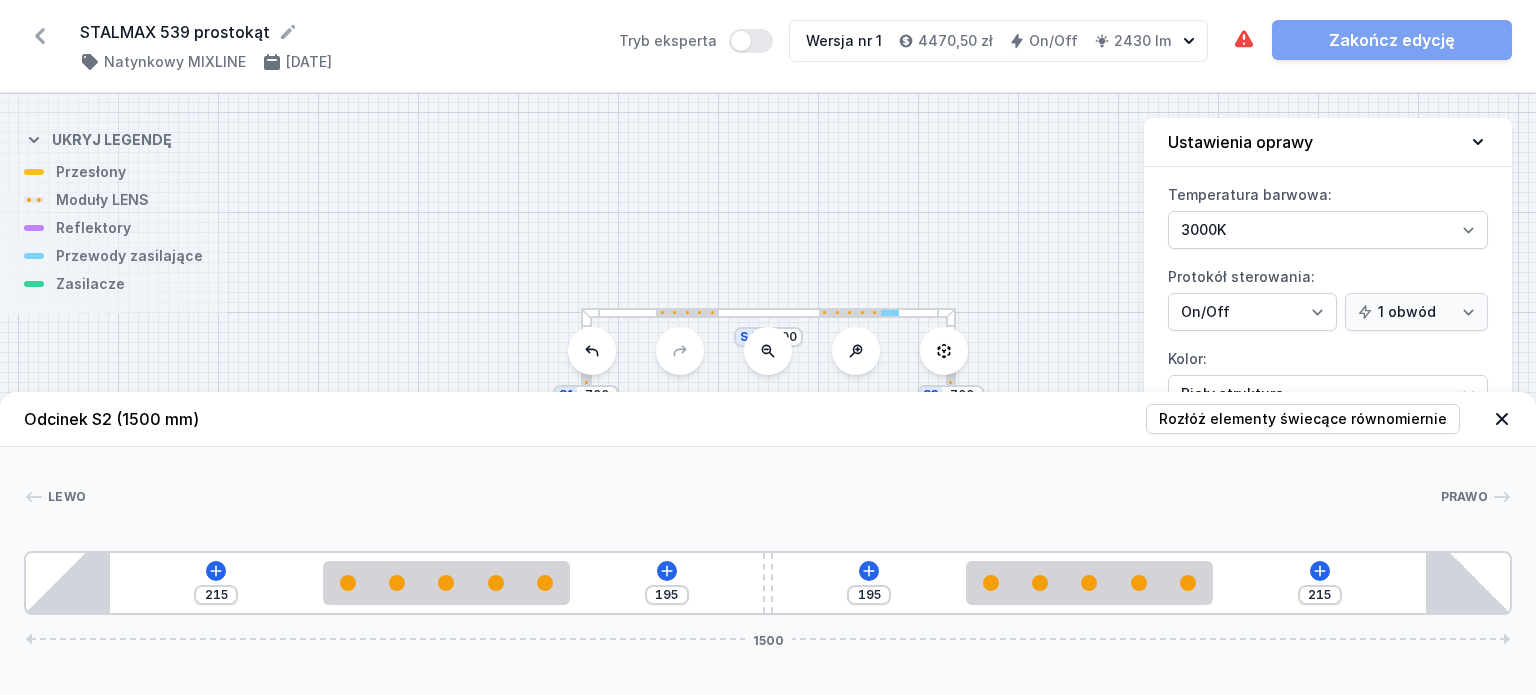 click 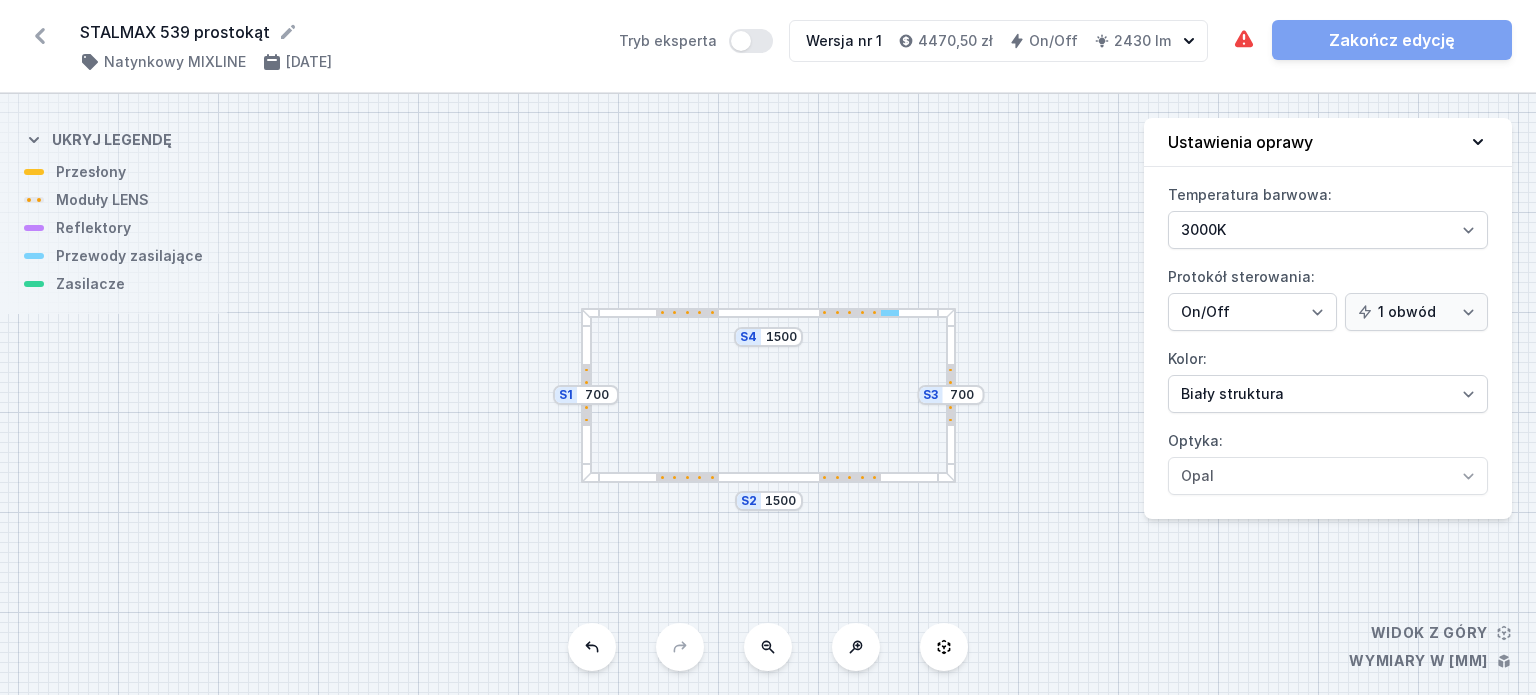 click at bounding box center (768, 313) 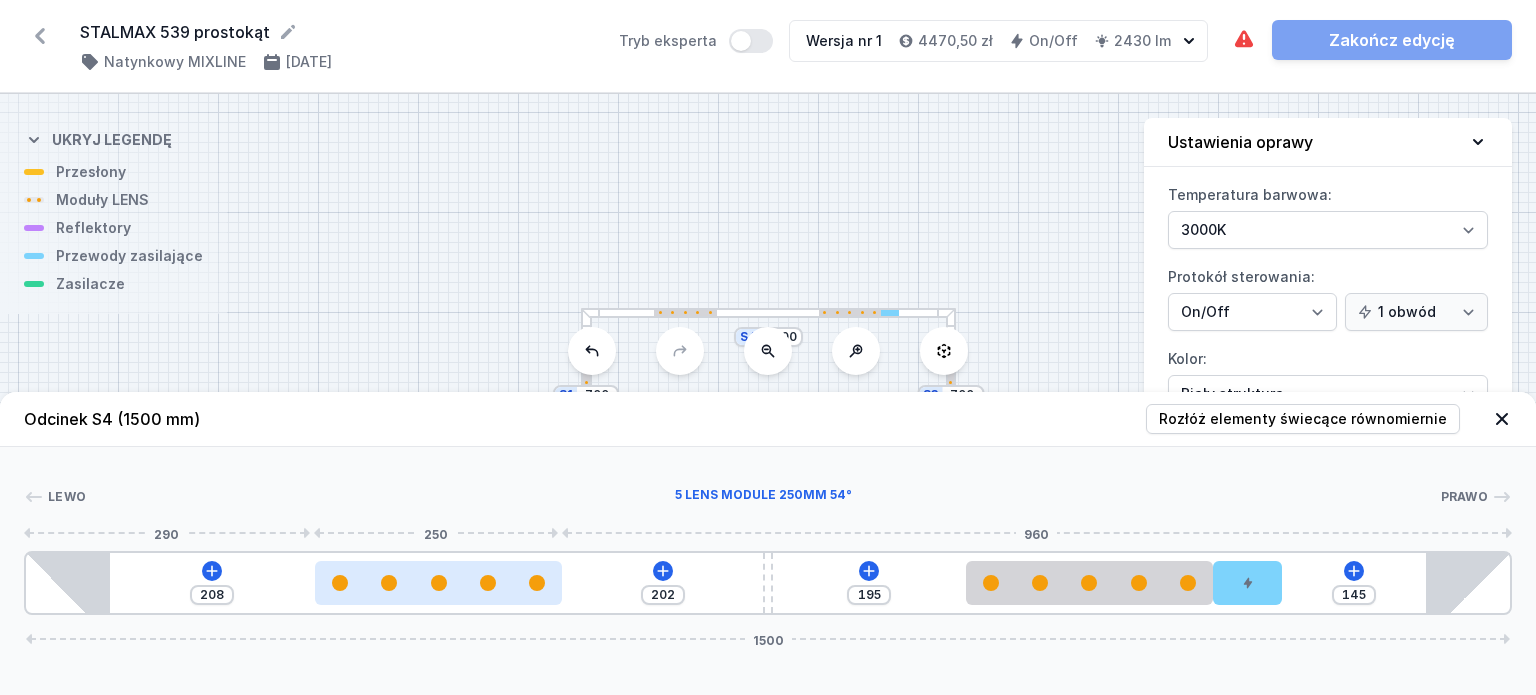 drag, startPoint x: 492, startPoint y: 584, endPoint x: 465, endPoint y: 586, distance: 27.073973 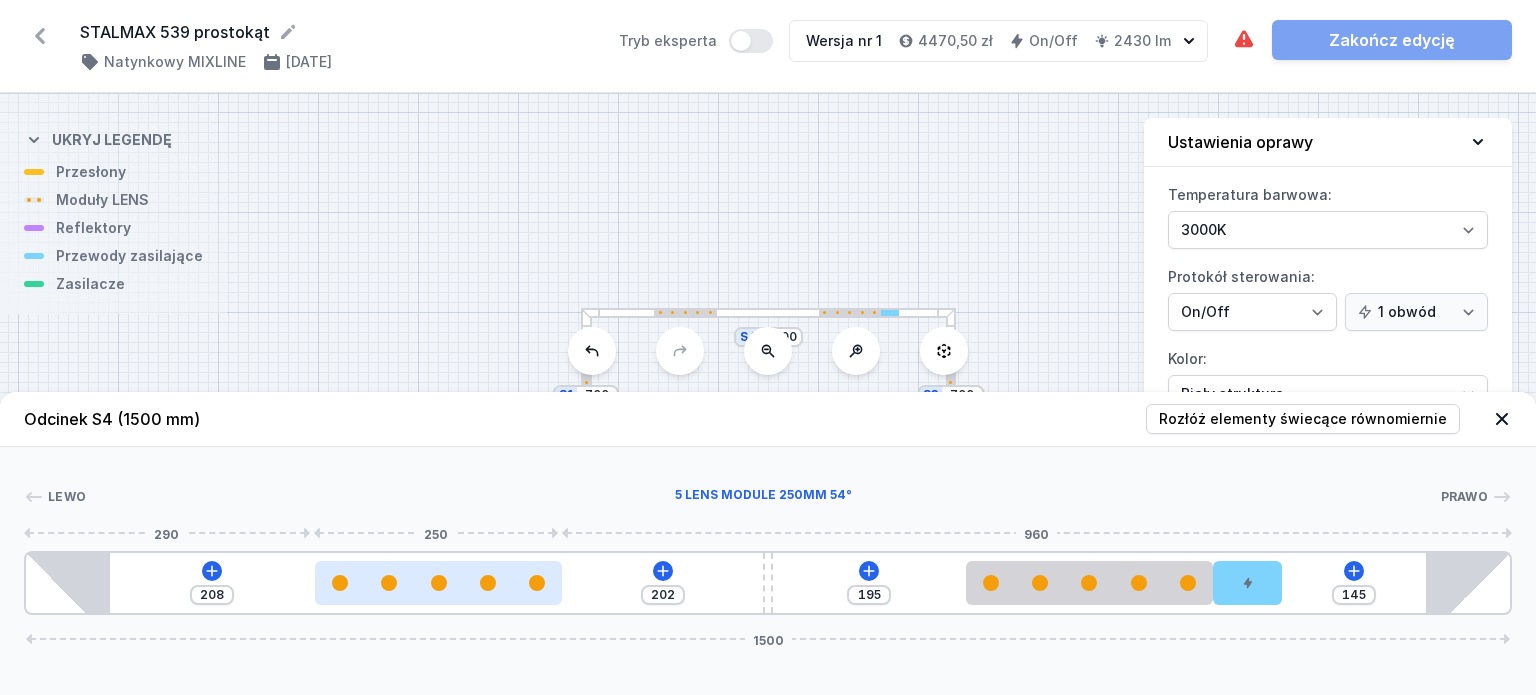 click at bounding box center [438, 583] 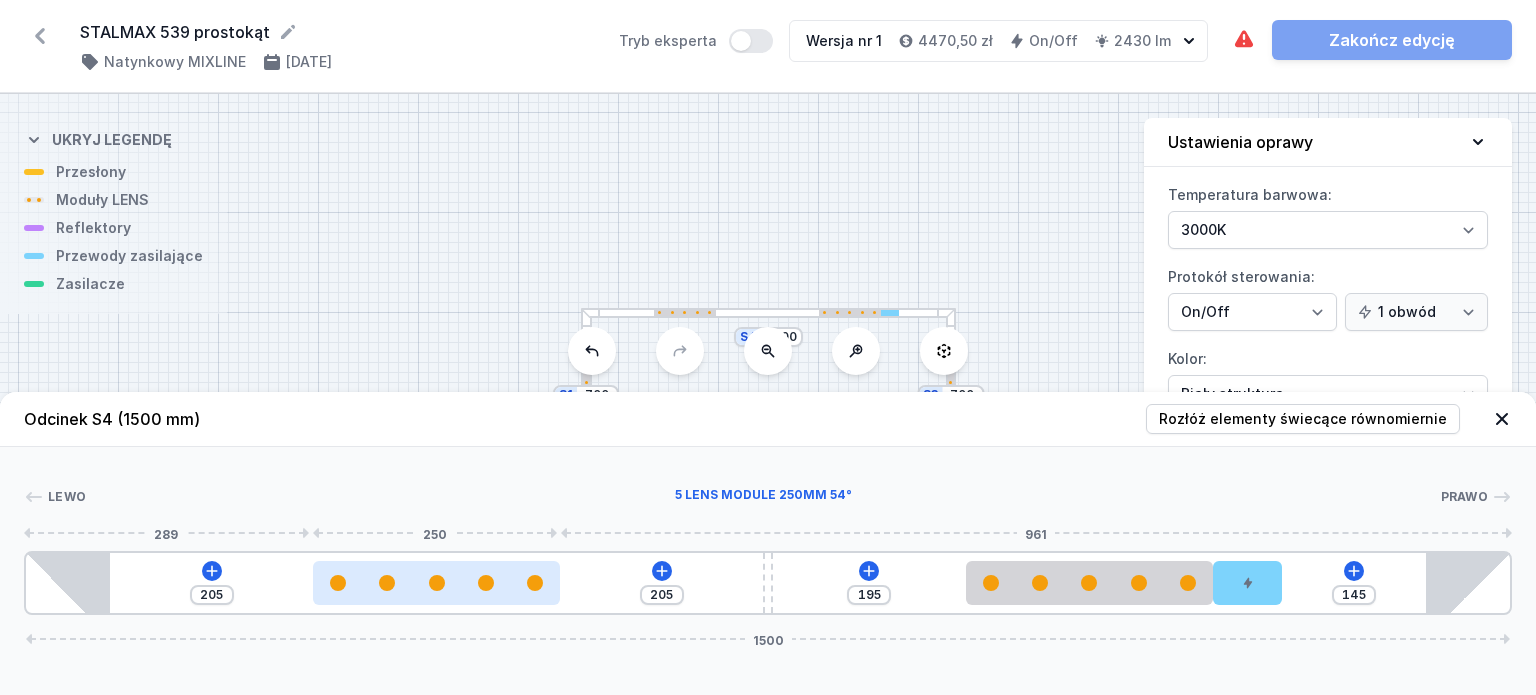 drag, startPoint x: 465, startPoint y: 586, endPoint x: 442, endPoint y: 583, distance: 23.194826 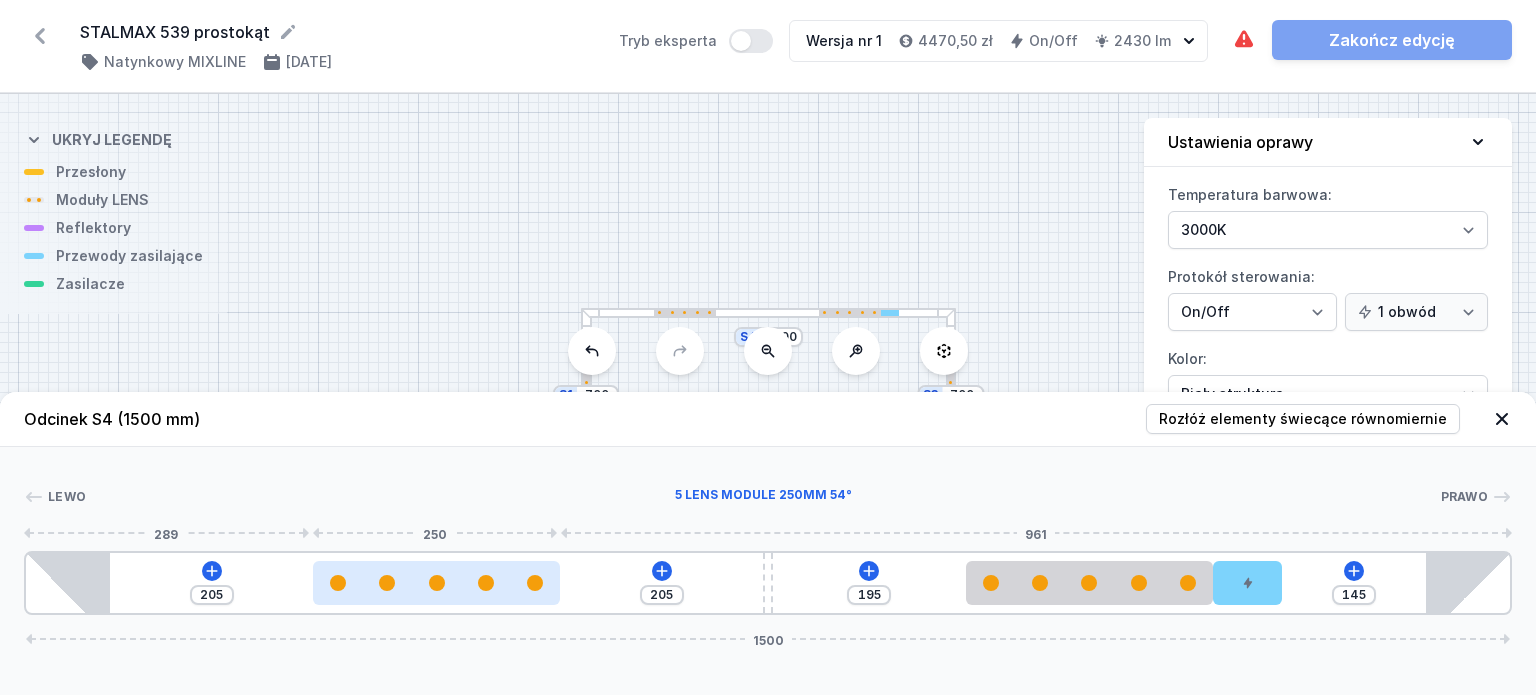 click at bounding box center [436, 583] 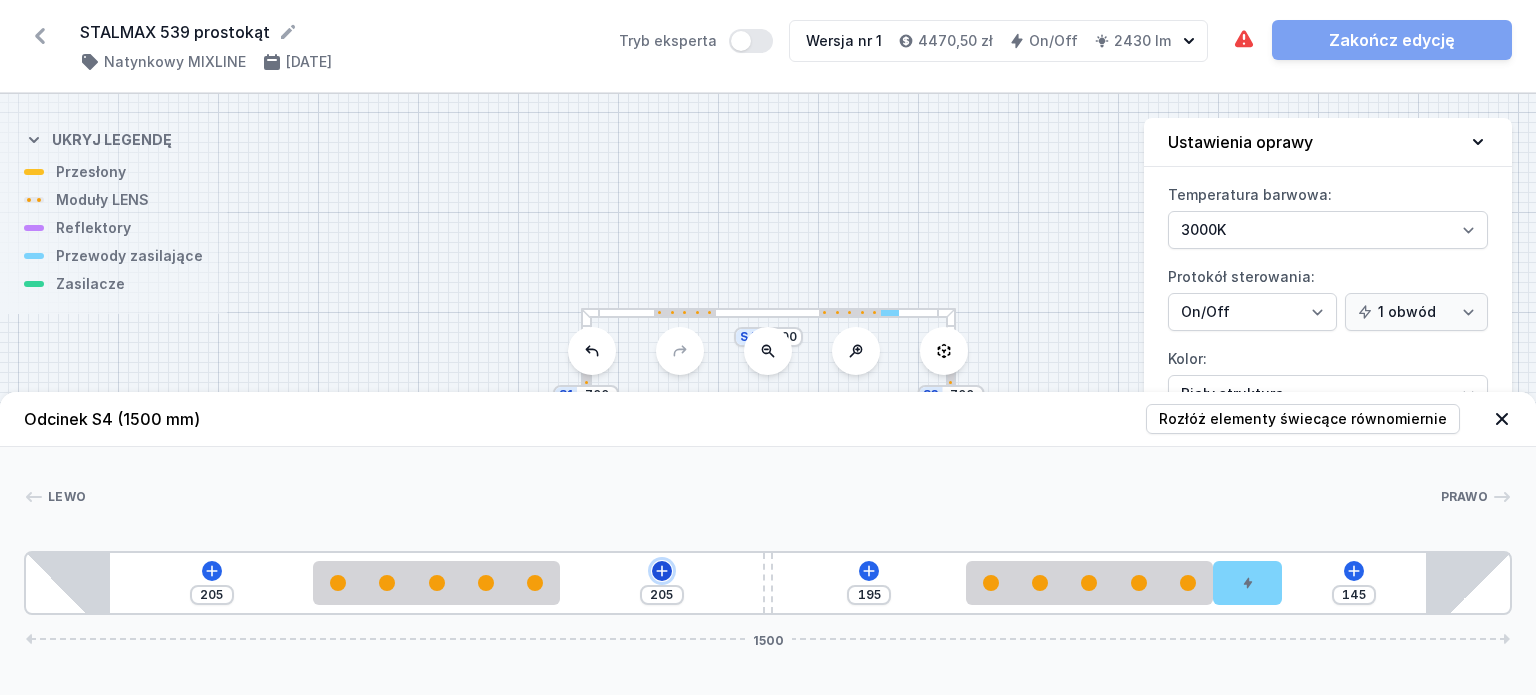 click 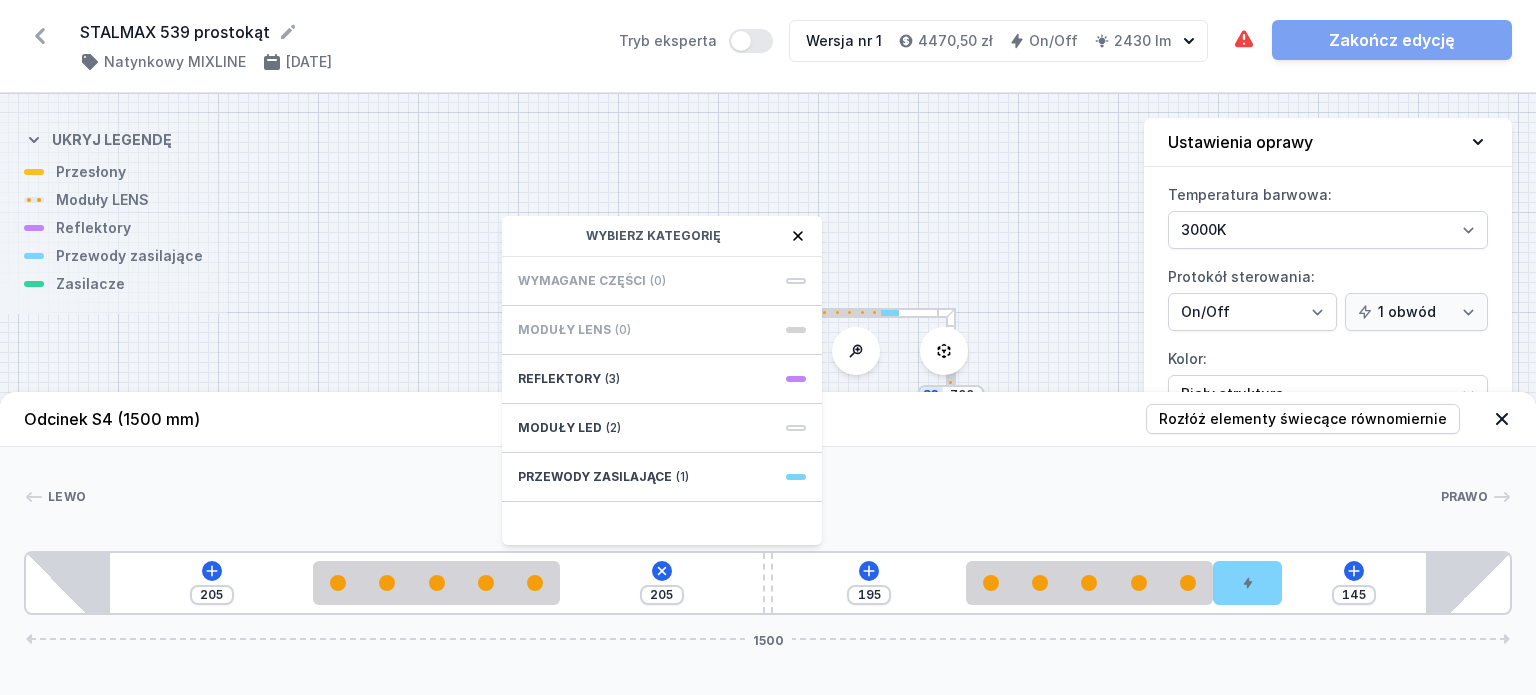click on "Wymagane części" at bounding box center [582, 281] 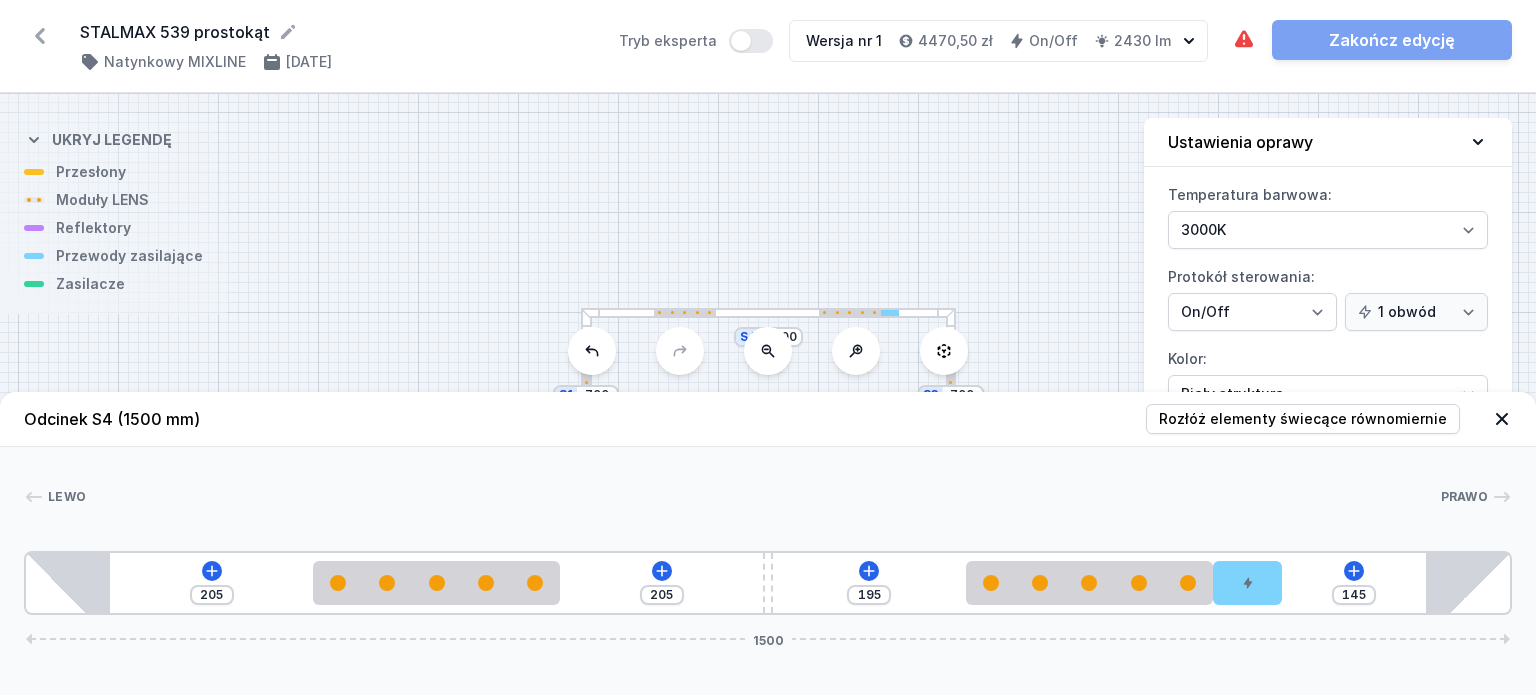 click on "205 205 195 145 1500" at bounding box center (768, 583) 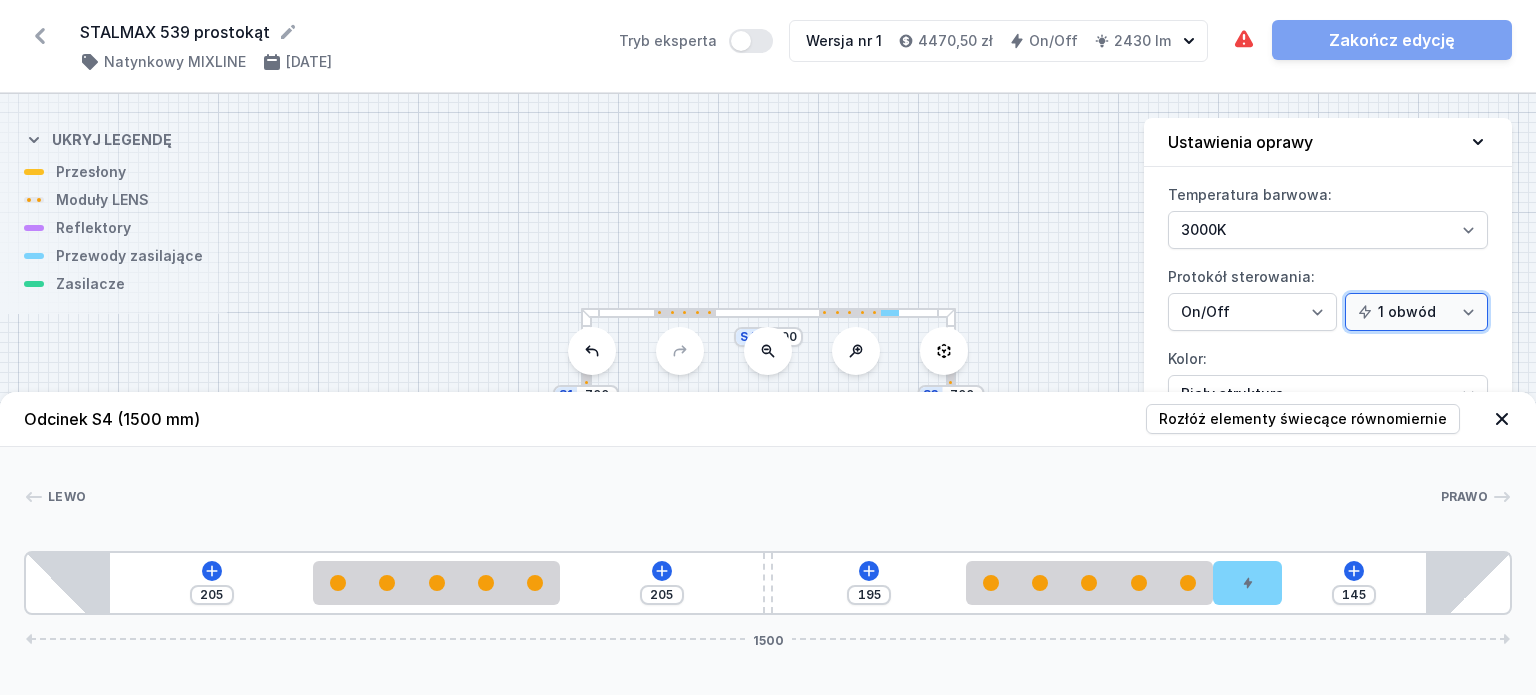 click on "1 obwód 2 obwody" at bounding box center (1416, 312) 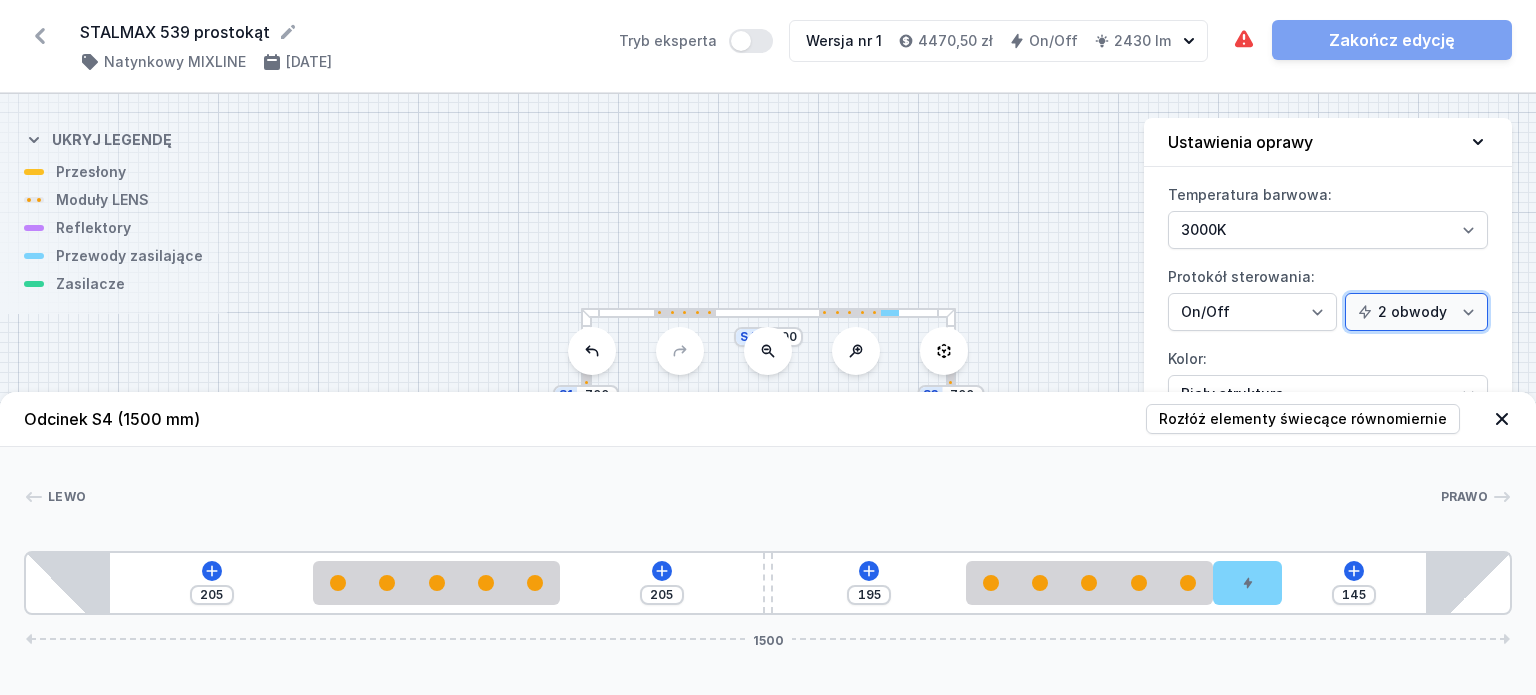 click on "1 obwód 2 obwody" at bounding box center [1416, 312] 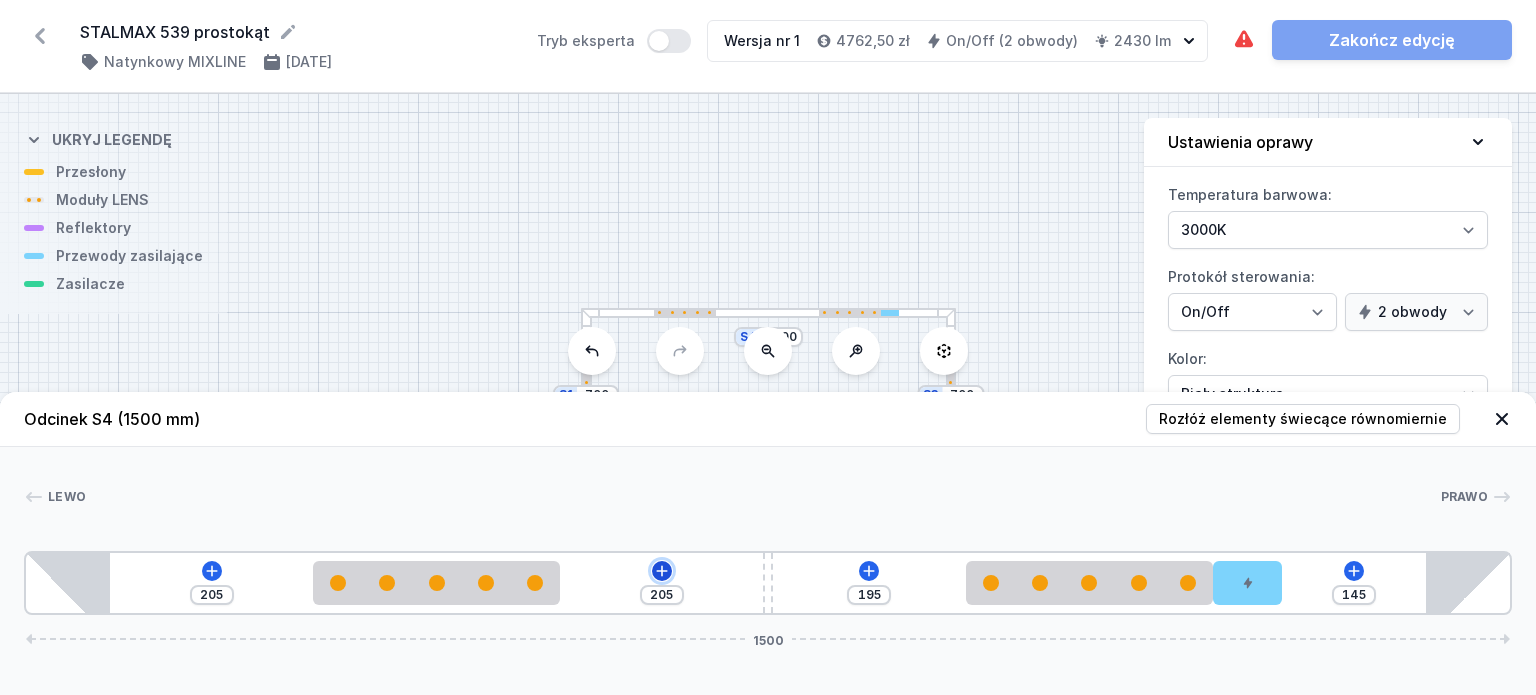 click 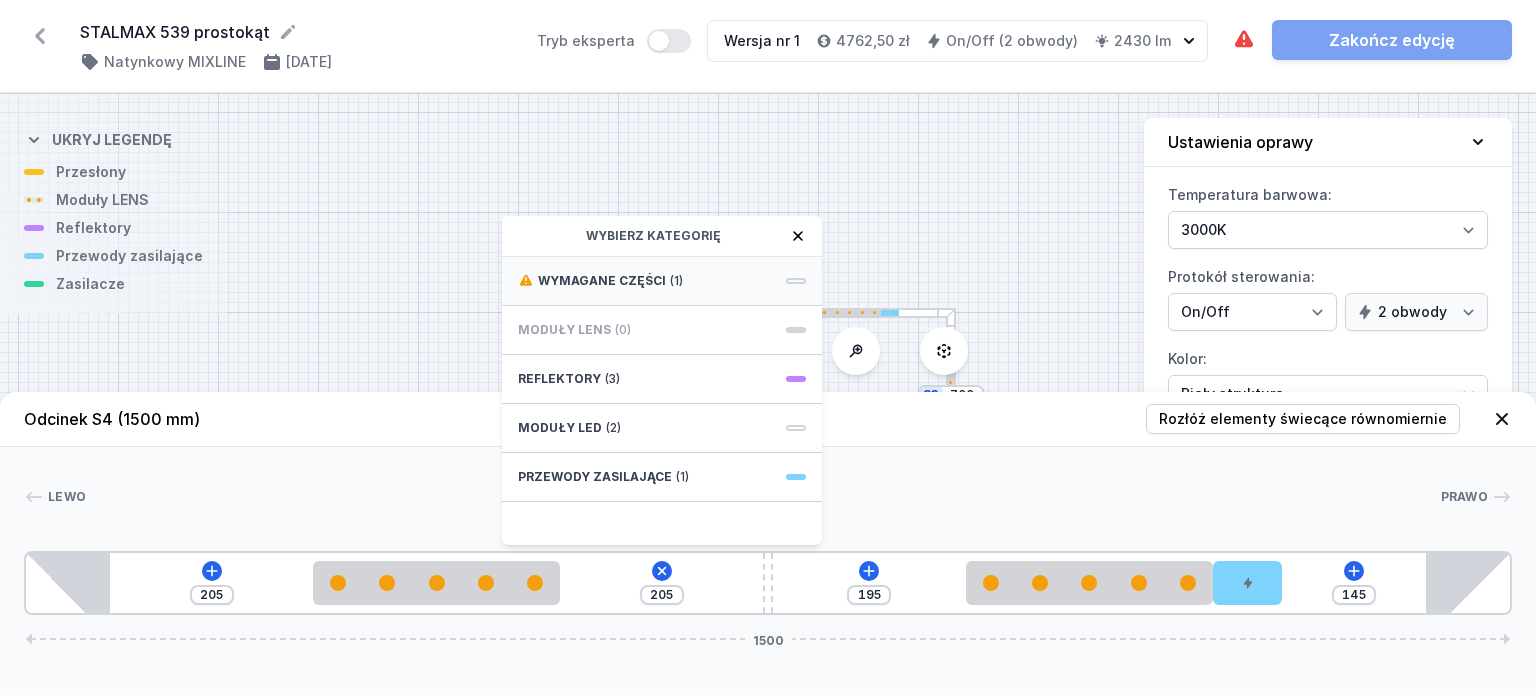 click on "Wymagane części" at bounding box center [602, 281] 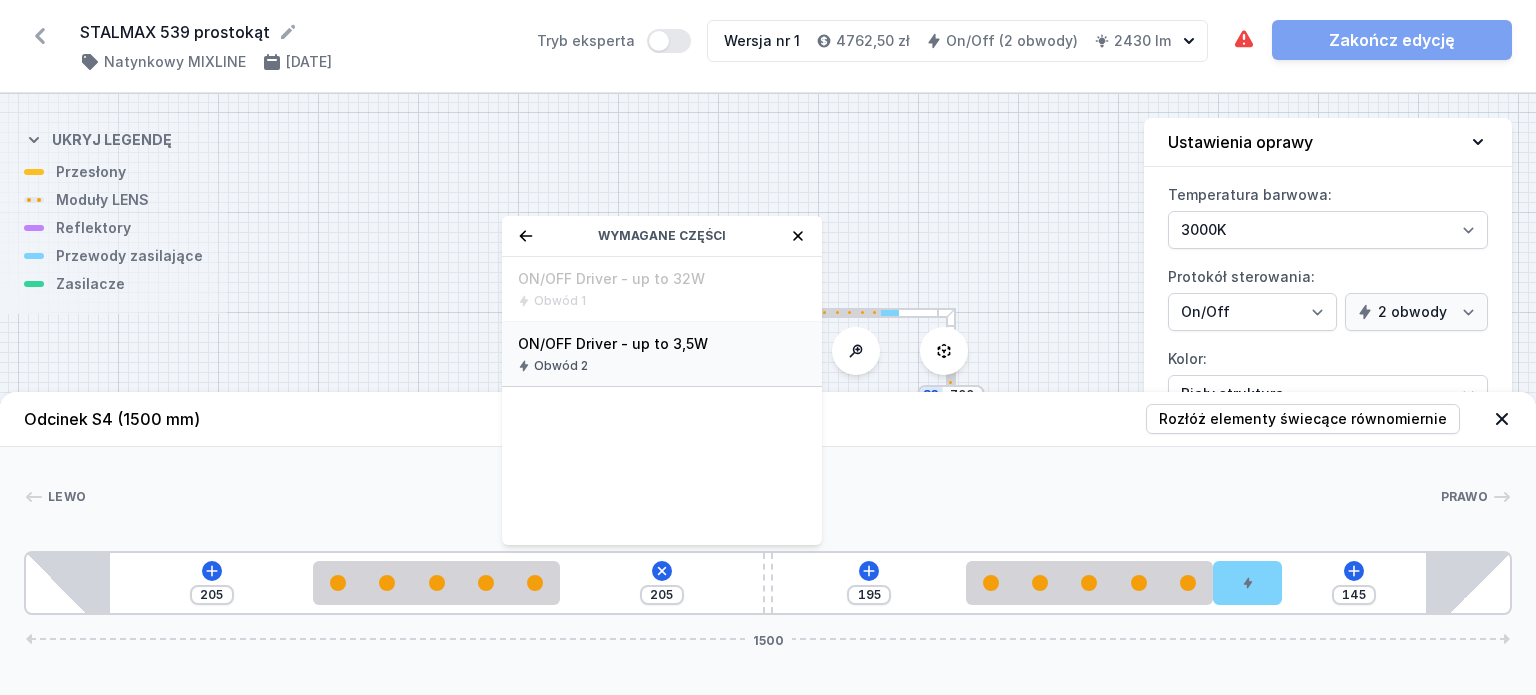 click on "ON/OFF Driver - up to 3,5W" at bounding box center [662, 344] 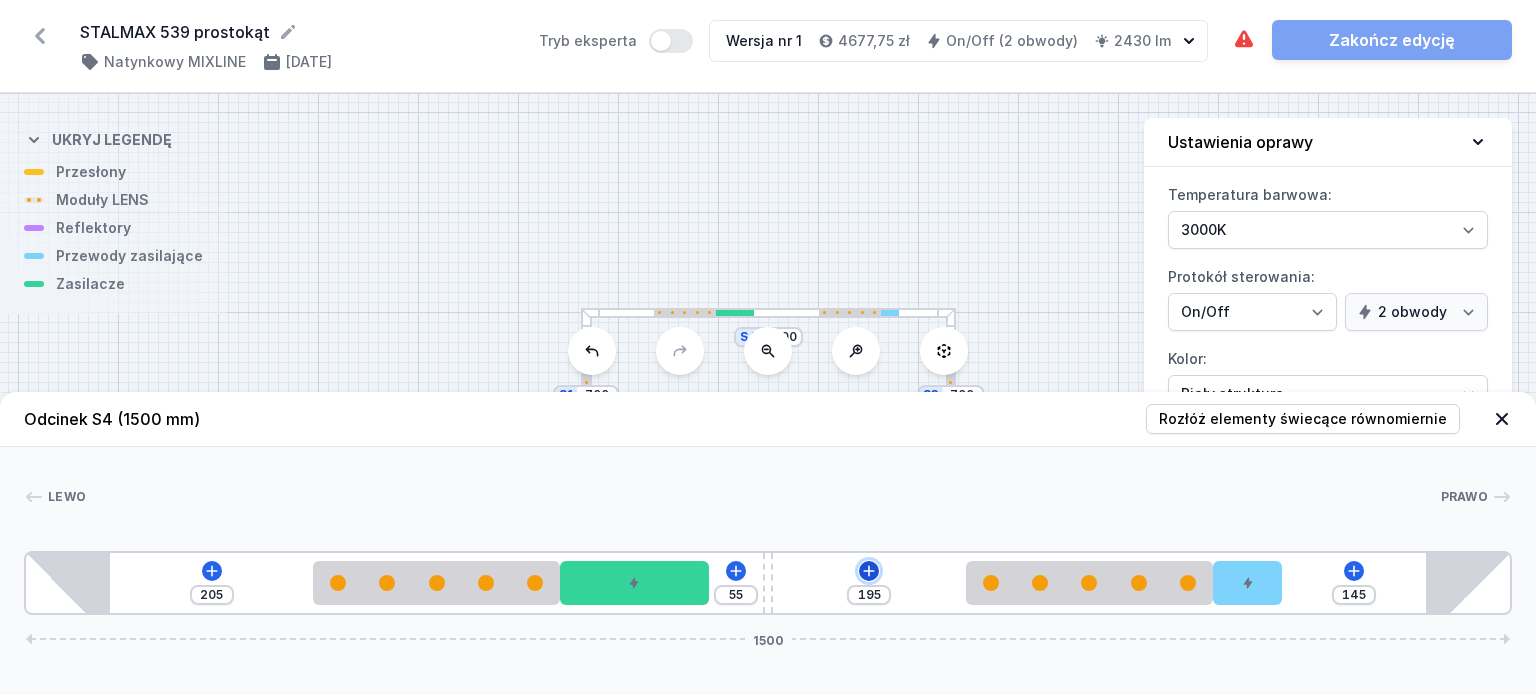 click 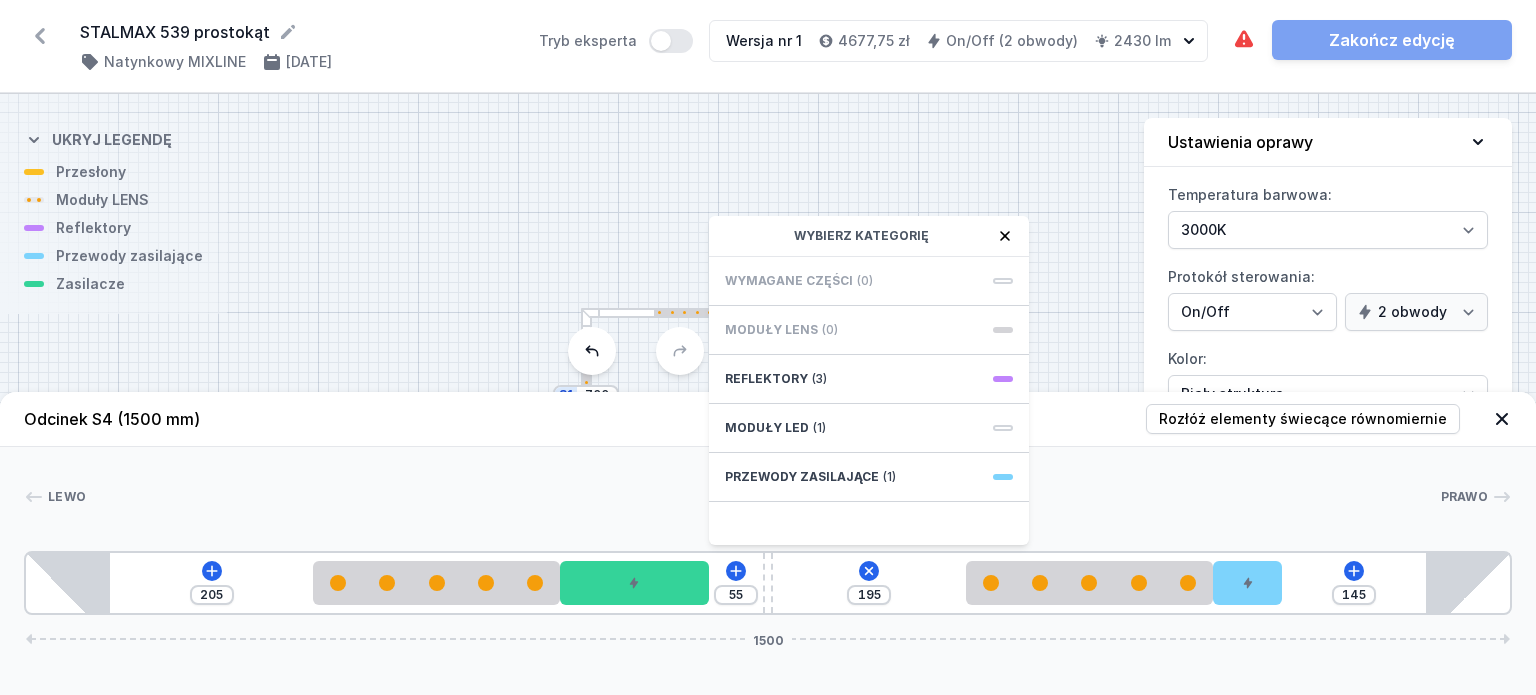 click on "S4 1500 S3 700 S2 1500 S1 700" at bounding box center [768, 394] 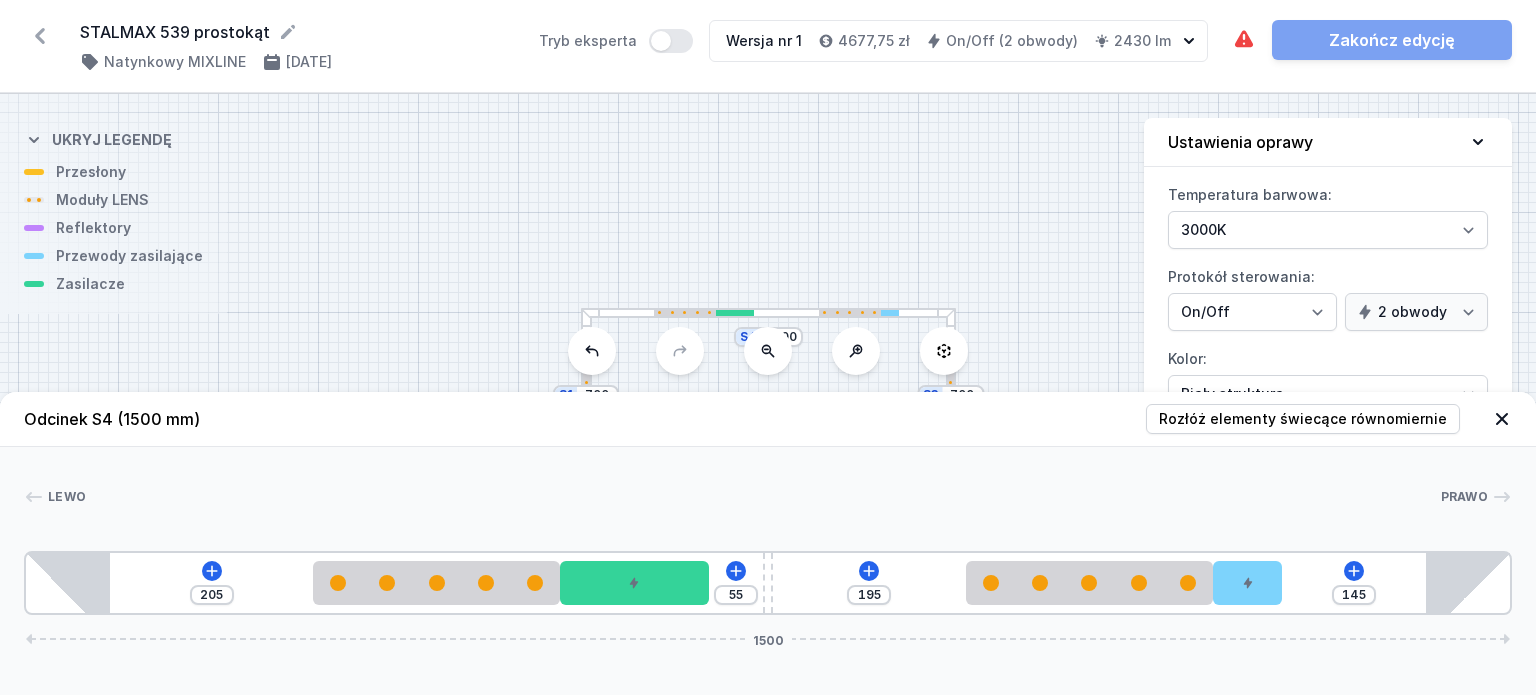 click 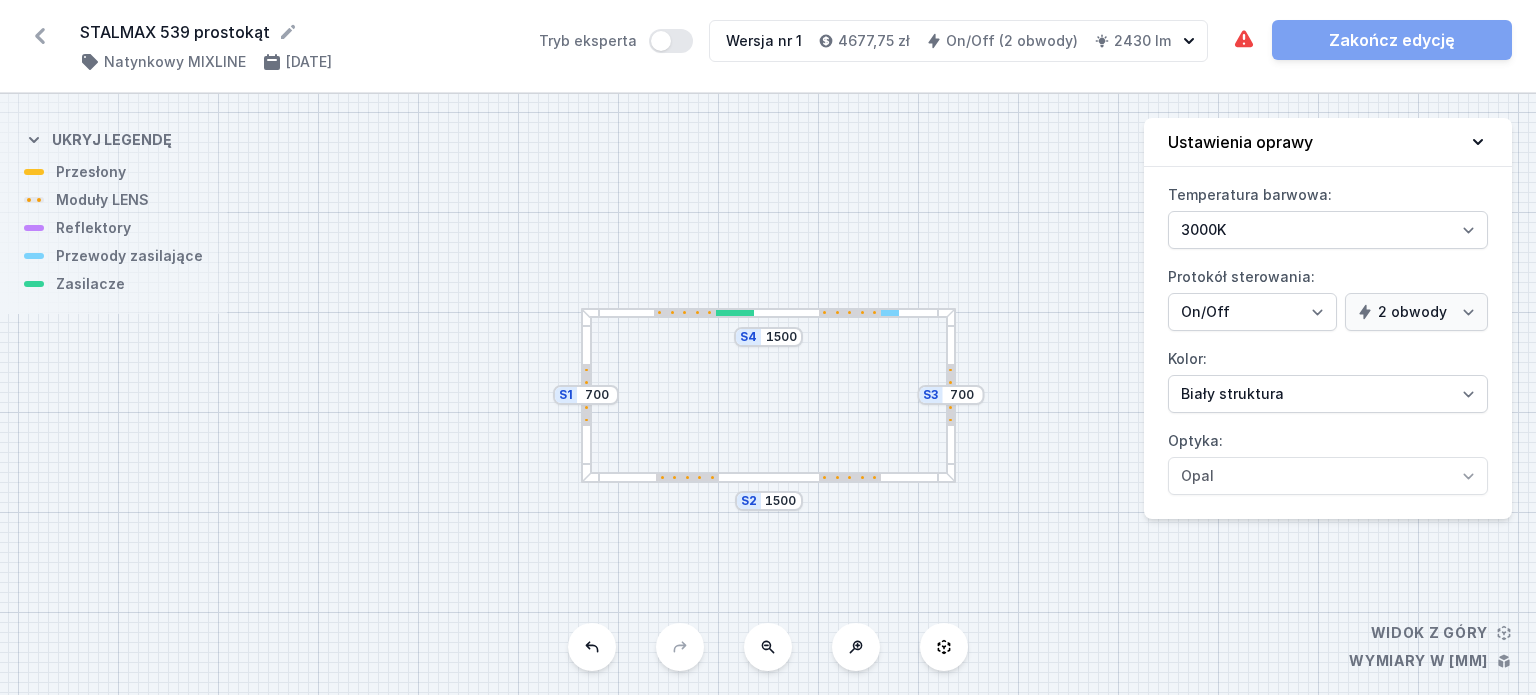 click at bounding box center (768, 477) 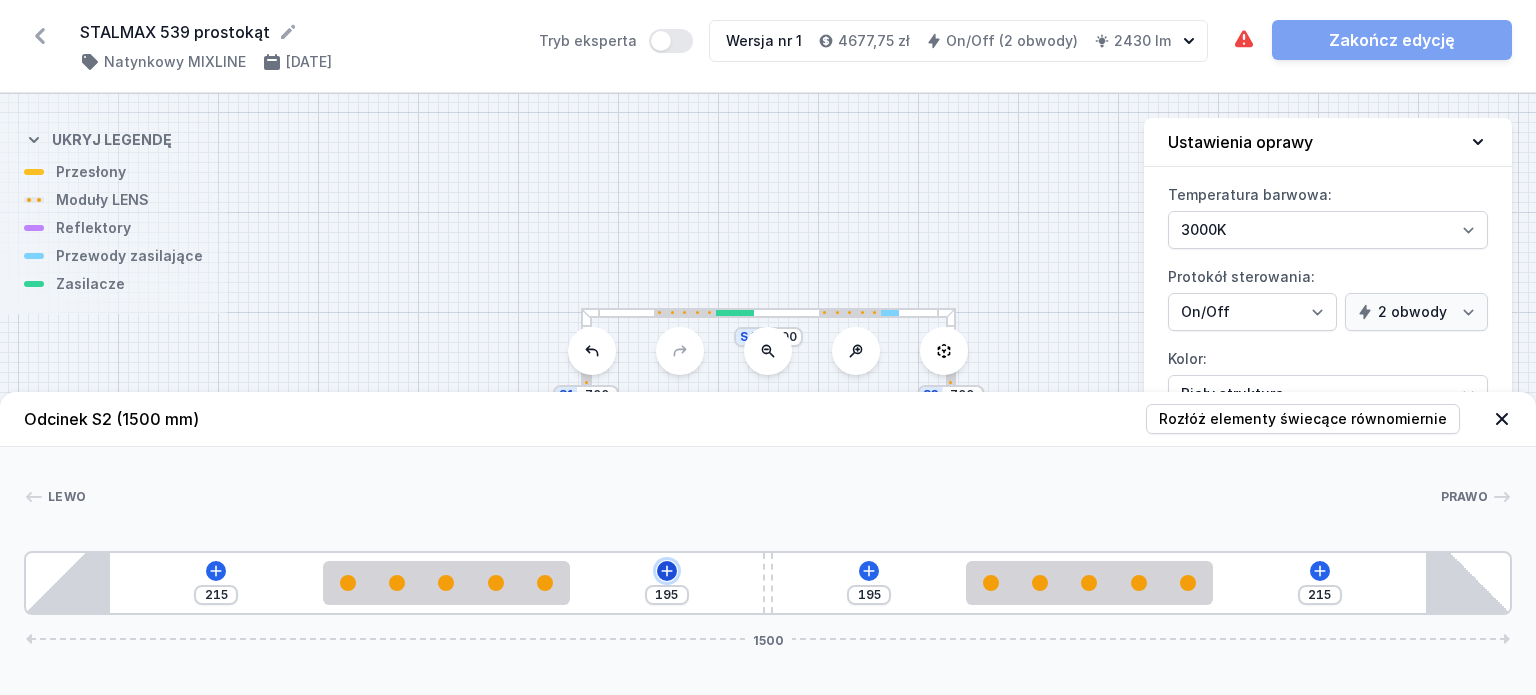 click 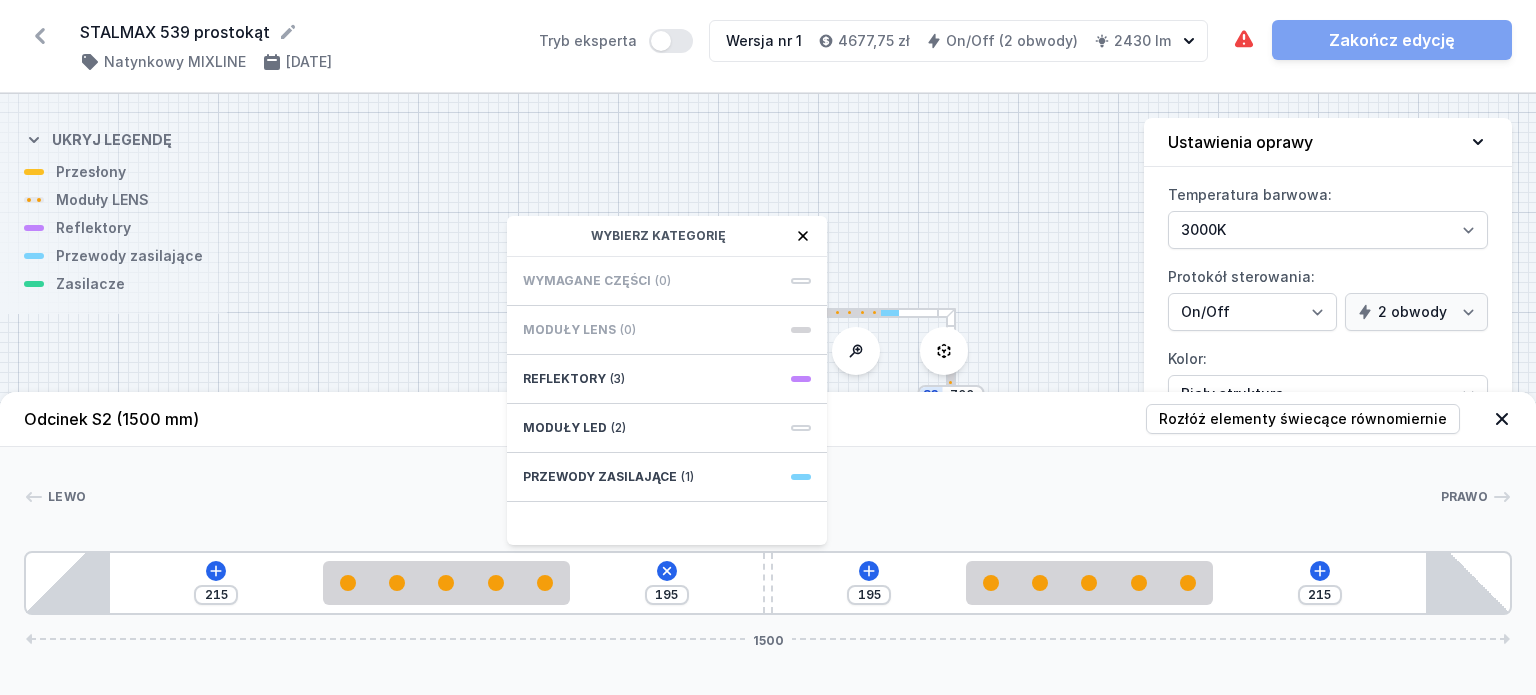 click on "Wymagane części" at bounding box center [587, 281] 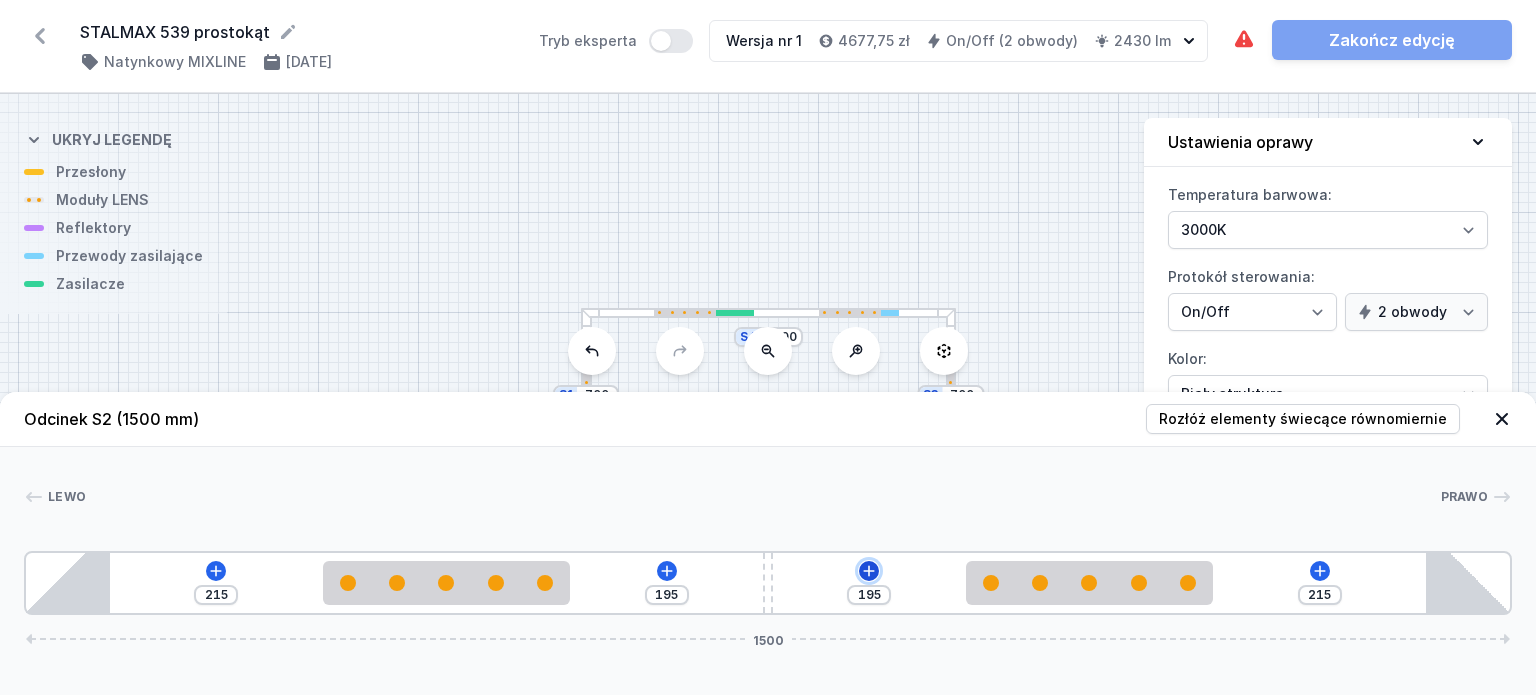 click 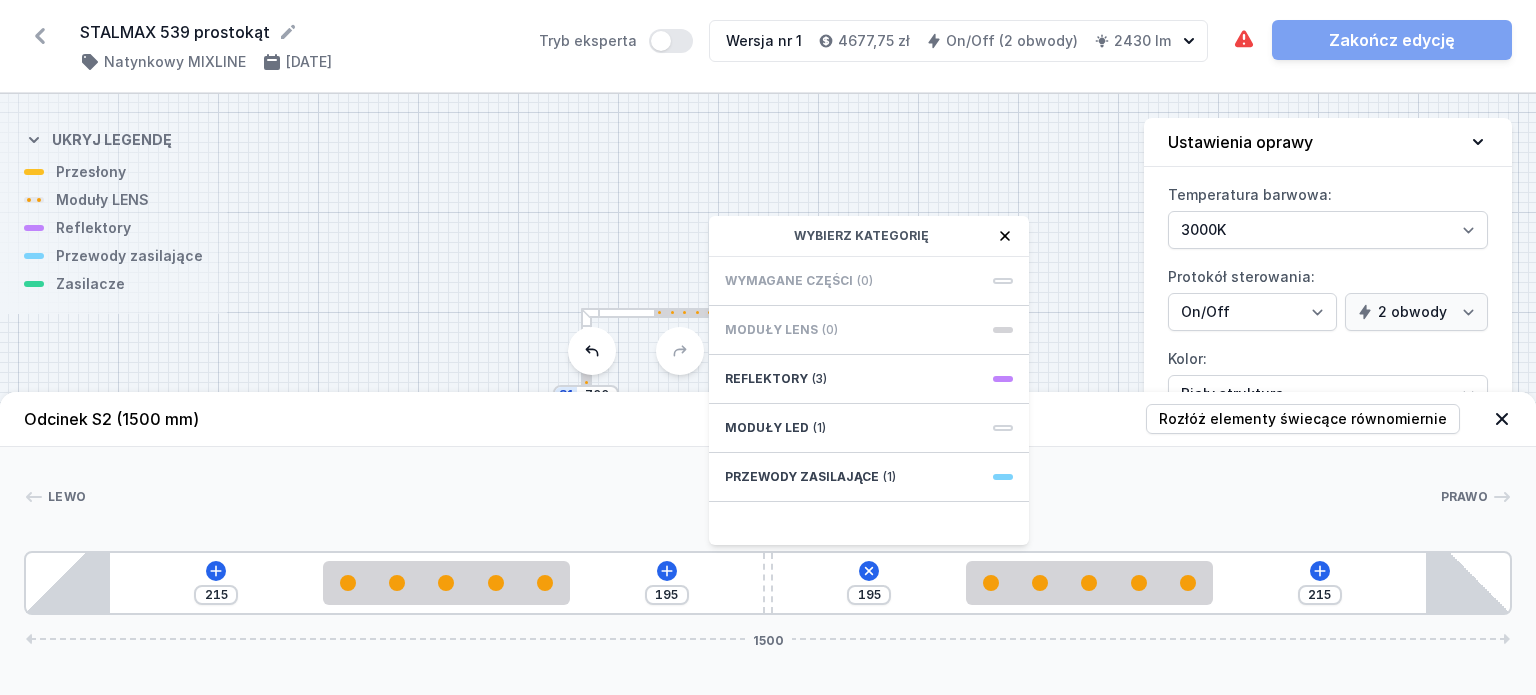 click on "Wymagane części" at bounding box center (789, 281) 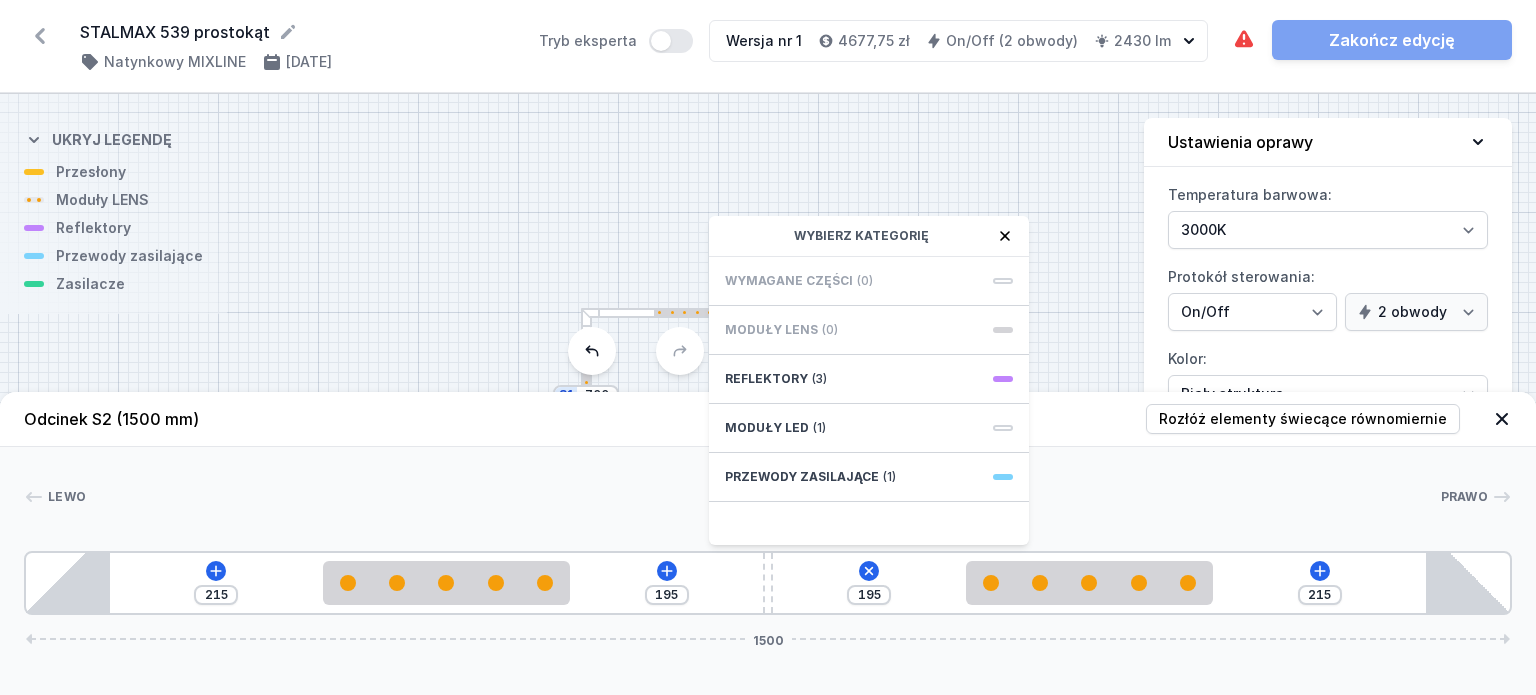 click on "S4 1500 S3 700 S2 1500 S1 700" at bounding box center (768, 394) 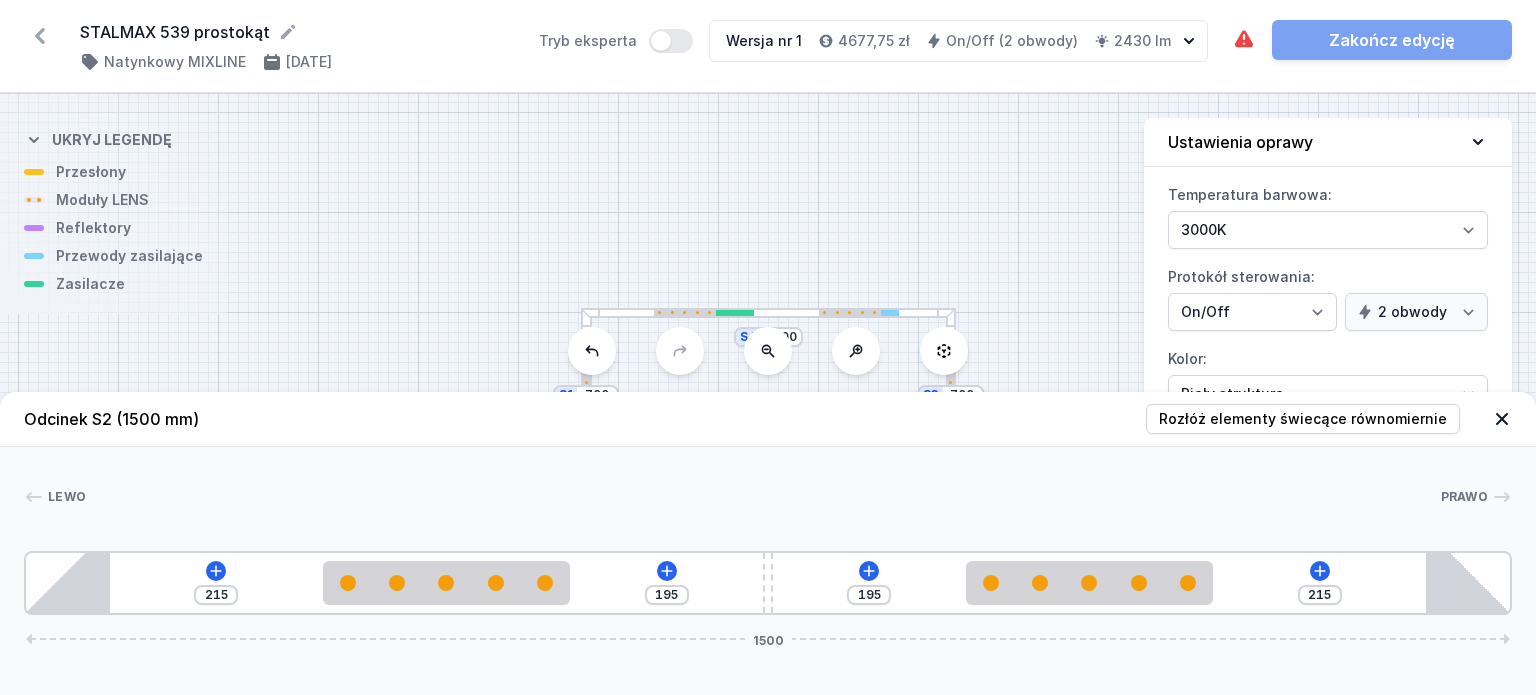 click 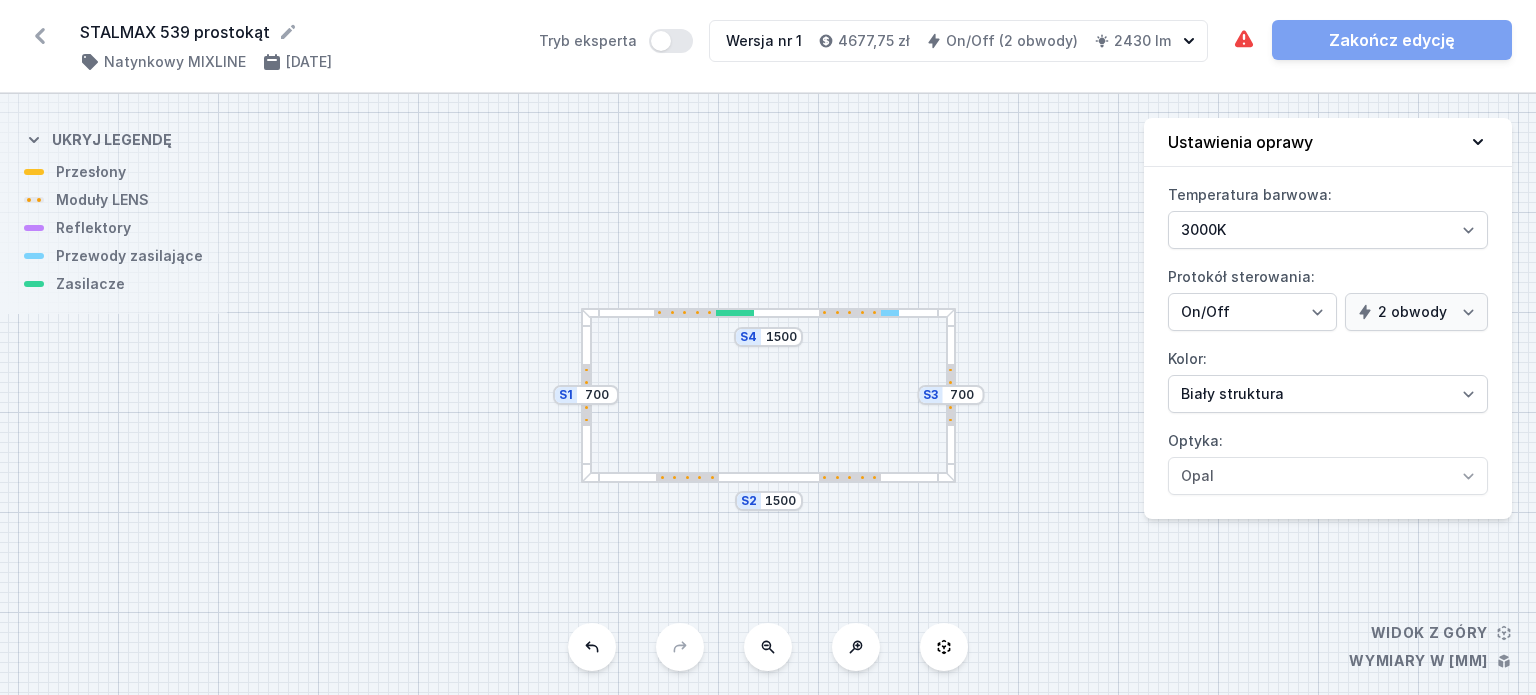 click at bounding box center (768, 477) 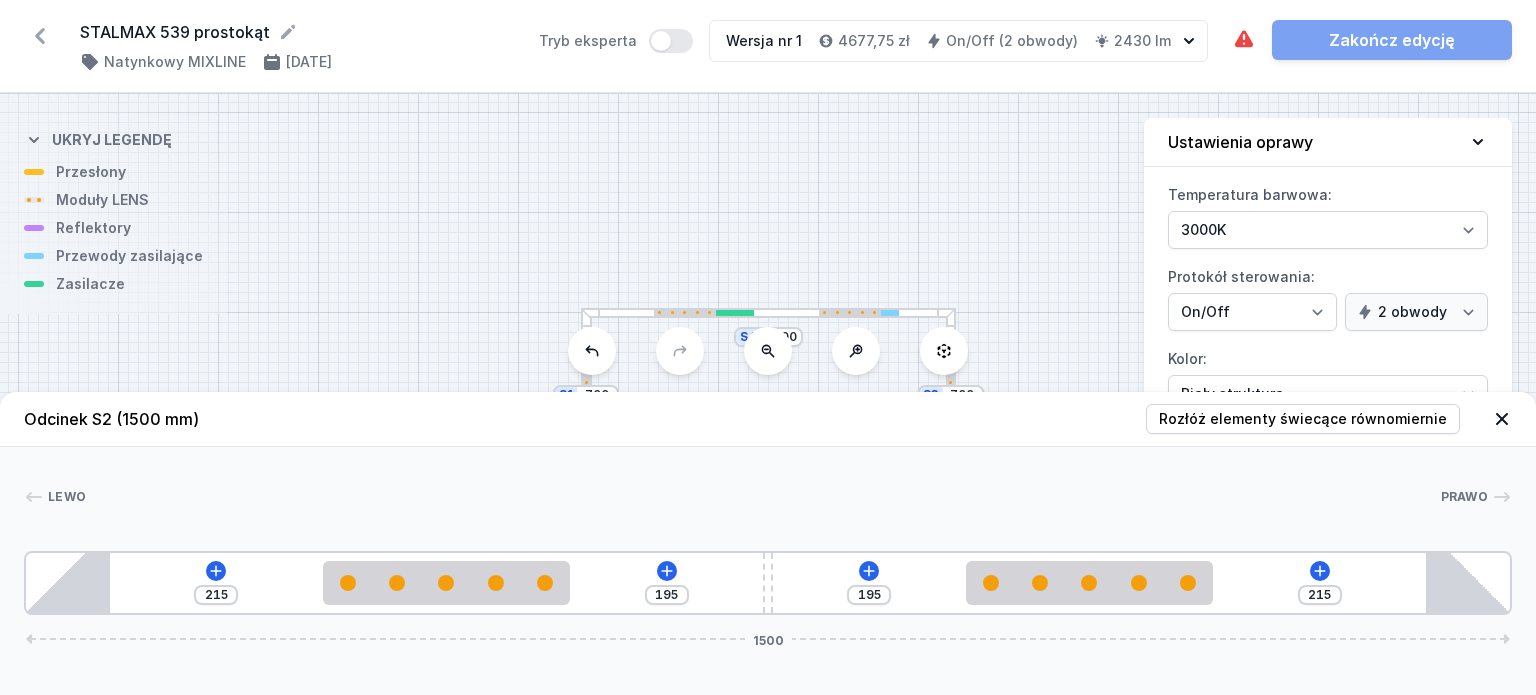 click on "S4 1500 S3 700 S2 1500 S1 700" at bounding box center [768, 394] 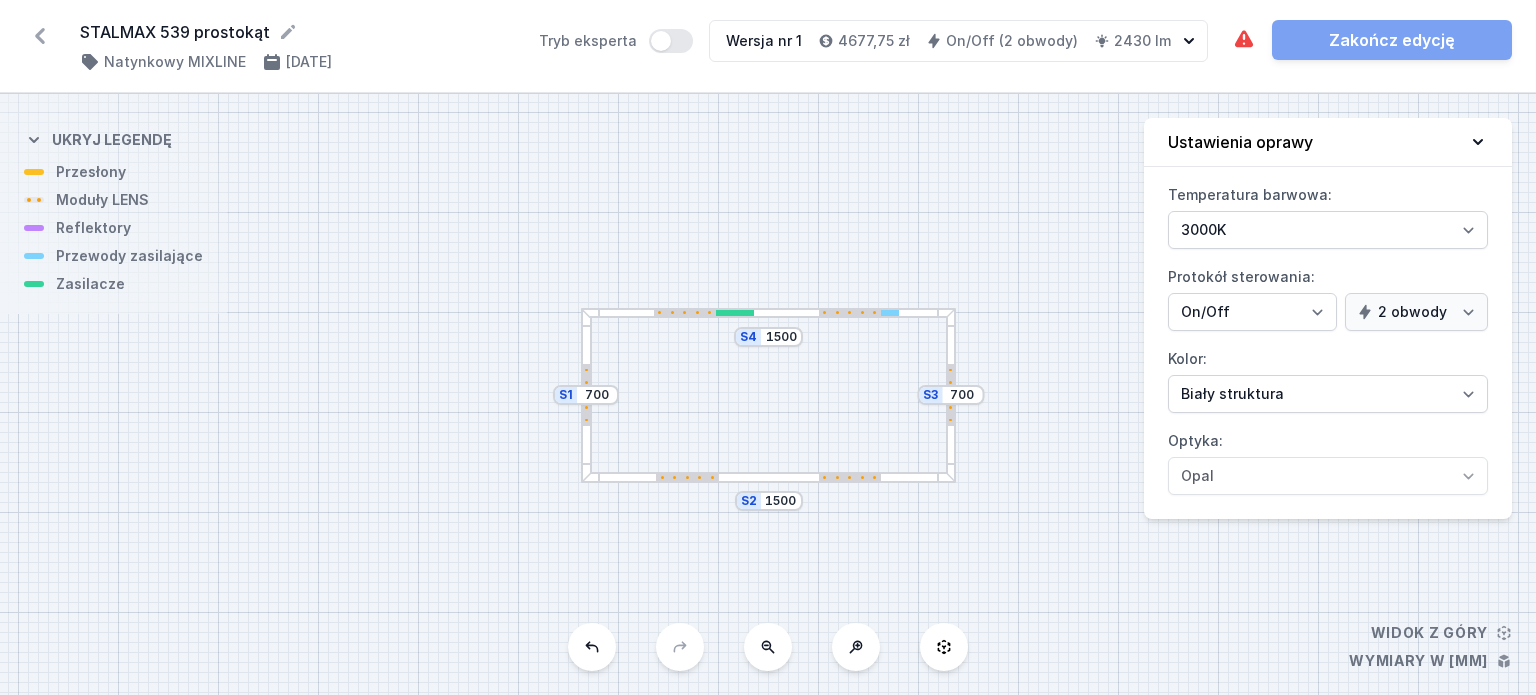 click at bounding box center [768, 477] 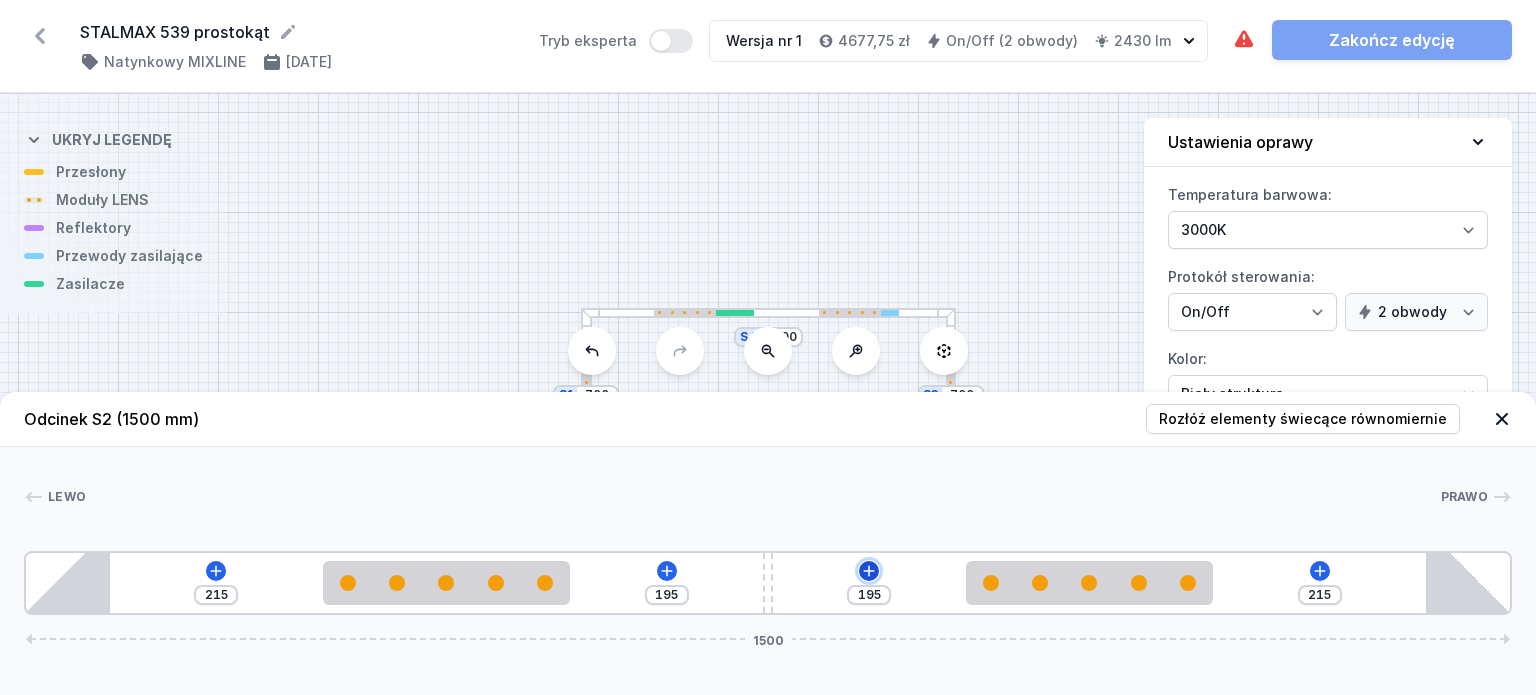 click 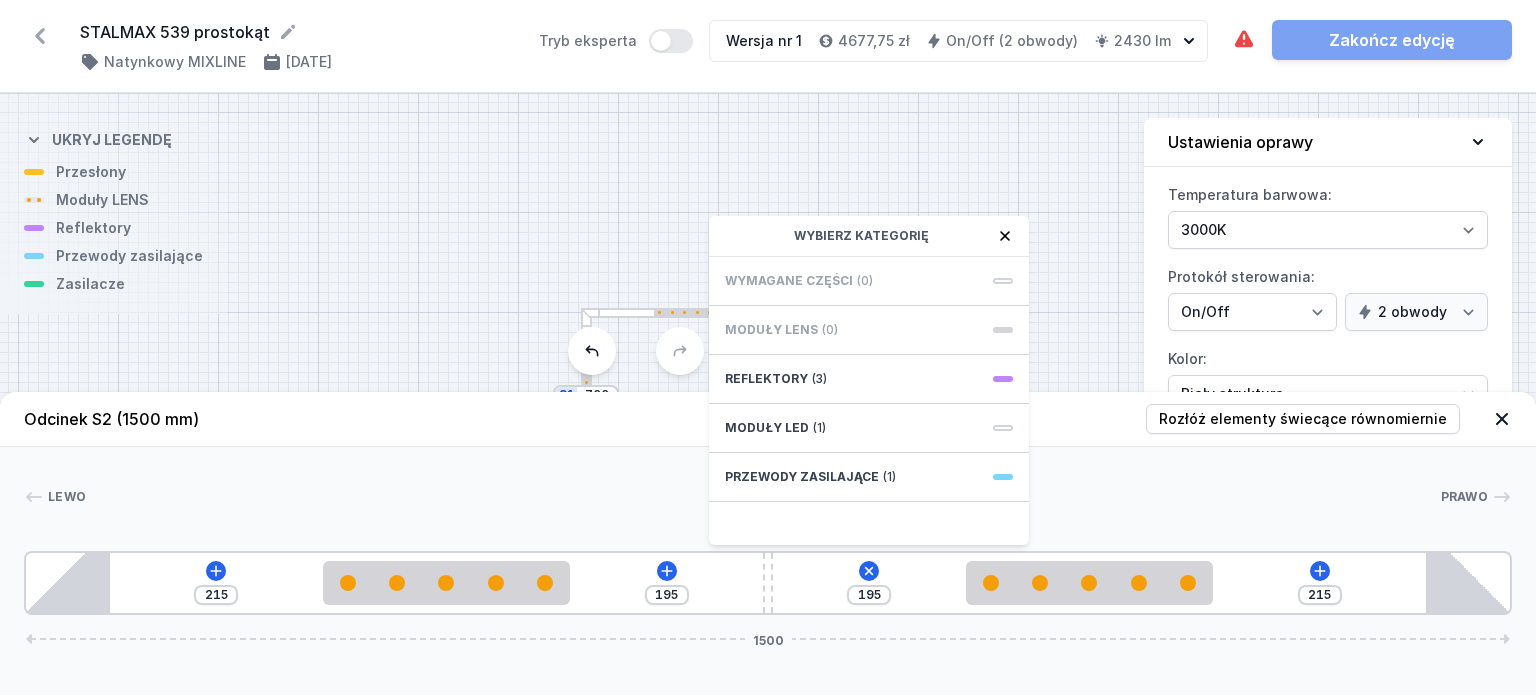 click on "Wymagane części (0)" at bounding box center [869, 281] 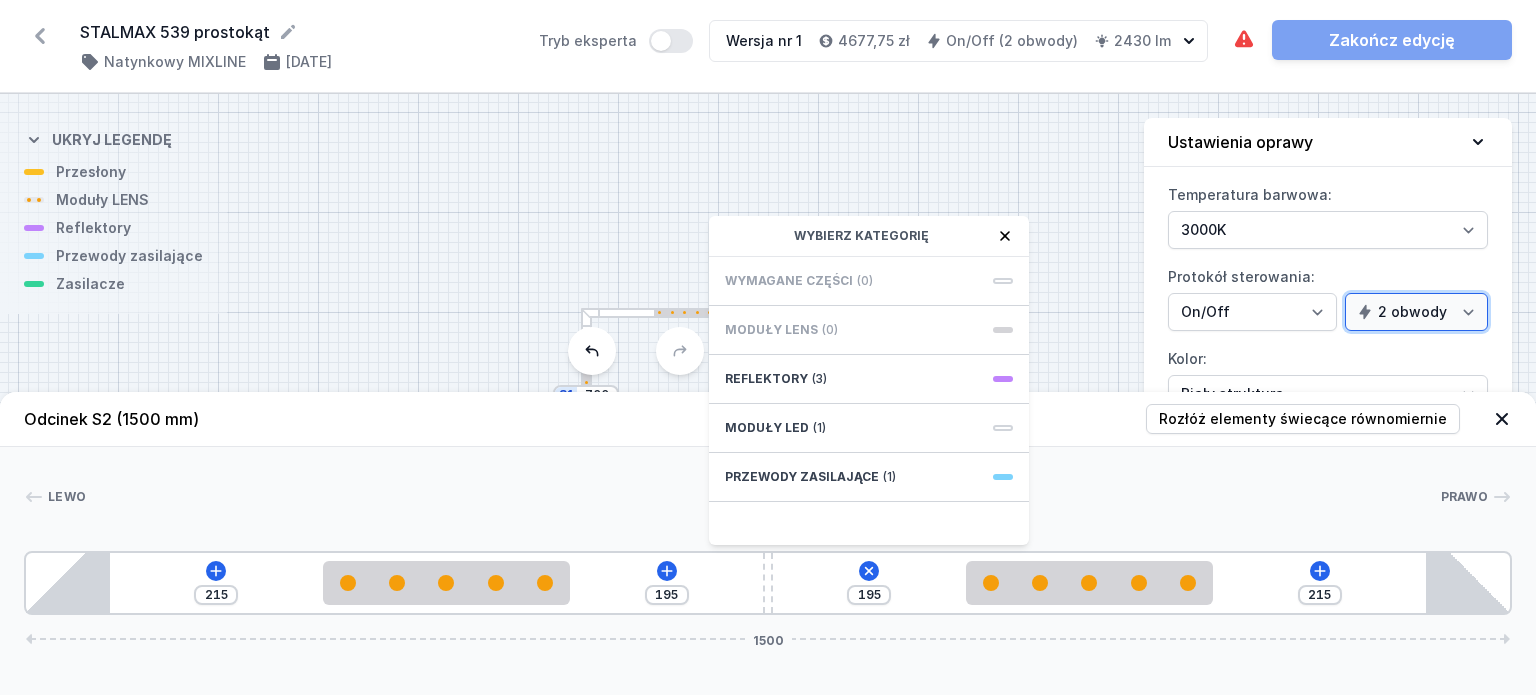 click on "1 obwód 2 obwody" at bounding box center [1416, 312] 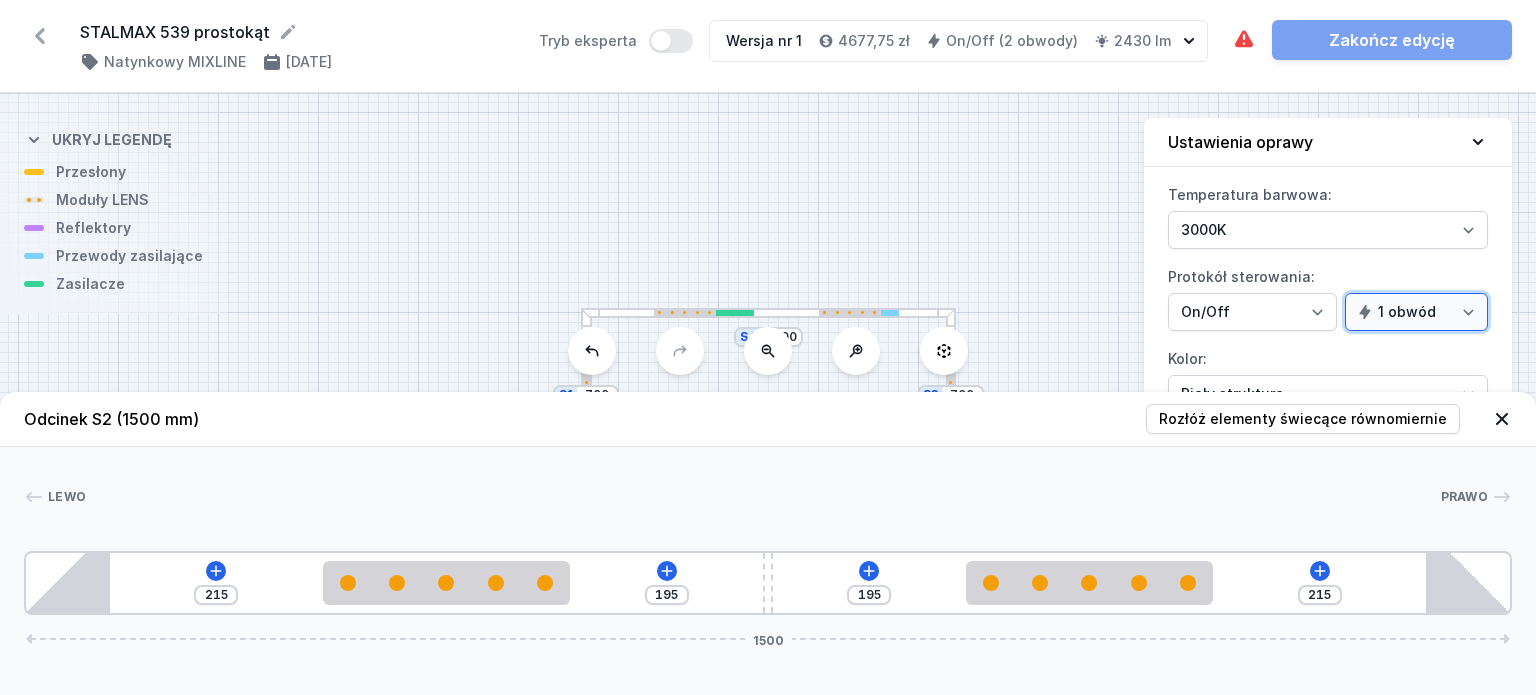 click on "1 obwód 2 obwody" at bounding box center [1416, 312] 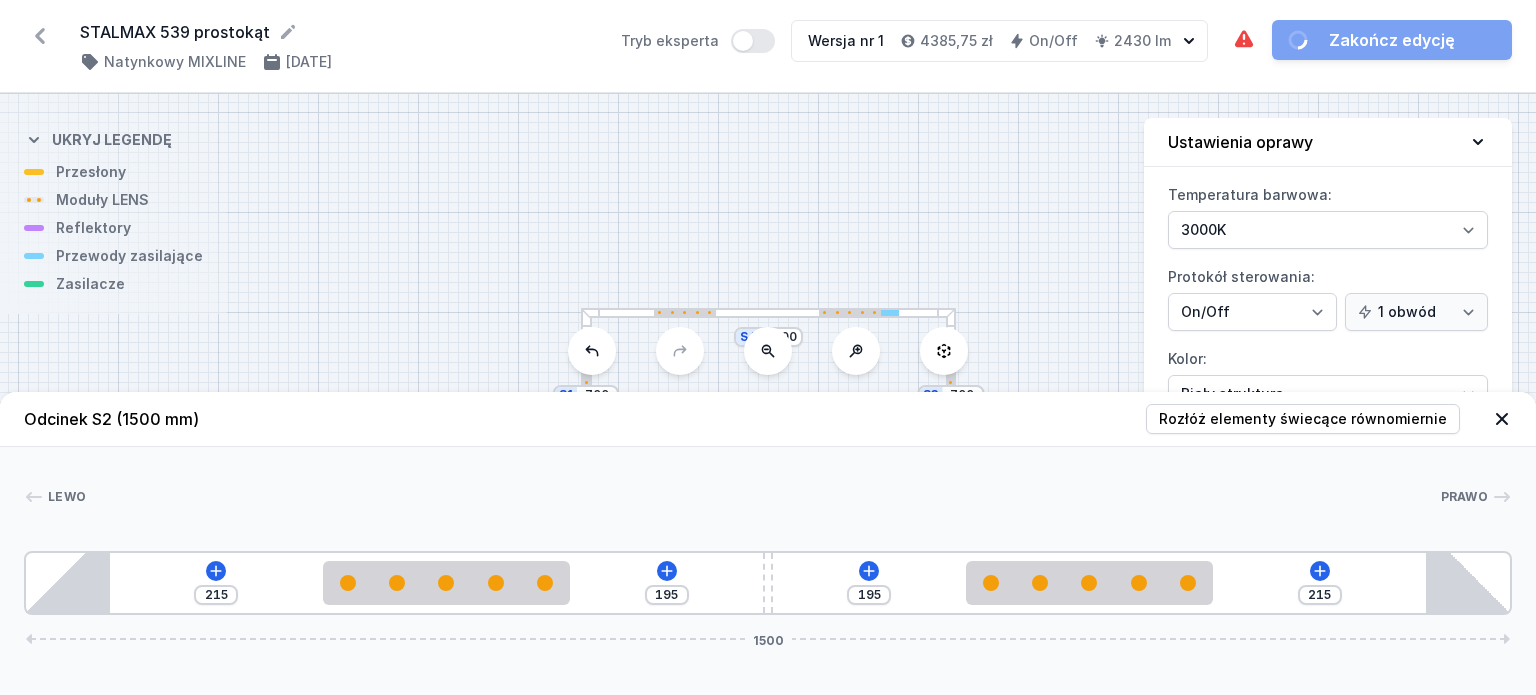 click on "S4 1500 S3 700 S2 1500 S1 700" at bounding box center [768, 394] 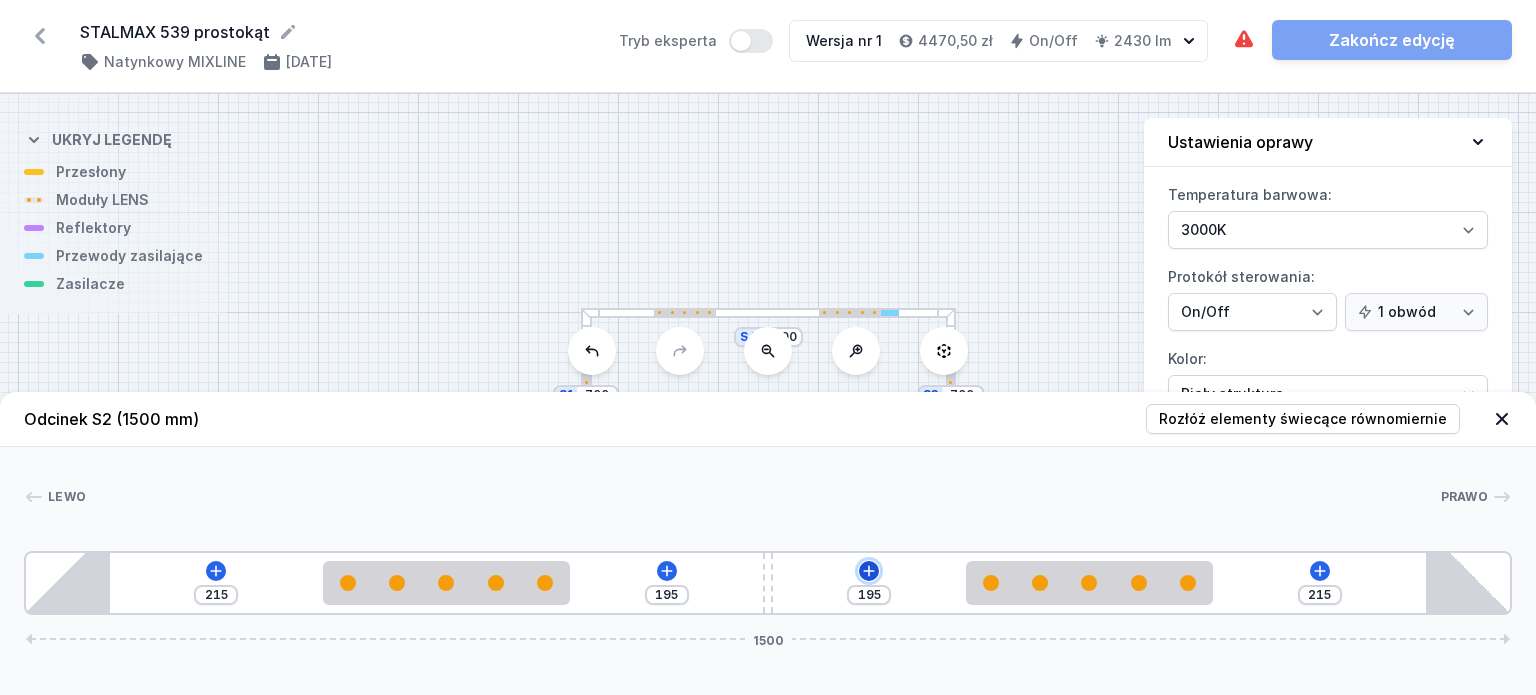 click 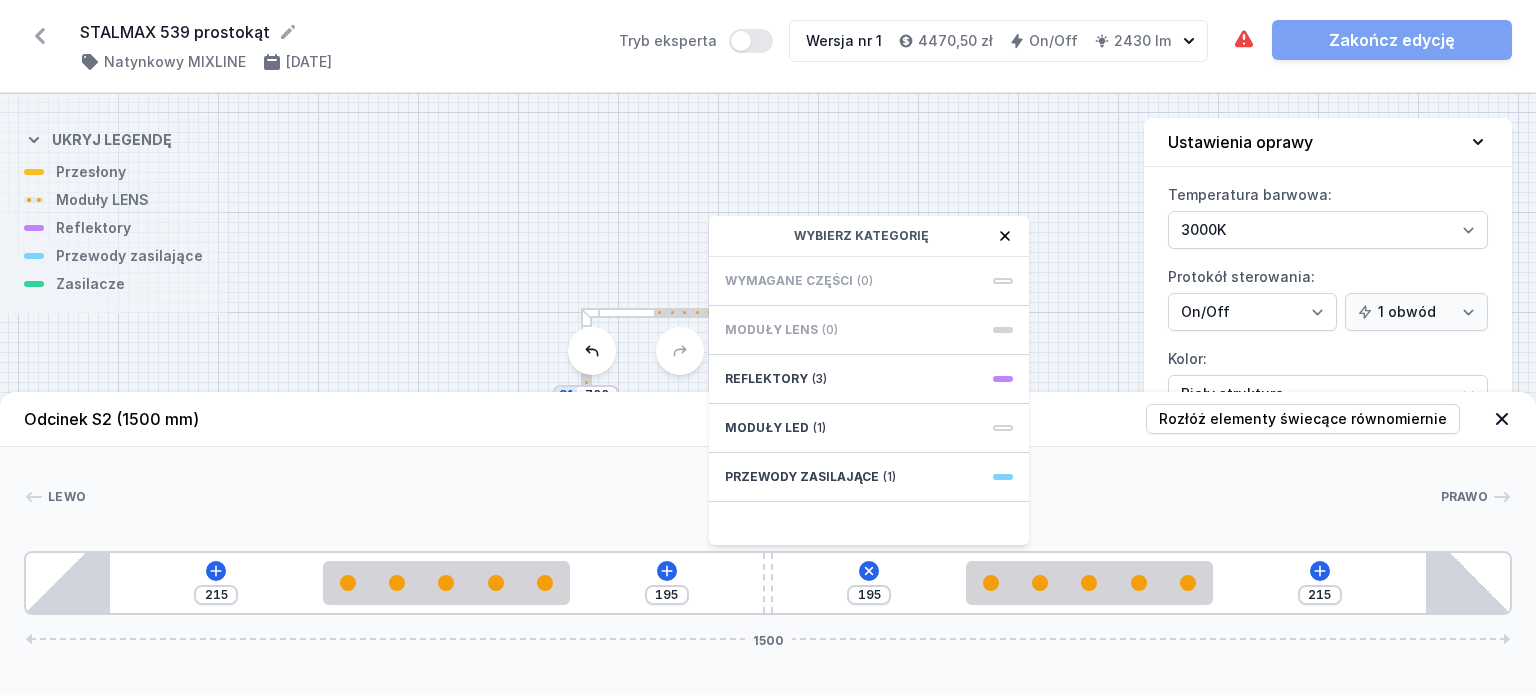 click on "S4 1500 S3 700 S2 1500 S1 700" at bounding box center [768, 394] 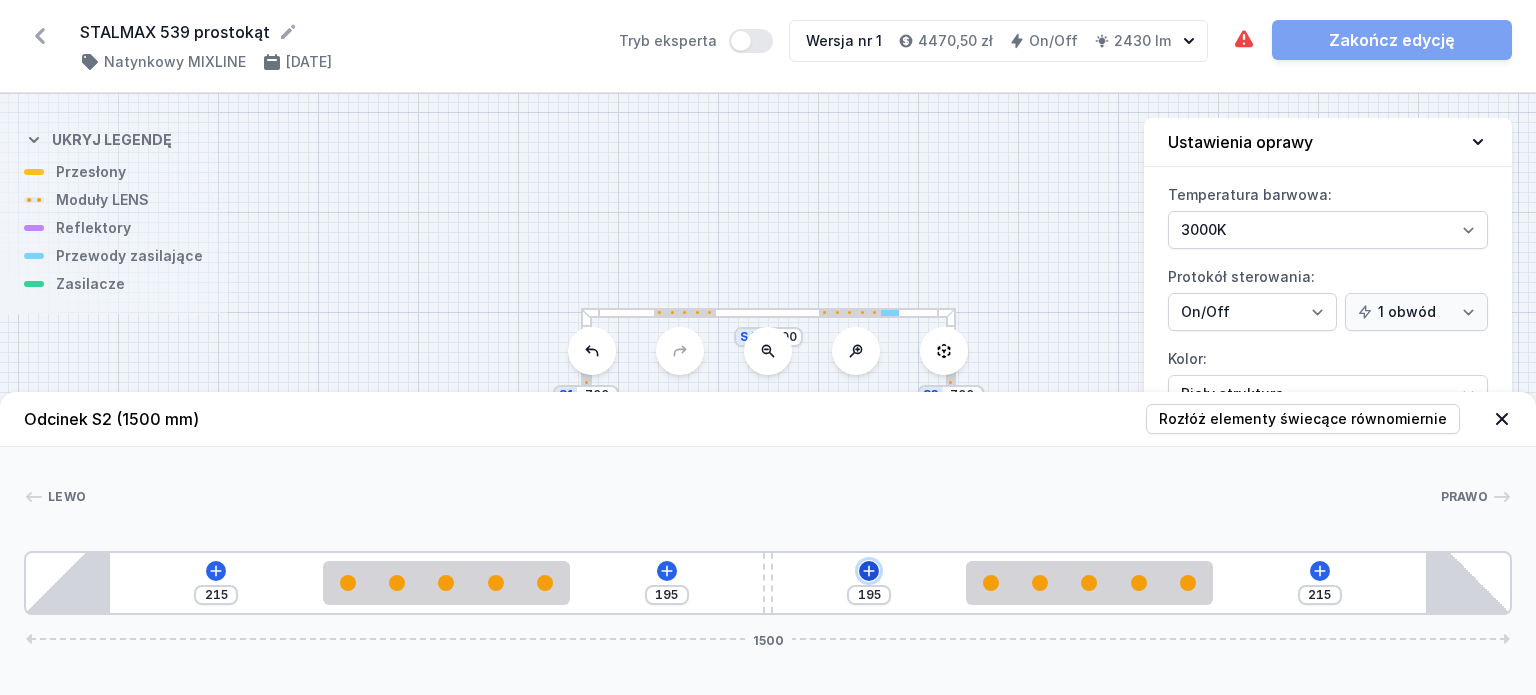 click 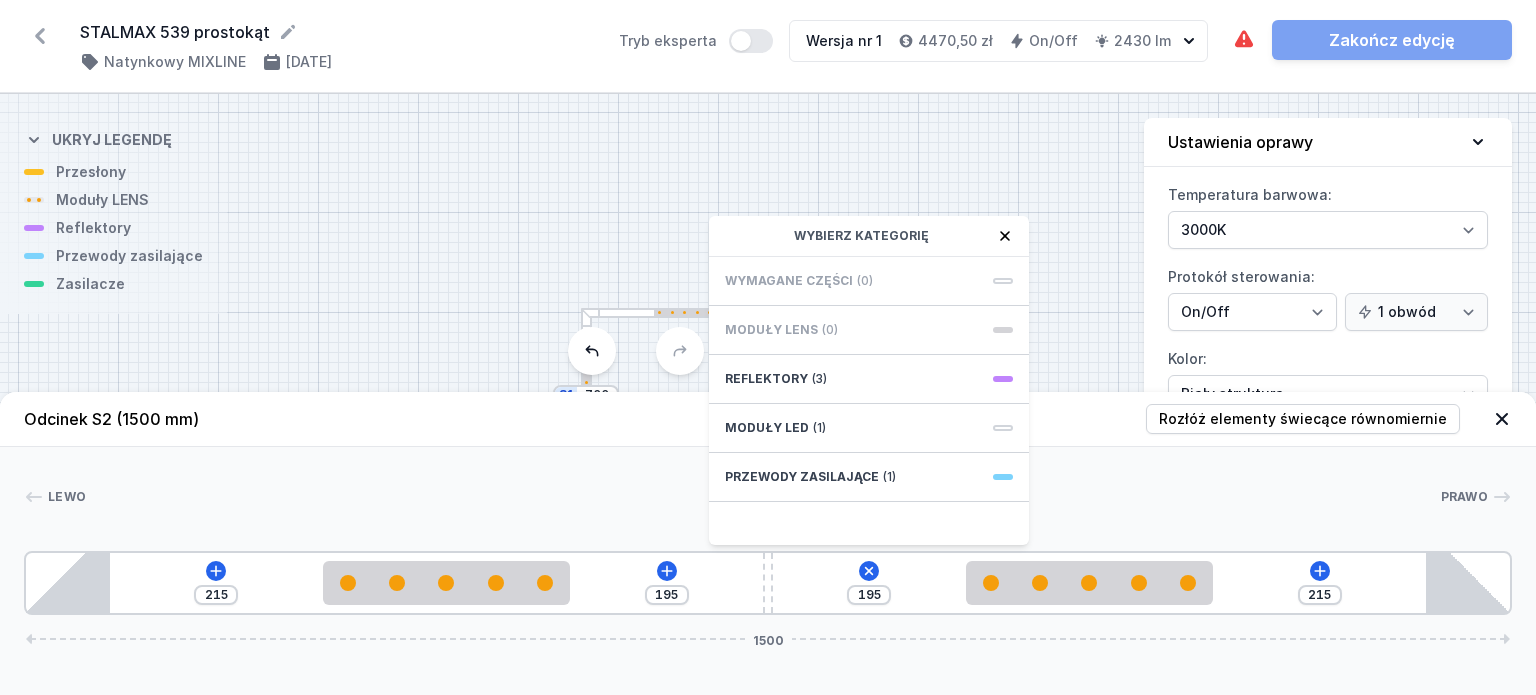 click on "Moduły LENS" at bounding box center (771, 330) 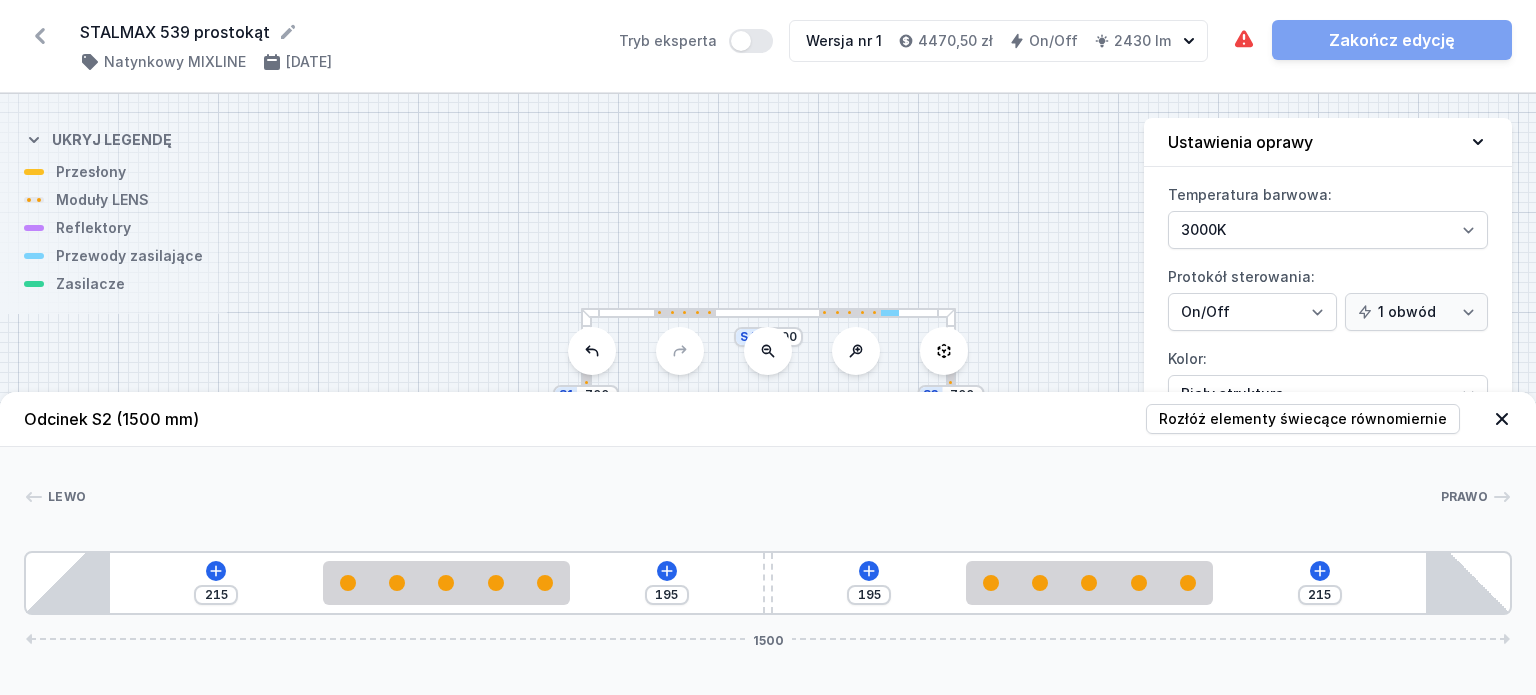 click on "S4 1500 S3 700 S2 1500 S1 700" at bounding box center (768, 394) 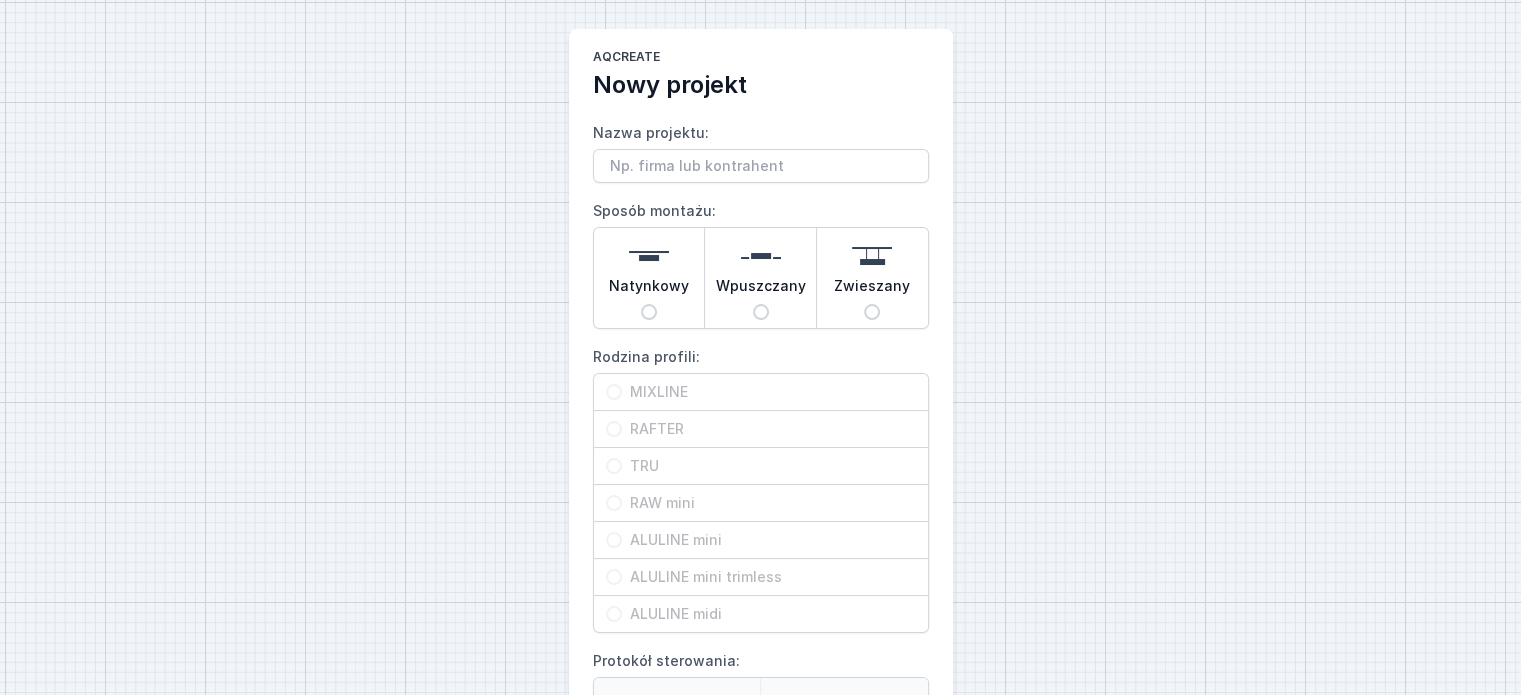 scroll, scrollTop: 0, scrollLeft: 0, axis: both 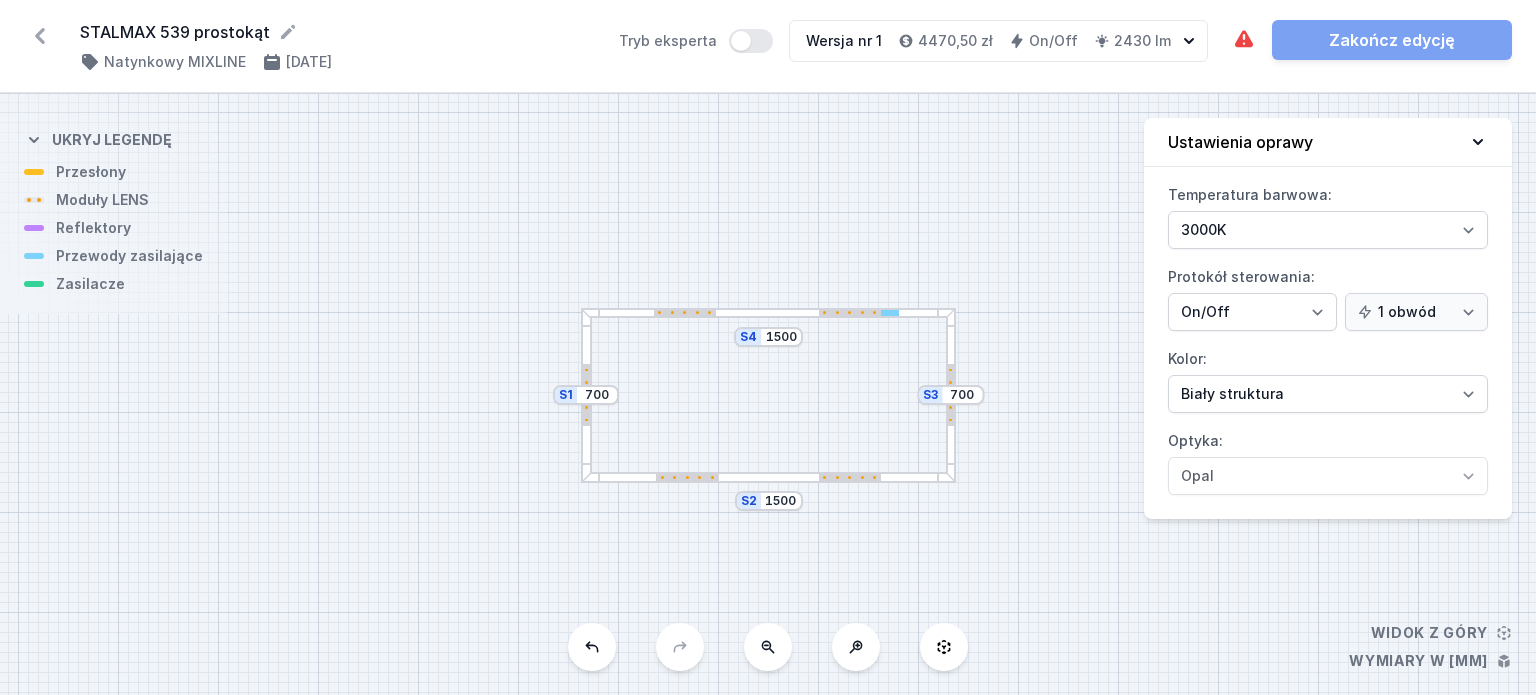 click at bounding box center (768, 313) 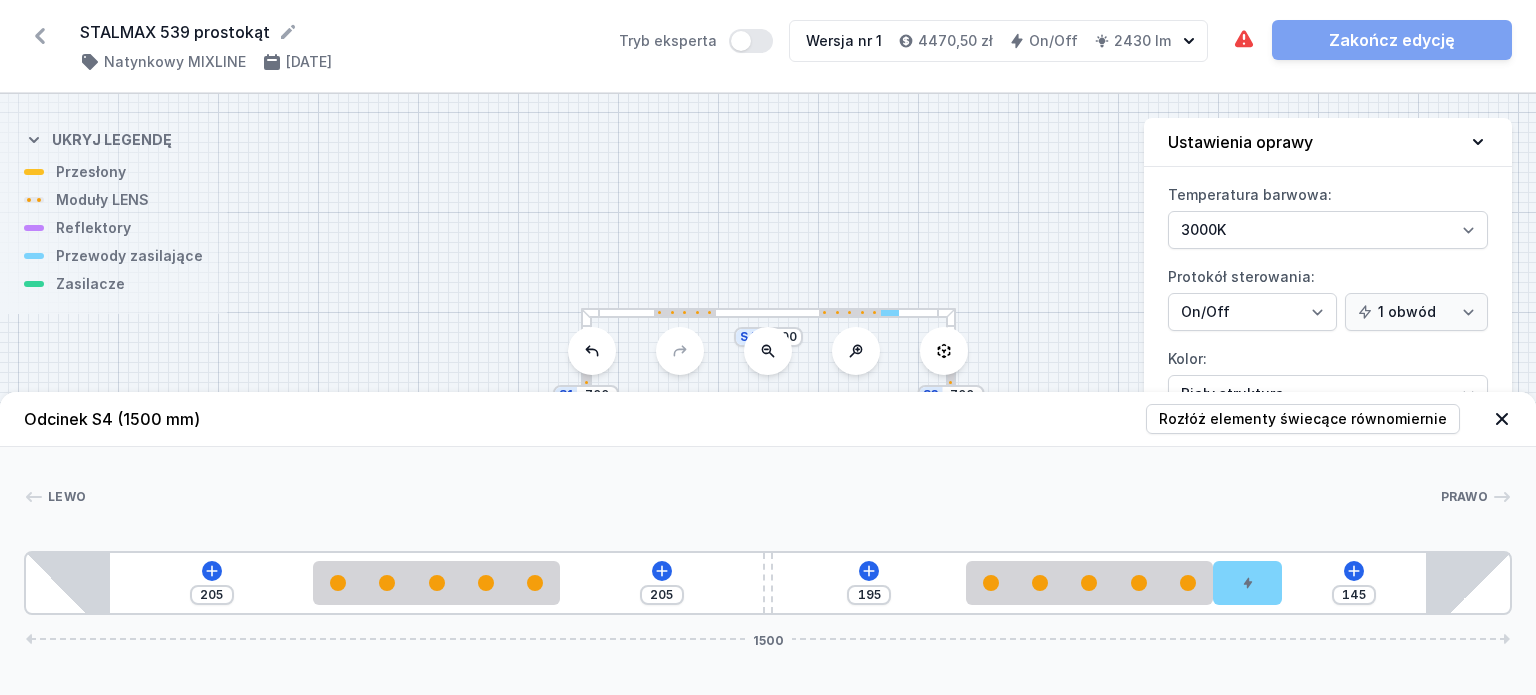 click on "S4 1500 S3 700 S2 1500 S1 700" at bounding box center [768, 394] 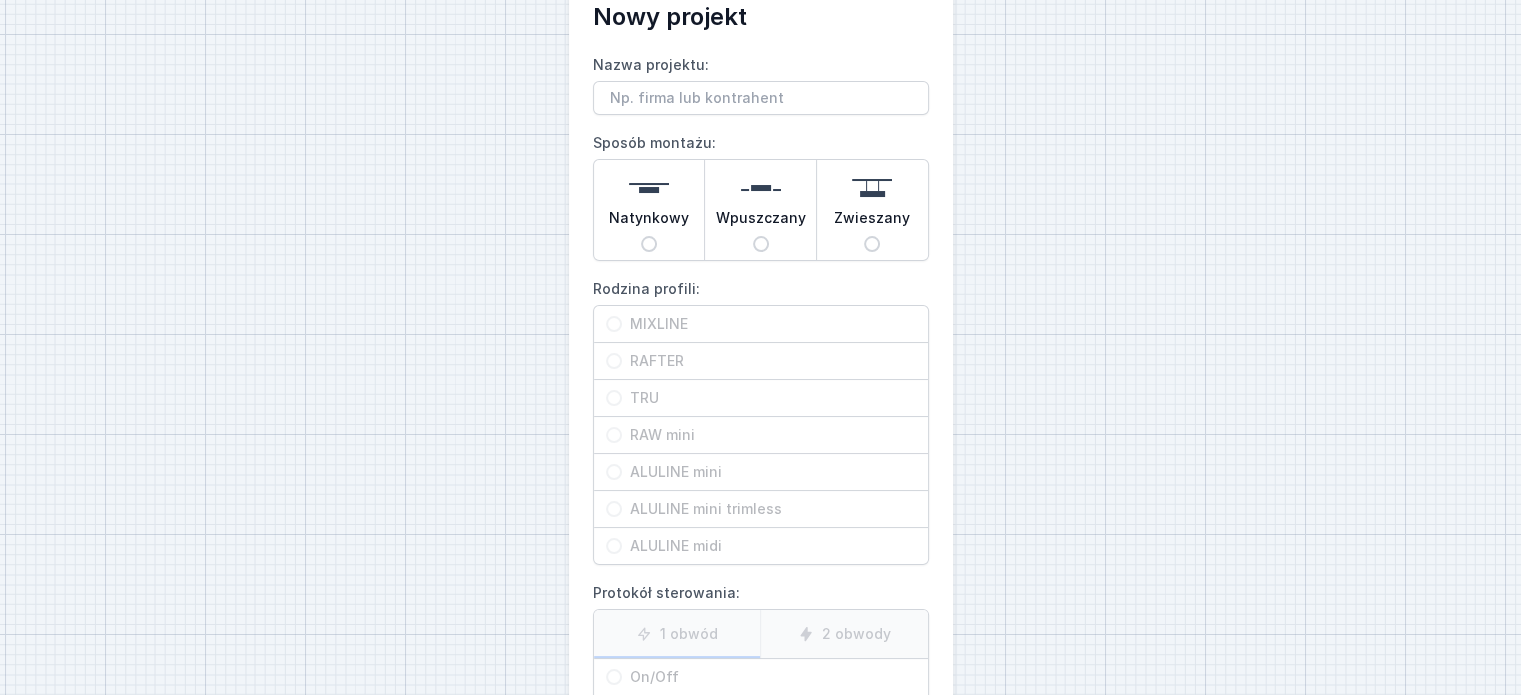 scroll, scrollTop: 100, scrollLeft: 0, axis: vertical 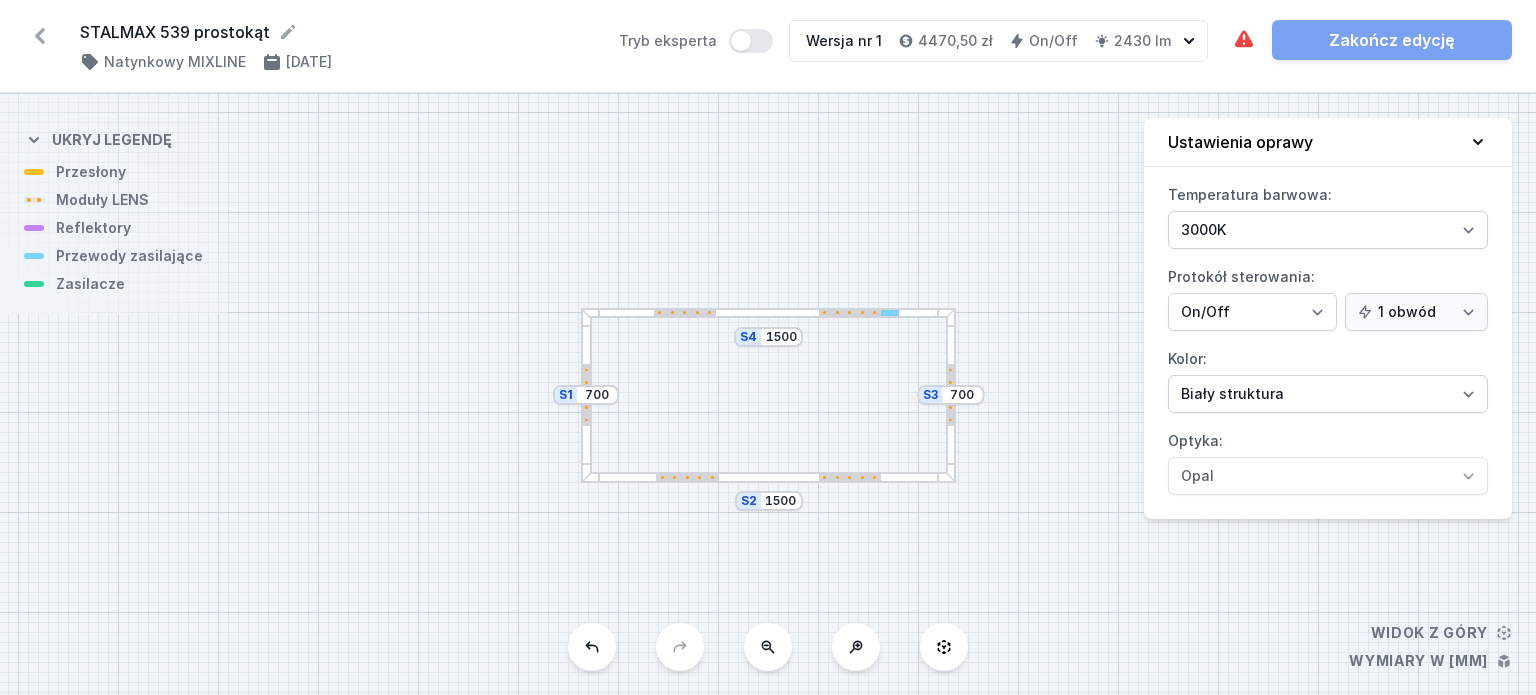 click on "S4 1500 S3 700 S2 1500 S1 700" at bounding box center (768, 394) 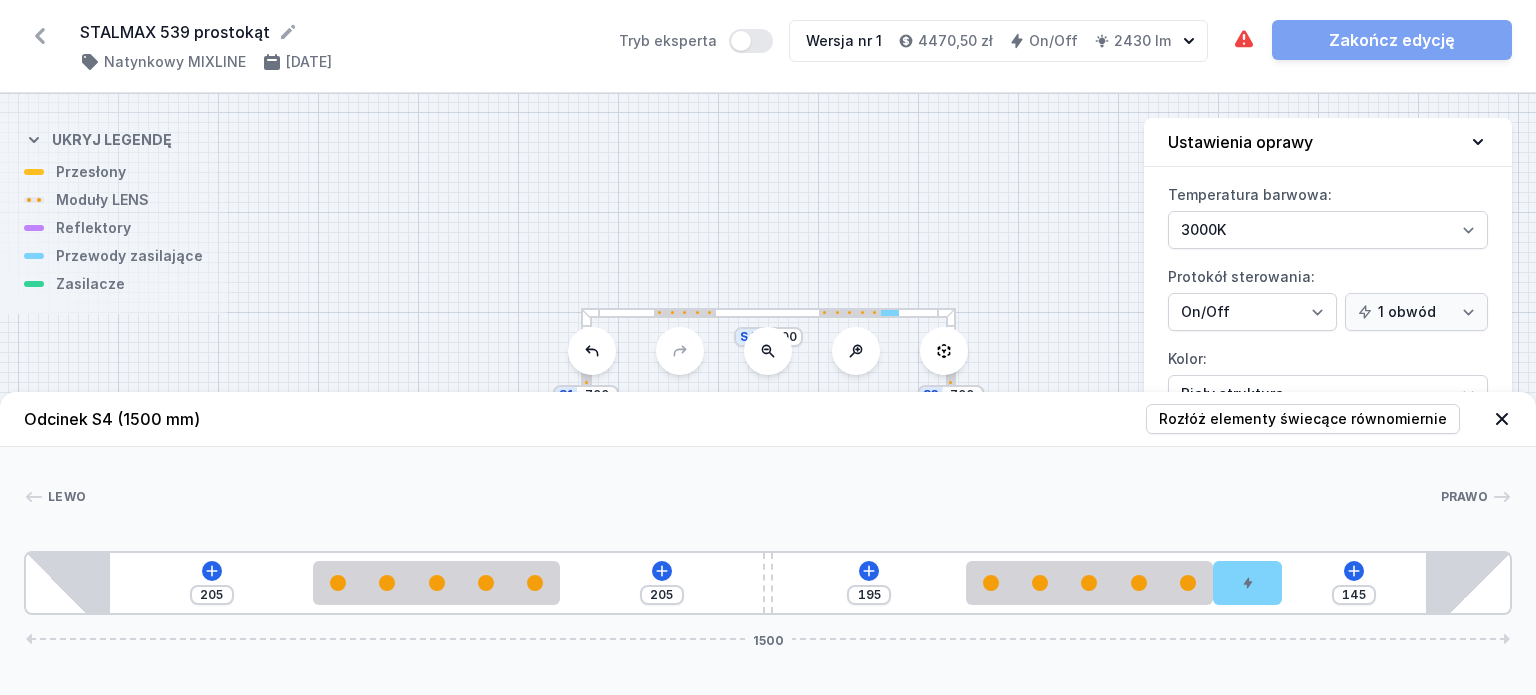 click on "1500" at bounding box center [768, 639] 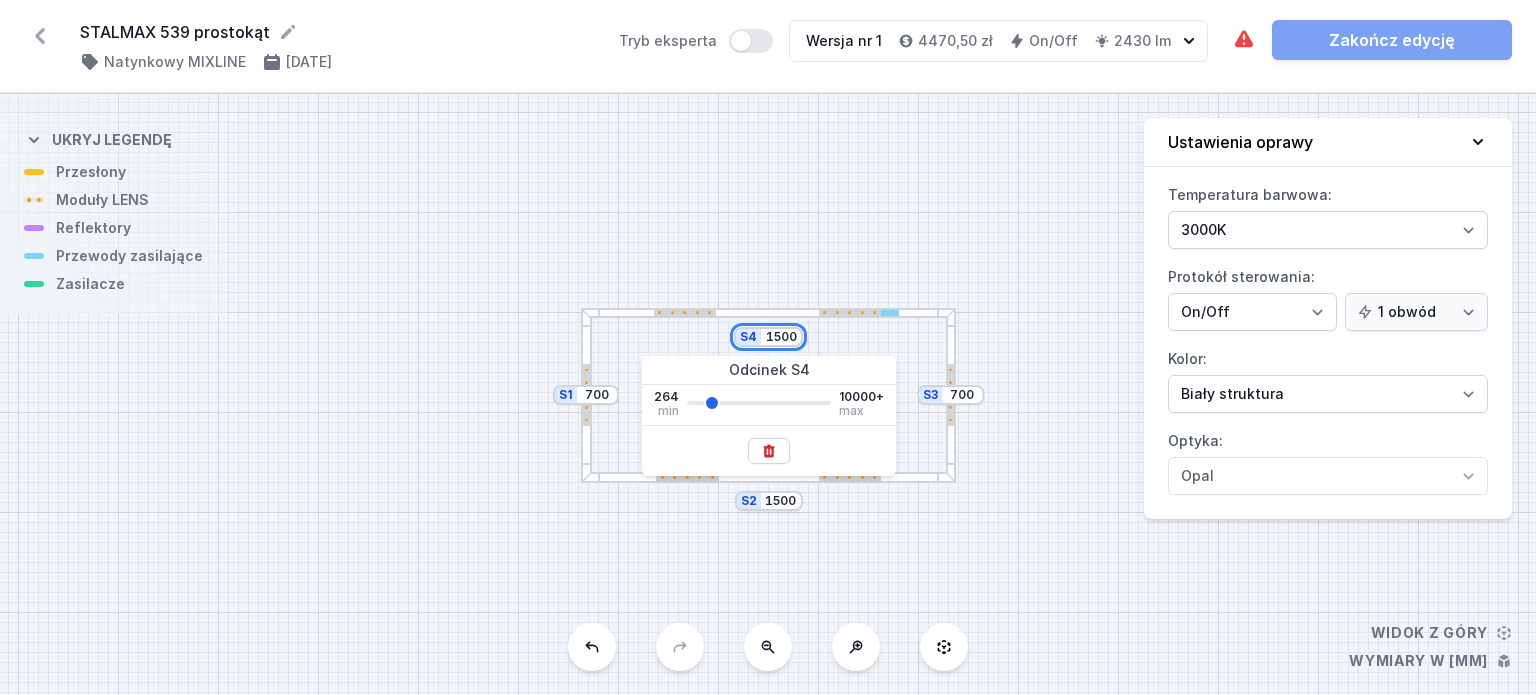 drag, startPoint x: 793, startPoint y: 336, endPoint x: 766, endPoint y: 335, distance: 27.018513 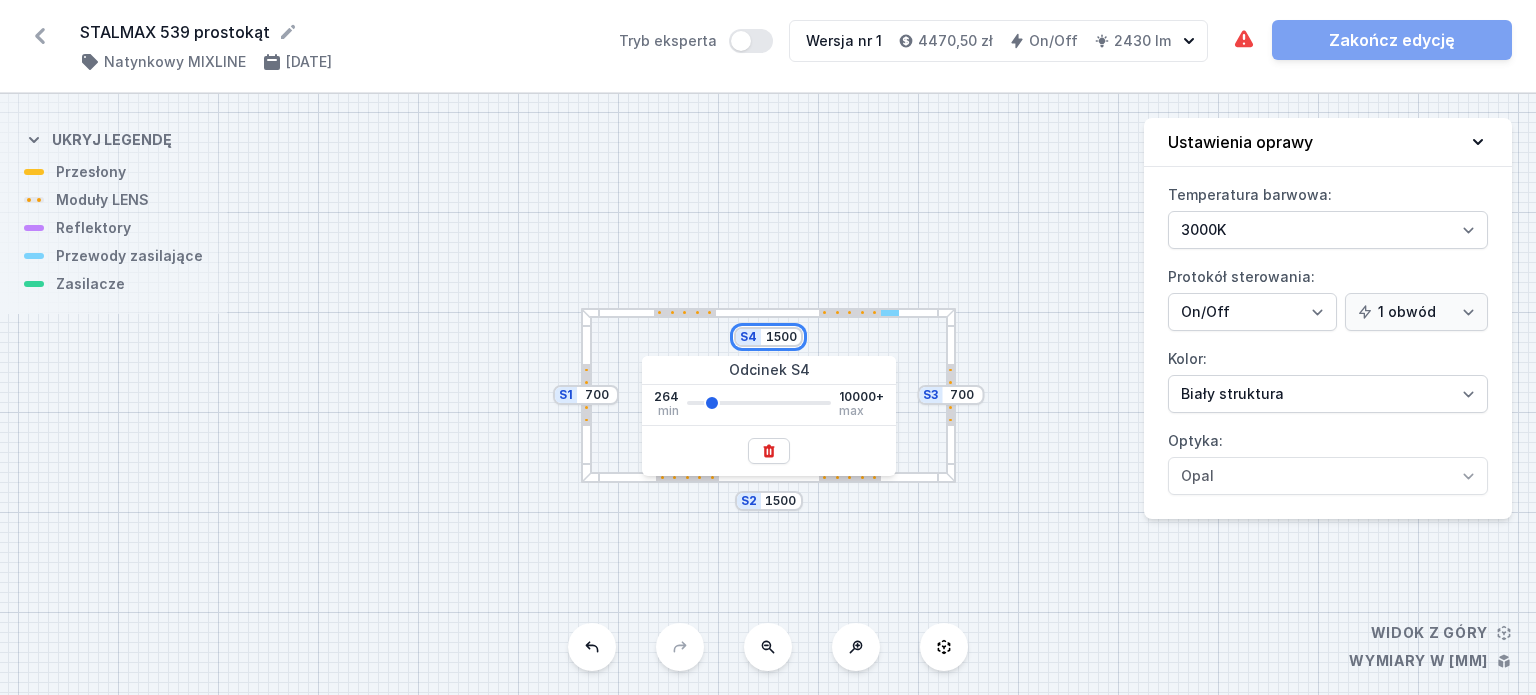 click on "1500" at bounding box center (781, 337) 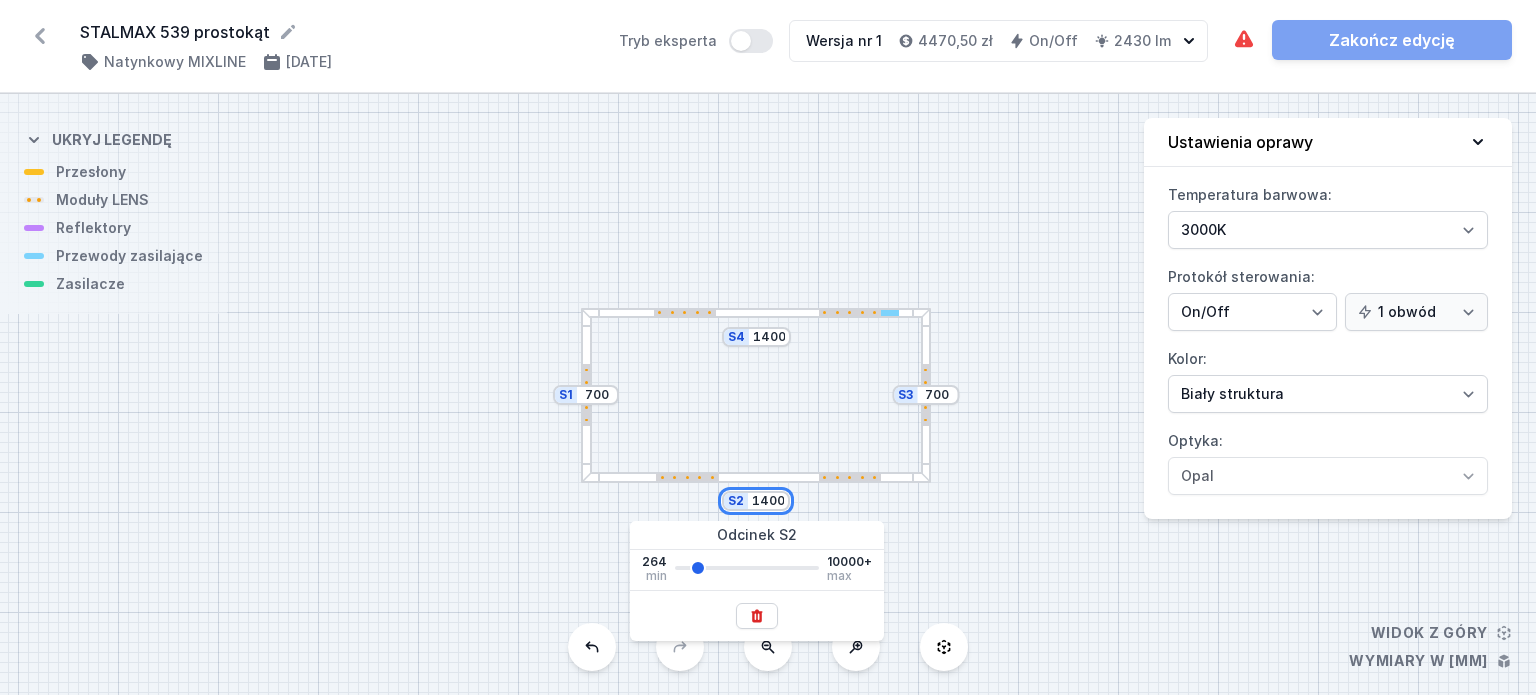 click on "S2 1400" at bounding box center (756, 501) 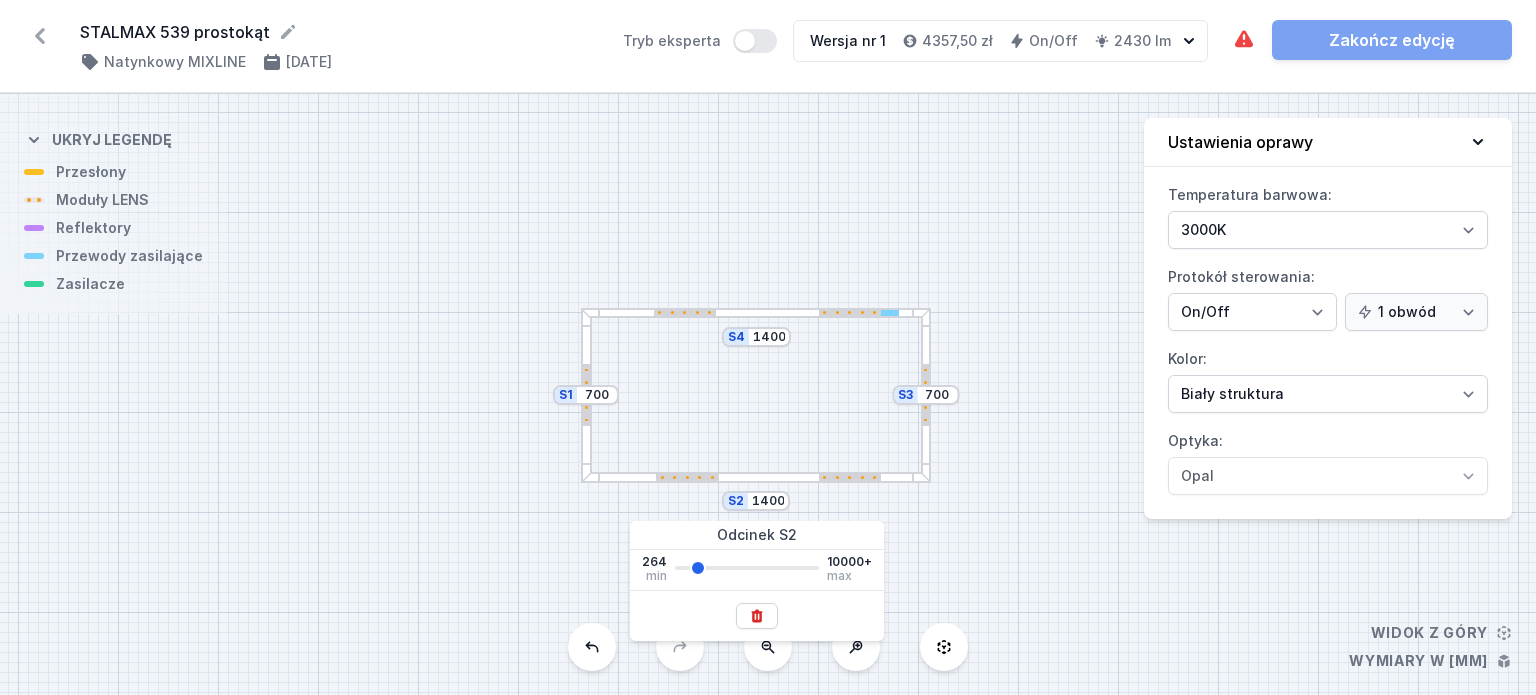 click on "S4 1400 S3 700 S2 1400 S1 700" at bounding box center (768, 394) 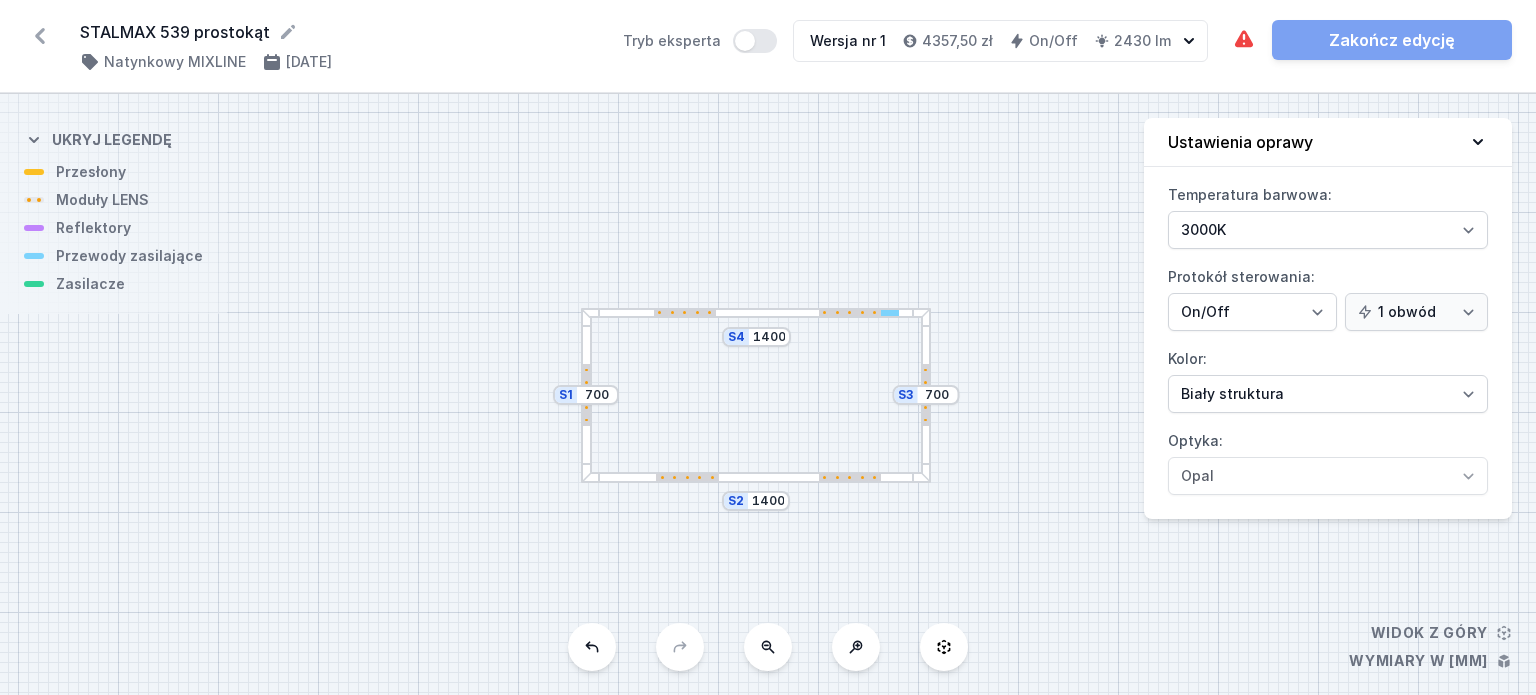 click at bounding box center [756, 313] 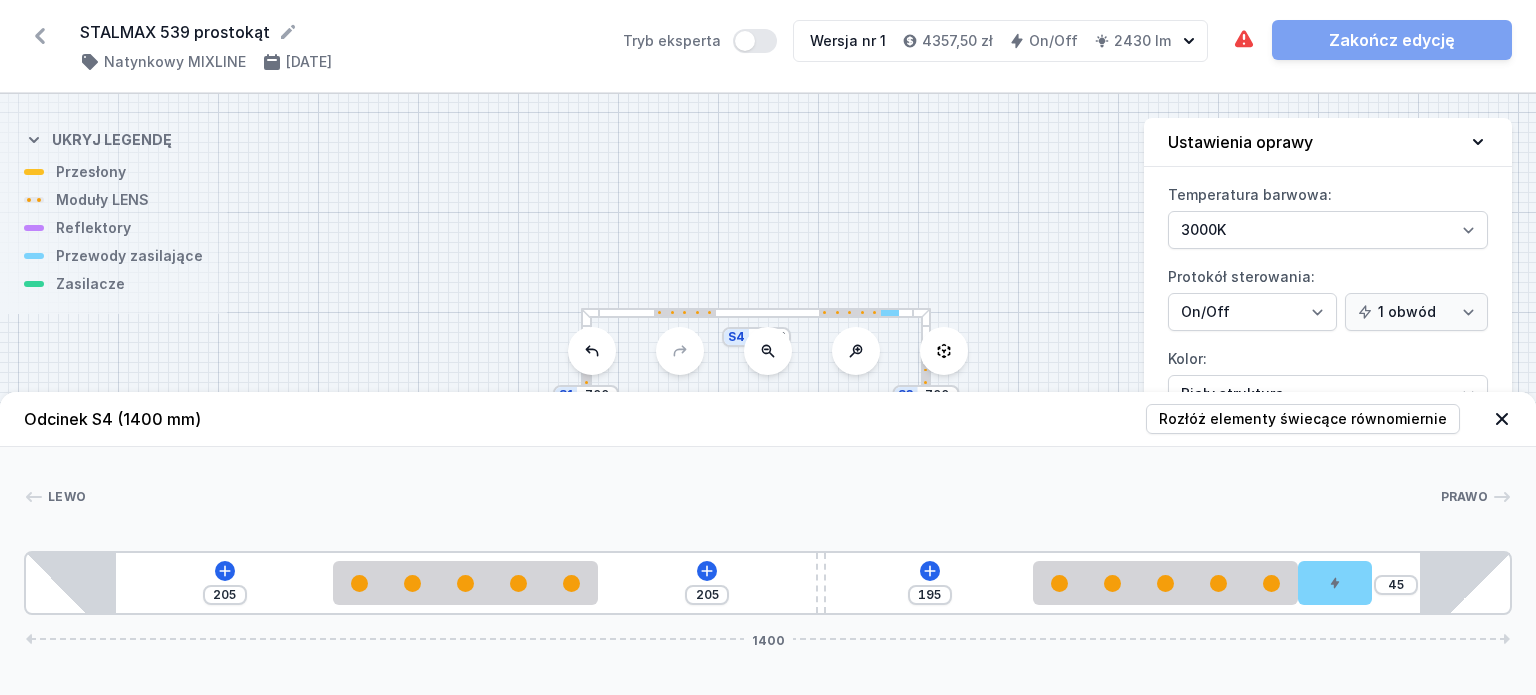 click at bounding box center [685, 313] 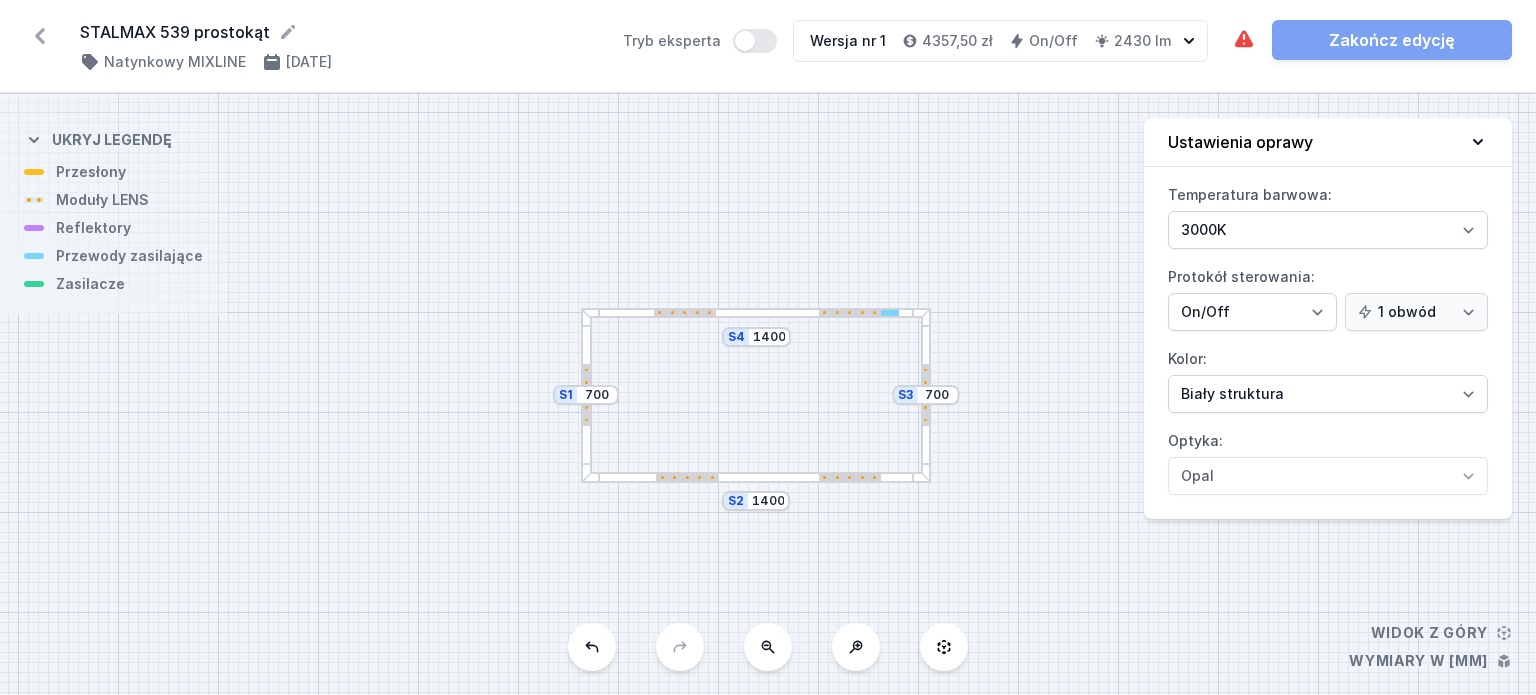 click on "S4 1400 S3 700 S2 1400 S1 700" at bounding box center [768, 394] 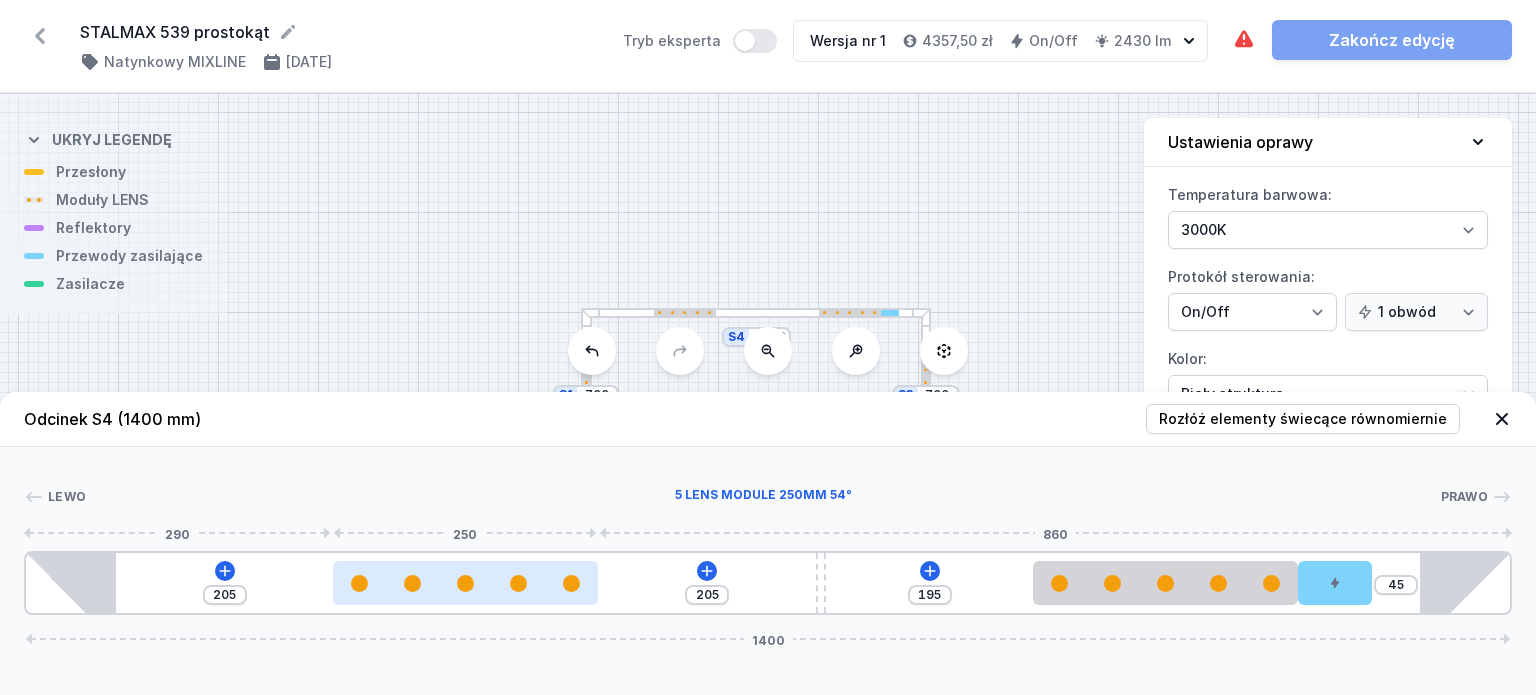 click at bounding box center [465, 583] 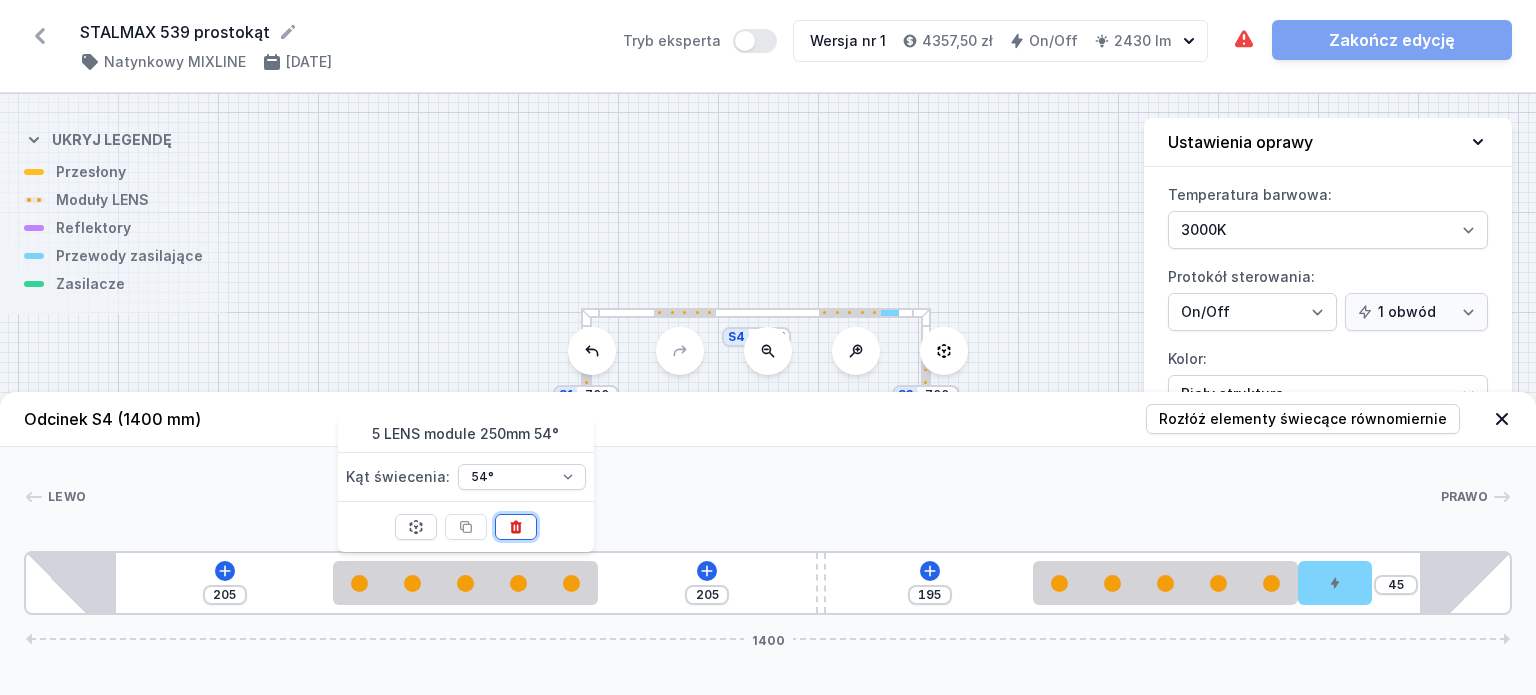 click at bounding box center [516, 527] 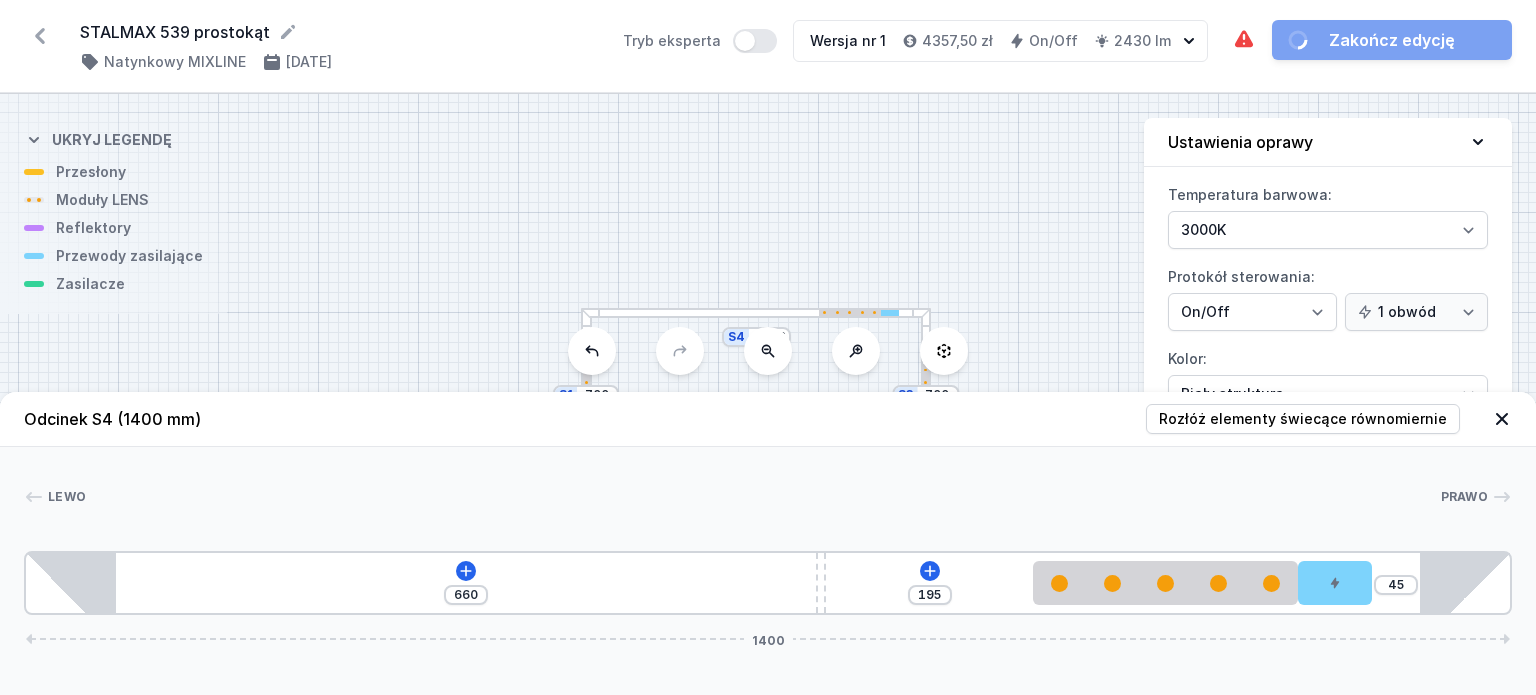 click at bounding box center [850, 313] 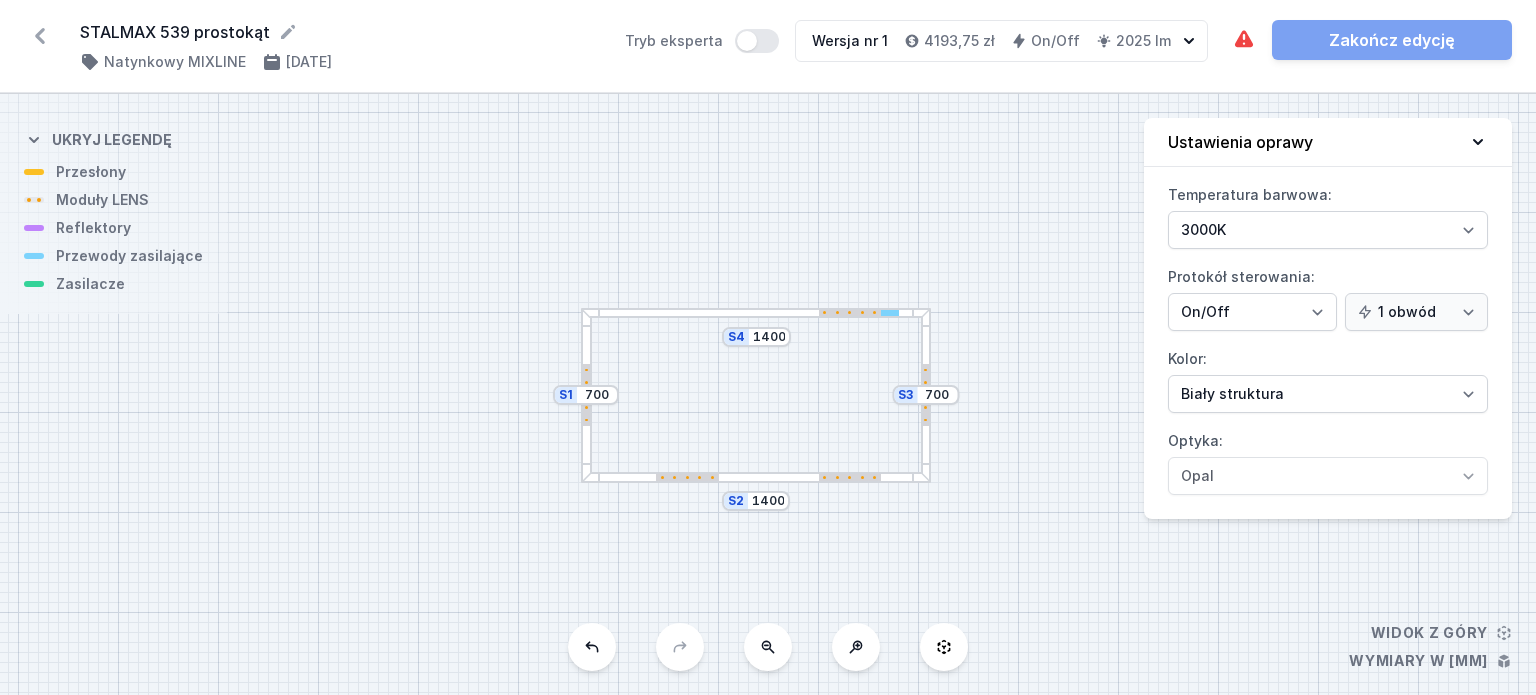 click at bounding box center [850, 313] 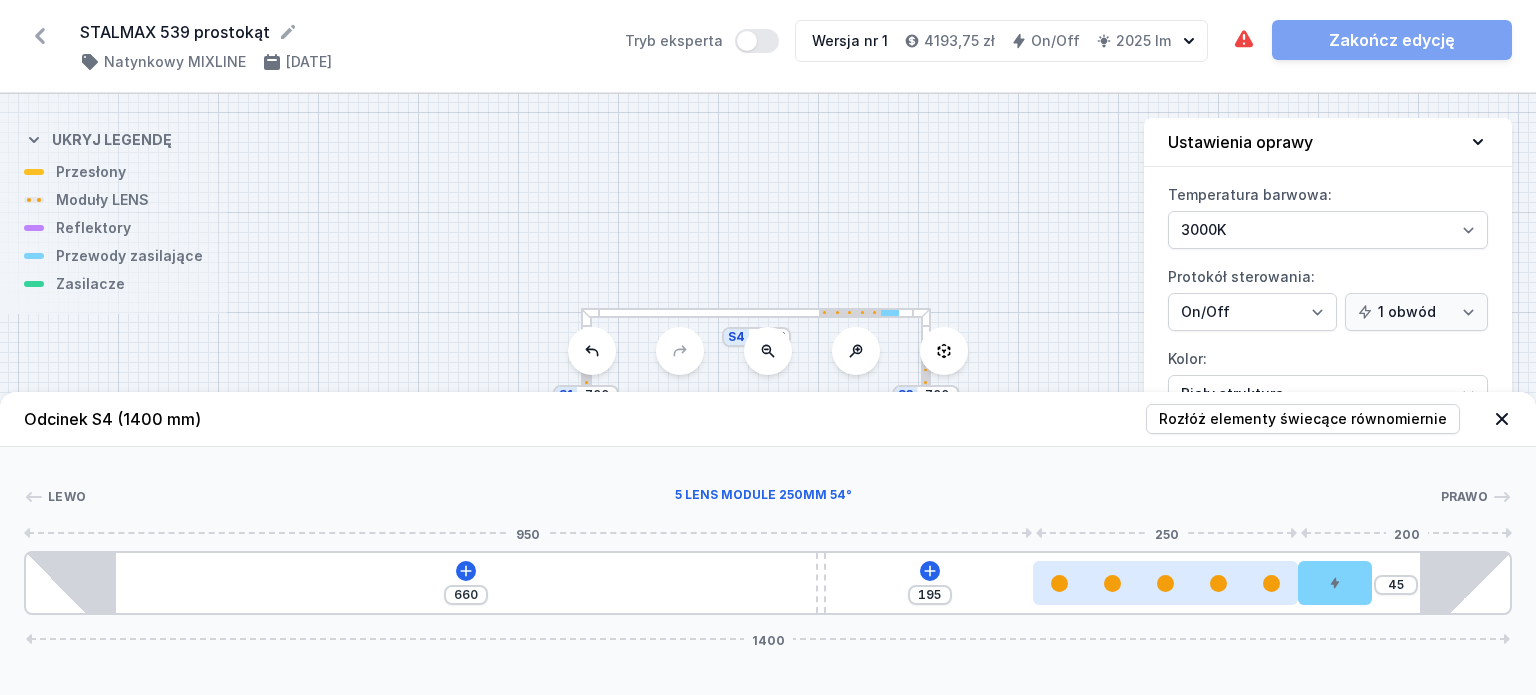 click at bounding box center [1165, 583] 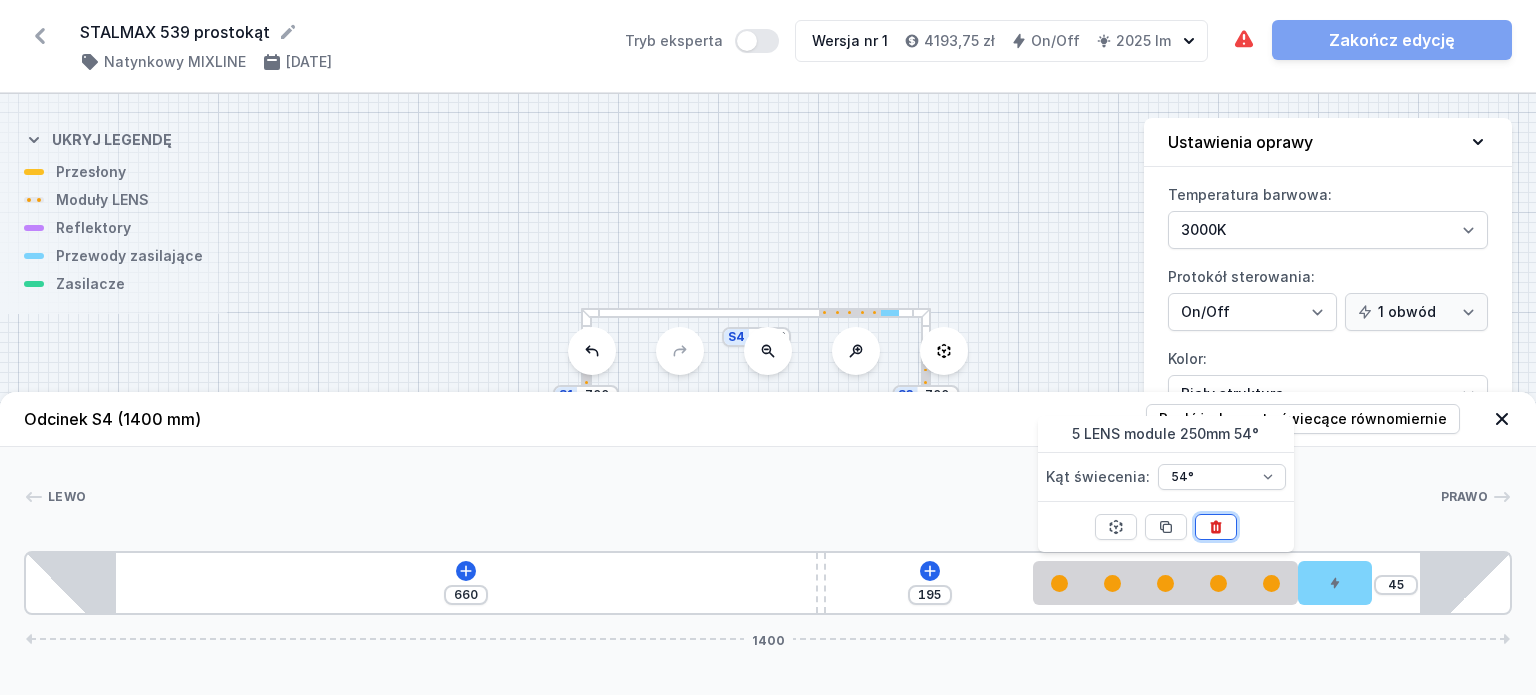 click 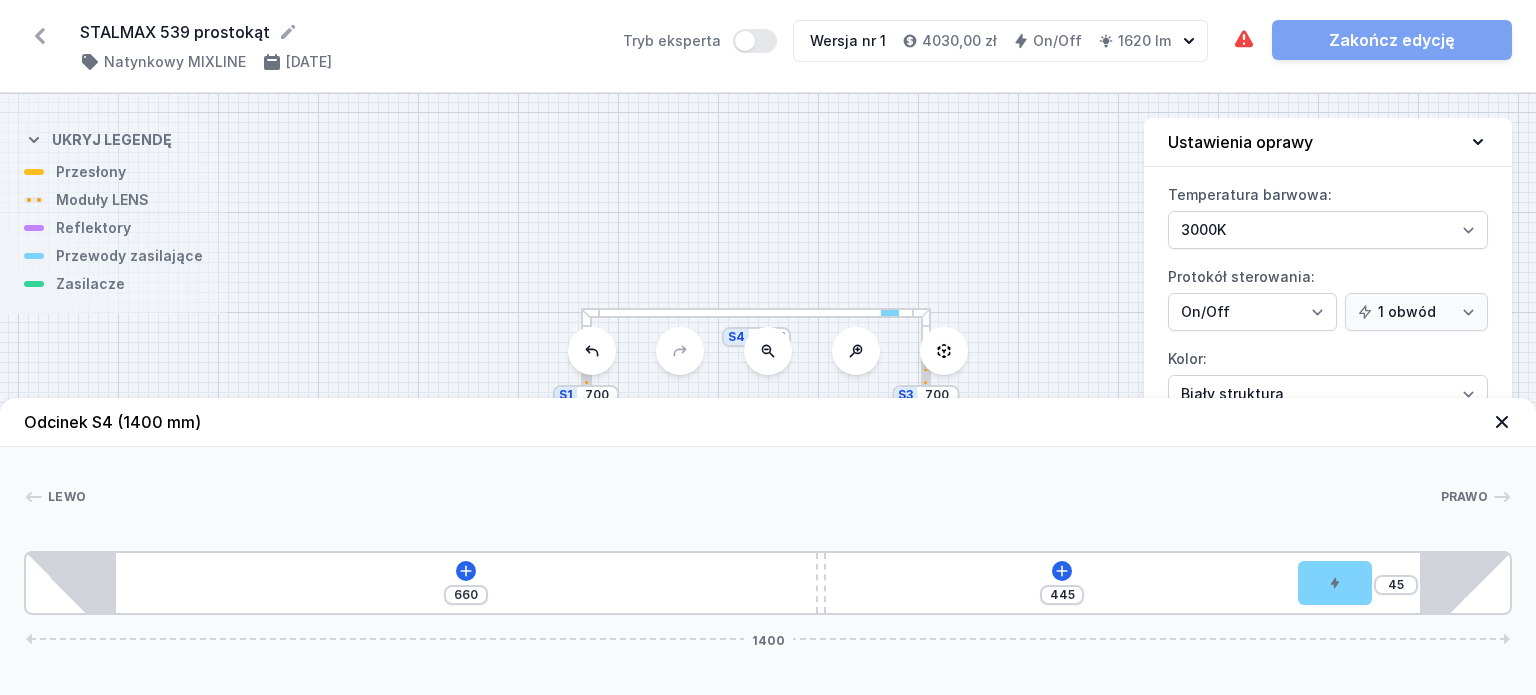 drag, startPoint x: 1508, startPoint y: 427, endPoint x: 1440, endPoint y: 403, distance: 72.11102 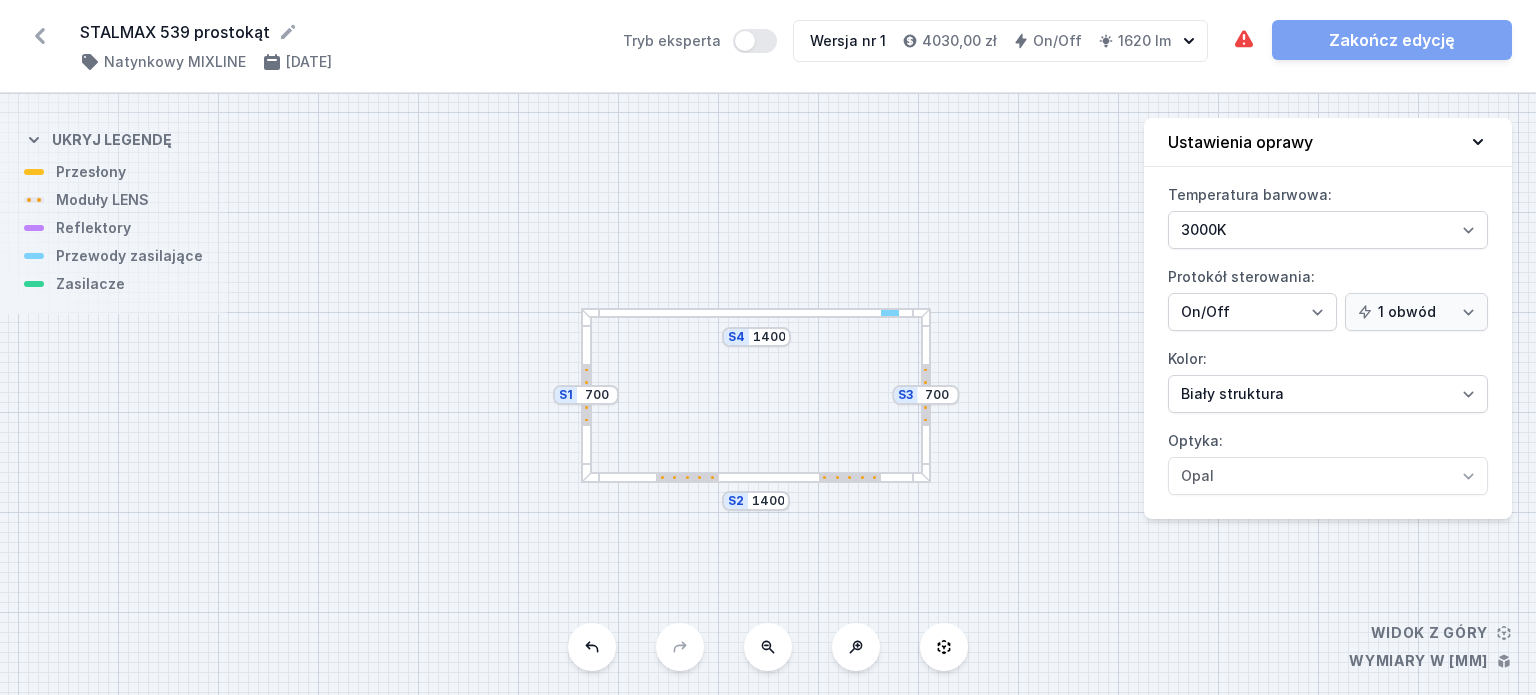 click at bounding box center [687, 477] 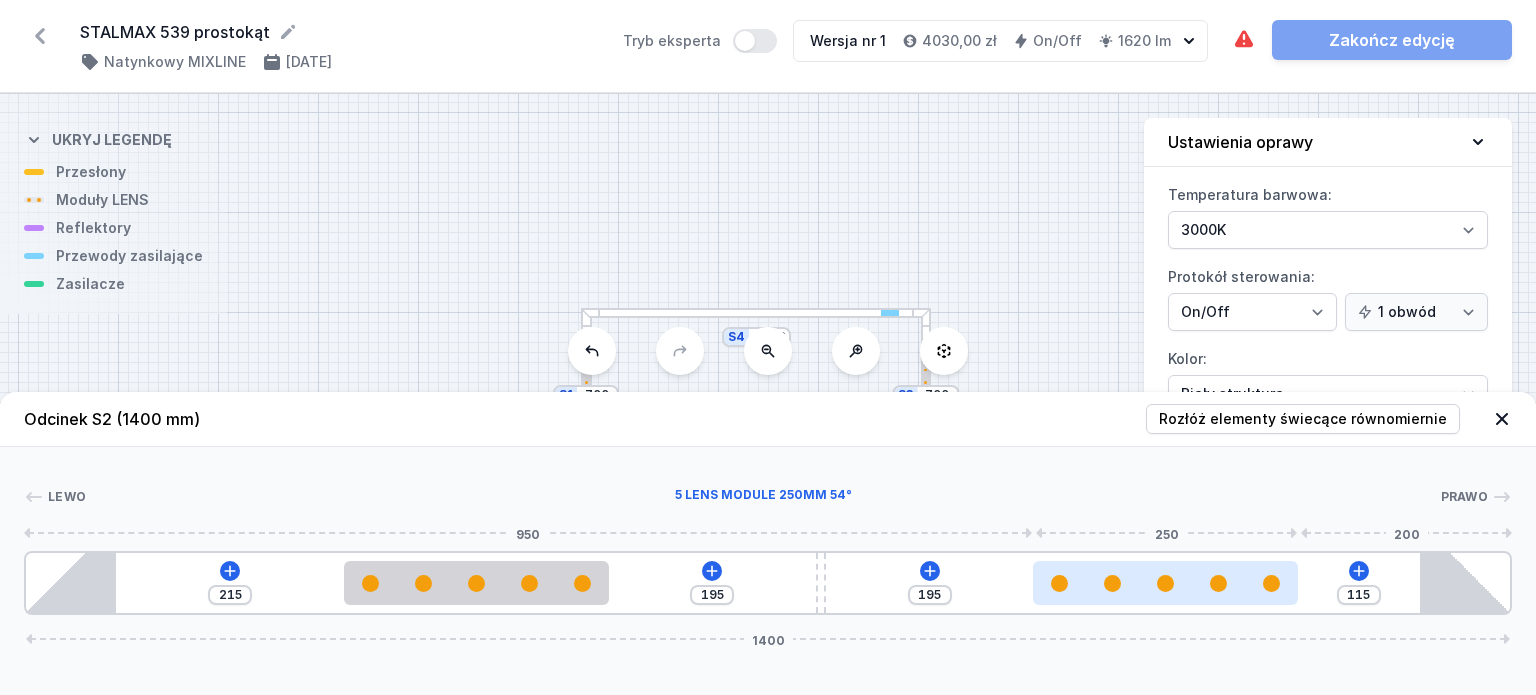 click at bounding box center (1218, 583) 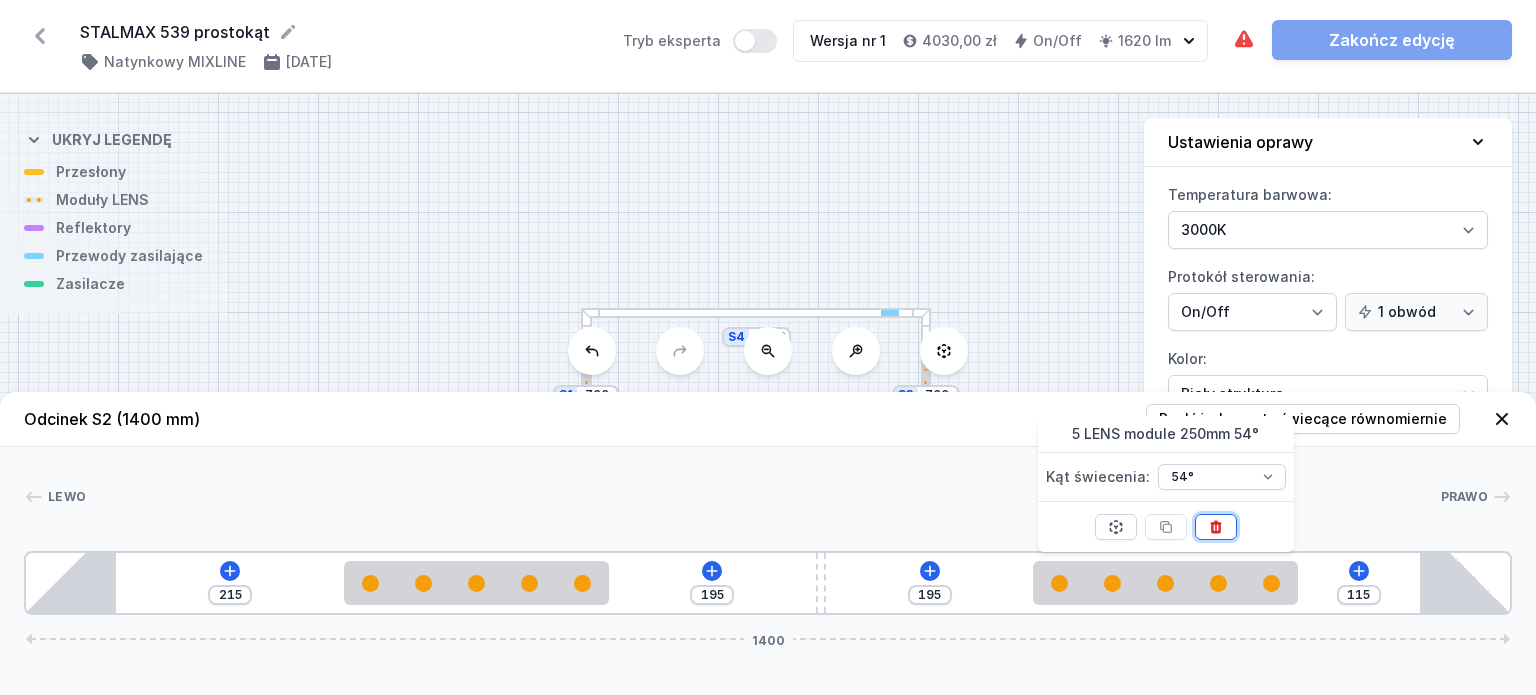 click 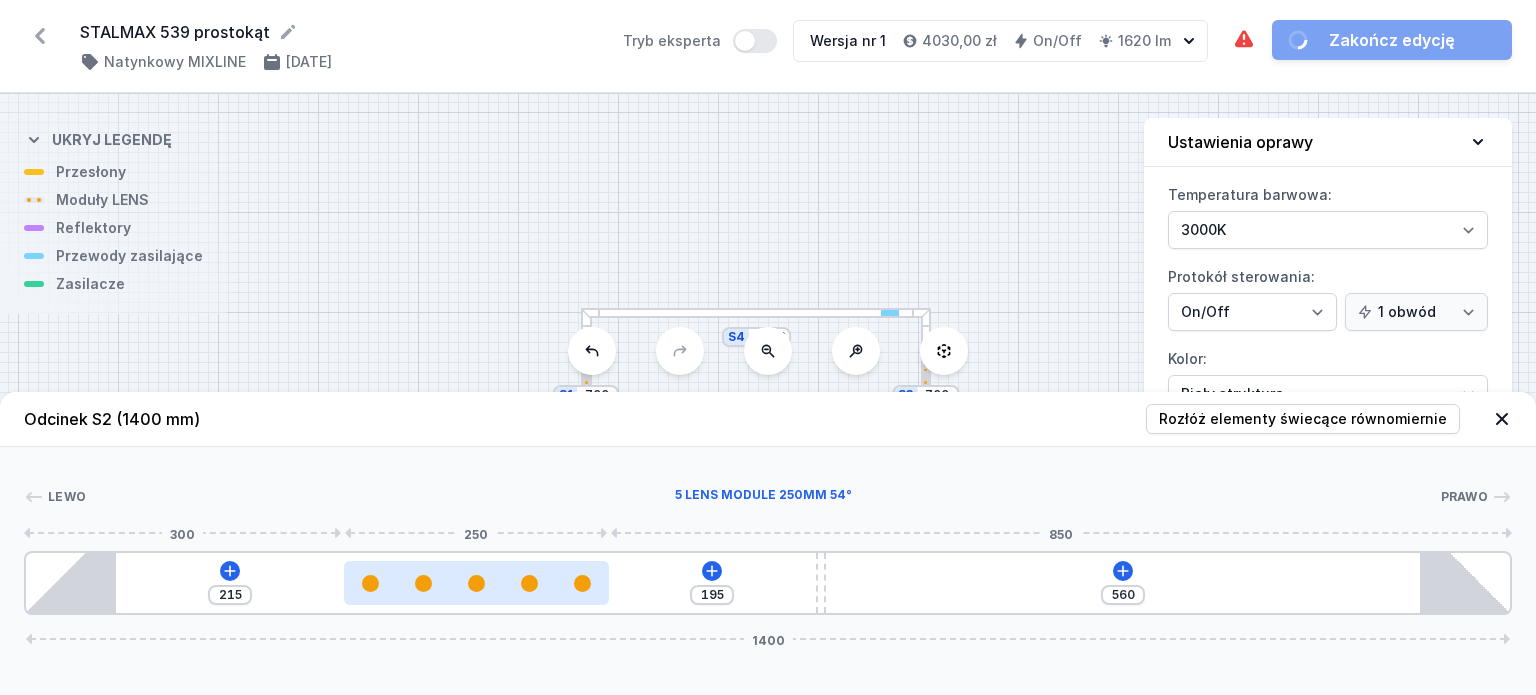 click at bounding box center (529, 583) 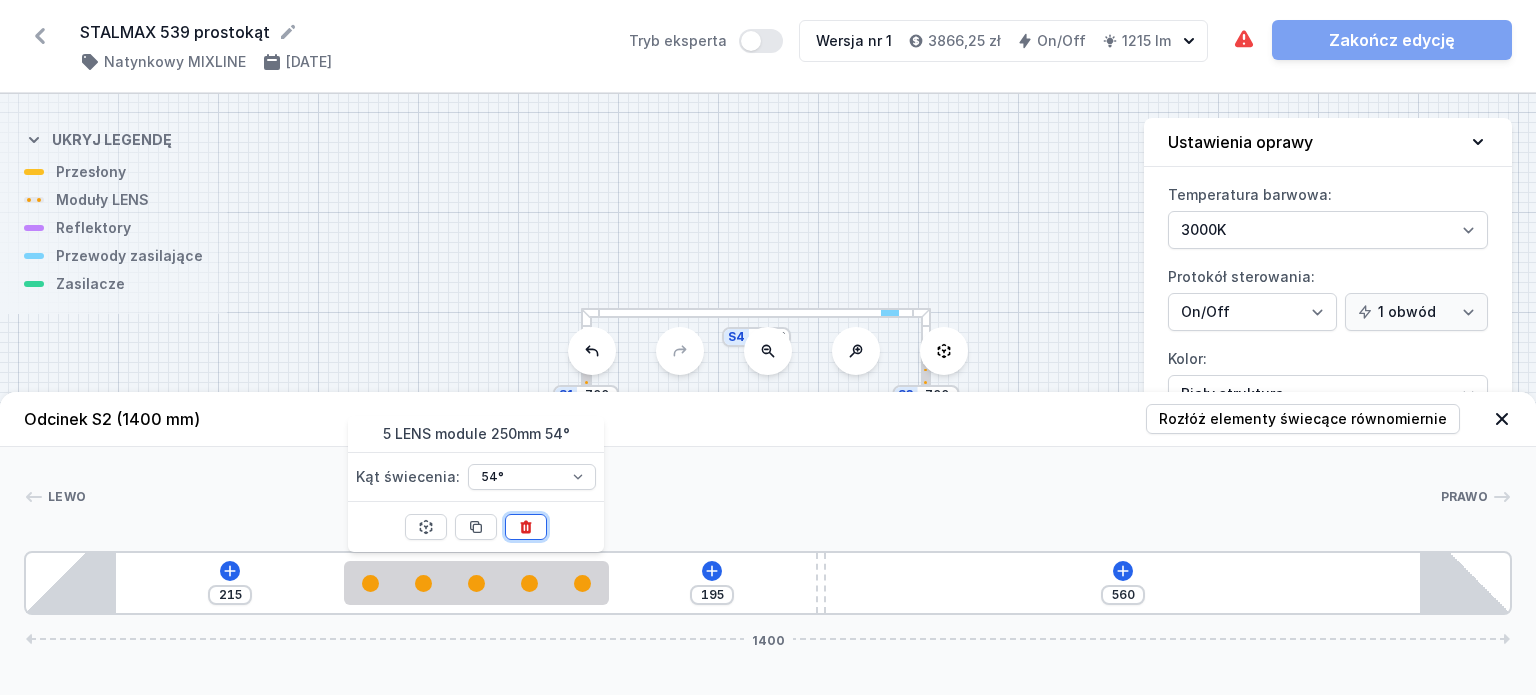 click 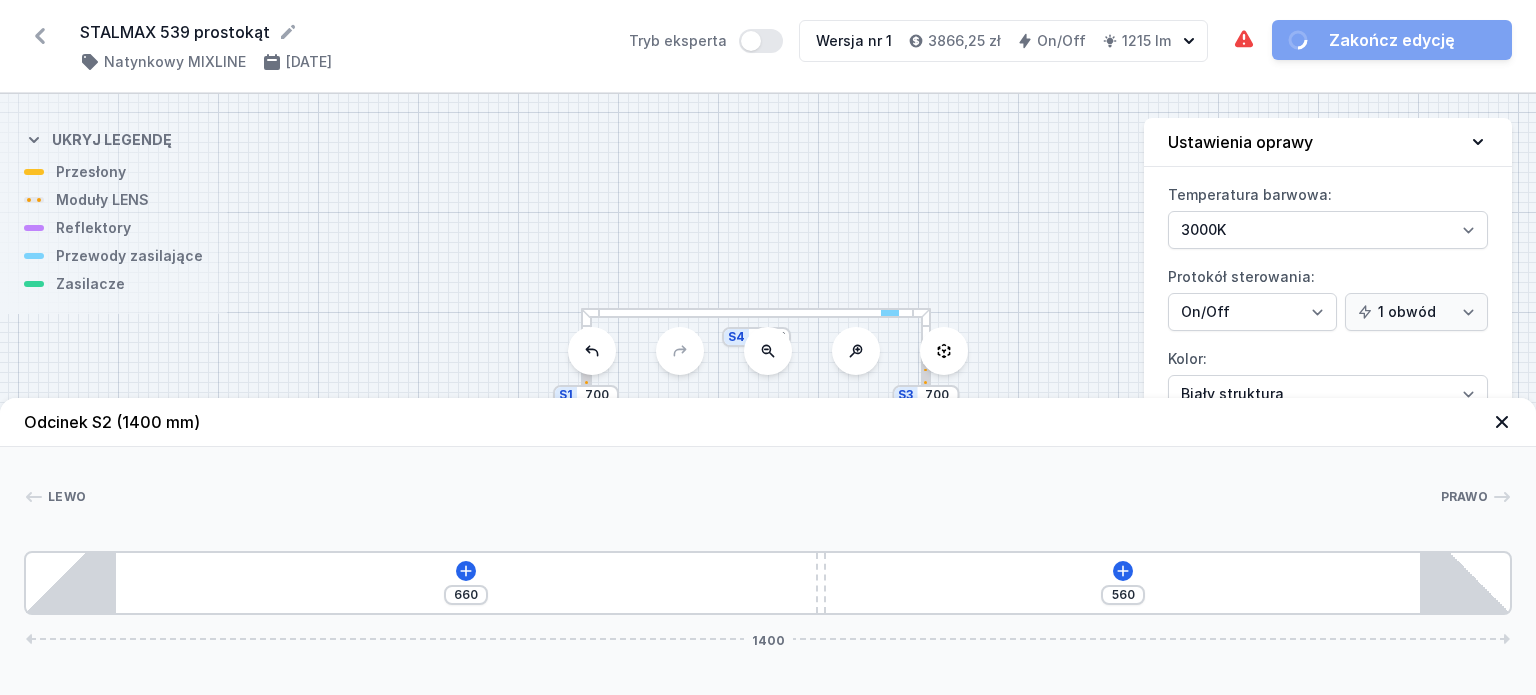 click on "S4 1400 S3 700 S2 1400 S1 700" at bounding box center [768, 394] 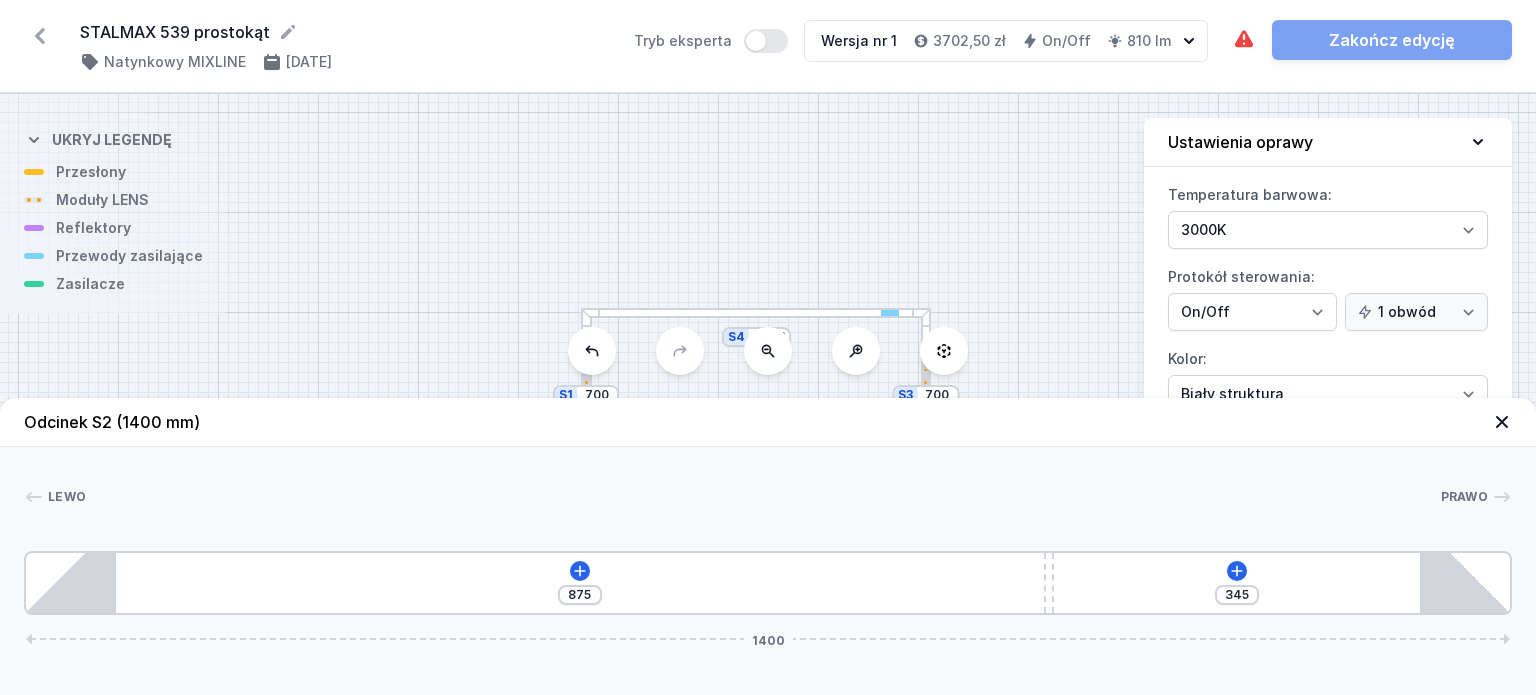 drag, startPoint x: 820, startPoint y: 578, endPoint x: 1063, endPoint y: 585, distance: 243.1008 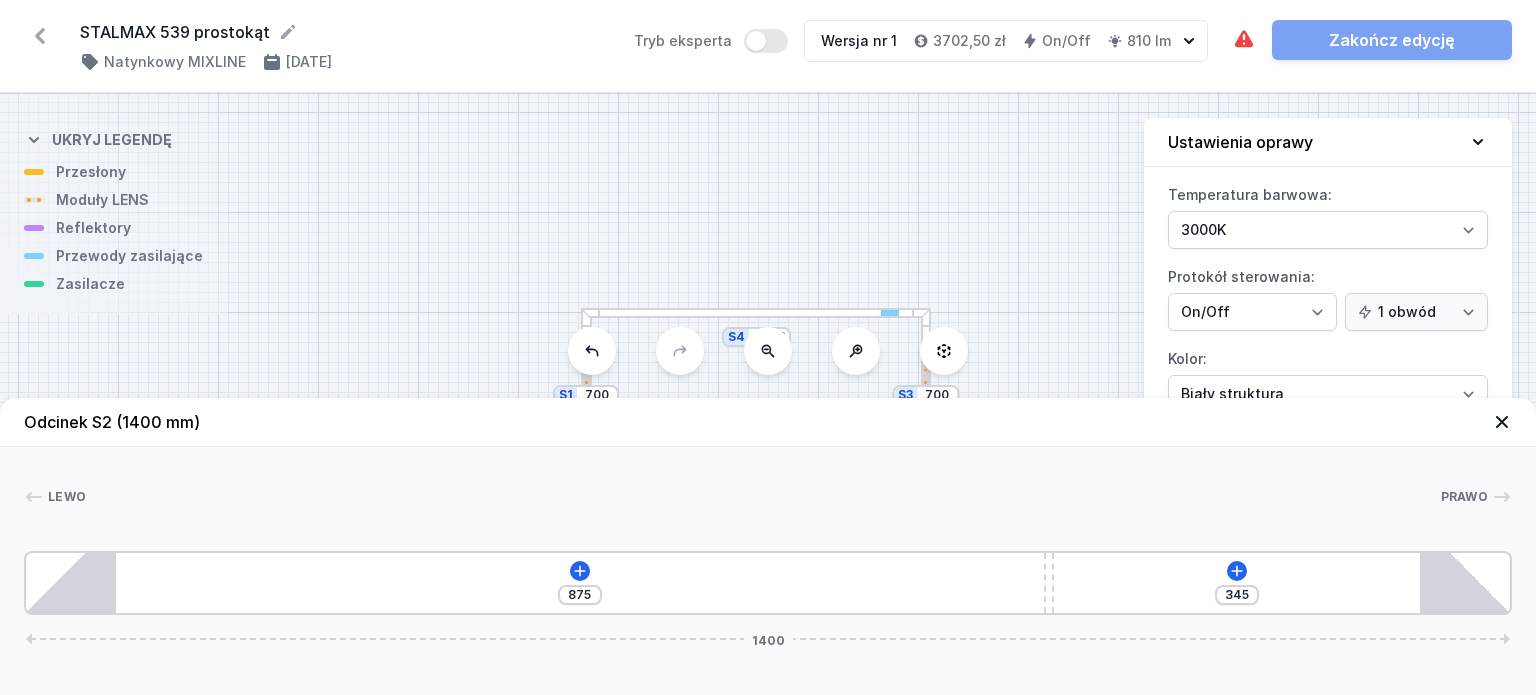 click on "[PHONE_NUMBER]" at bounding box center (768, 583) 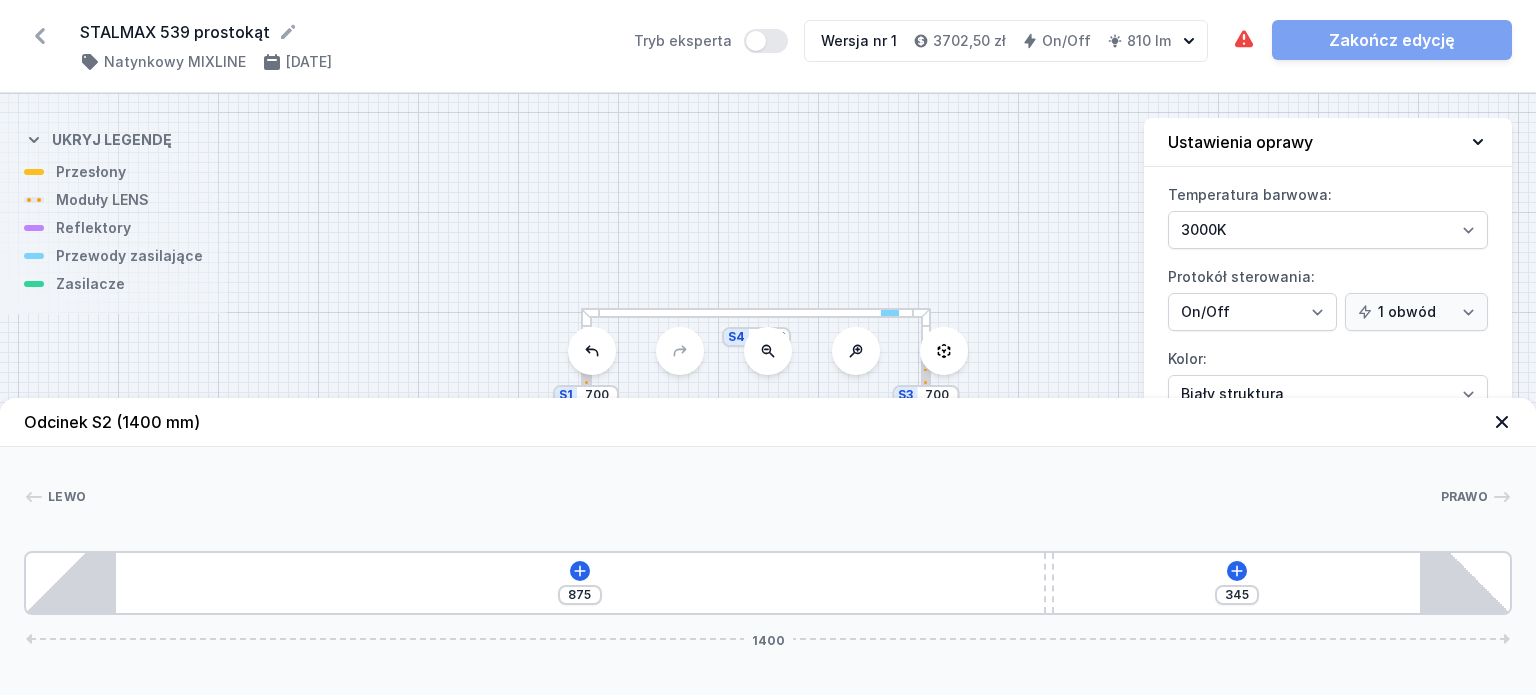 click on "S4 1400 S3 700 S2 1400 S1 700" at bounding box center [768, 394] 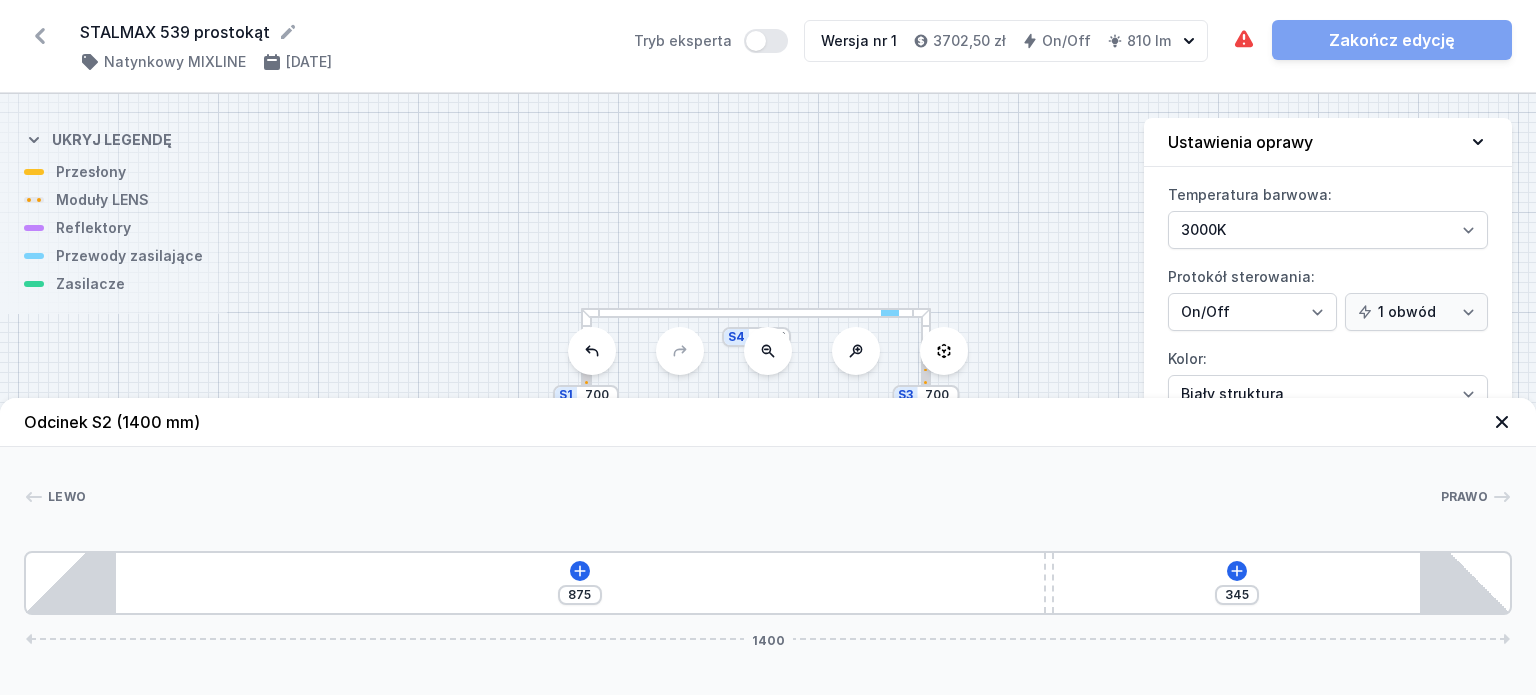 click on "S4 1400 S3 700 S2 1400 S1 700" at bounding box center (768, 394) 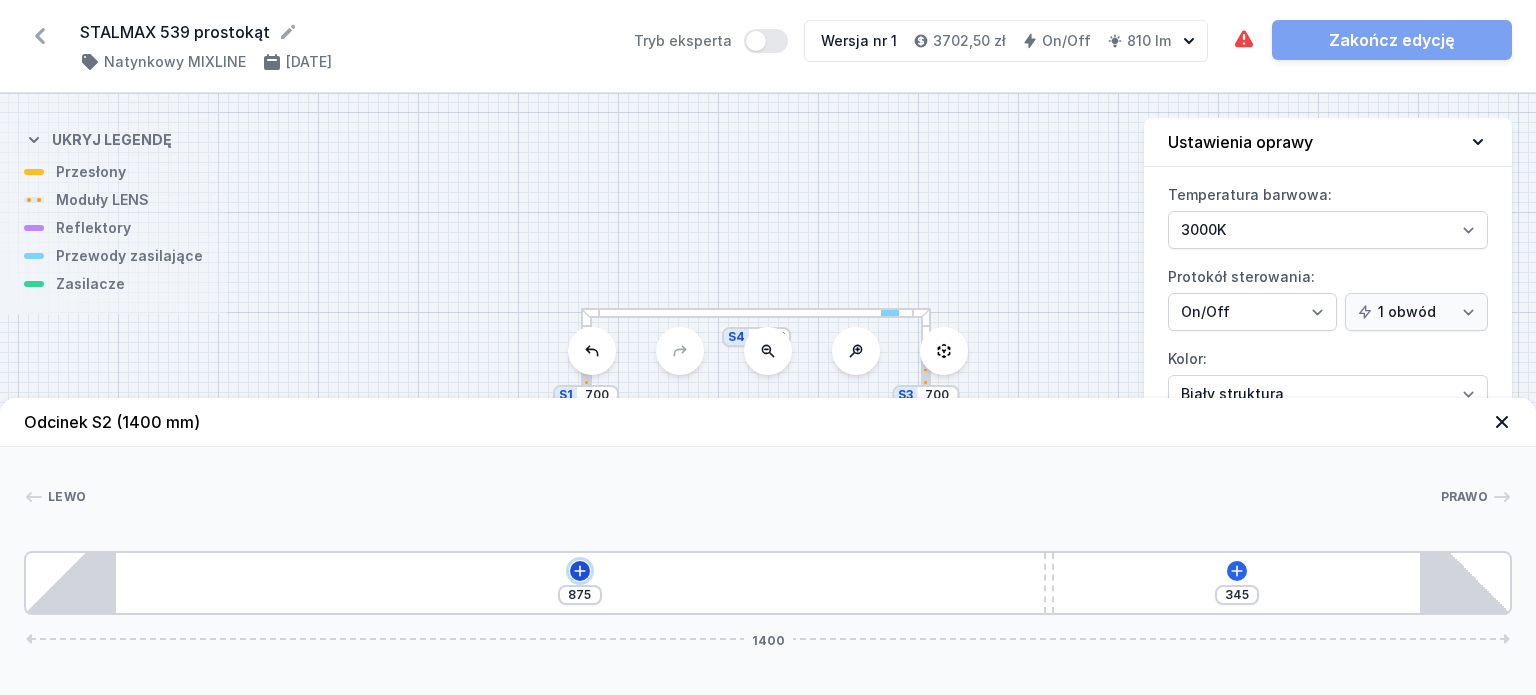click 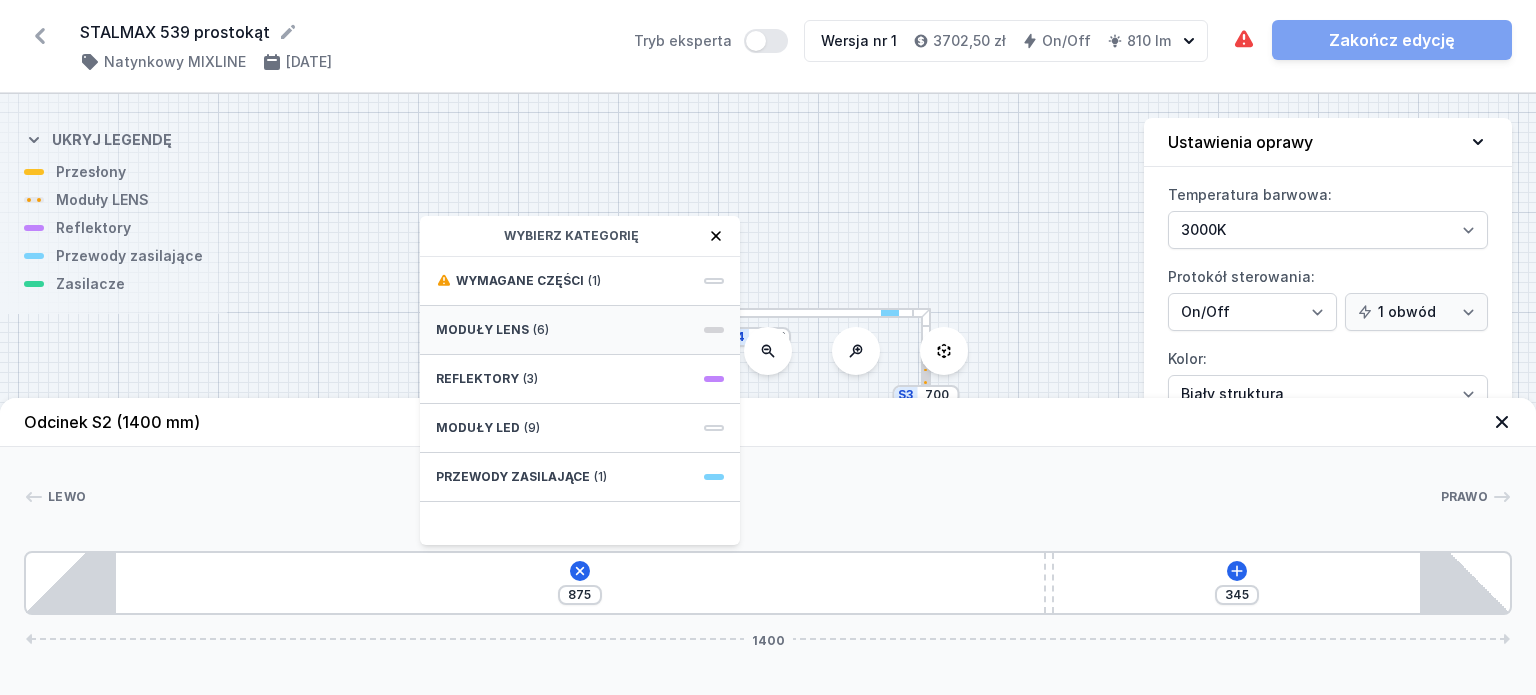 click on "Moduły LENS" at bounding box center (482, 330) 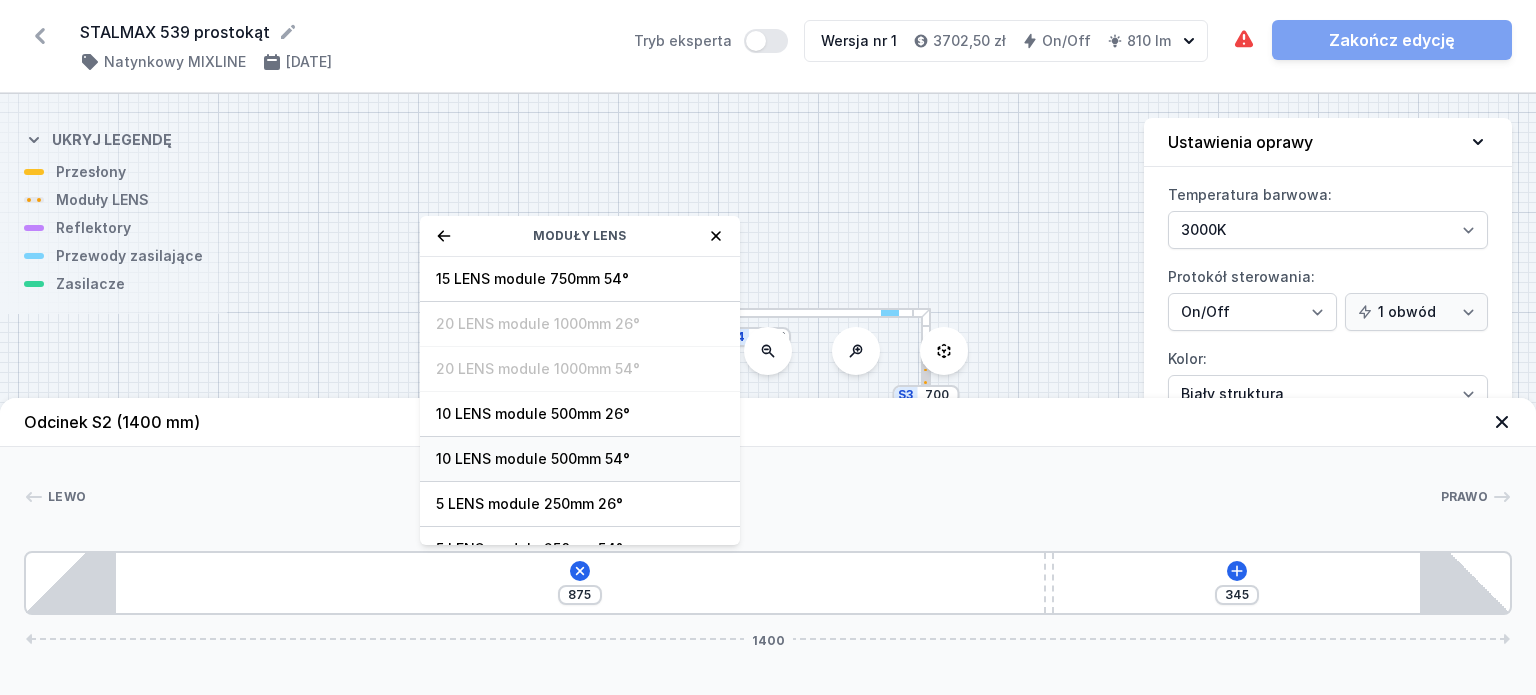 click on "10 LENS module 500mm 54°" at bounding box center [580, 459] 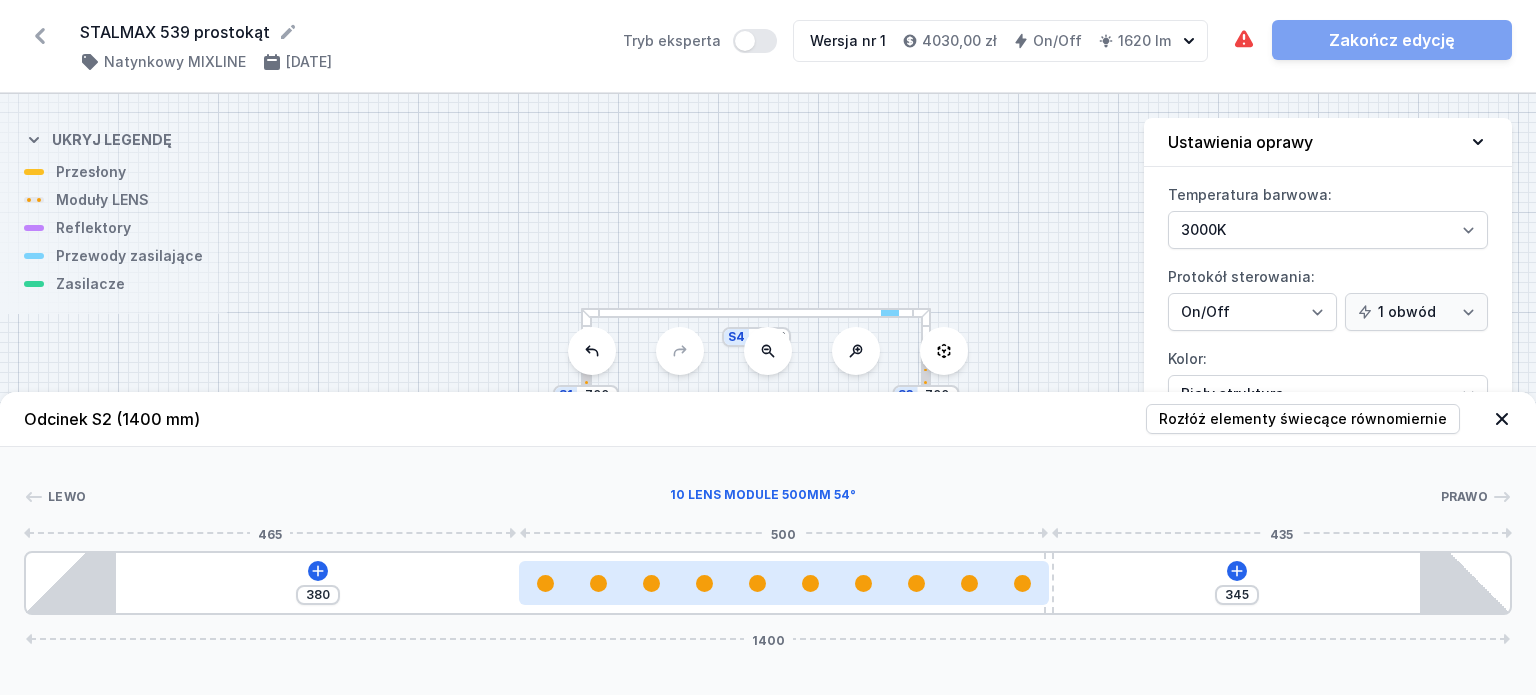 drag, startPoint x: 529, startPoint y: 587, endPoint x: 969, endPoint y: 603, distance: 440.2908 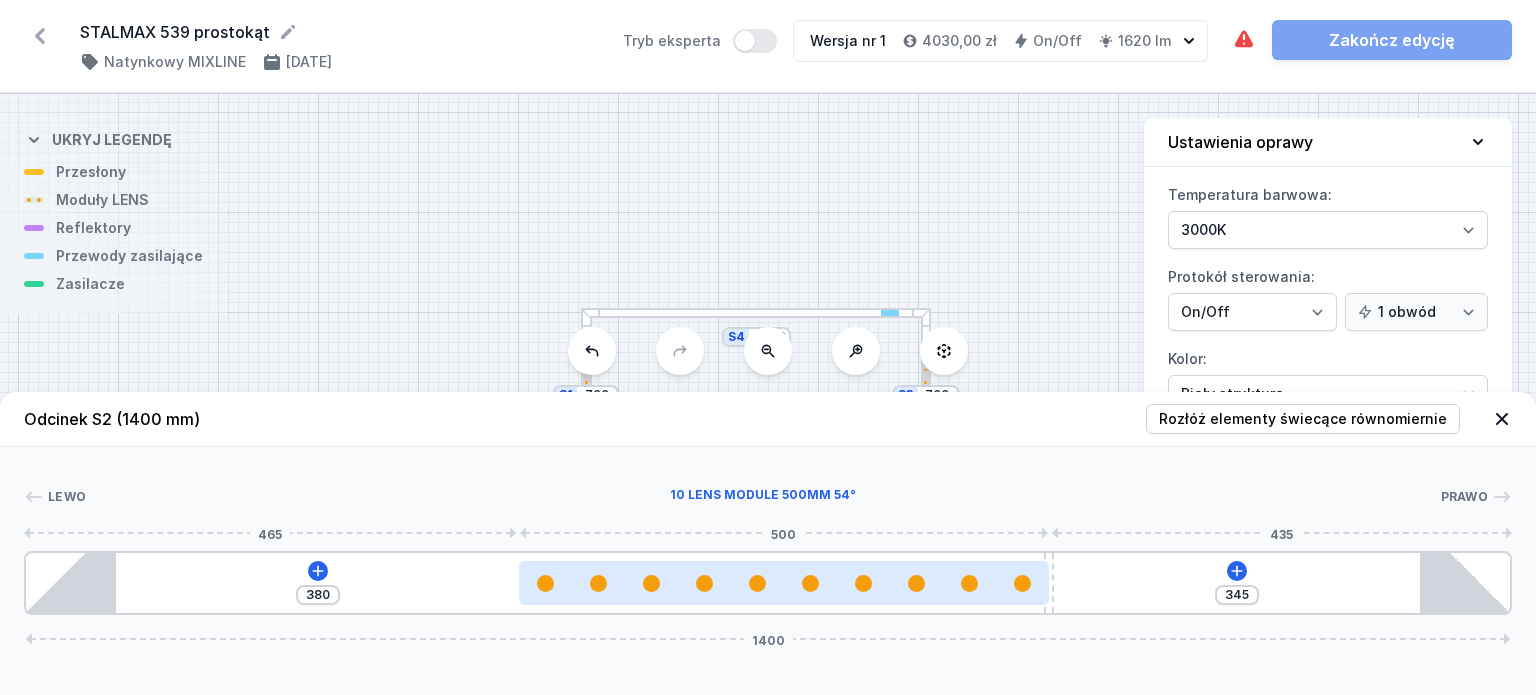 click at bounding box center (784, 583) 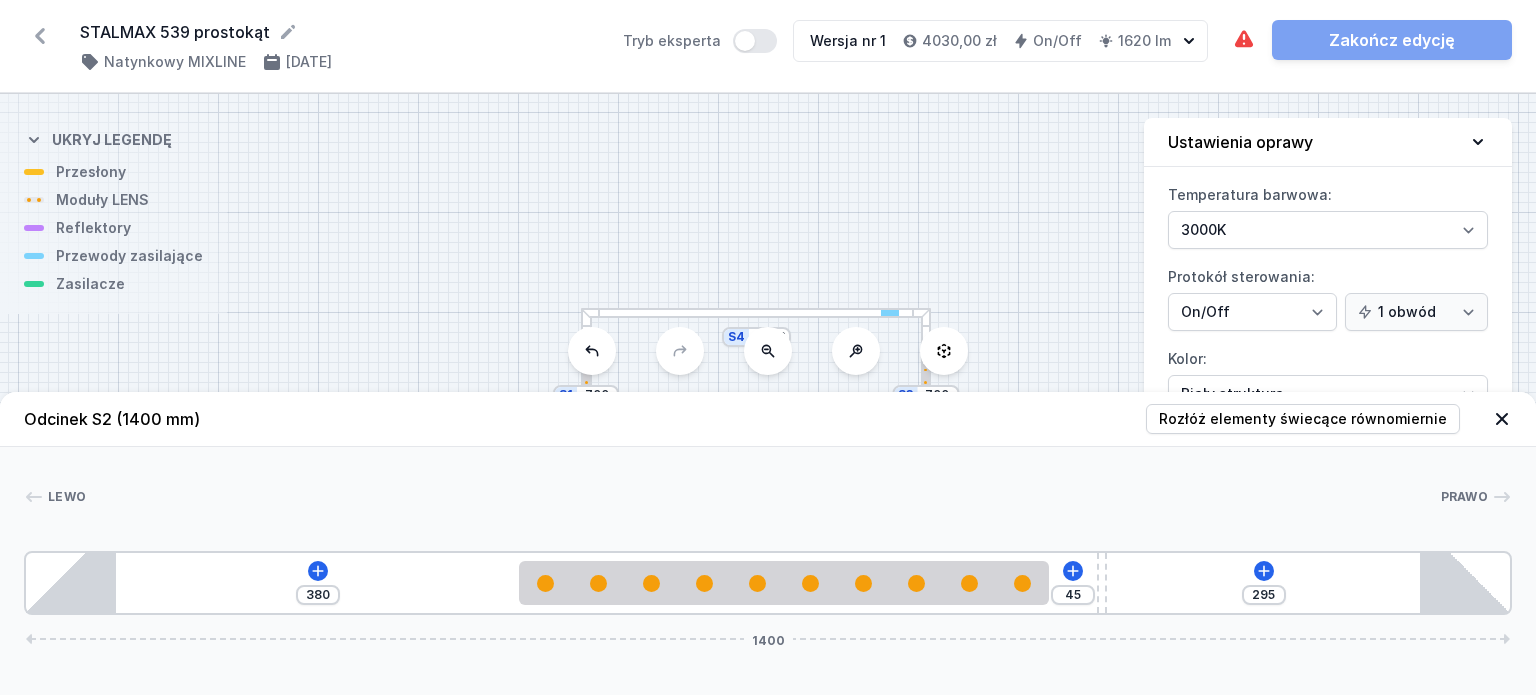drag, startPoint x: 1051, startPoint y: 571, endPoint x: 1122, endPoint y: 571, distance: 71 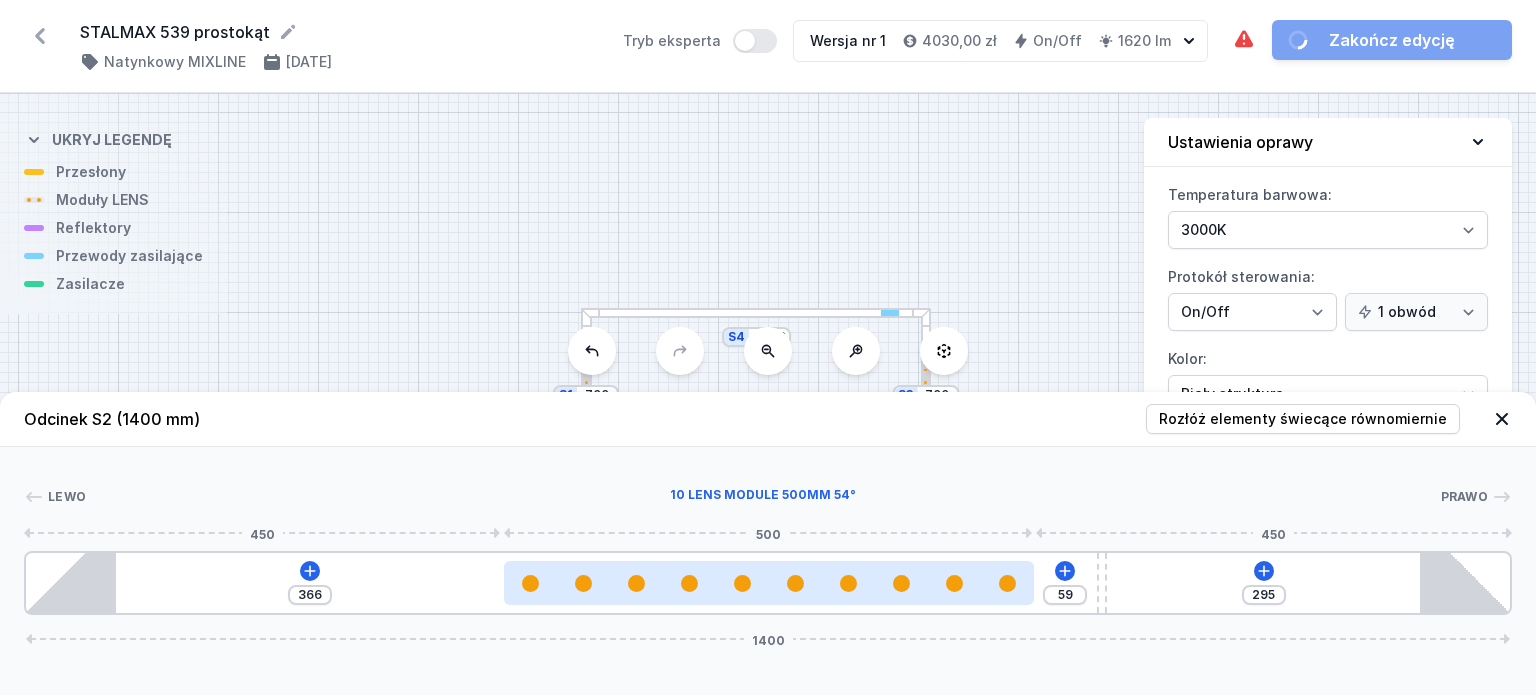 drag, startPoint x: 979, startPoint y: 588, endPoint x: 952, endPoint y: 594, distance: 27.658634 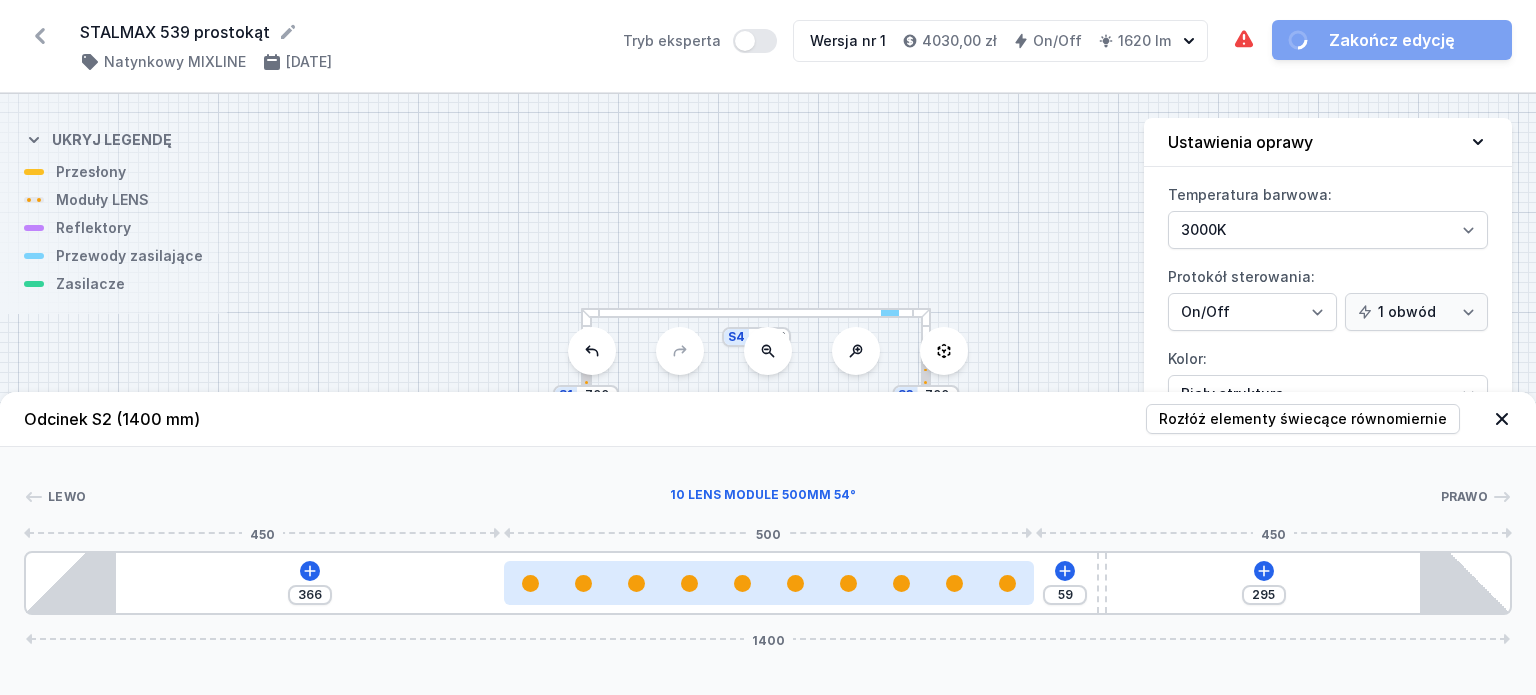 click at bounding box center (769, 583) 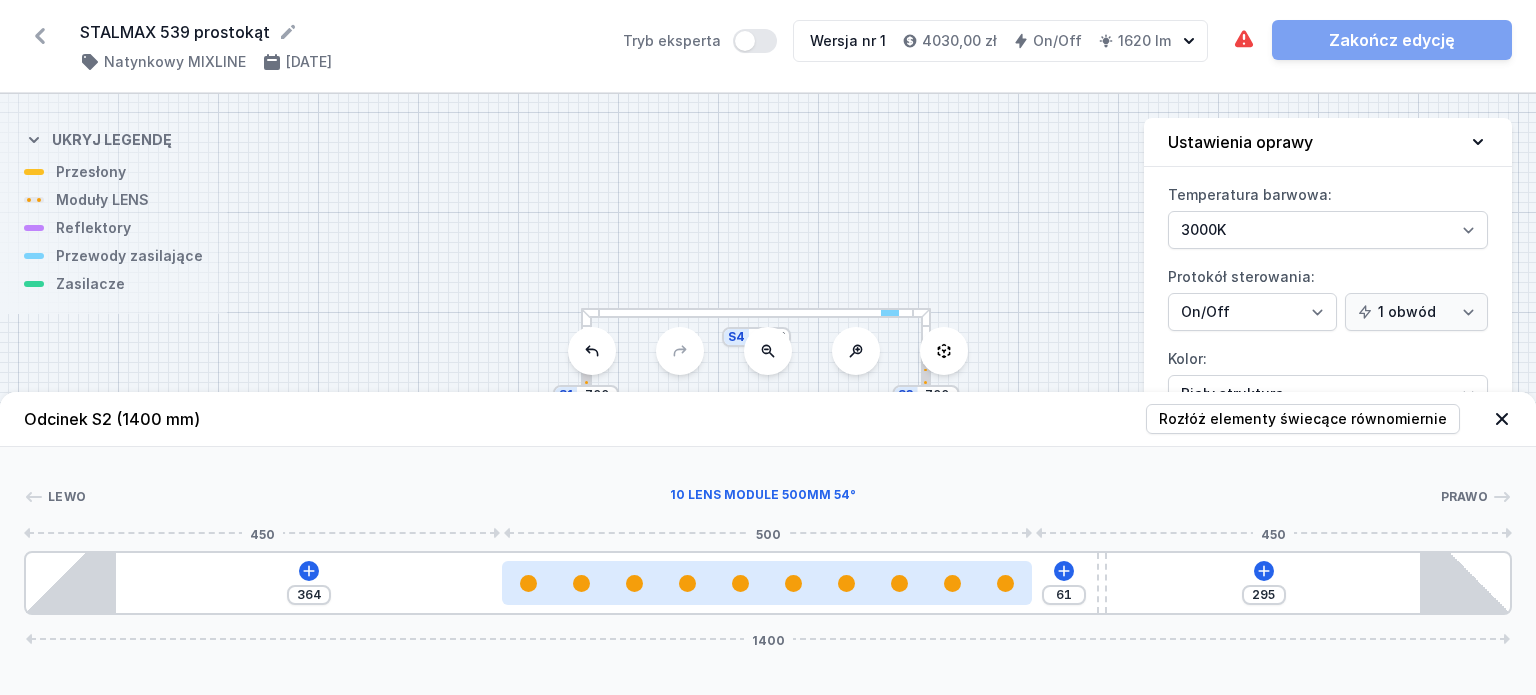 drag, startPoint x: 937, startPoint y: 577, endPoint x: 923, endPoint y: 577, distance: 14 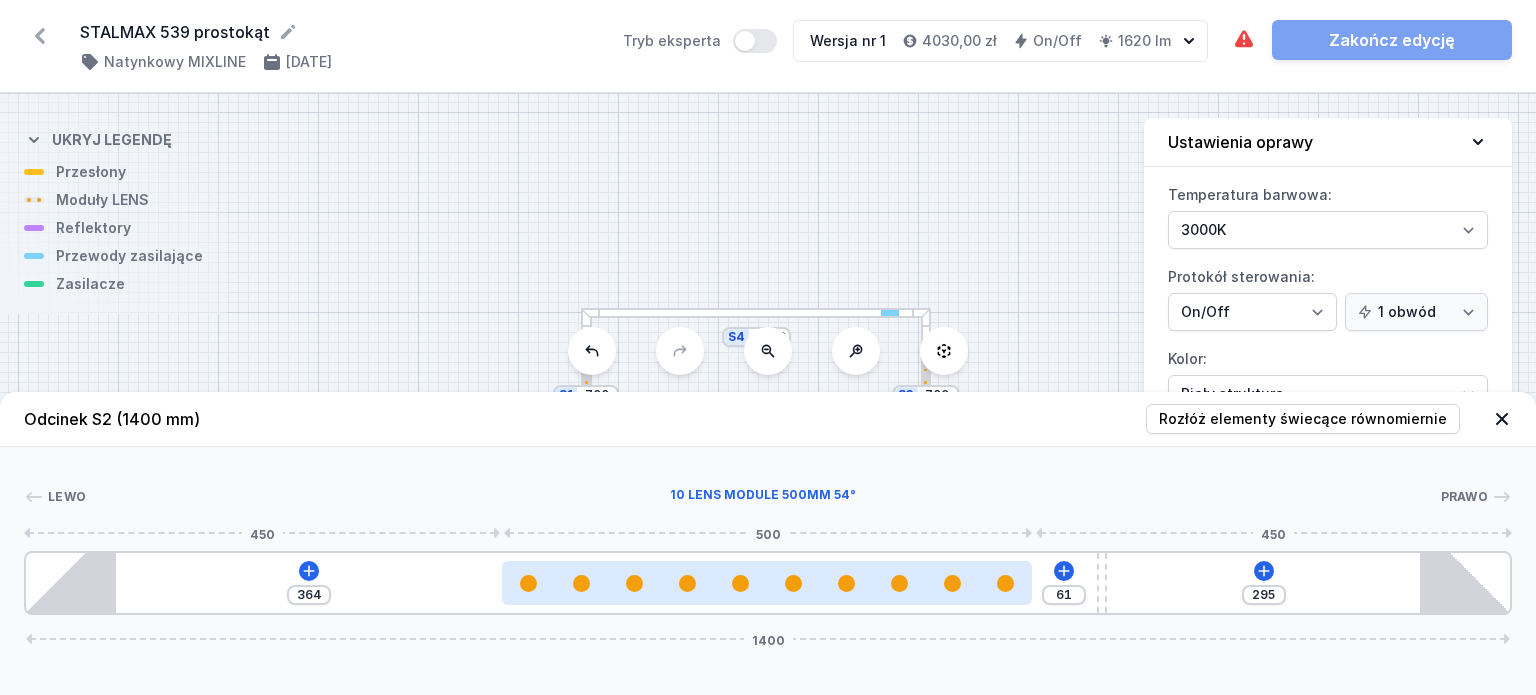 click at bounding box center (767, 583) 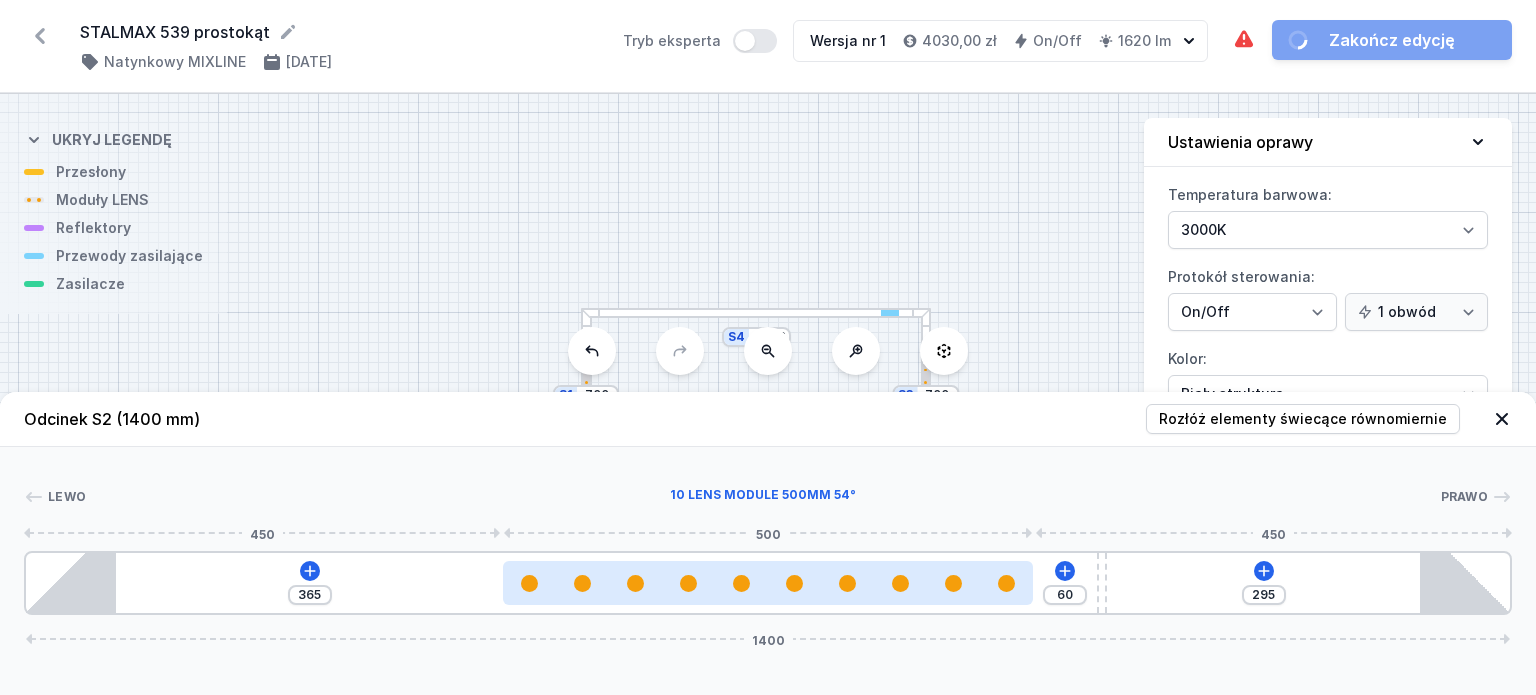 drag, startPoint x: 923, startPoint y: 577, endPoint x: 912, endPoint y: 578, distance: 11.045361 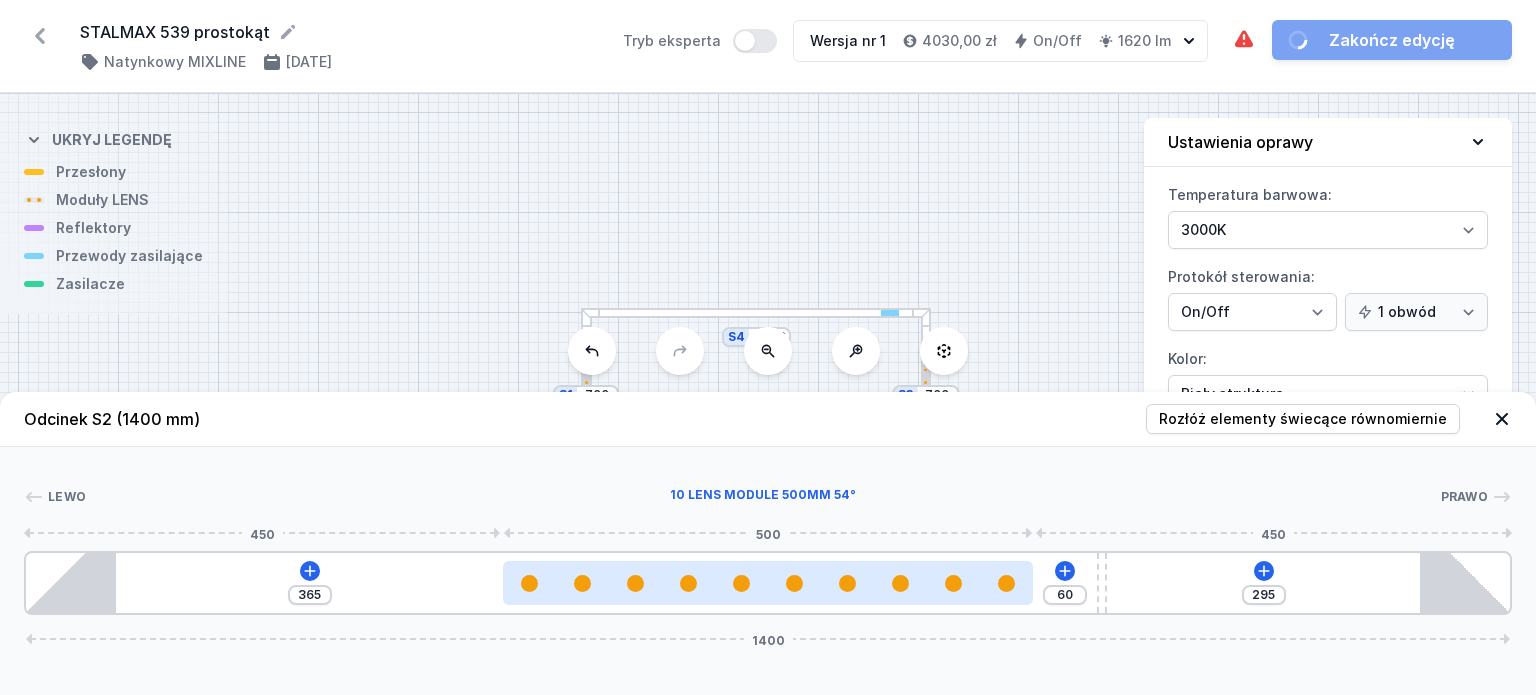 click at bounding box center (768, 583) 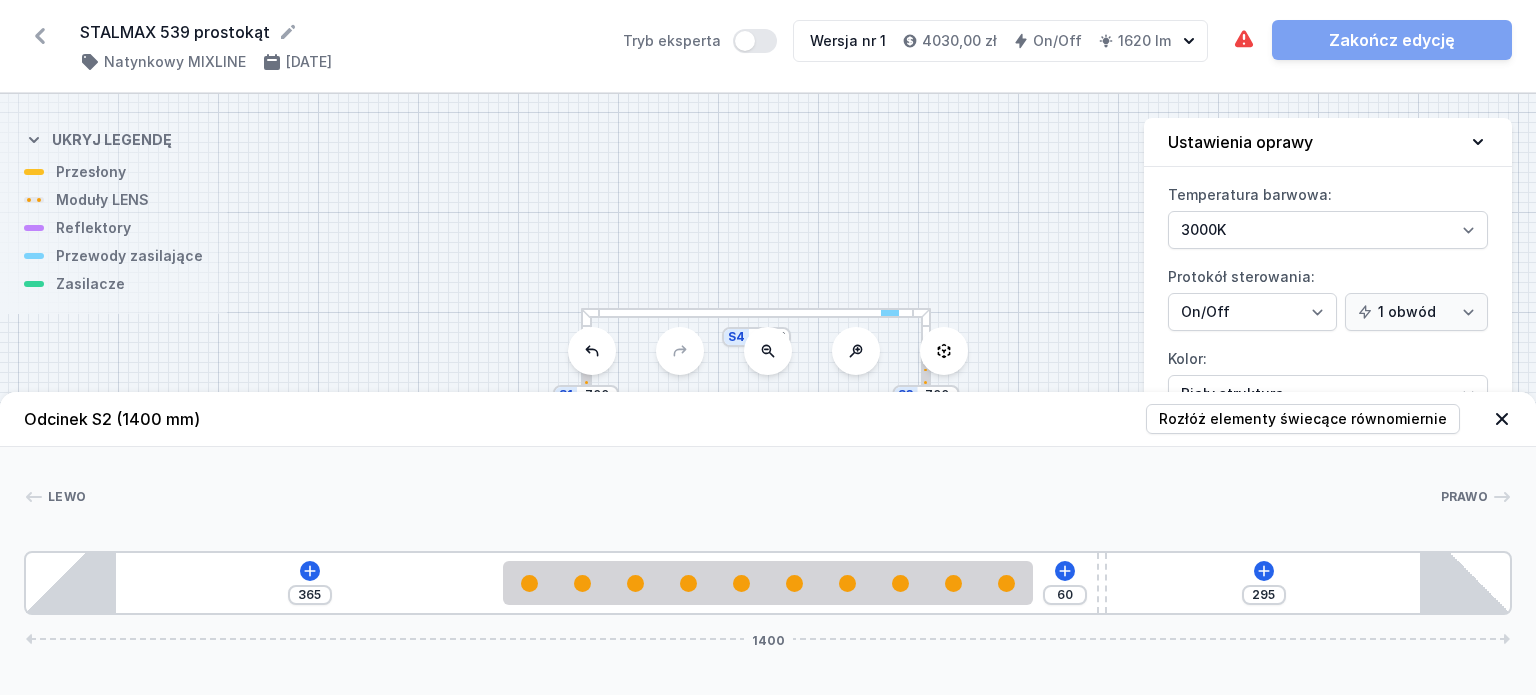 click 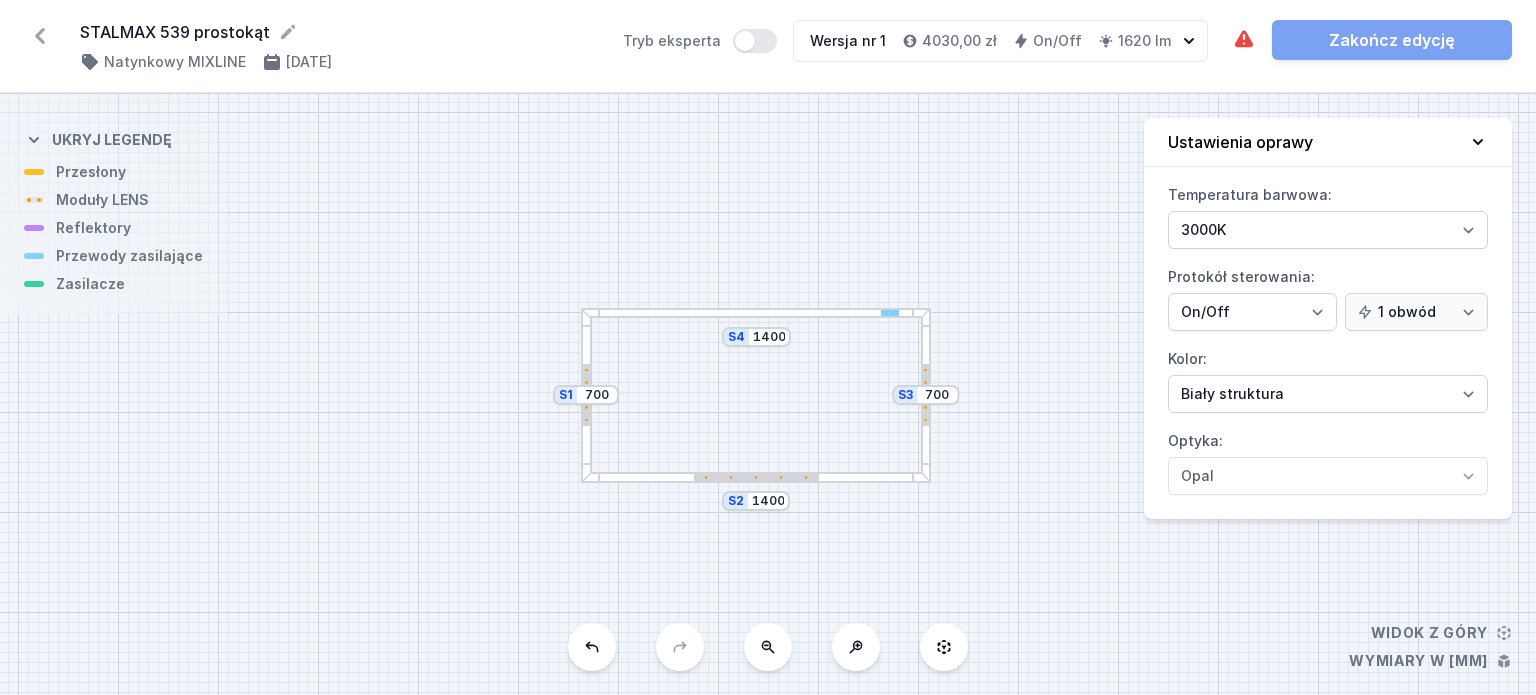 click at bounding box center [756, 313] 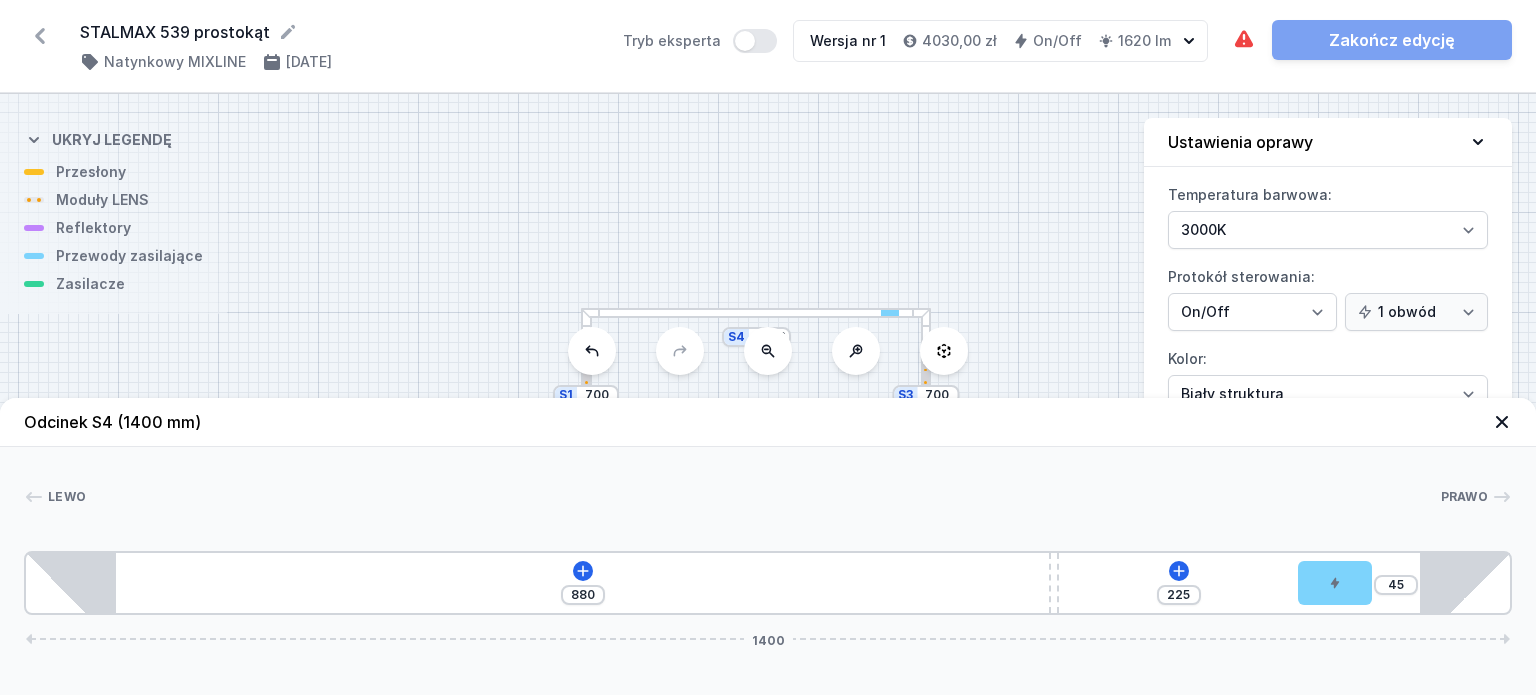 drag, startPoint x: 824, startPoint y: 568, endPoint x: 1073, endPoint y: 571, distance: 249.01807 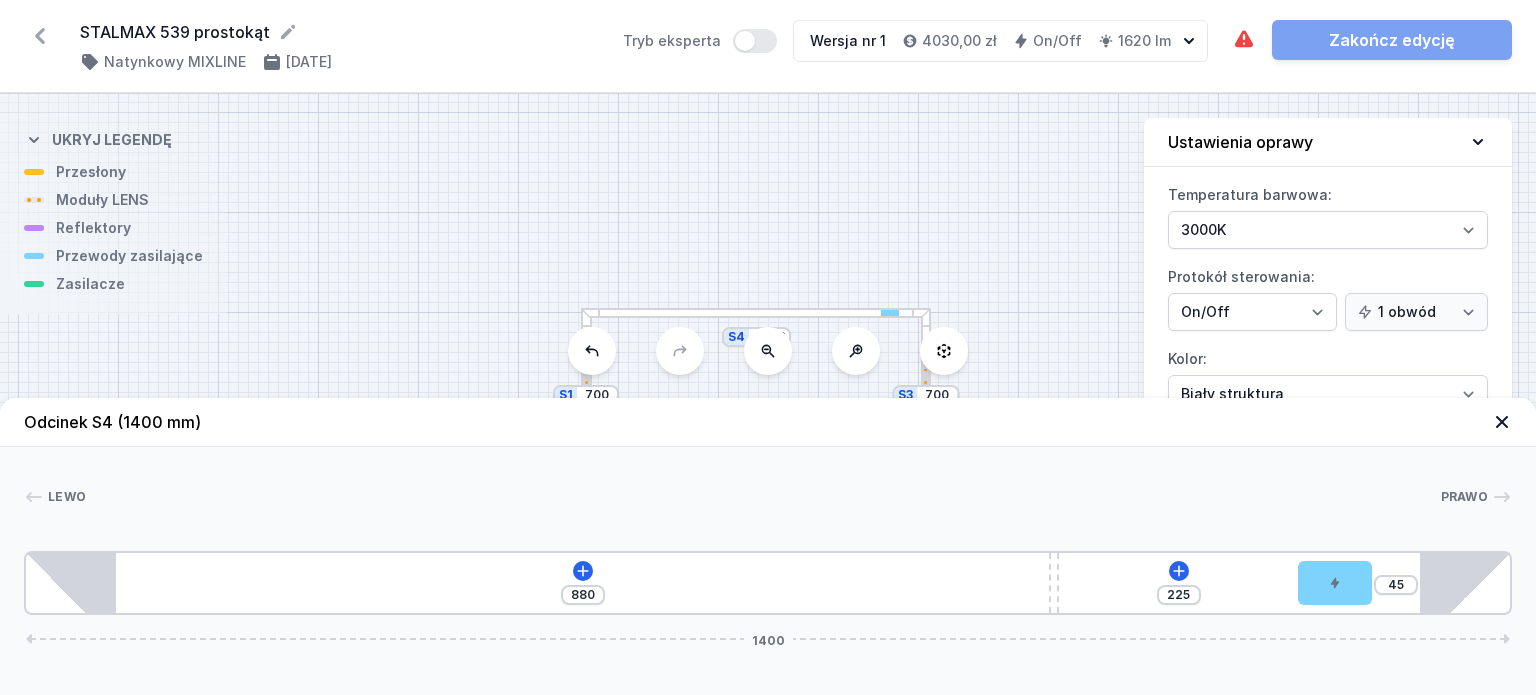 click on "880 225 45 1400" at bounding box center (768, 583) 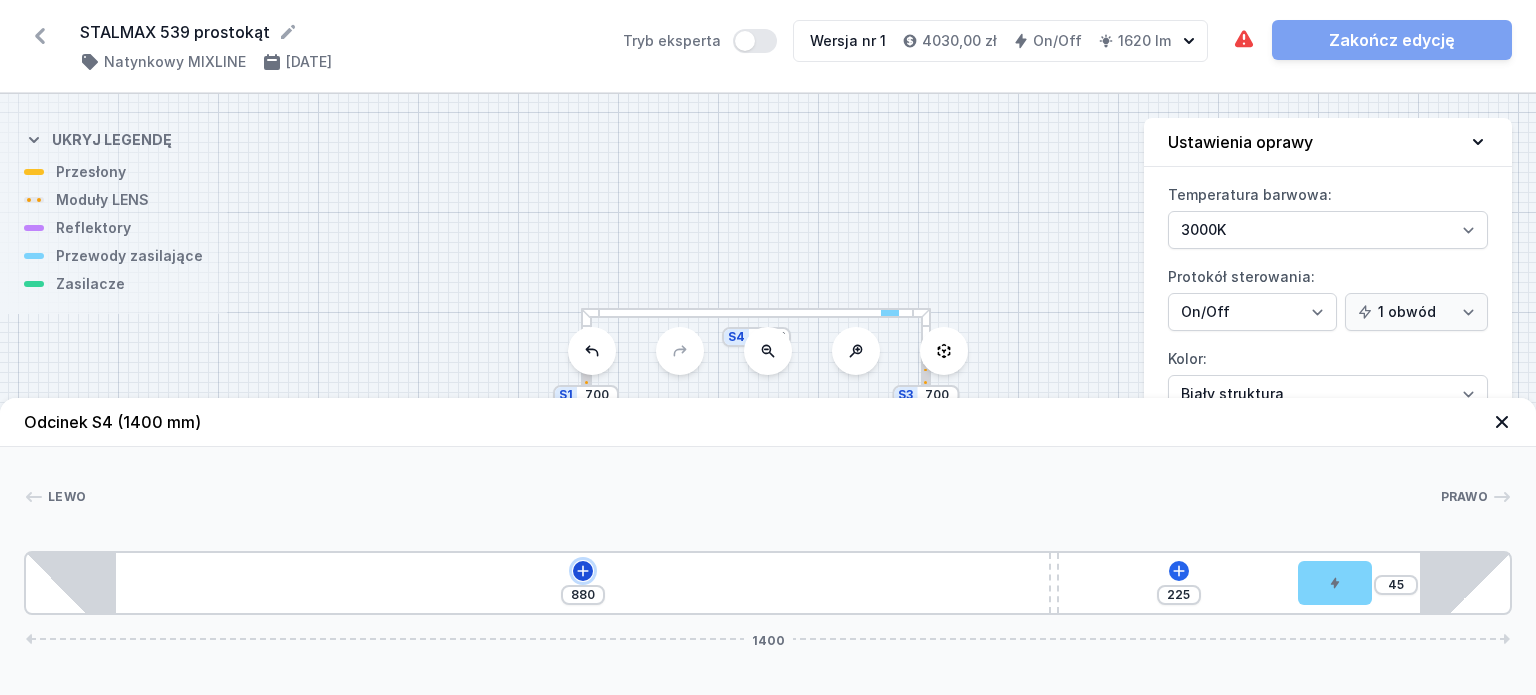 click 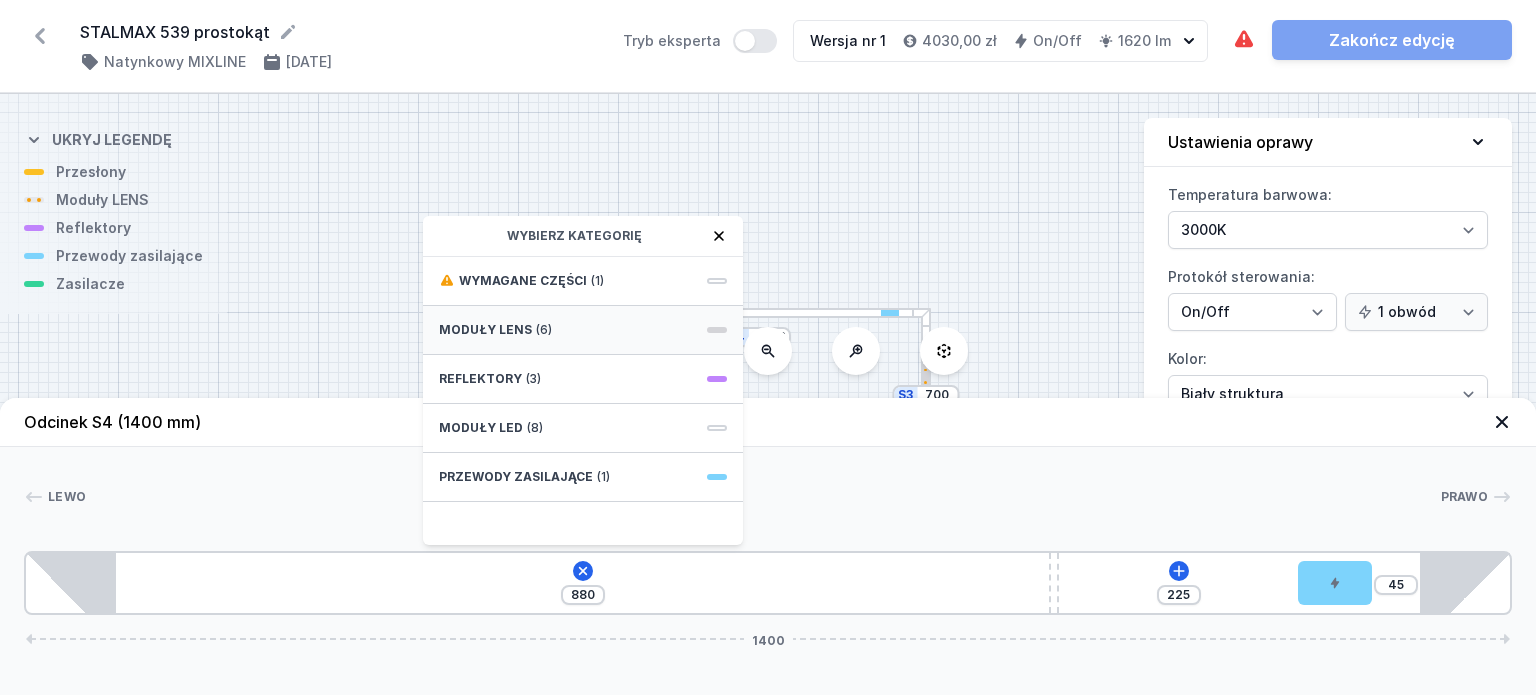 click on "Moduły LENS (6)" at bounding box center (583, 330) 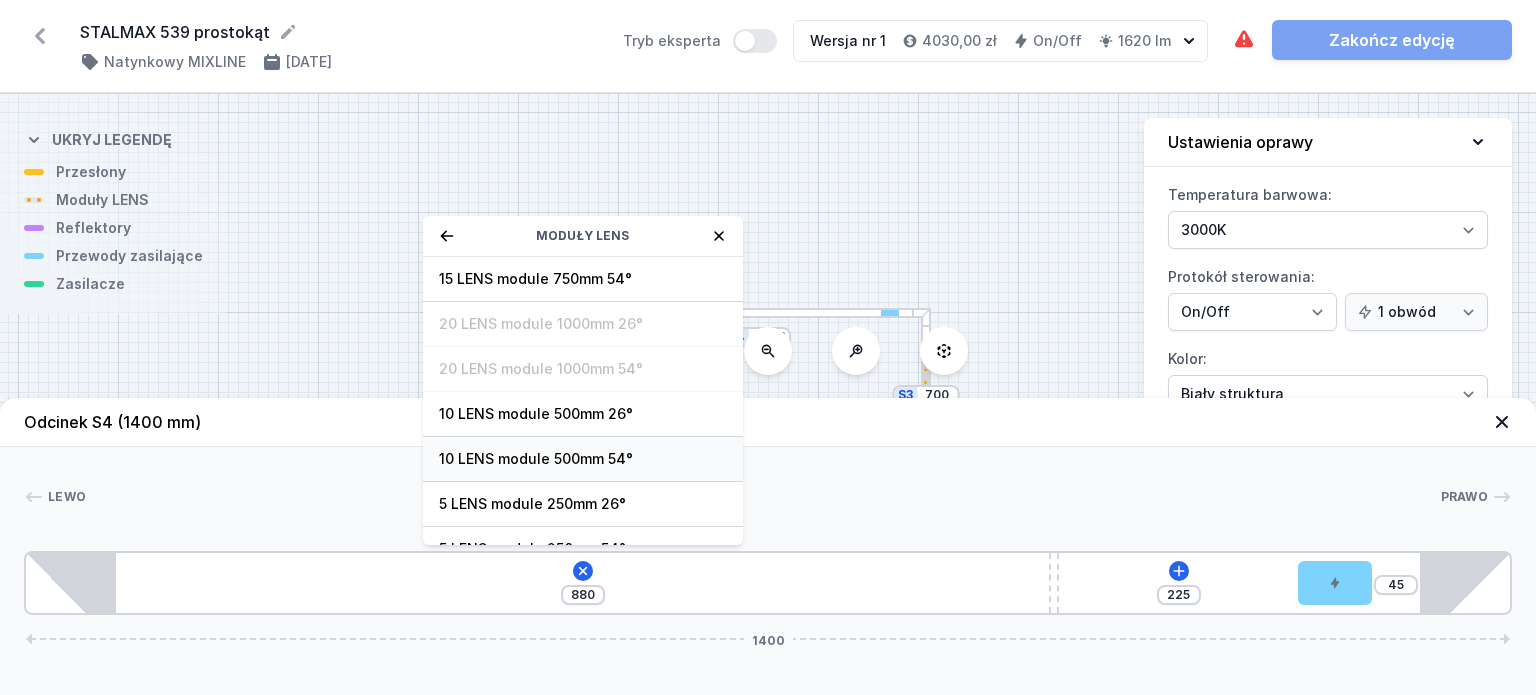 click on "10 LENS module 500mm 54°" at bounding box center [583, 459] 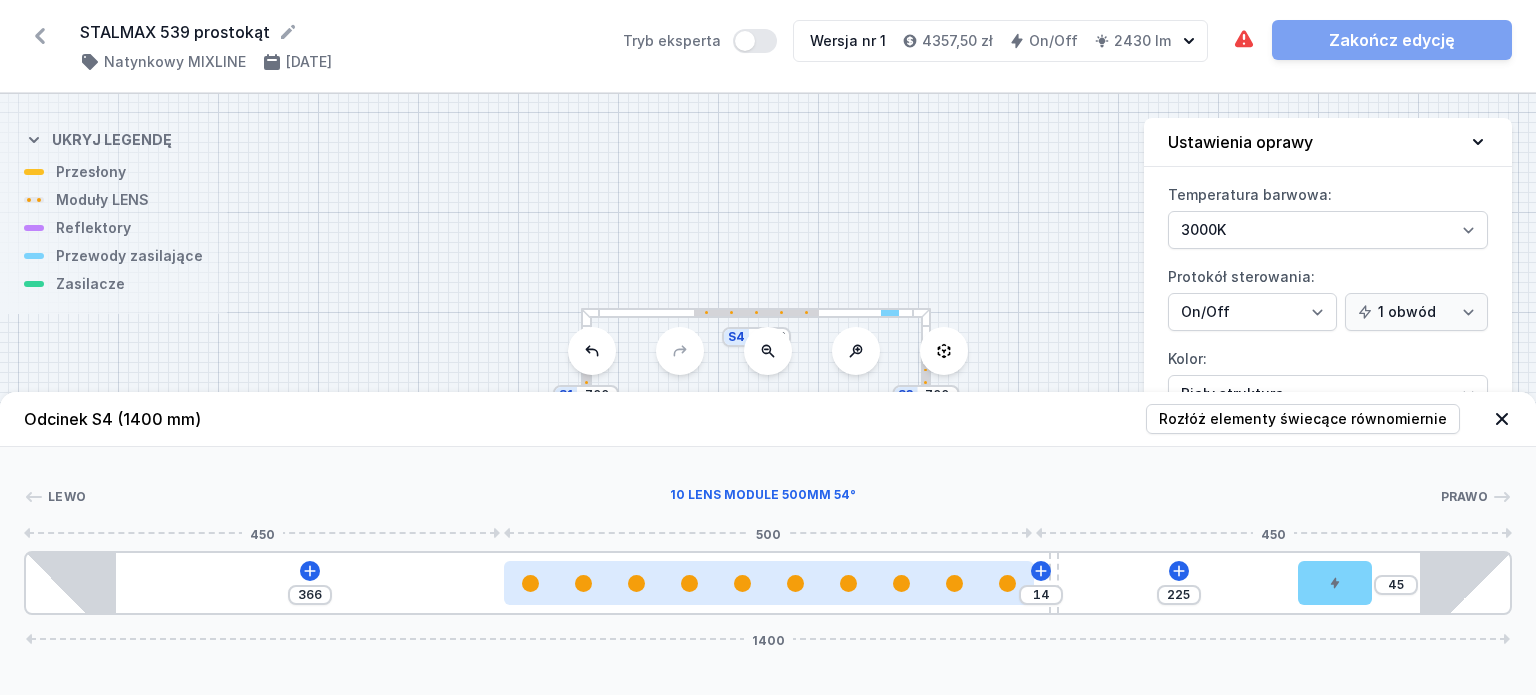 drag, startPoint x: 449, startPoint y: 574, endPoint x: 825, endPoint y: 587, distance: 376.22467 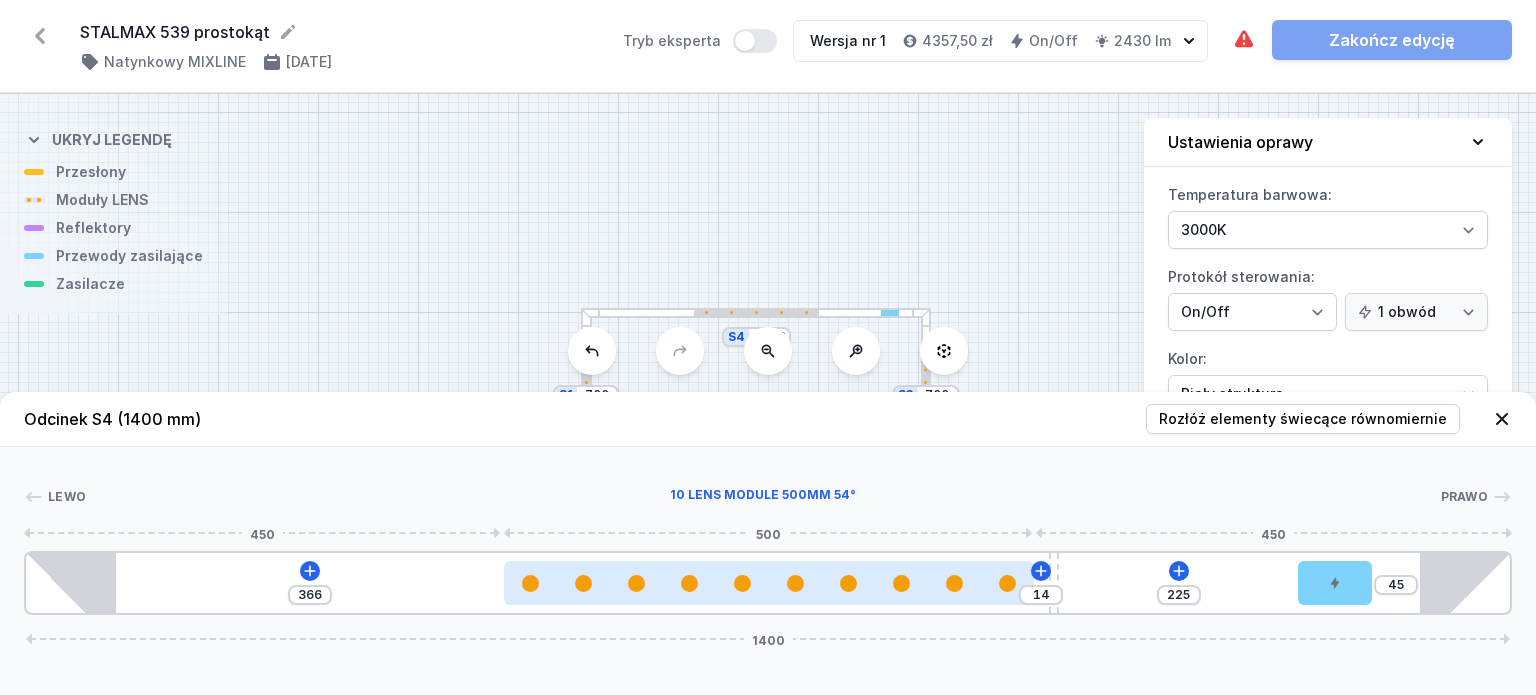 click at bounding box center [769, 583] 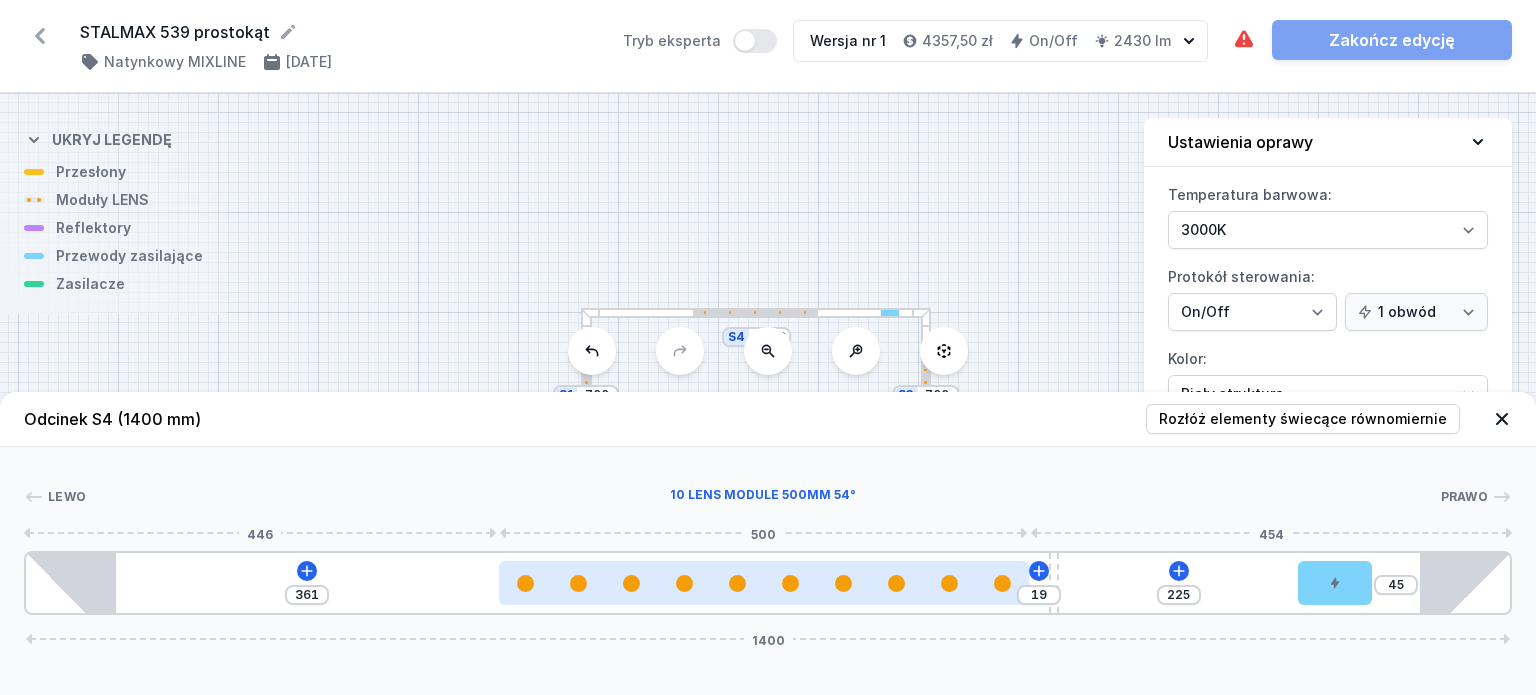 drag, startPoint x: 825, startPoint y: 587, endPoint x: 808, endPoint y: 584, distance: 17.262676 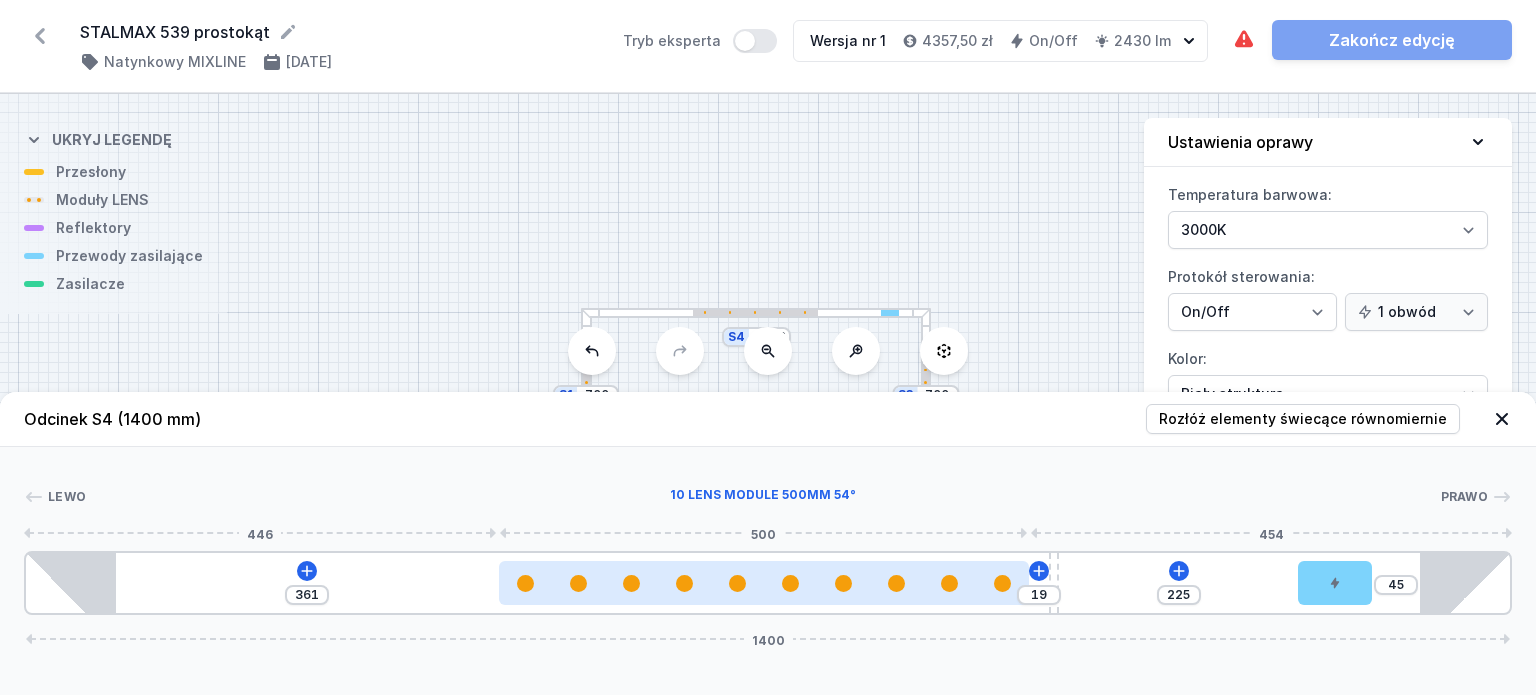 click at bounding box center (764, 583) 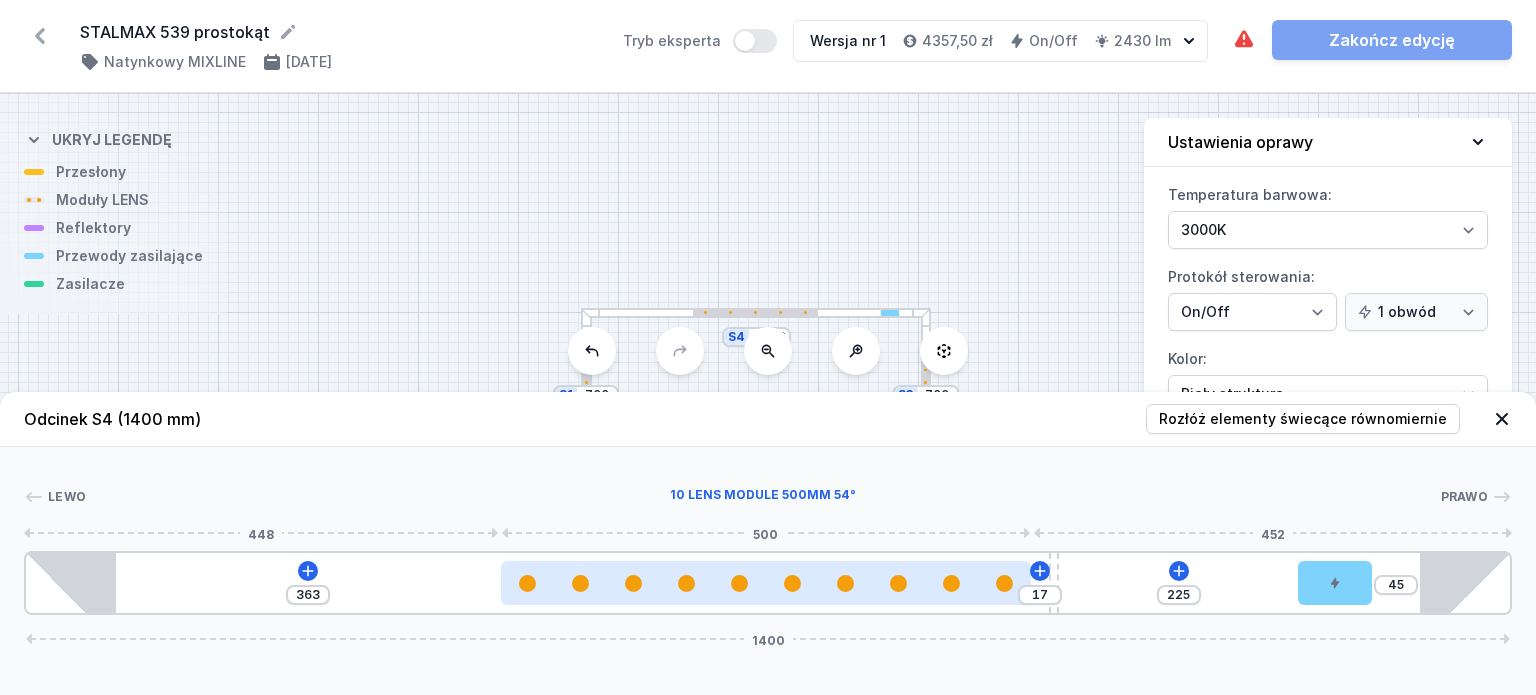 drag, startPoint x: 823, startPoint y: 589, endPoint x: 813, endPoint y: 586, distance: 10.440307 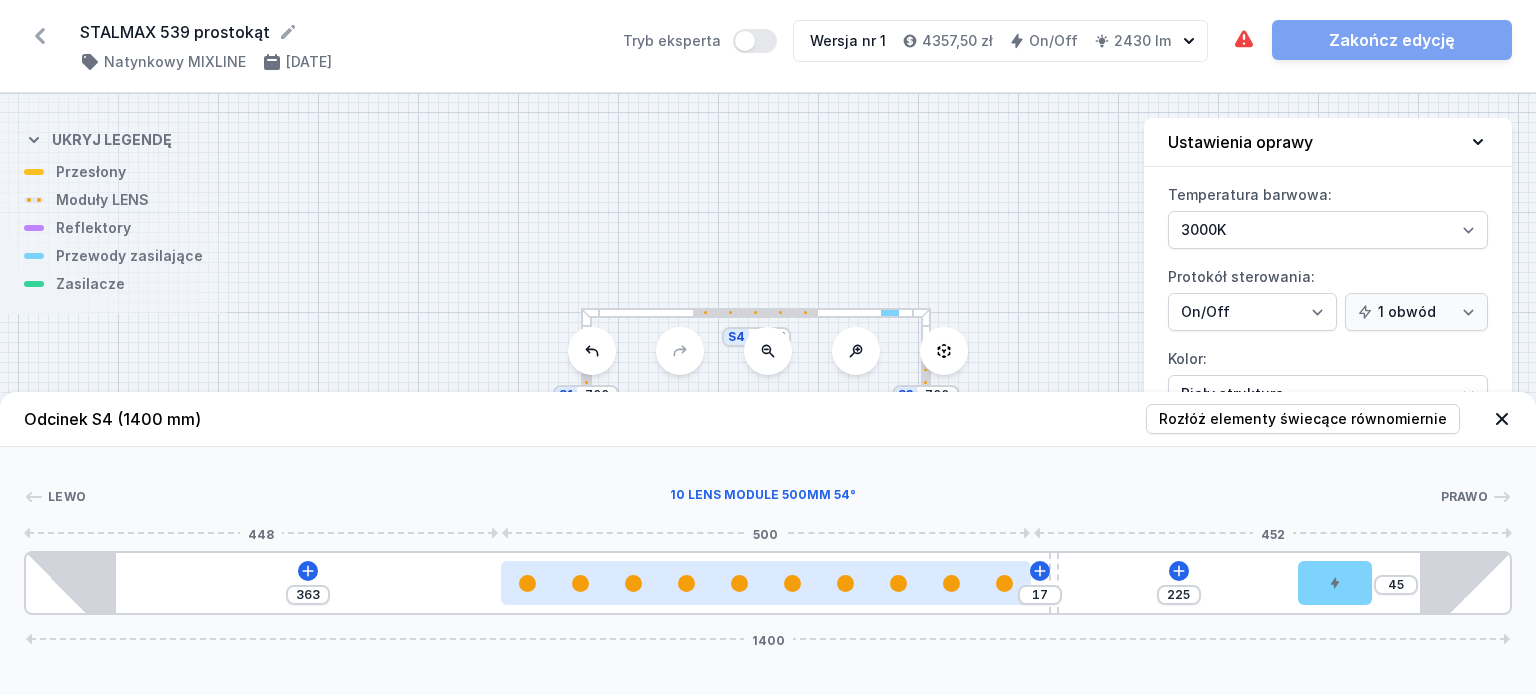 click at bounding box center (766, 583) 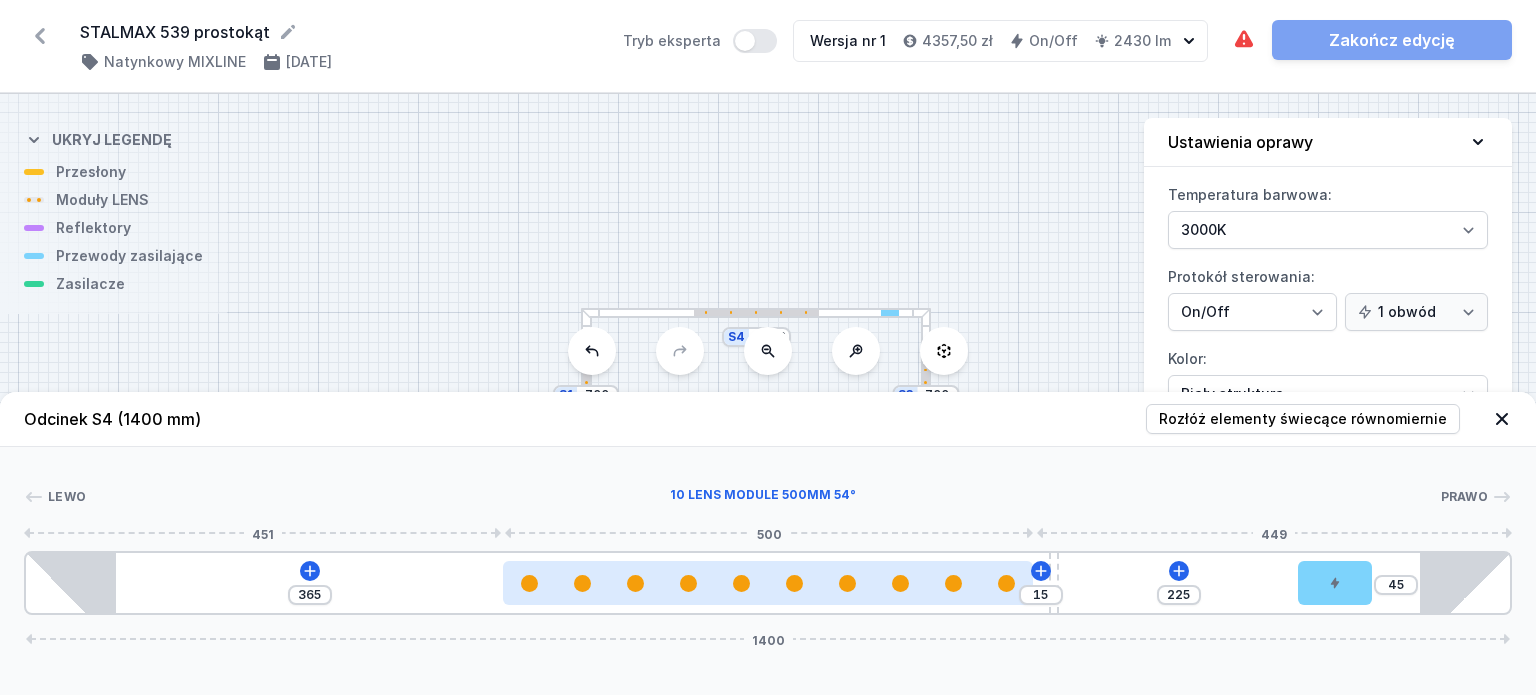 drag, startPoint x: 812, startPoint y: 576, endPoint x: 802, endPoint y: 574, distance: 10.198039 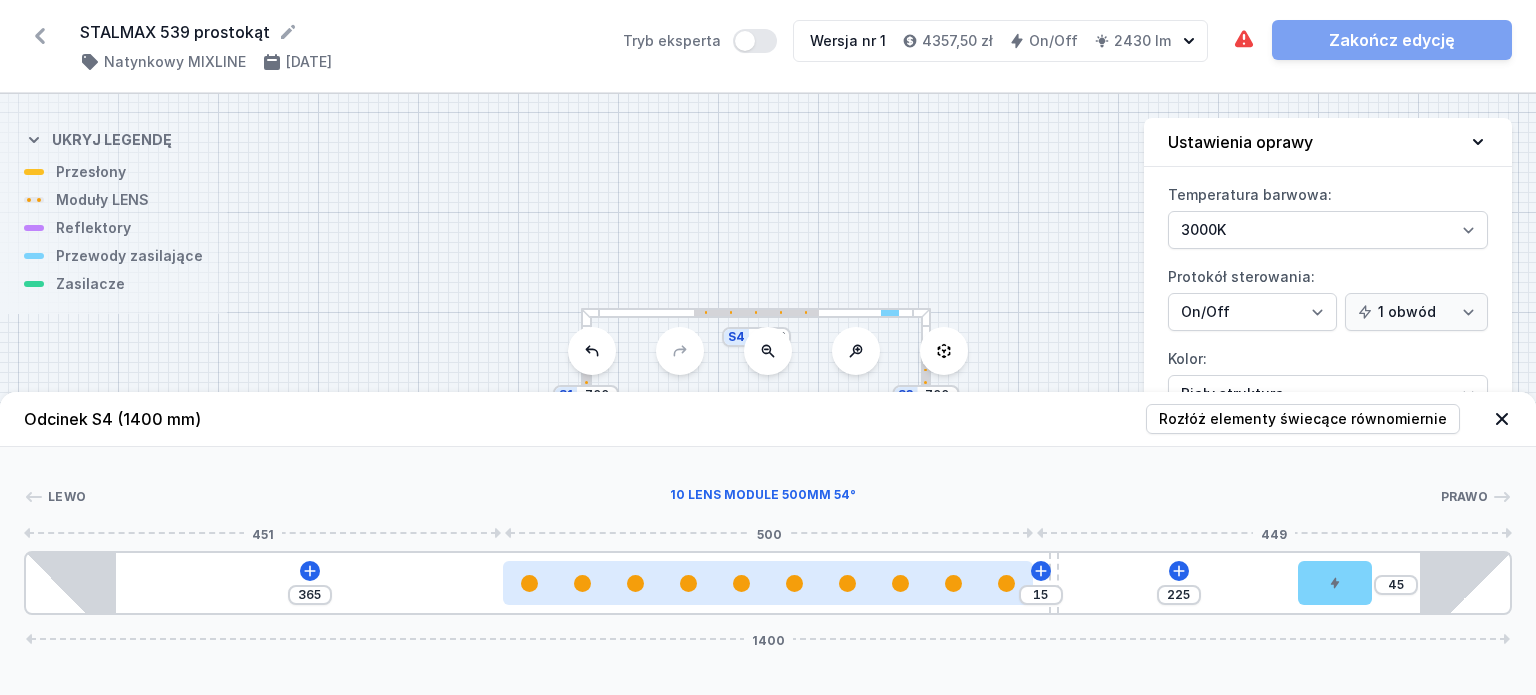 click at bounding box center (768, 583) 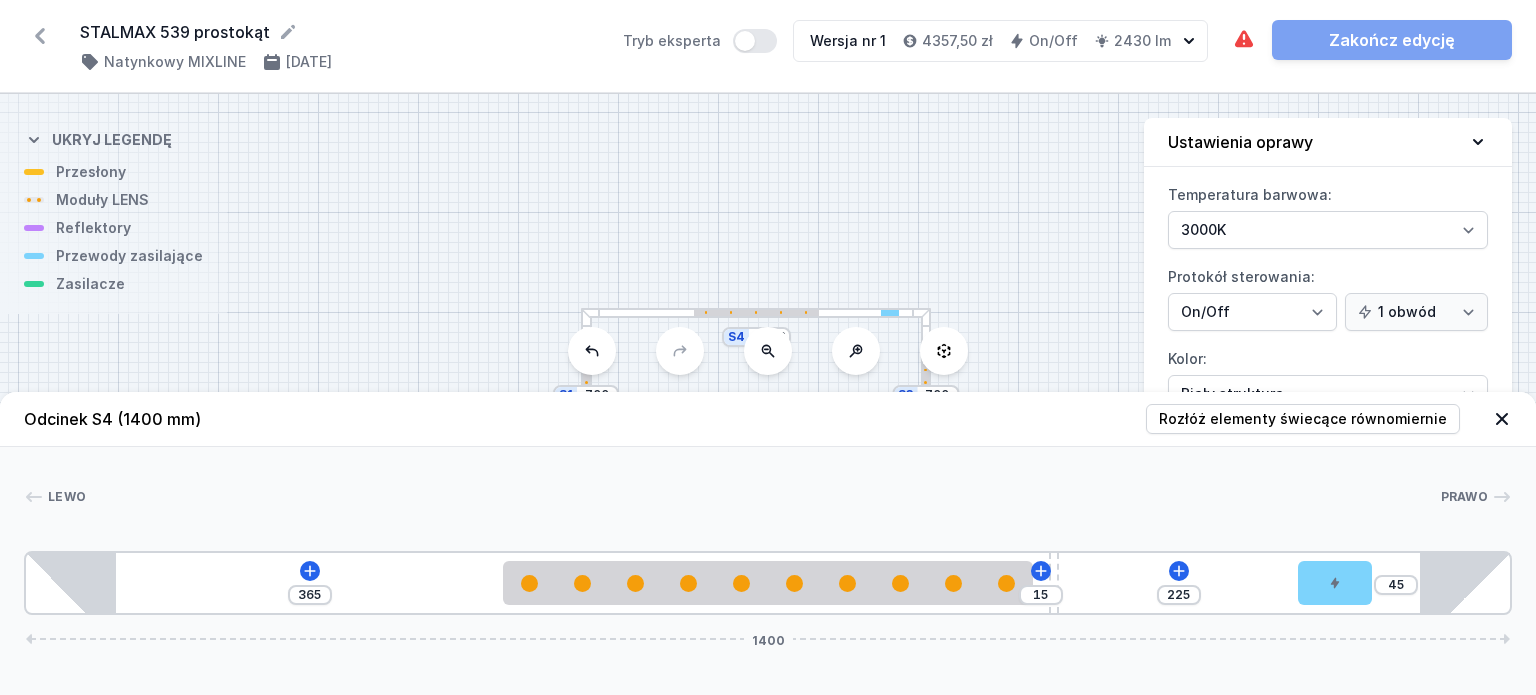 click 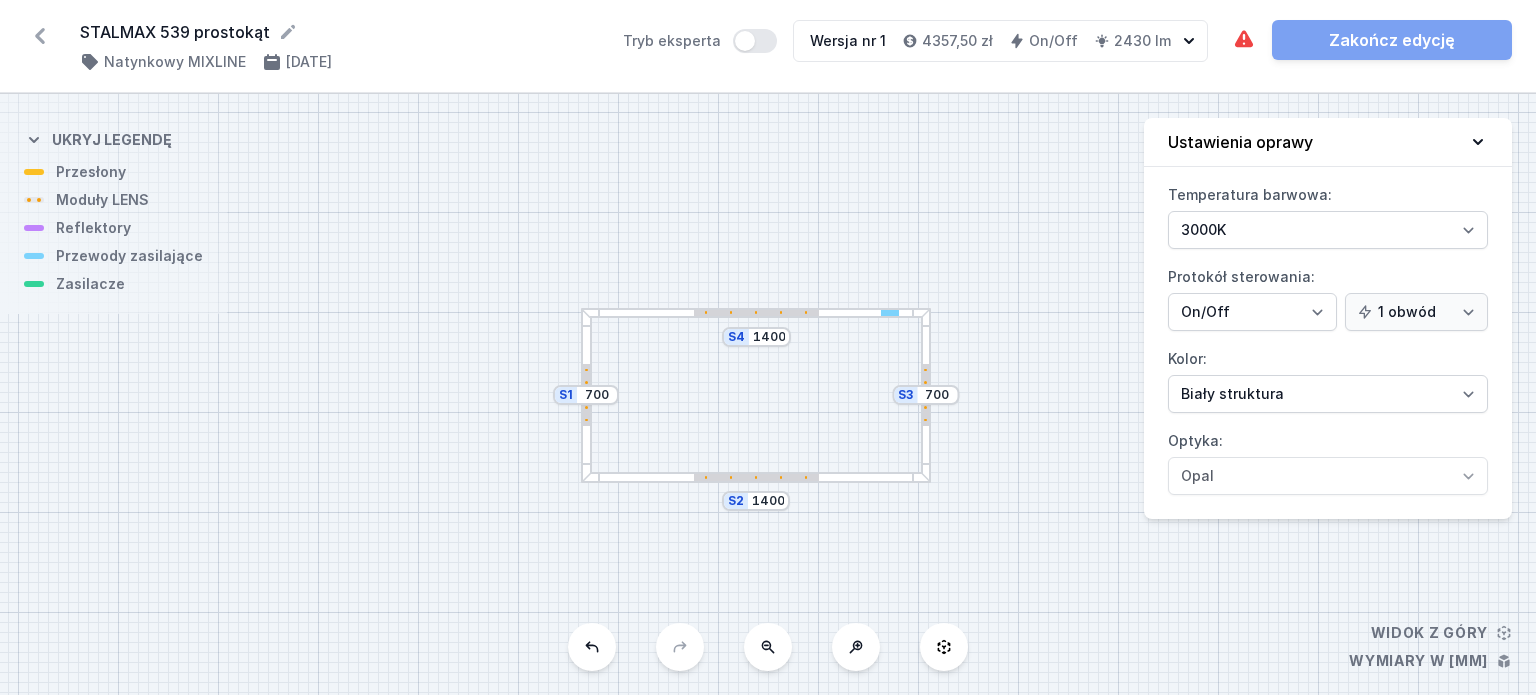 click at bounding box center (890, 313) 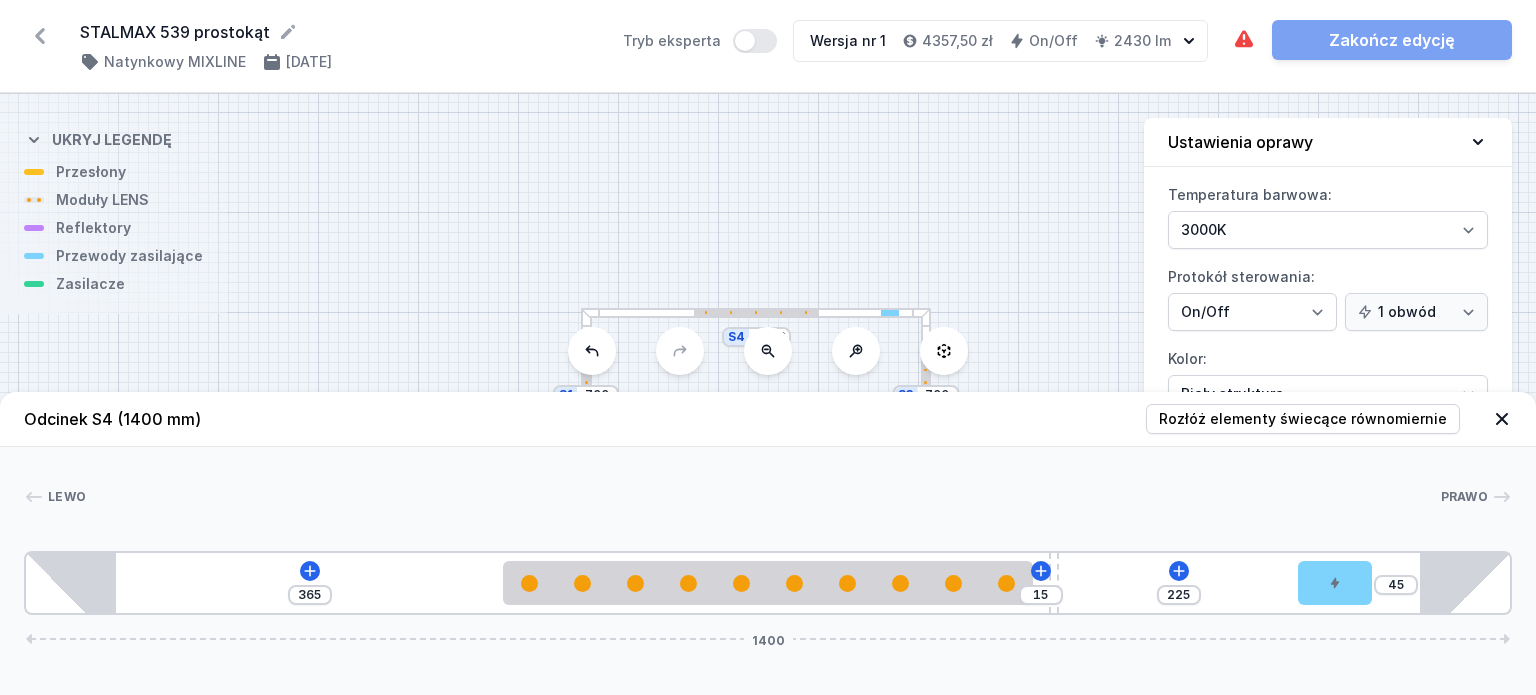 click on "S4 1400 S3 700 S2 1400 S1 700" at bounding box center [768, 394] 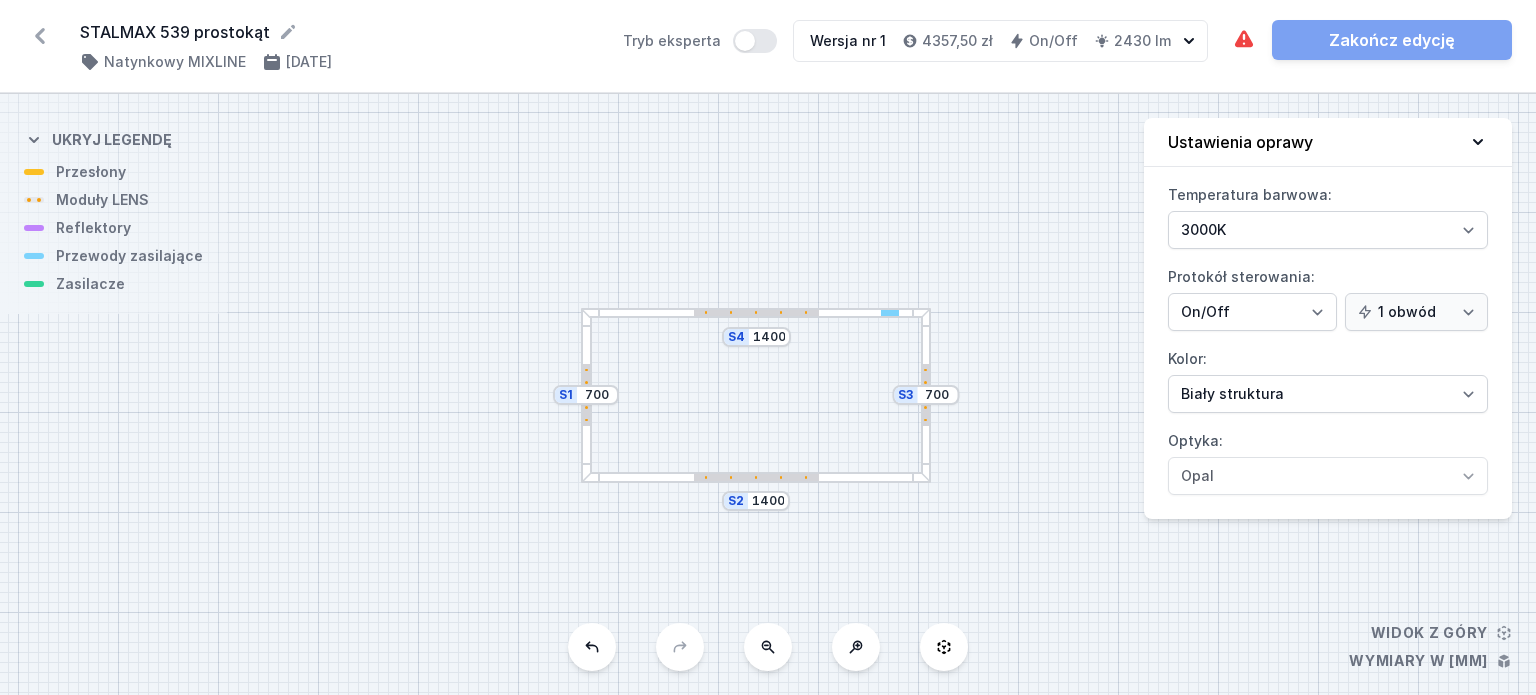 click at bounding box center (756, 313) 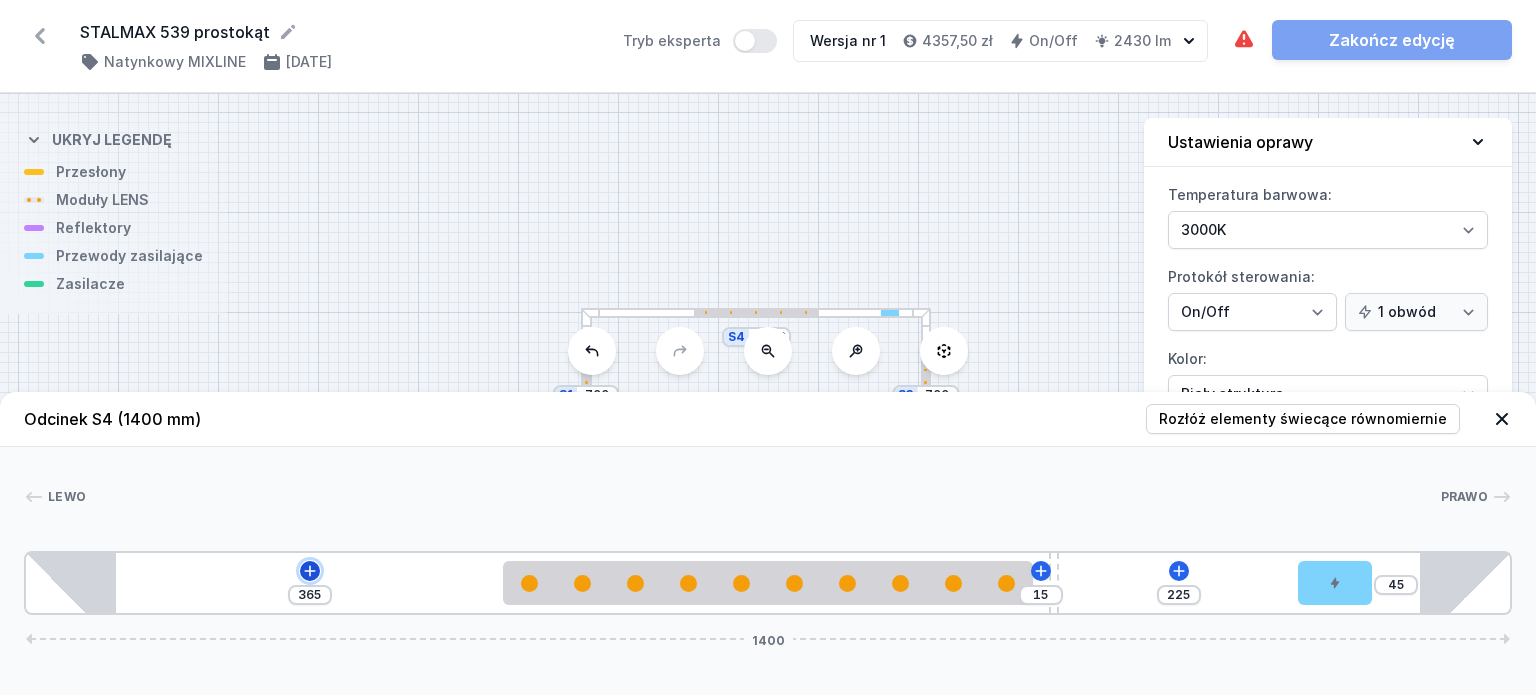 click 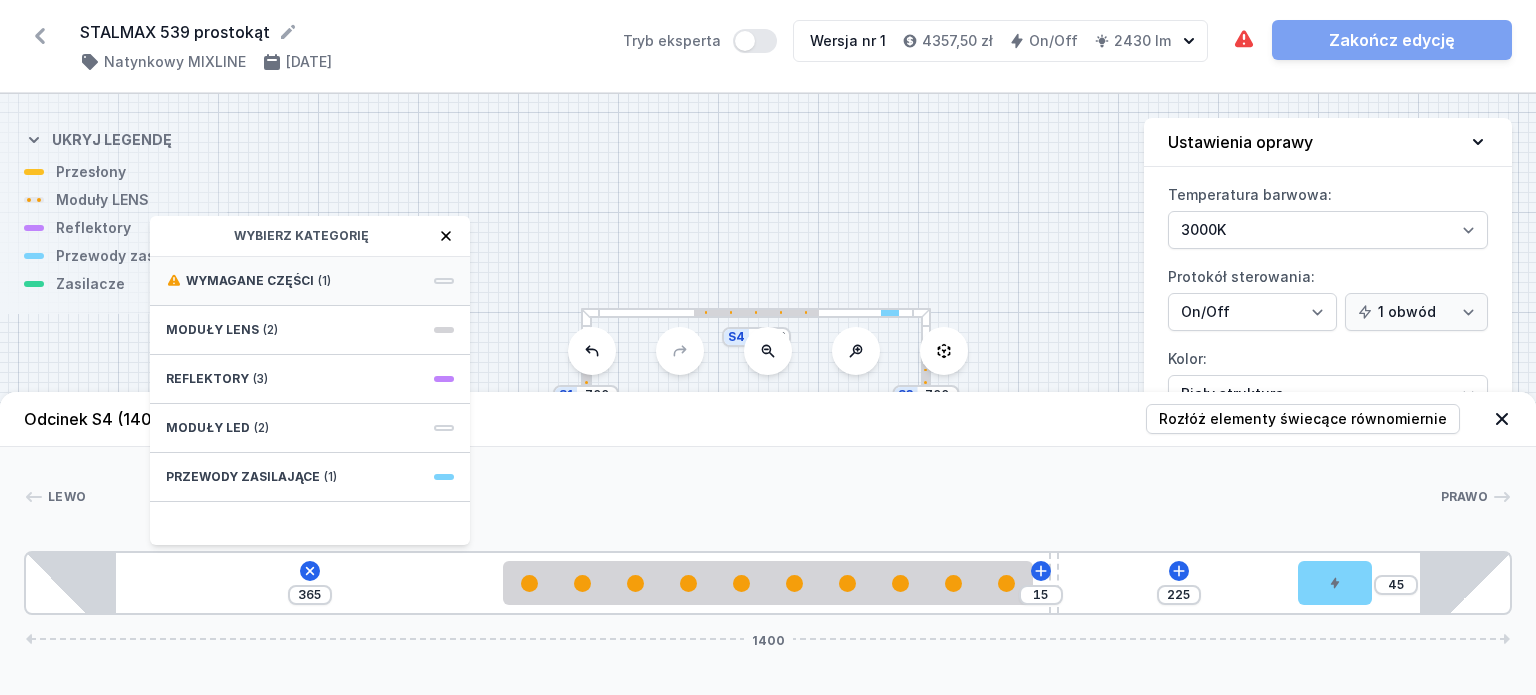 click on "Wymagane części" at bounding box center (250, 281) 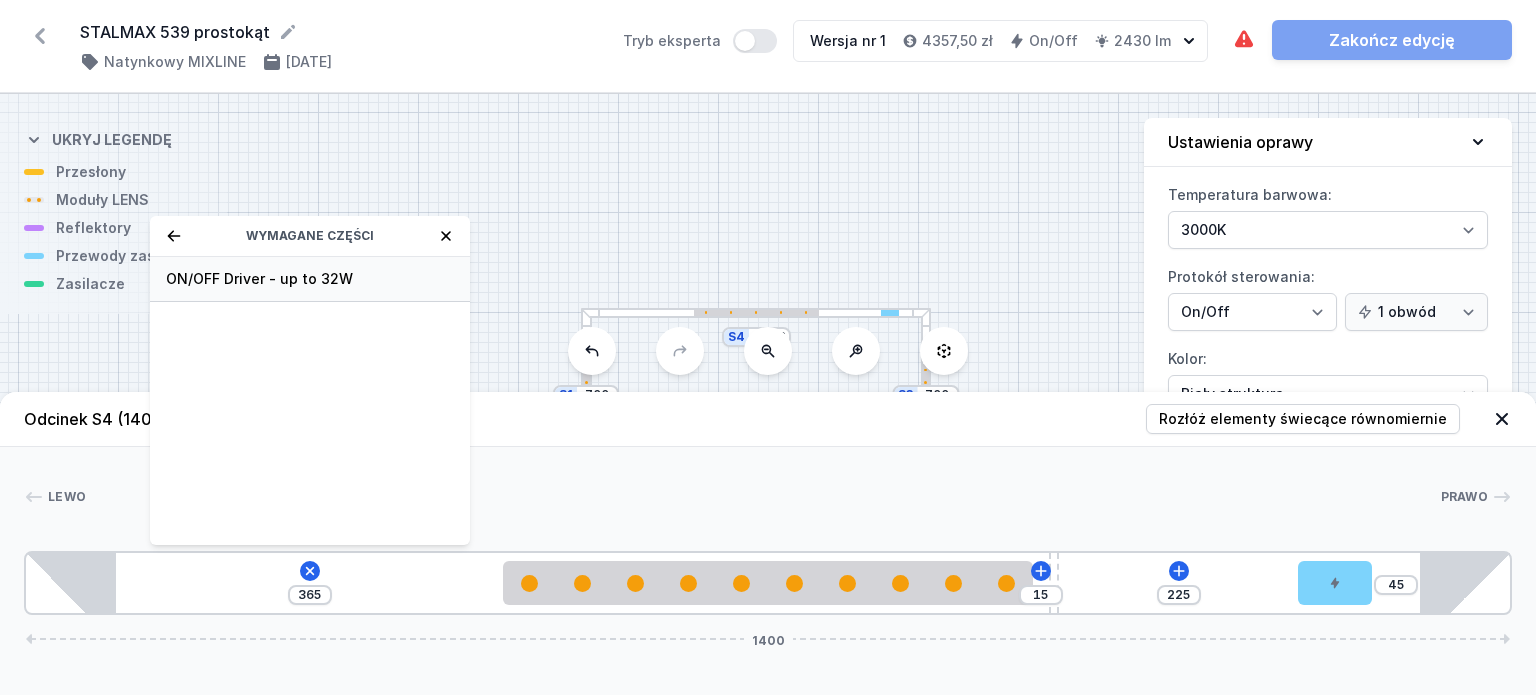 click on "ON/OFF Driver - up to 32W" at bounding box center (310, 279) 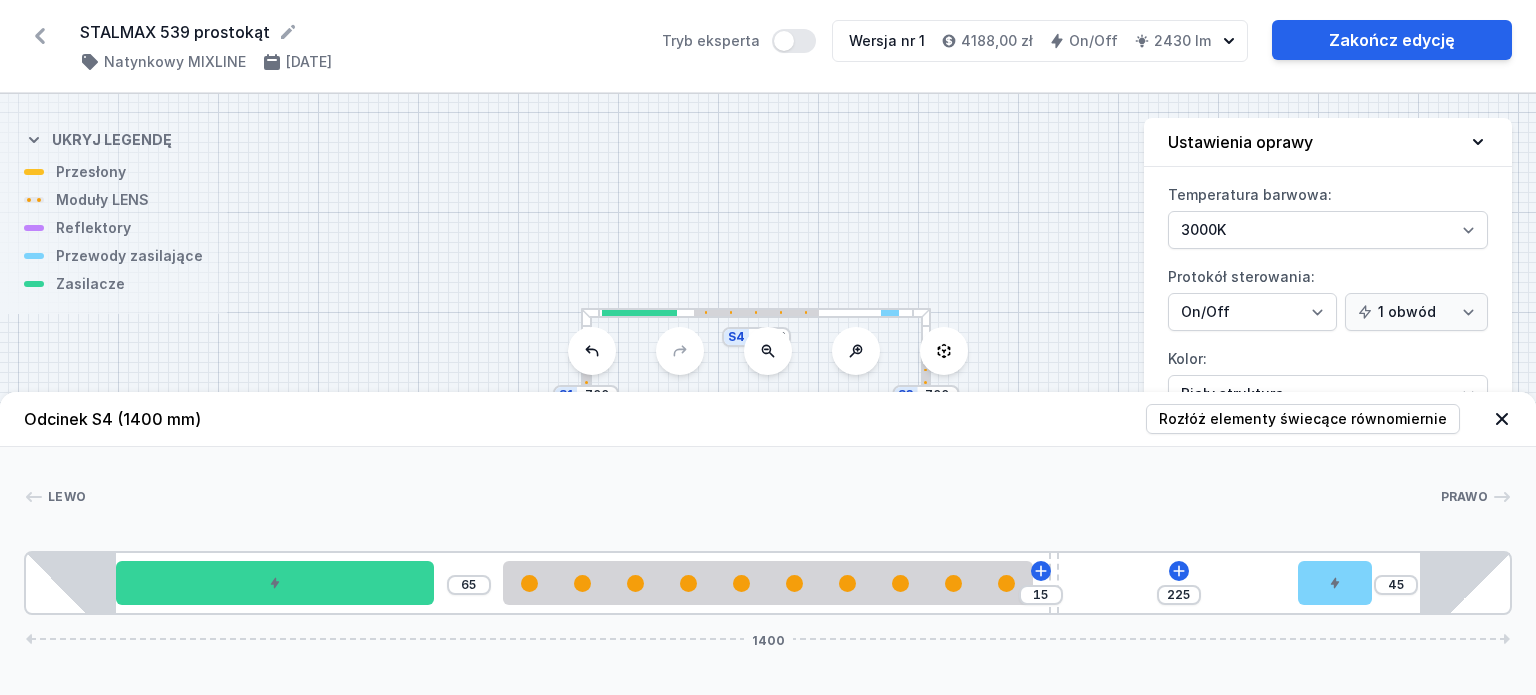 click on "S4 1400 S3 700 S2 1400 S1 700" at bounding box center [768, 394] 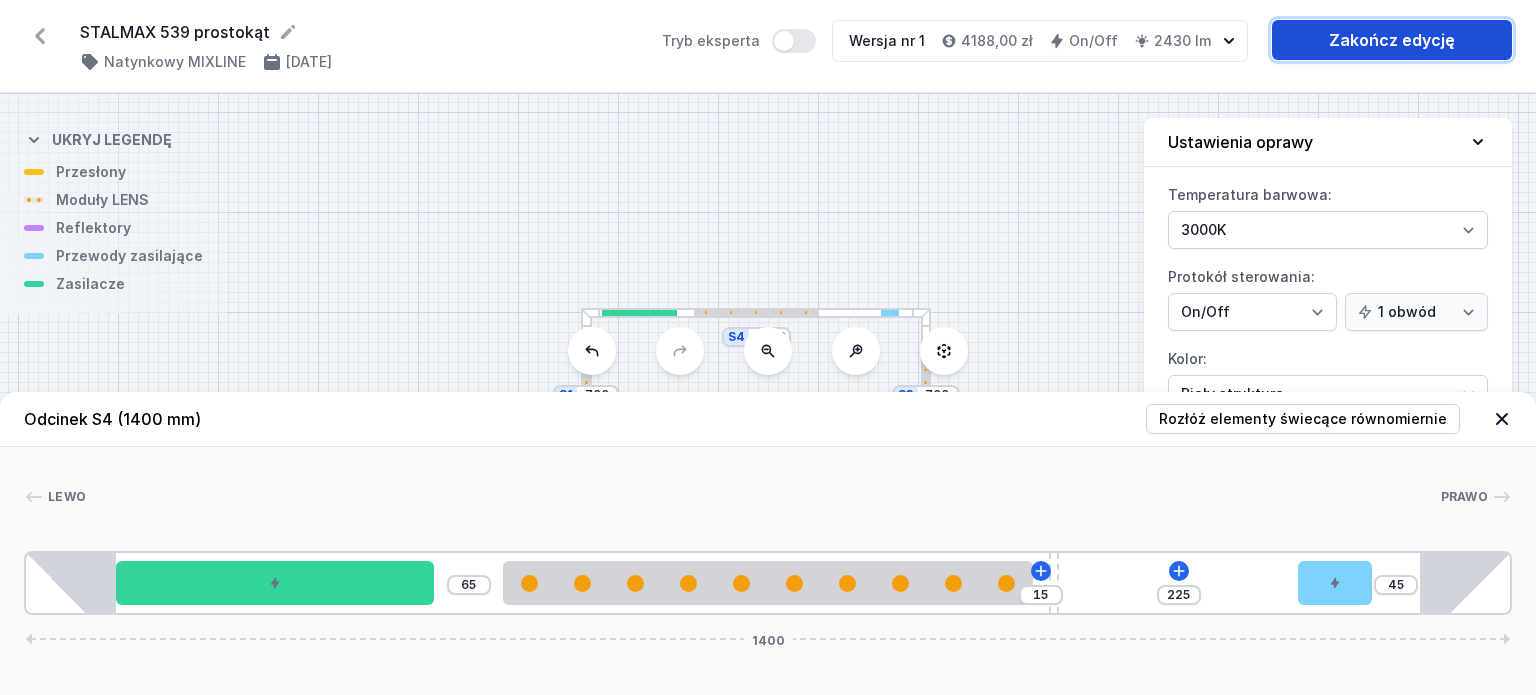 click on "Zakończ edycję" at bounding box center [1392, 40] 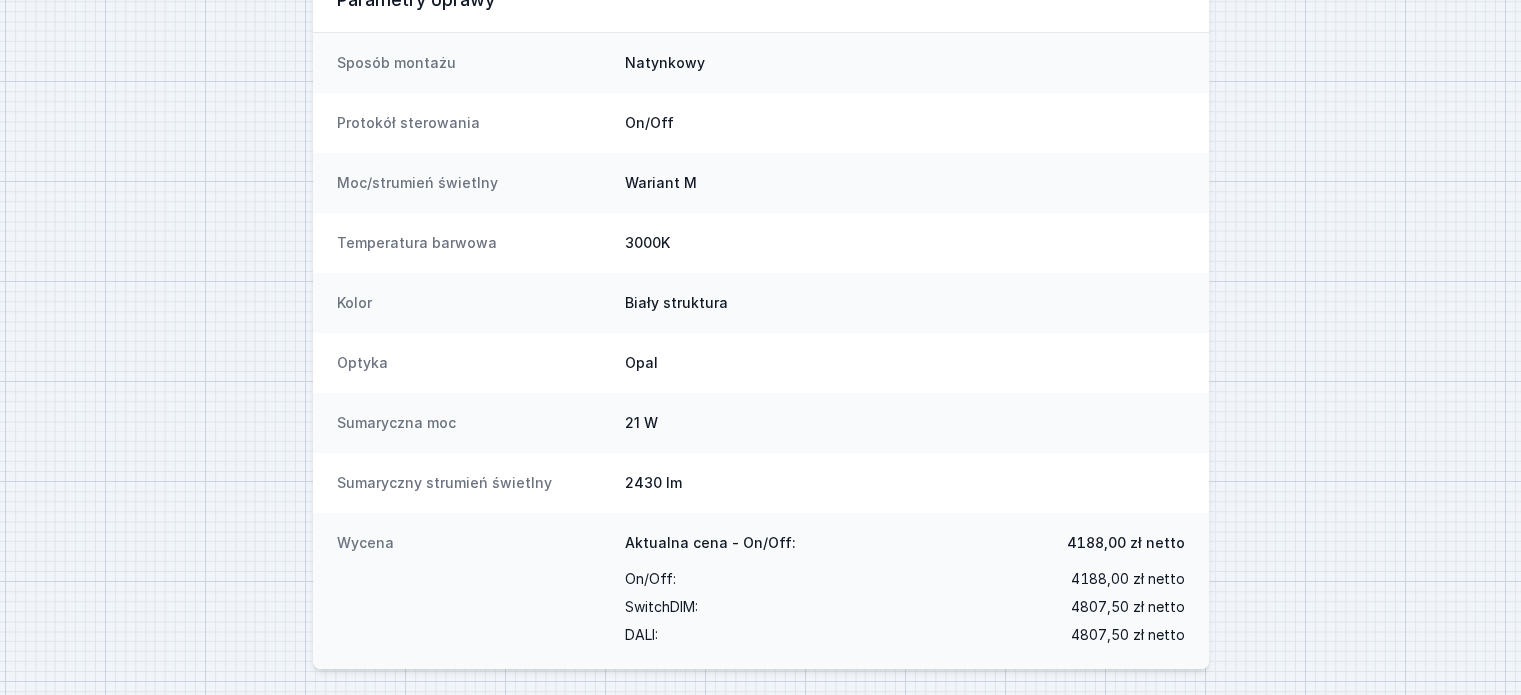 scroll, scrollTop: 323, scrollLeft: 0, axis: vertical 